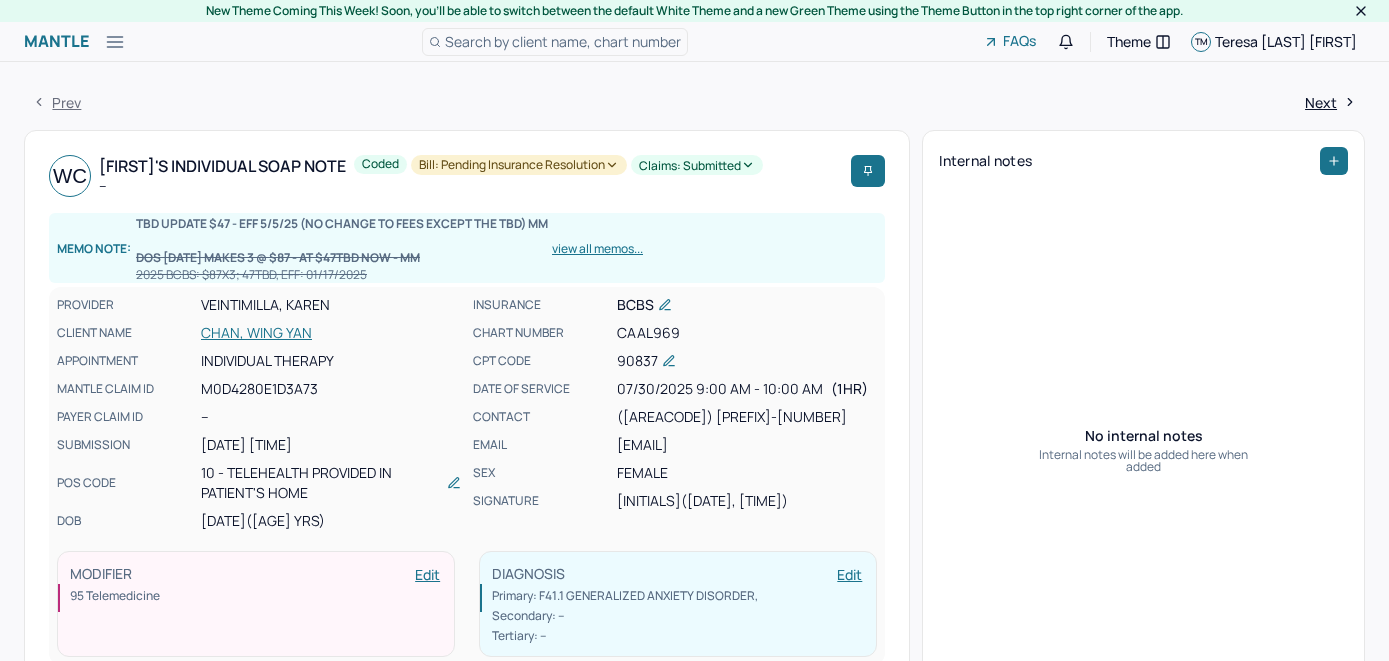 scroll, scrollTop: 0, scrollLeft: 0, axis: both 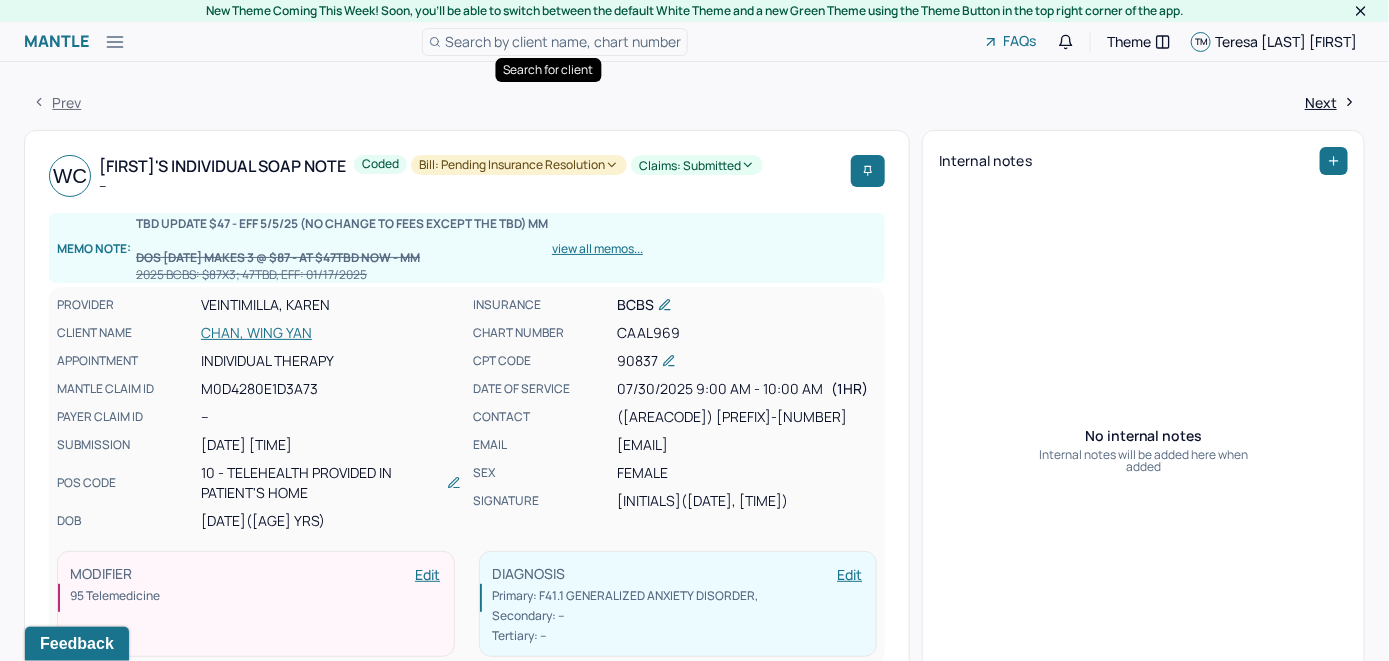 click on "Search by client name, chart number" at bounding box center [563, 41] 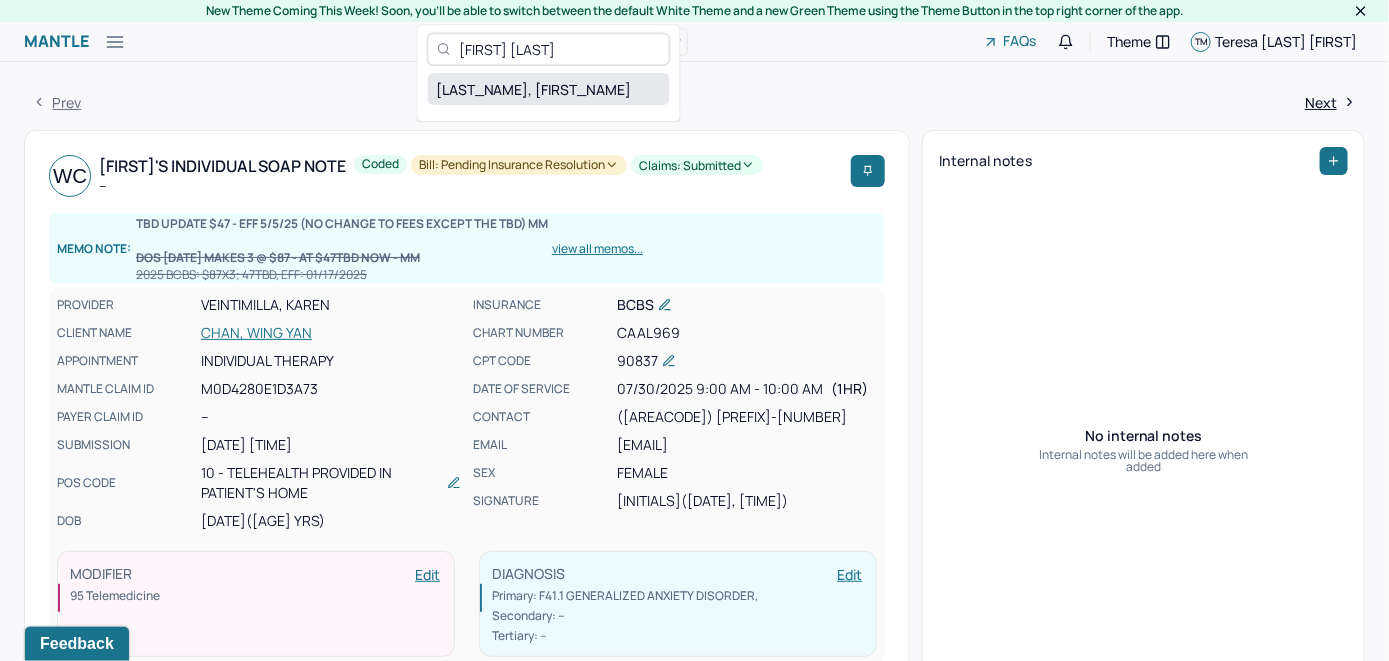 type on "[FIRST] [LAST]" 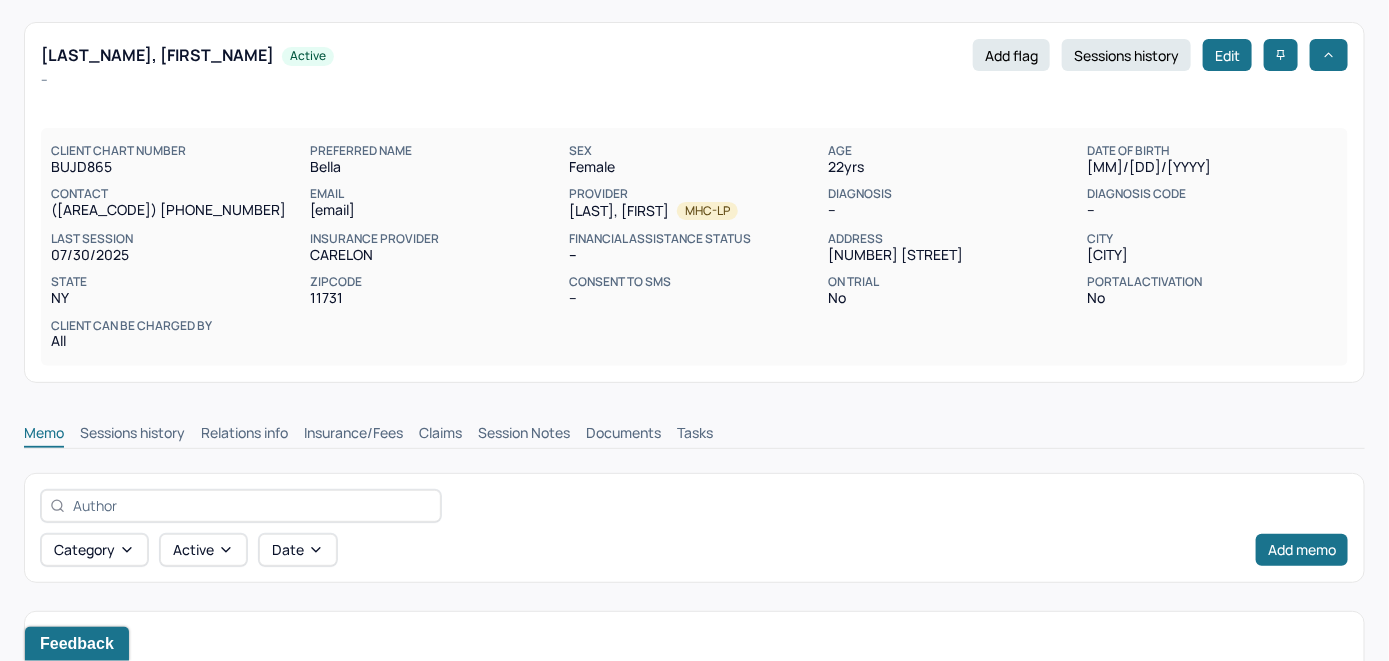 scroll, scrollTop: 100, scrollLeft: 0, axis: vertical 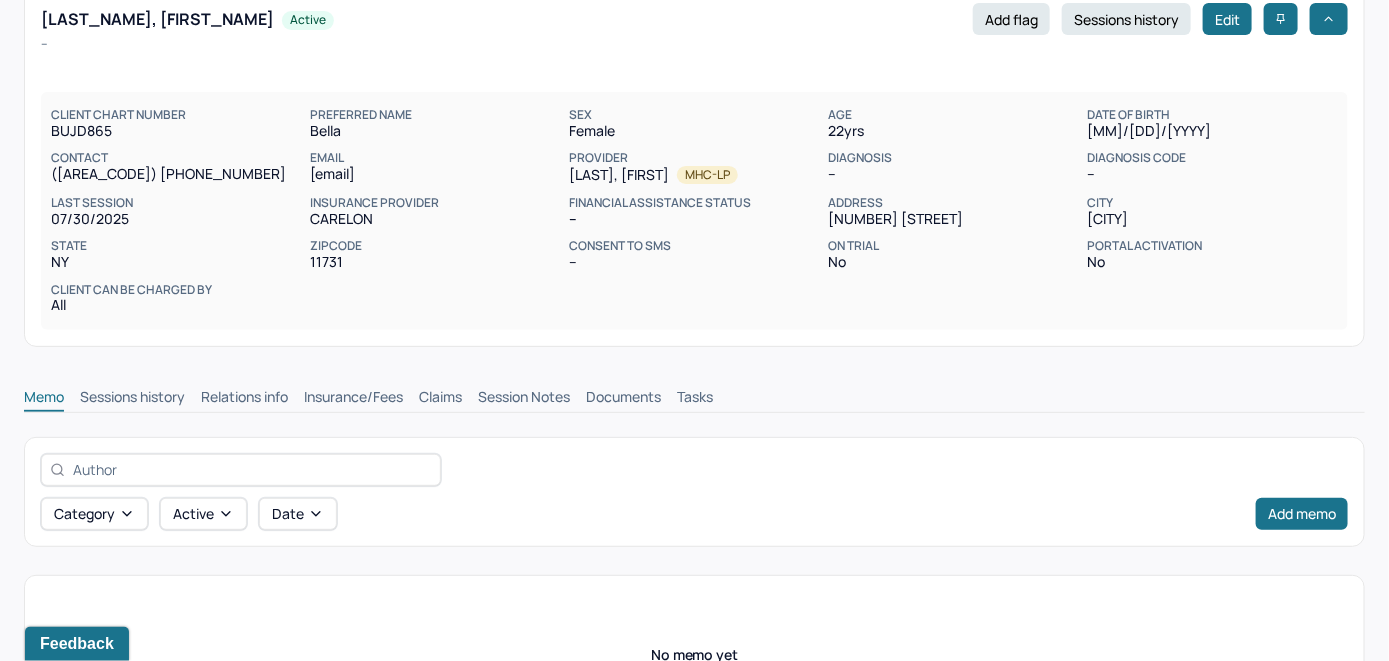 click on "Insurance/Fees" at bounding box center (353, 399) 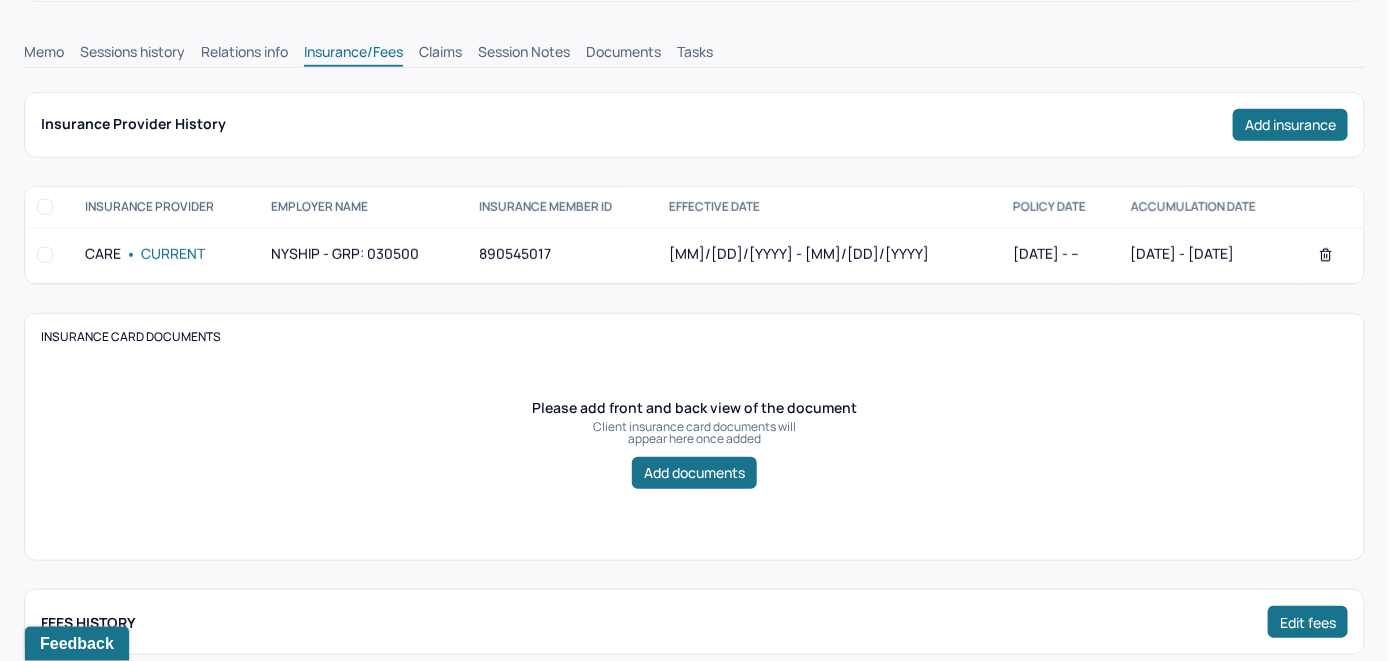 scroll, scrollTop: 400, scrollLeft: 0, axis: vertical 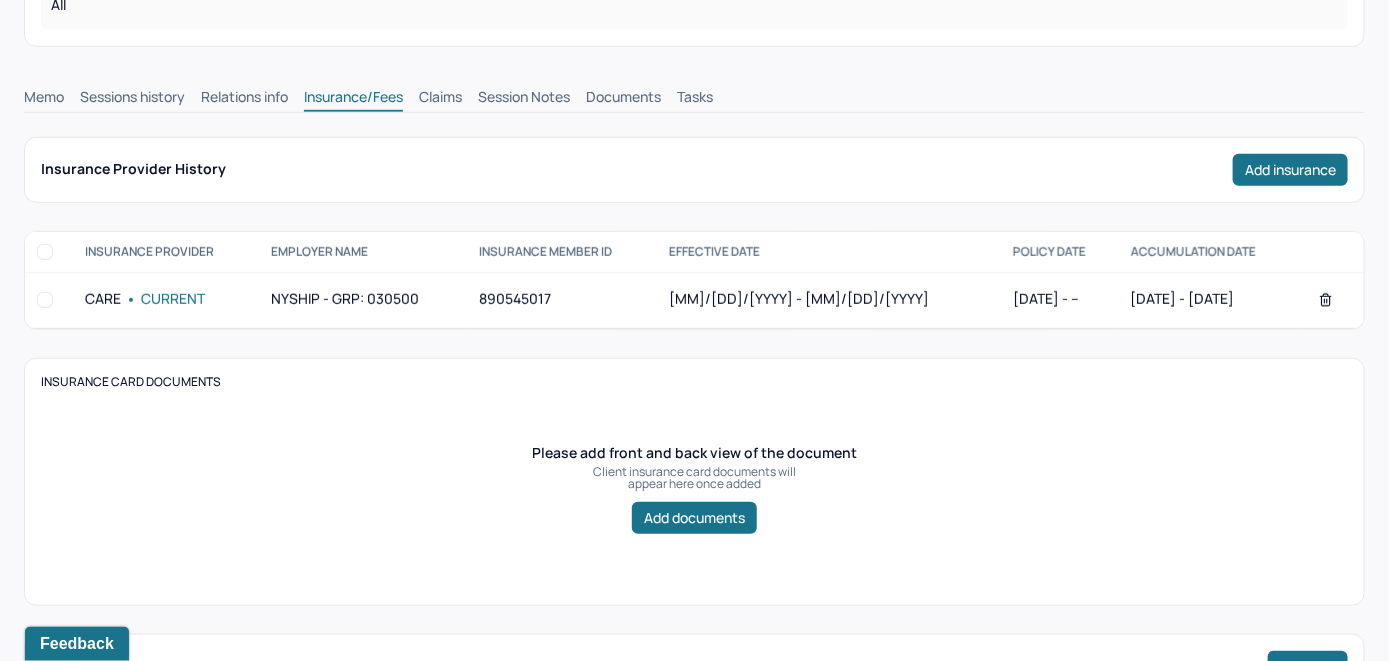 click on "Claims" at bounding box center [440, 99] 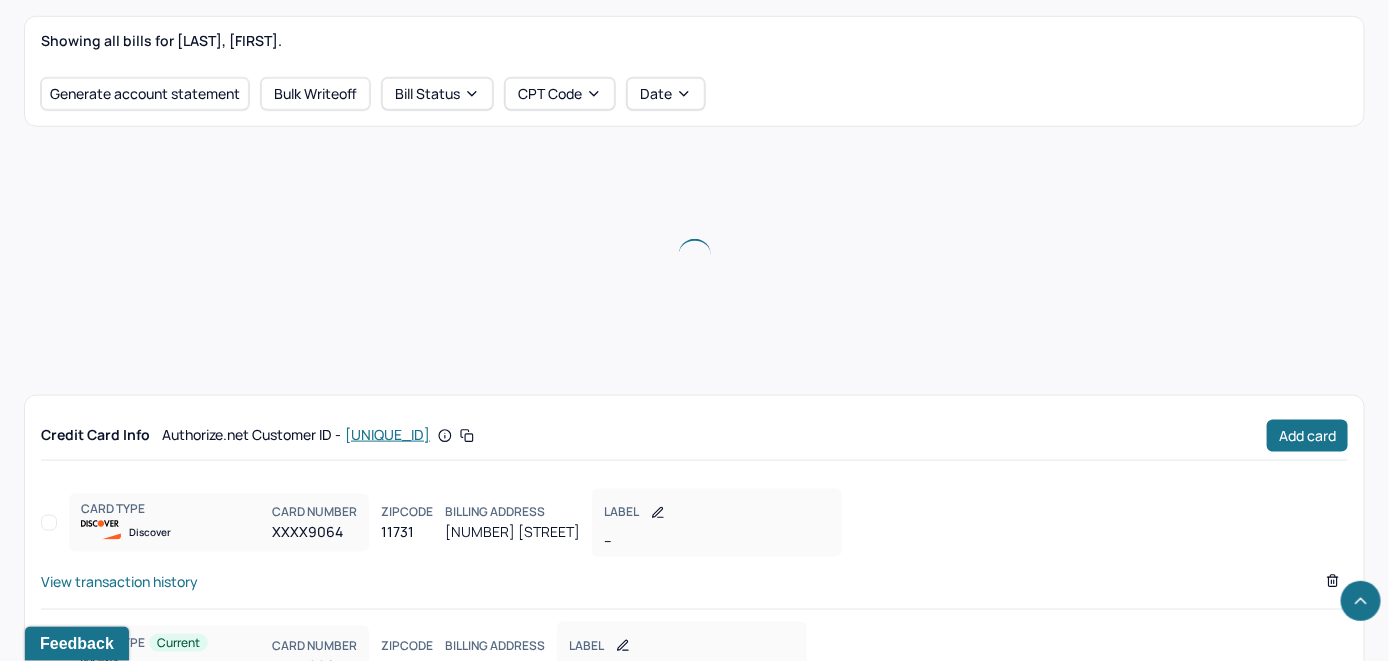 scroll, scrollTop: 753, scrollLeft: 0, axis: vertical 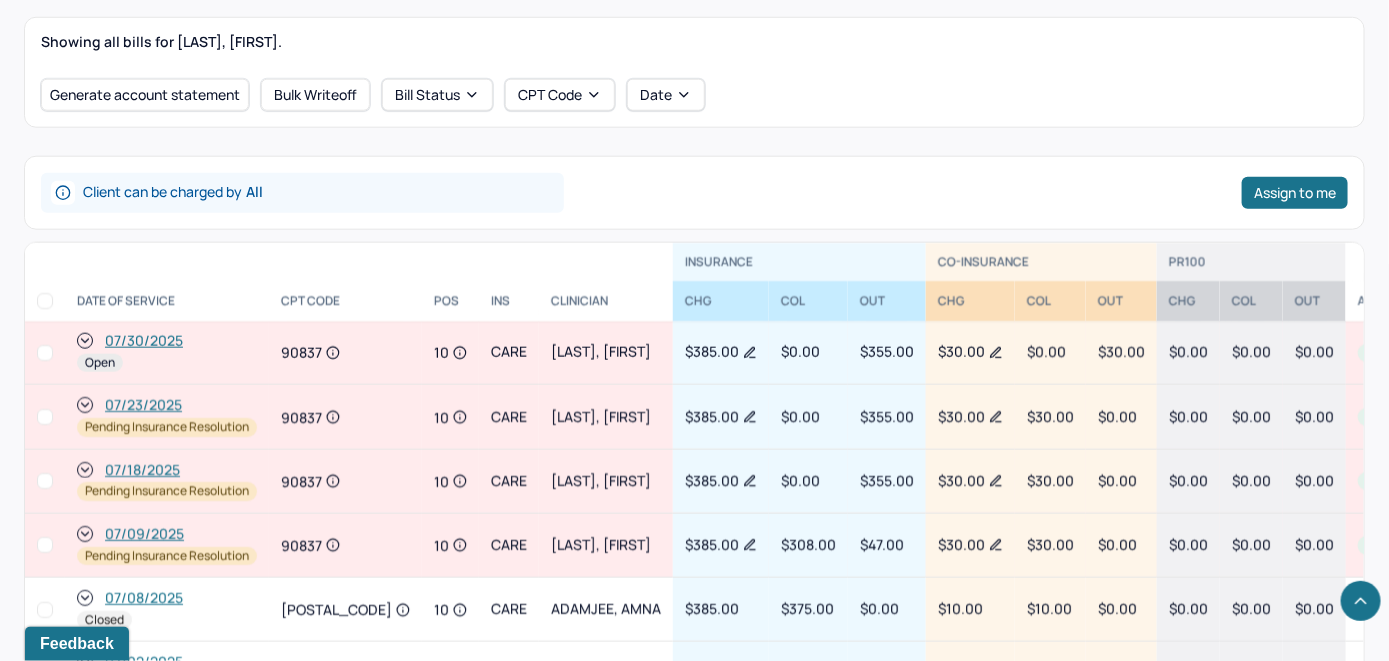click on "07/30/2025" at bounding box center [144, 341] 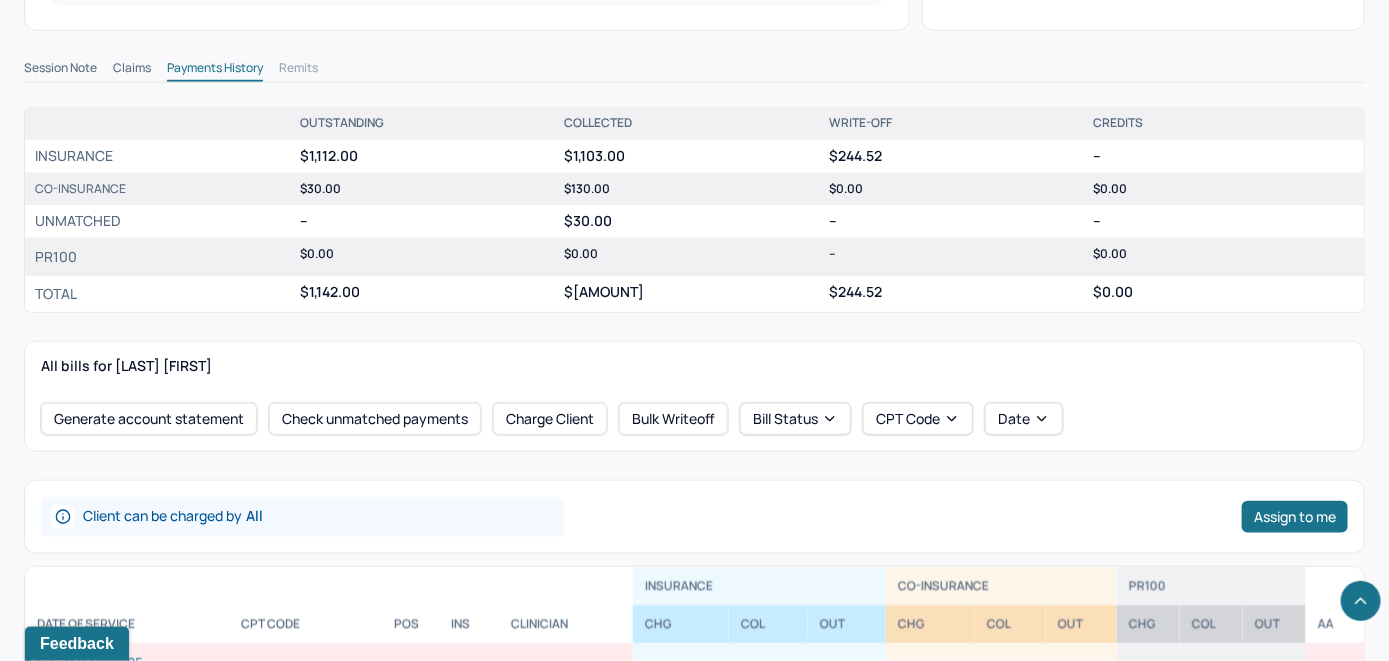 scroll, scrollTop: 700, scrollLeft: 0, axis: vertical 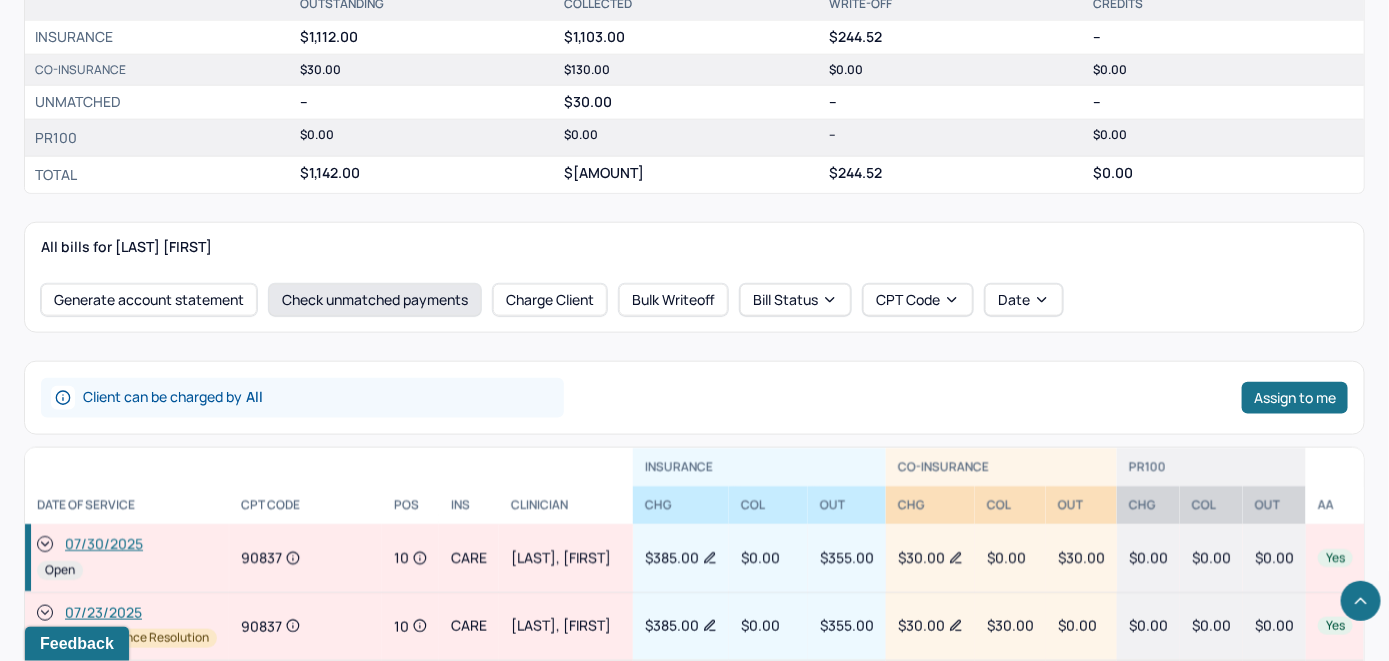 click on "Check unmatched payments" at bounding box center (375, 300) 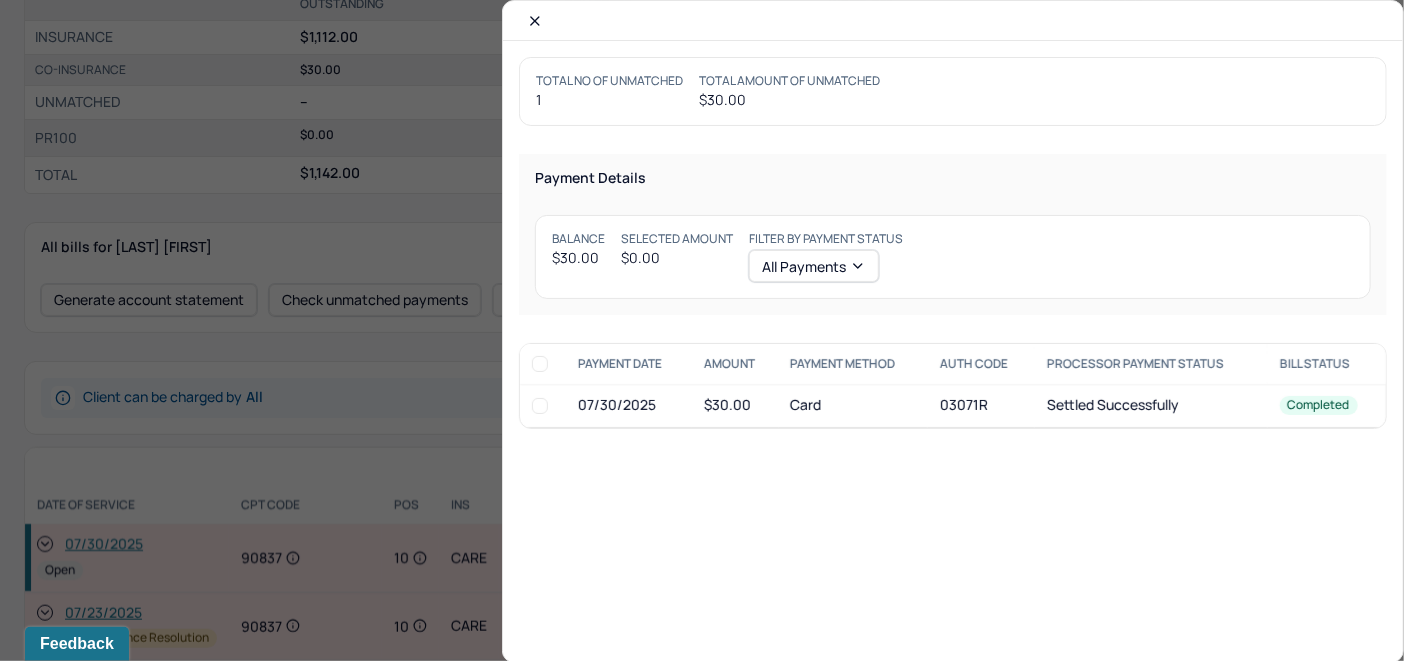 click at bounding box center (540, 406) 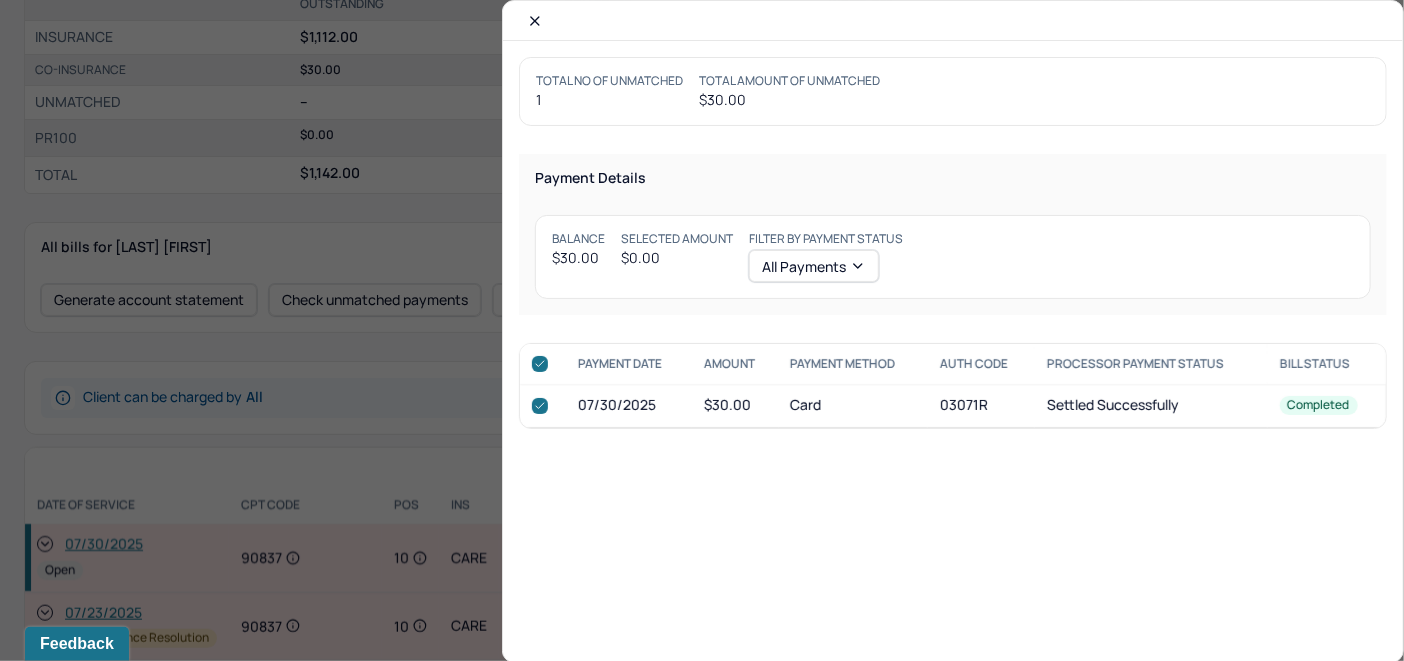 checkbox on "true" 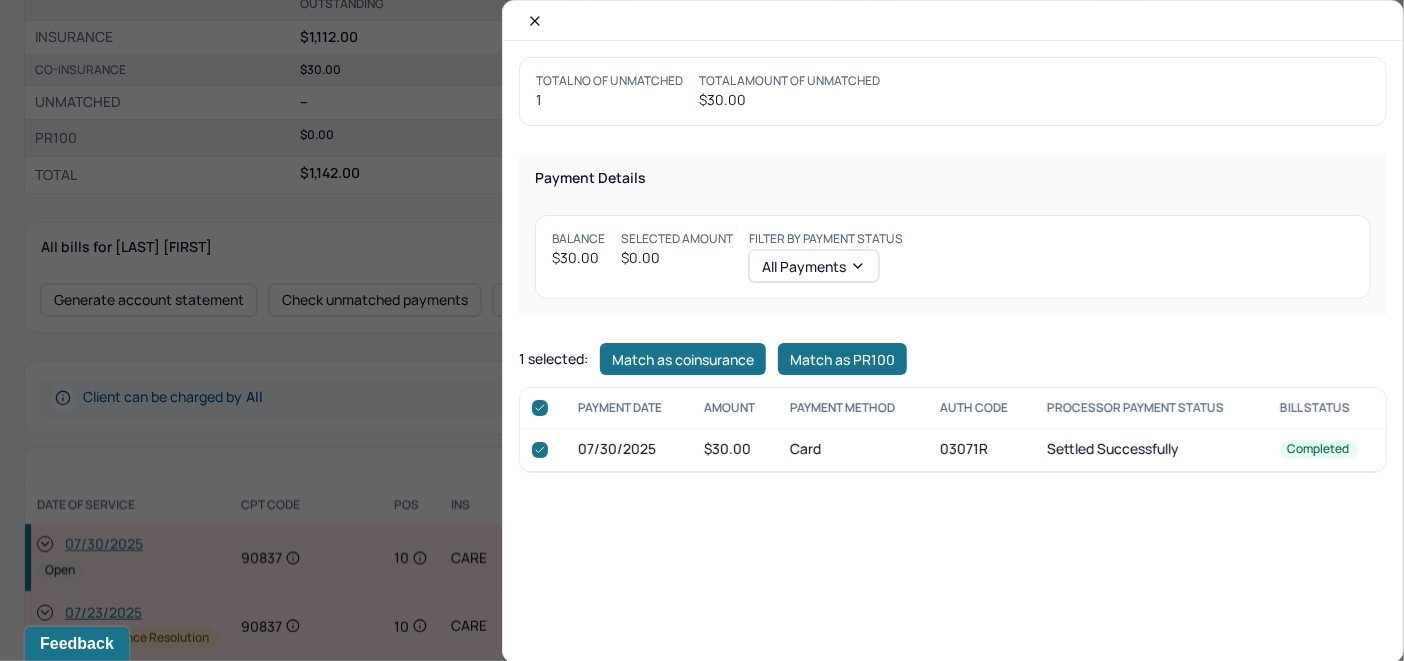 checkbox on "true" 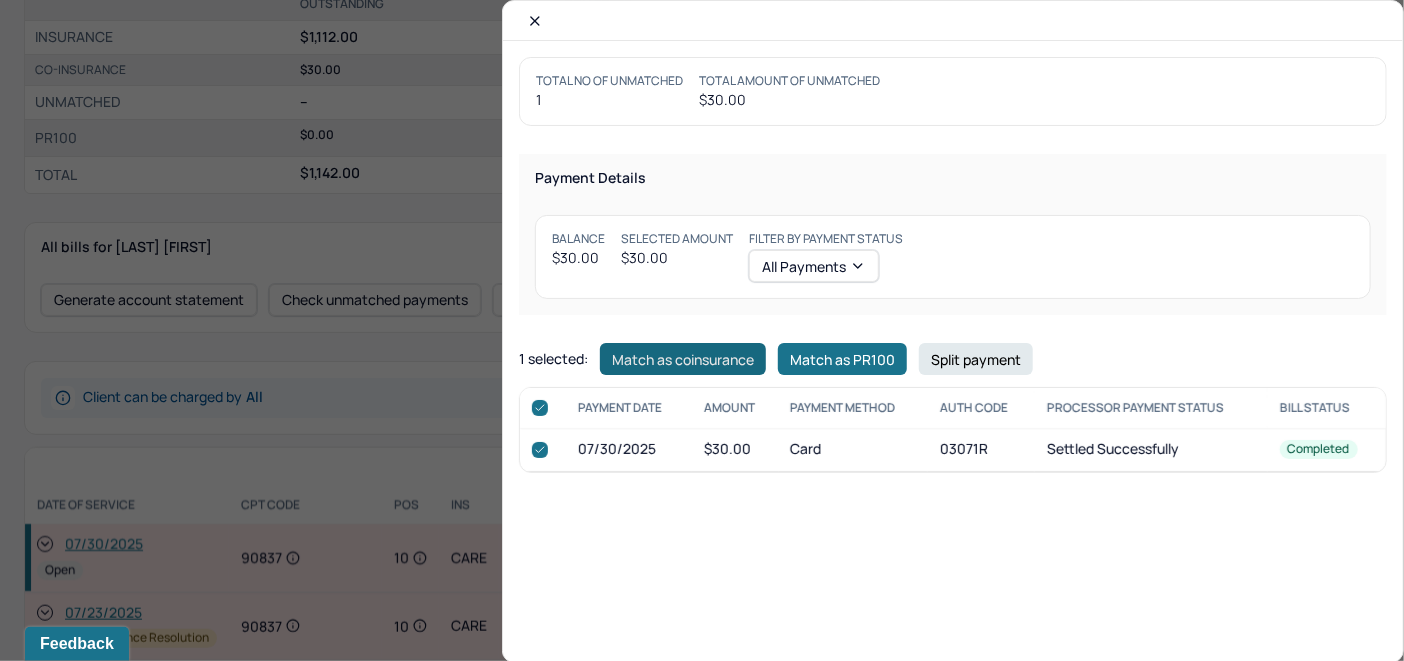click on "Match as coinsurance" at bounding box center [683, 359] 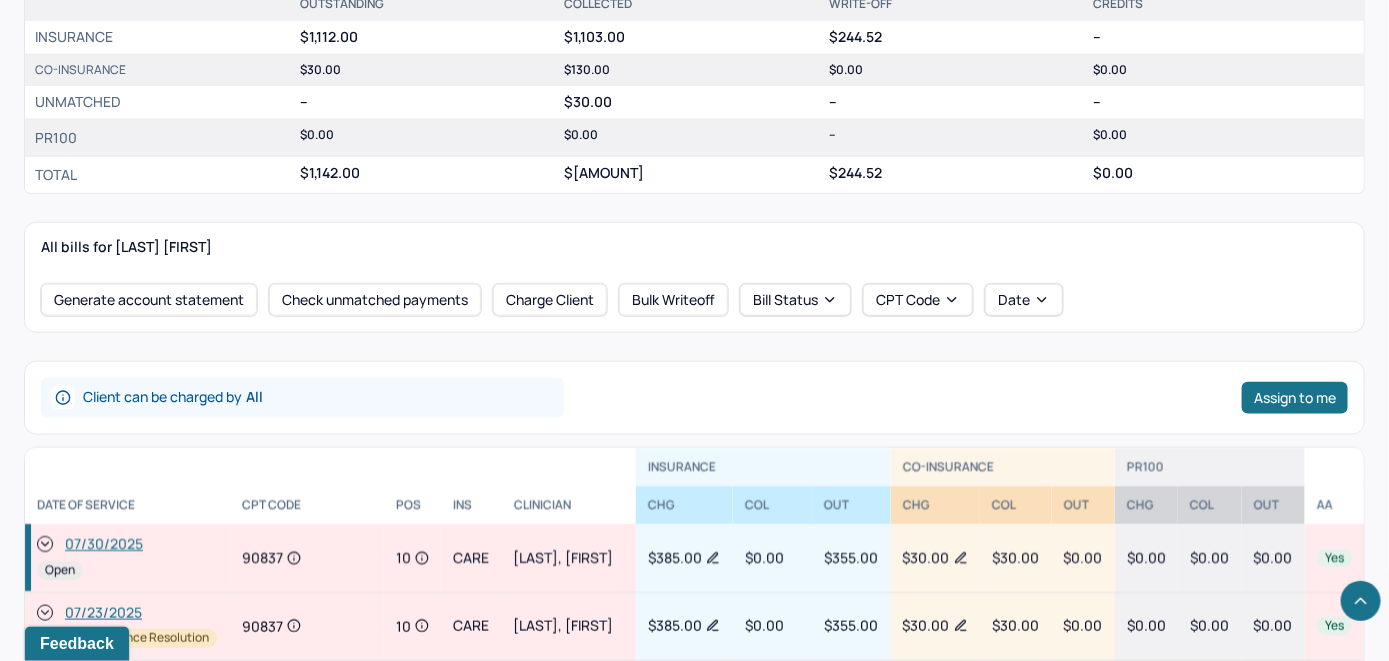 click 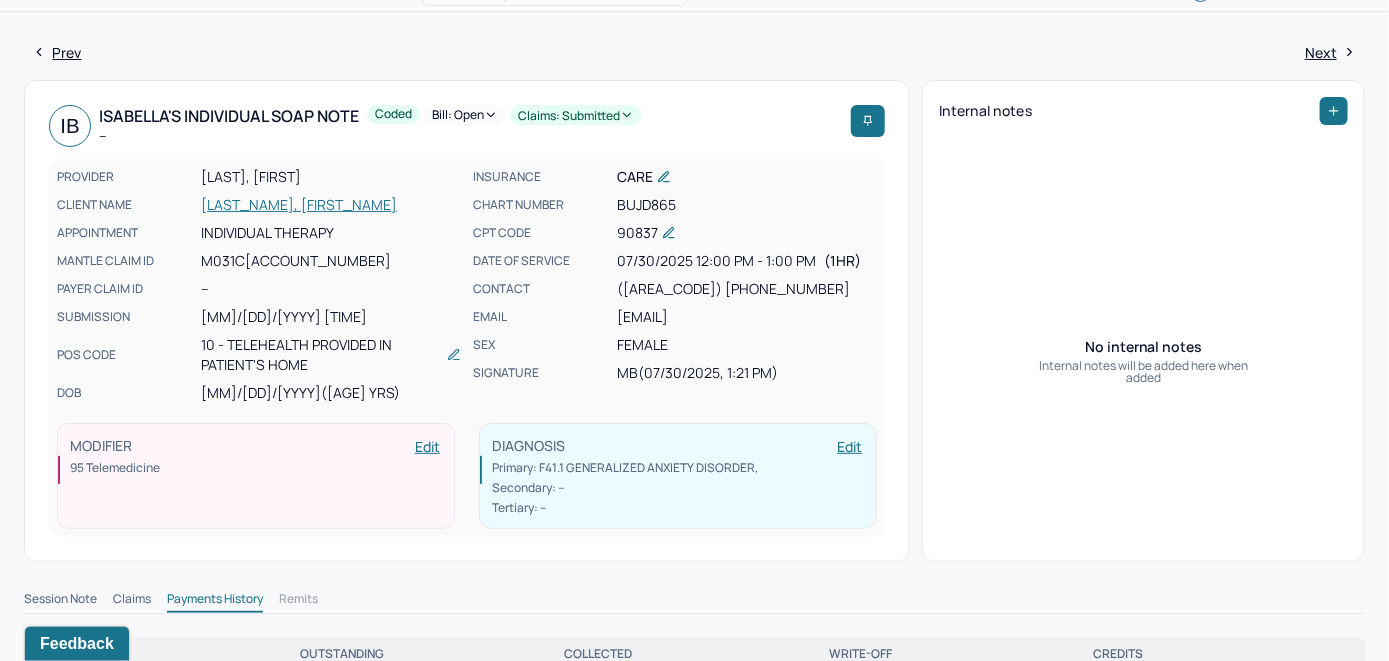 scroll, scrollTop: 0, scrollLeft: 0, axis: both 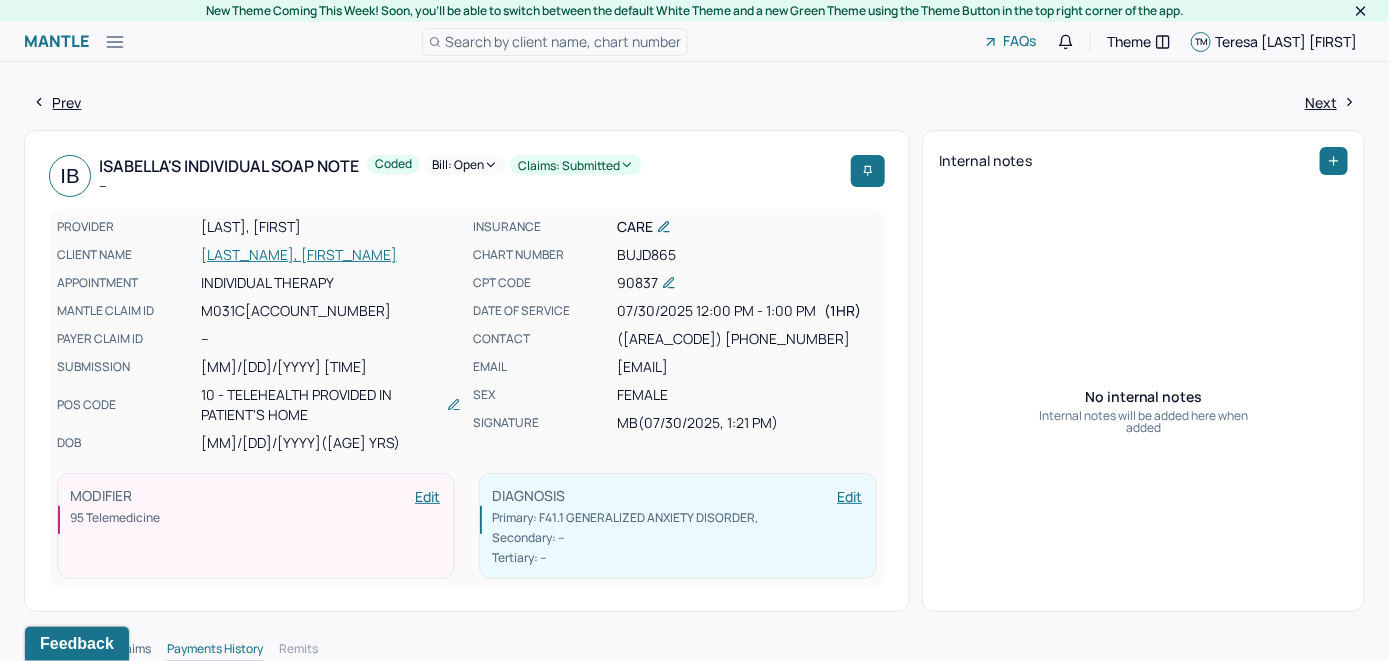 click on "Bill: Open" at bounding box center (465, 165) 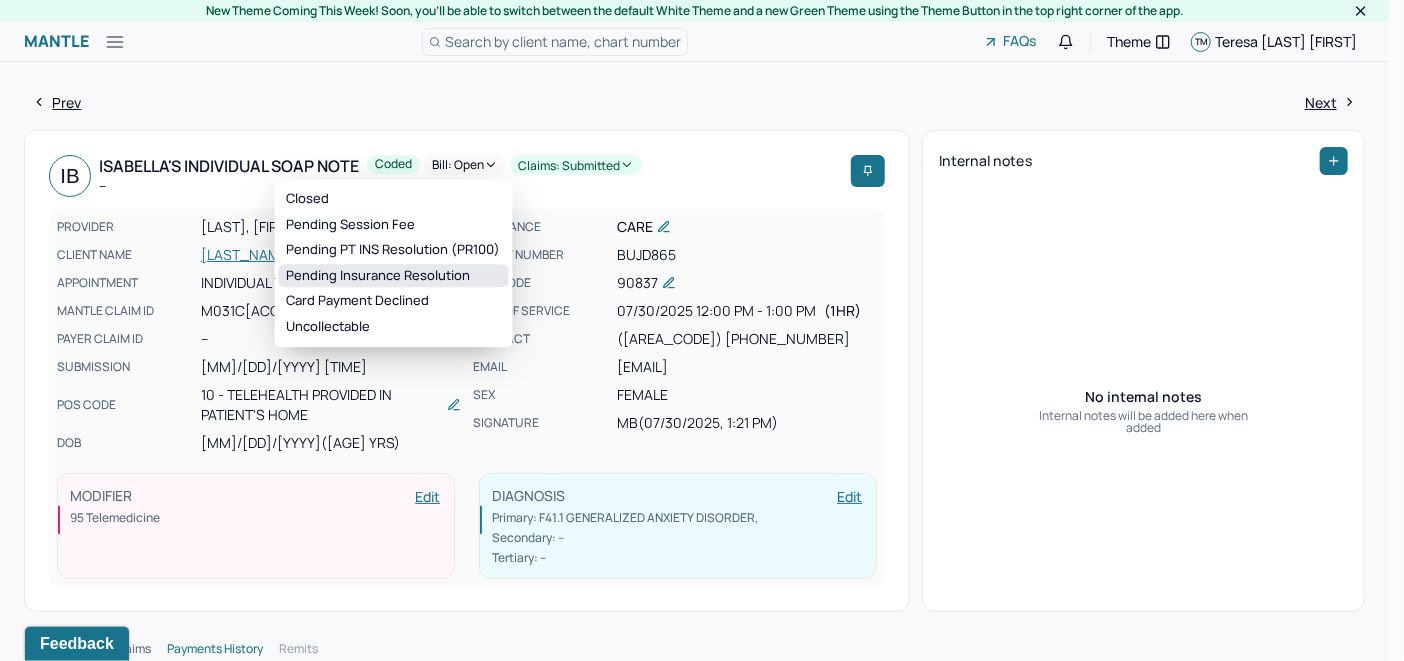 click on "Pending Insurance Resolution" at bounding box center [394, 276] 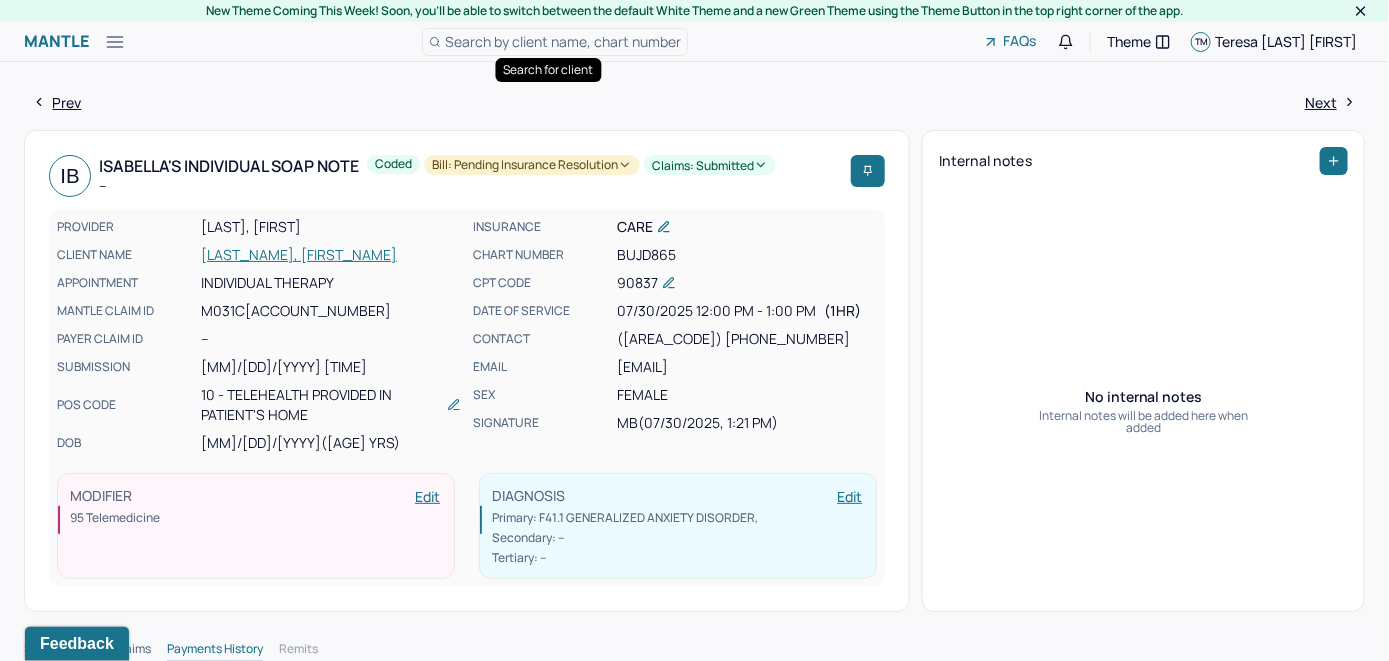 click on "Search by client name, chart number" at bounding box center (563, 41) 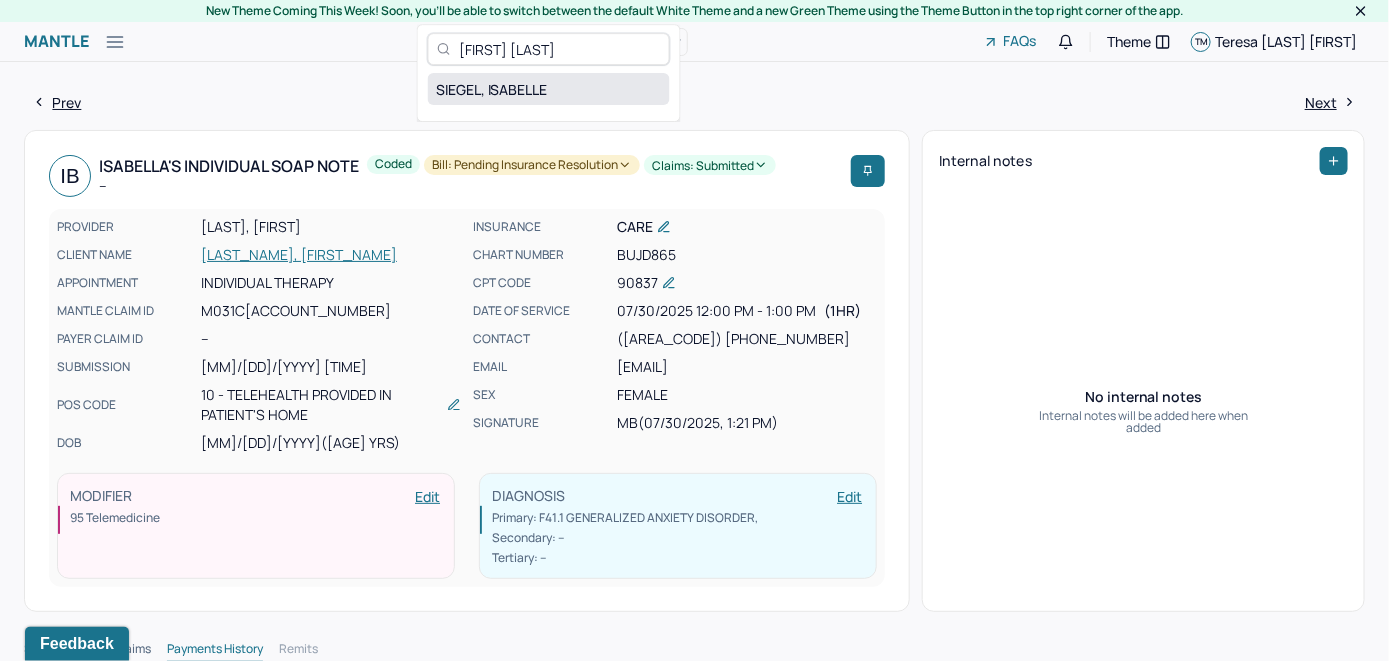 type on "[FIRST] [LAST]" 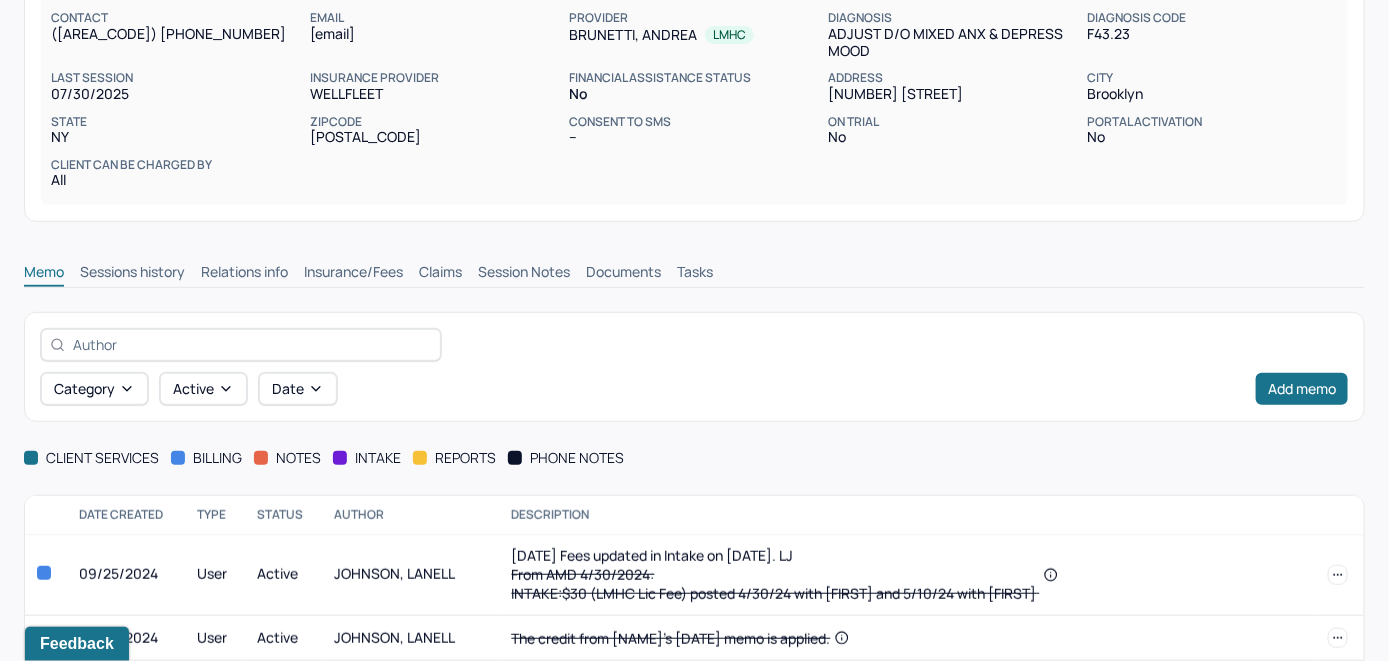 scroll, scrollTop: 365, scrollLeft: 0, axis: vertical 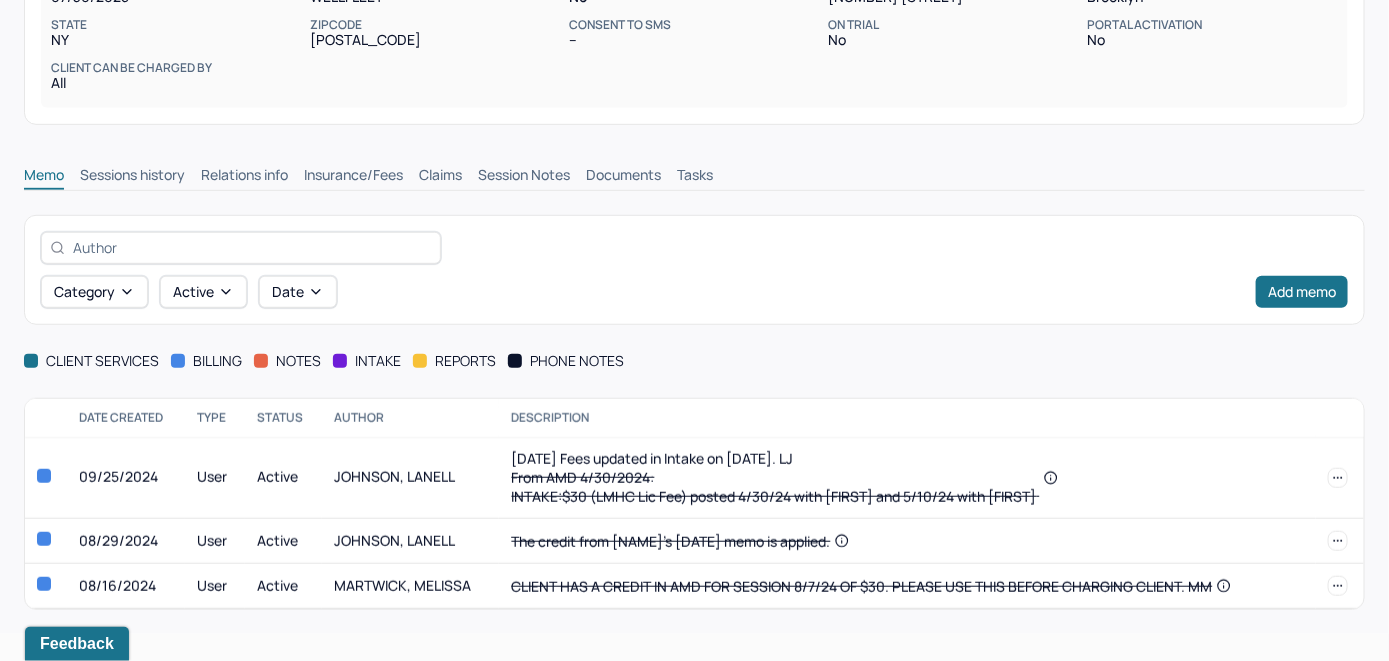 click on "Insurance/Fees" at bounding box center (353, 177) 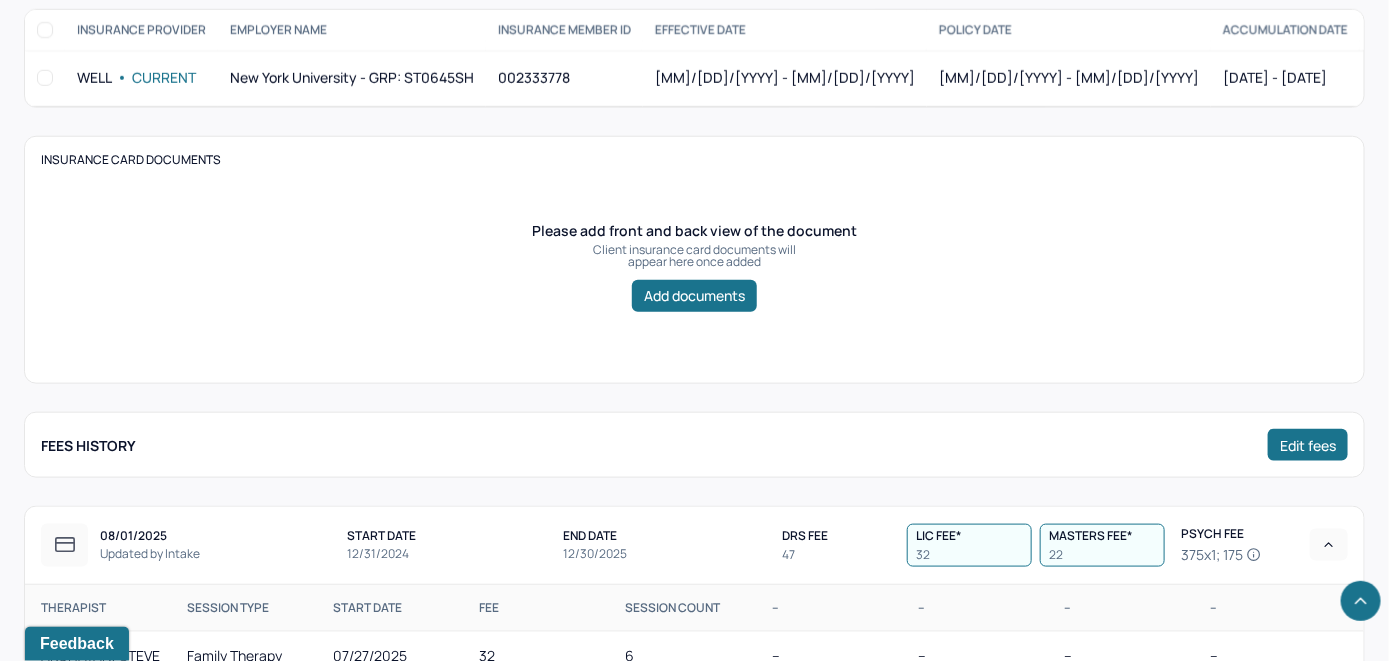 scroll, scrollTop: 365, scrollLeft: 0, axis: vertical 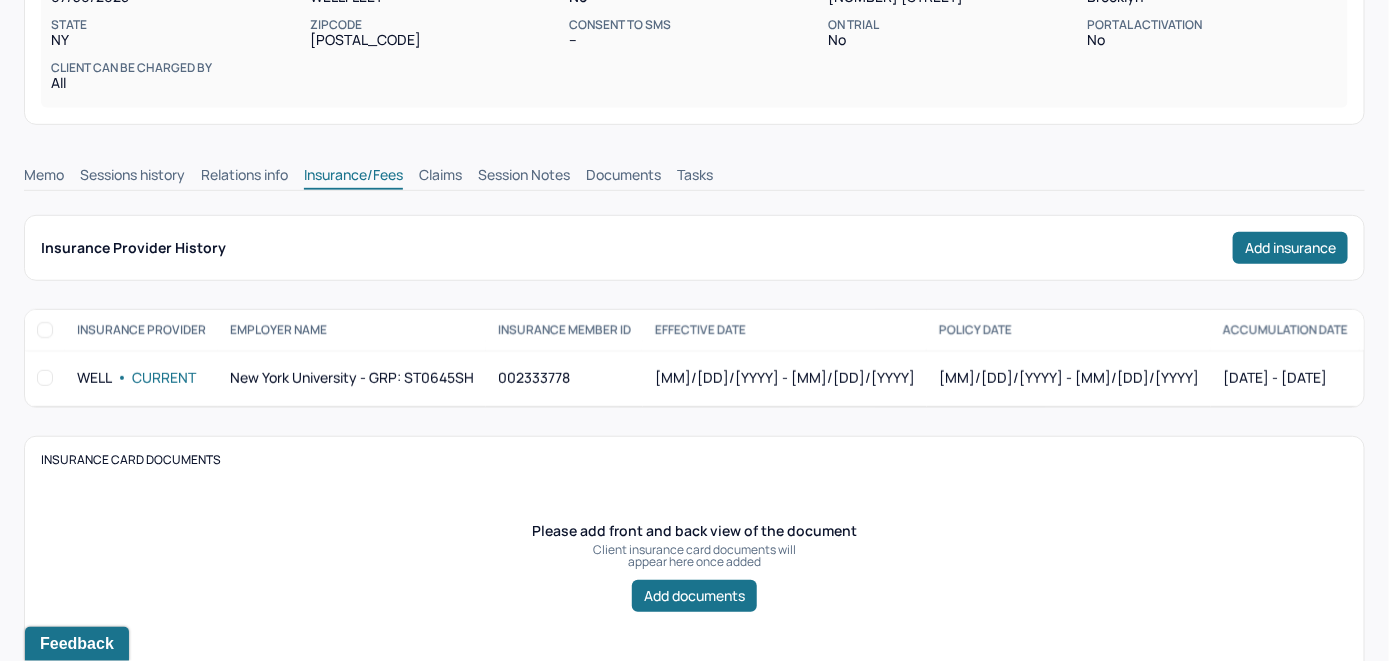 click on "Claims" at bounding box center [440, 177] 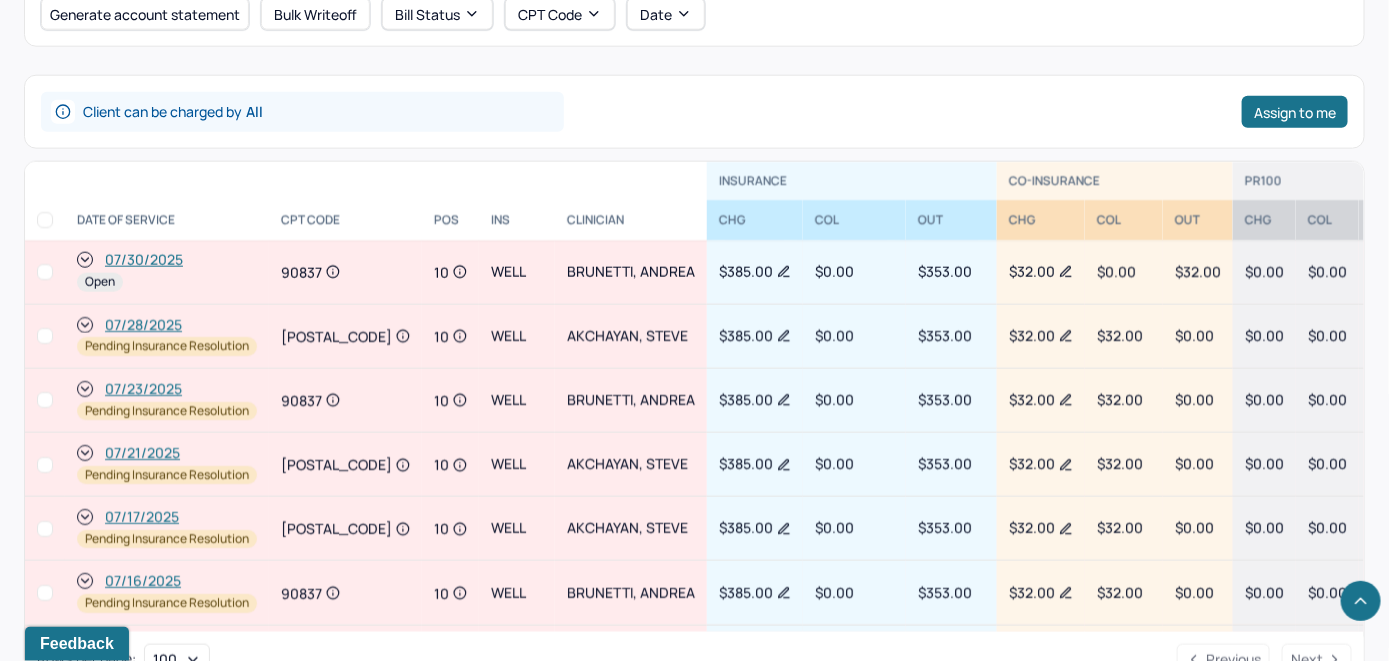 scroll, scrollTop: 881, scrollLeft: 0, axis: vertical 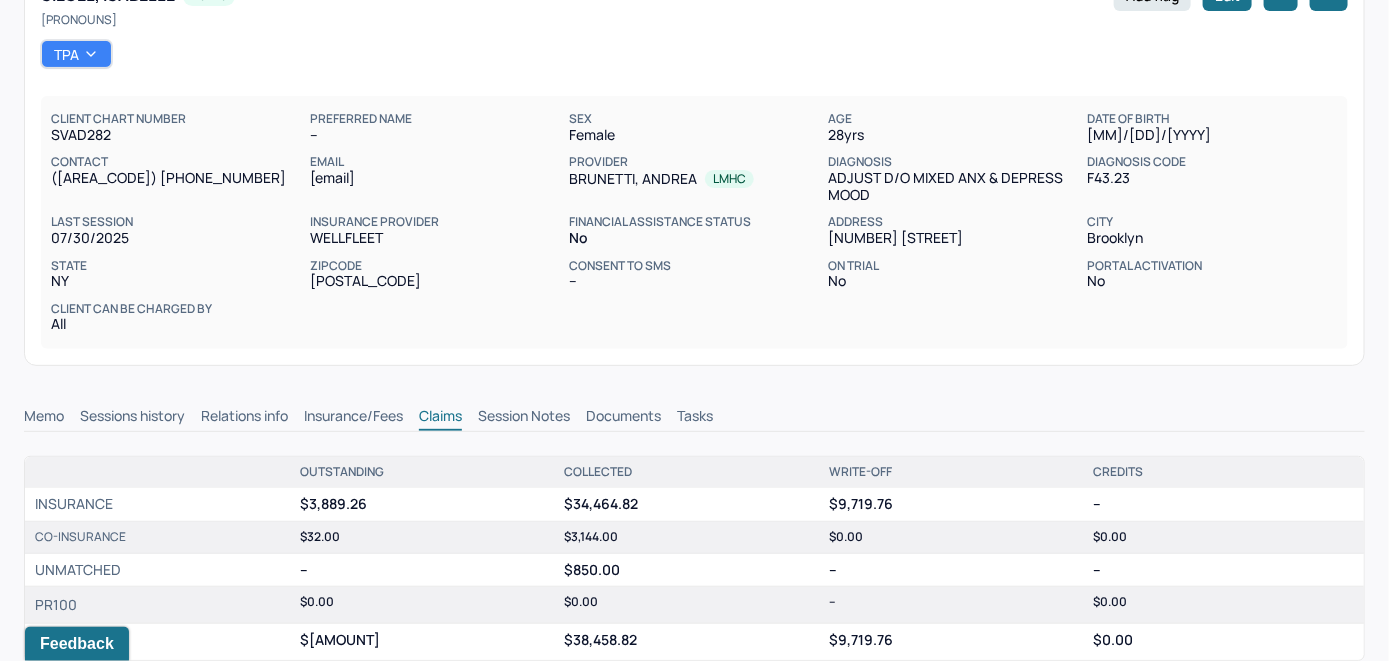 click on "Memo" at bounding box center (44, 418) 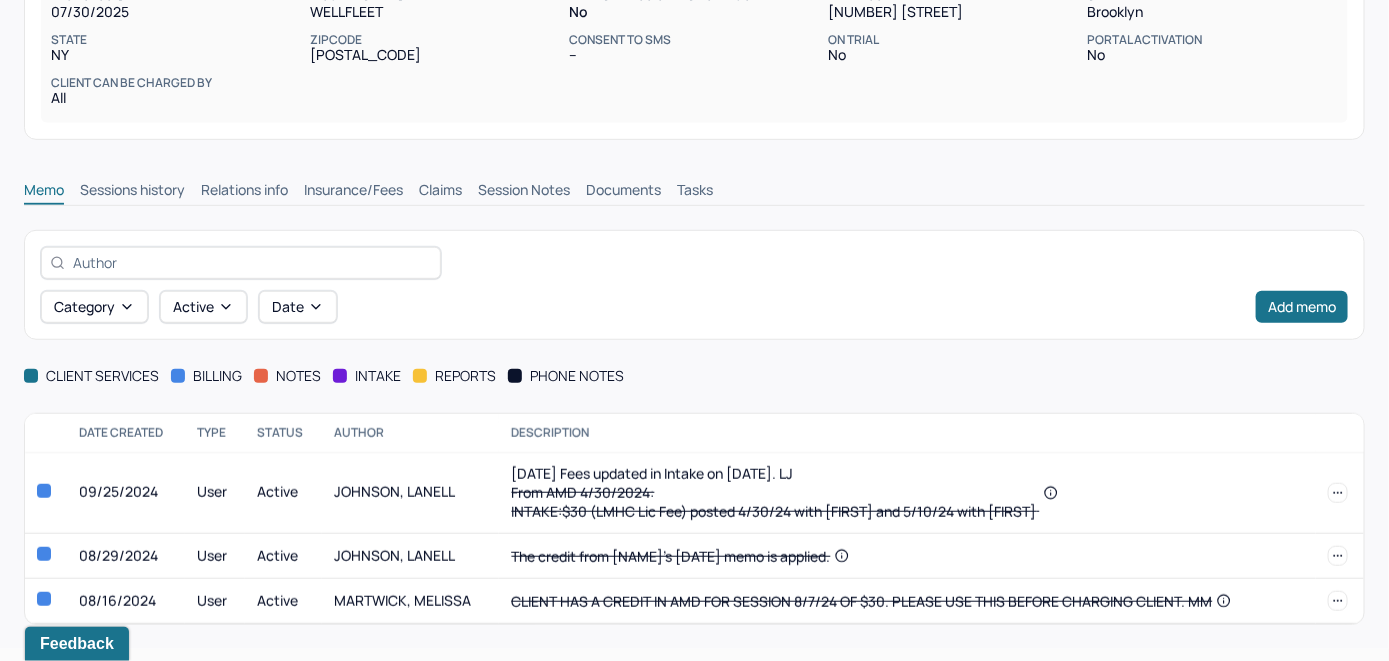 scroll, scrollTop: 365, scrollLeft: 0, axis: vertical 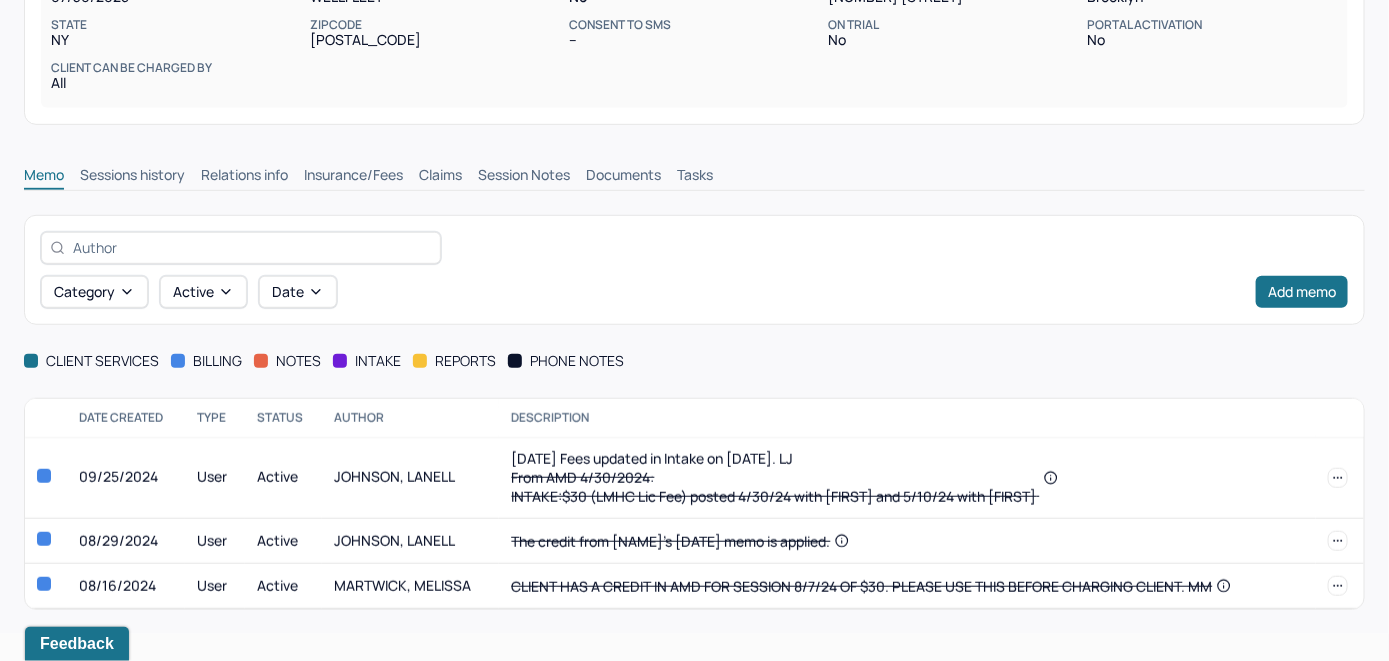 click on "Insurance/Fees" at bounding box center (353, 177) 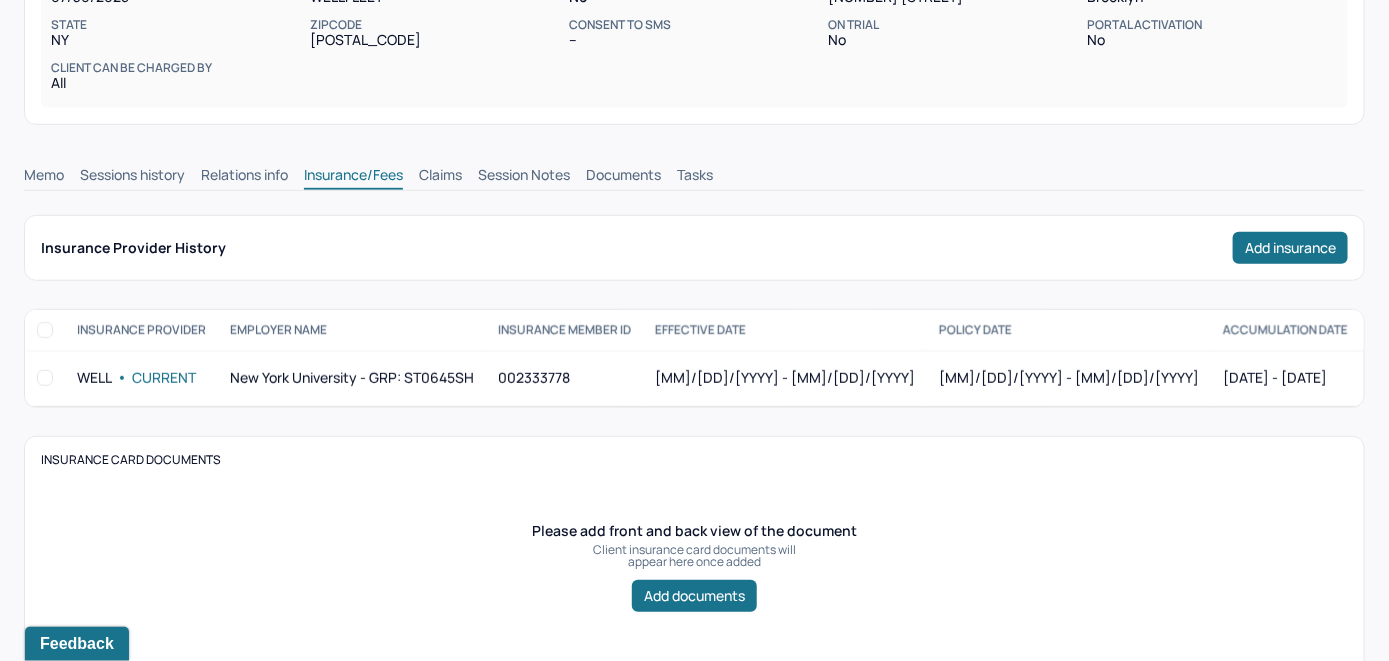 click on "Claims" at bounding box center (440, 177) 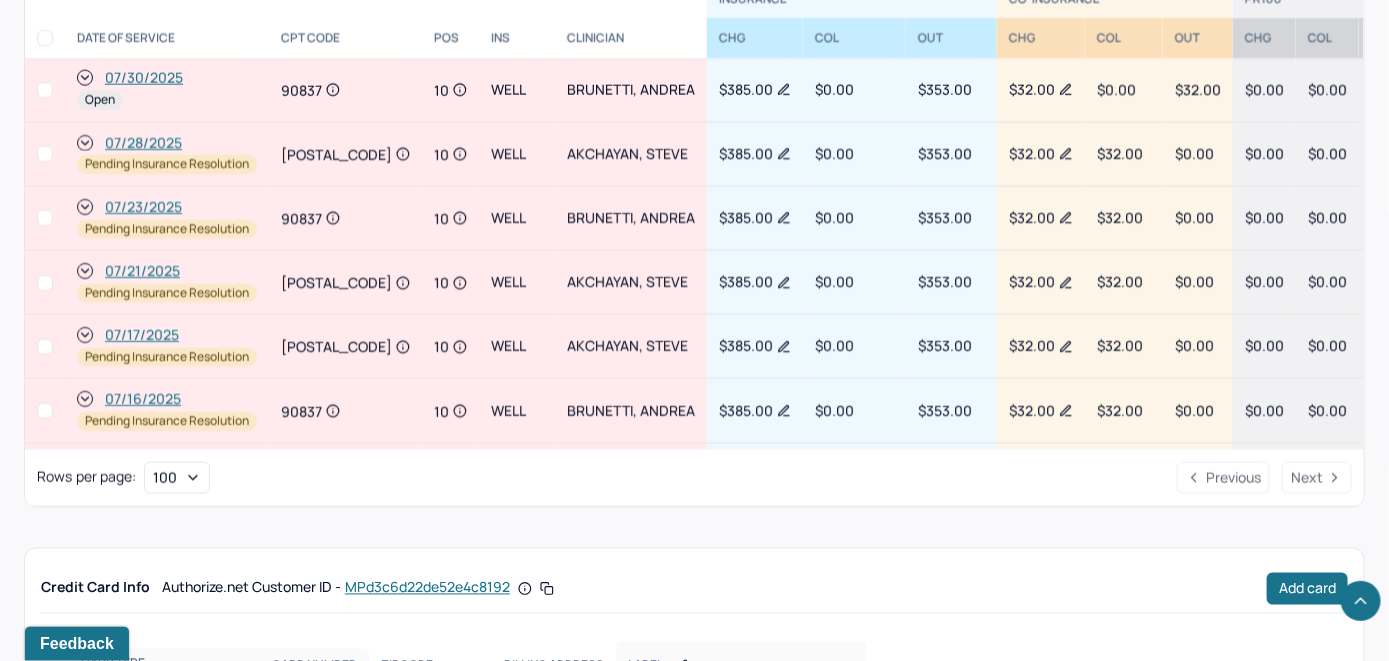 scroll, scrollTop: 1165, scrollLeft: 0, axis: vertical 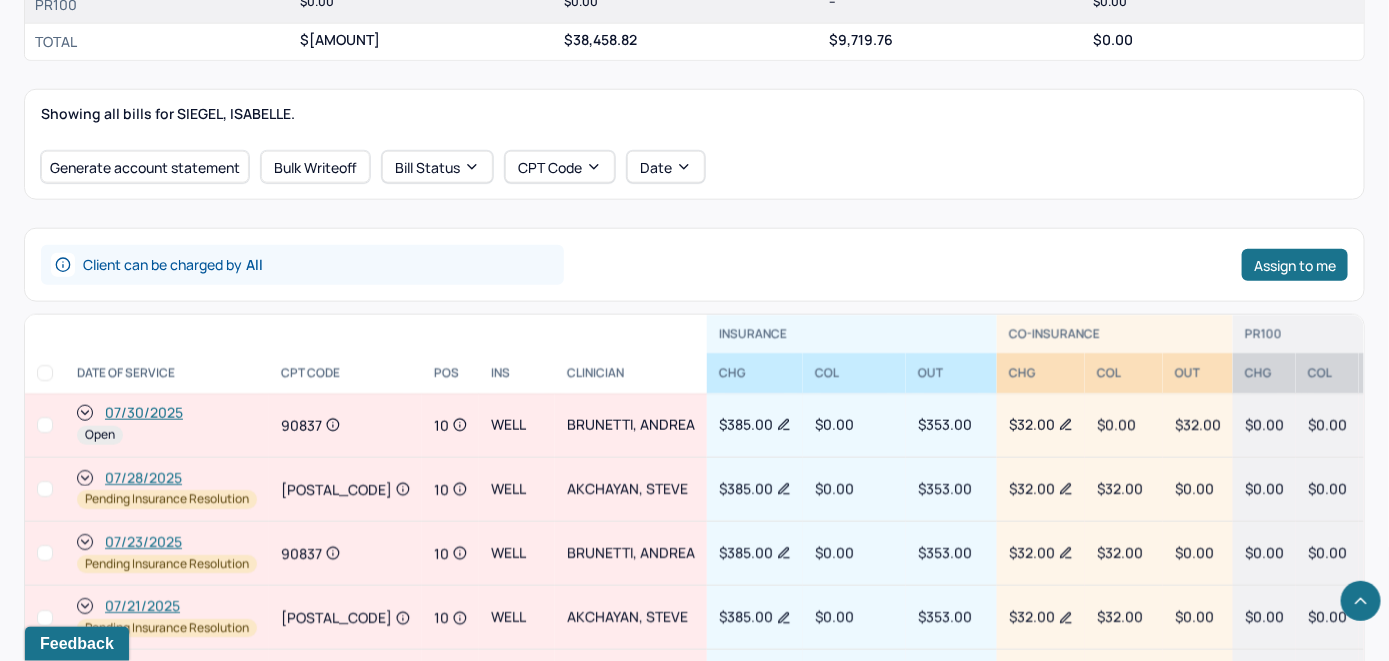 click on "07/30/2025" at bounding box center (144, 413) 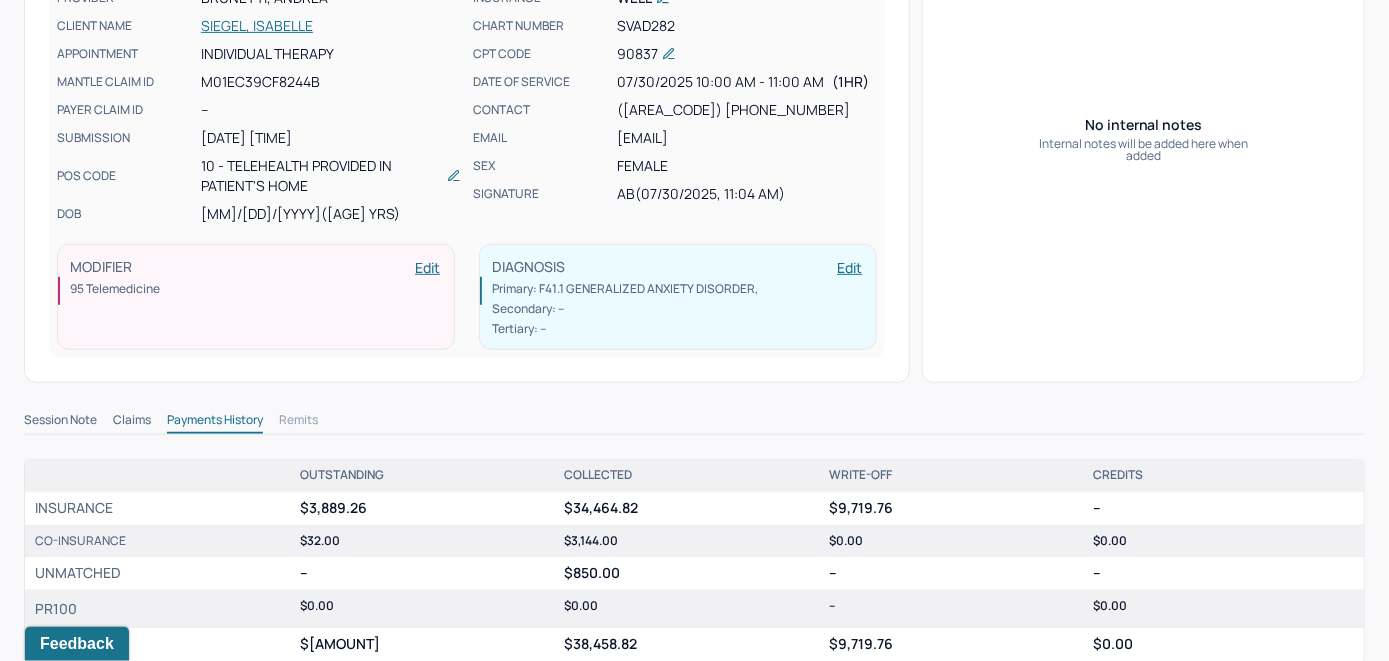 scroll, scrollTop: 700, scrollLeft: 0, axis: vertical 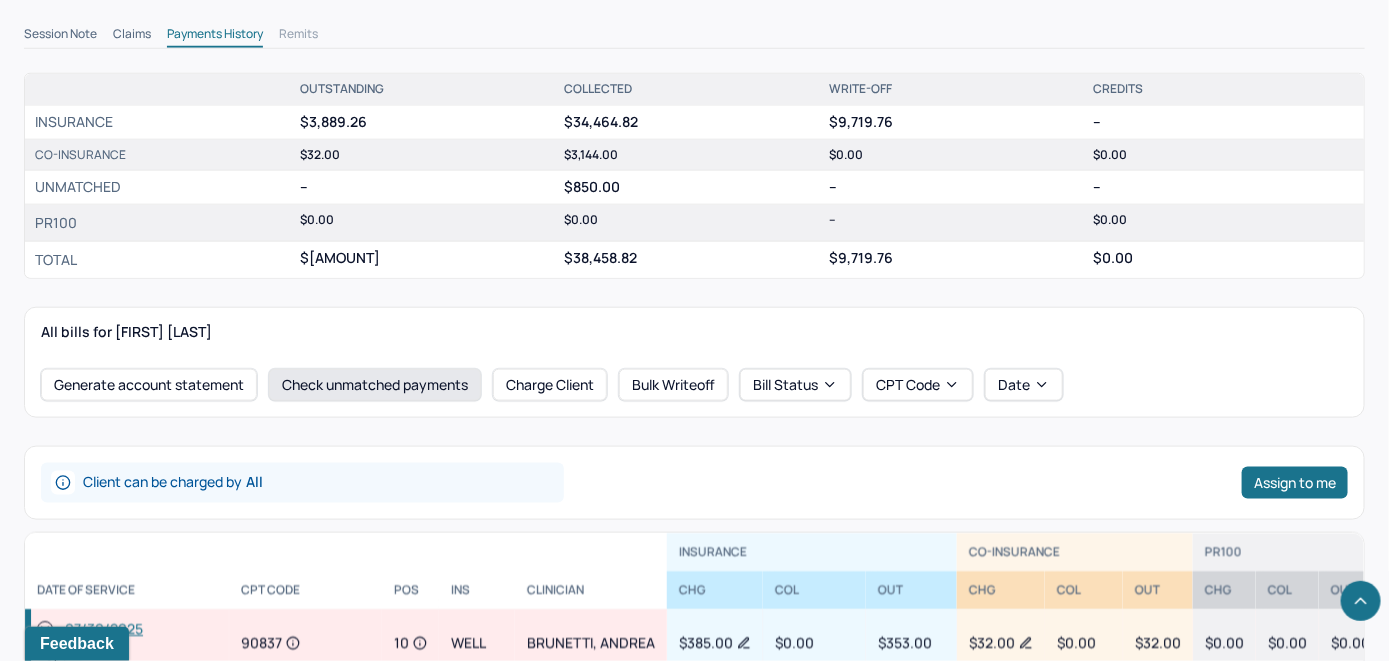 click on "Check unmatched payments" at bounding box center [375, 385] 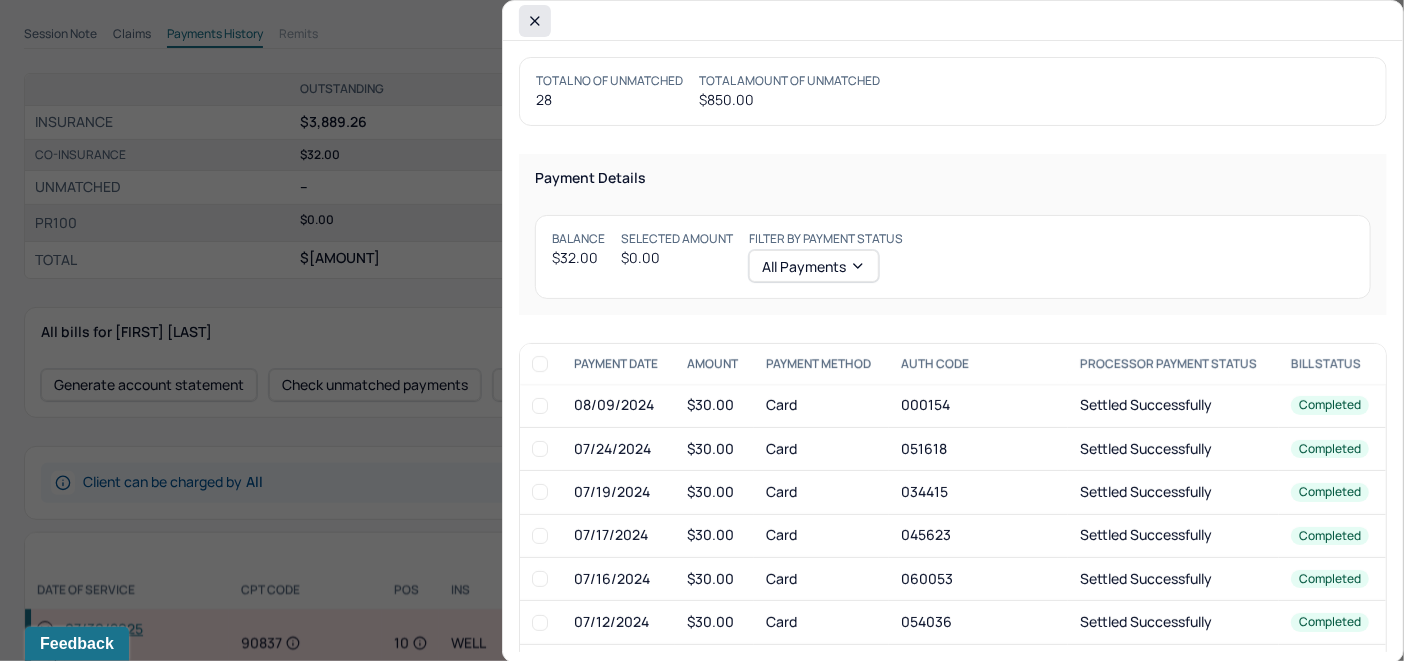 click 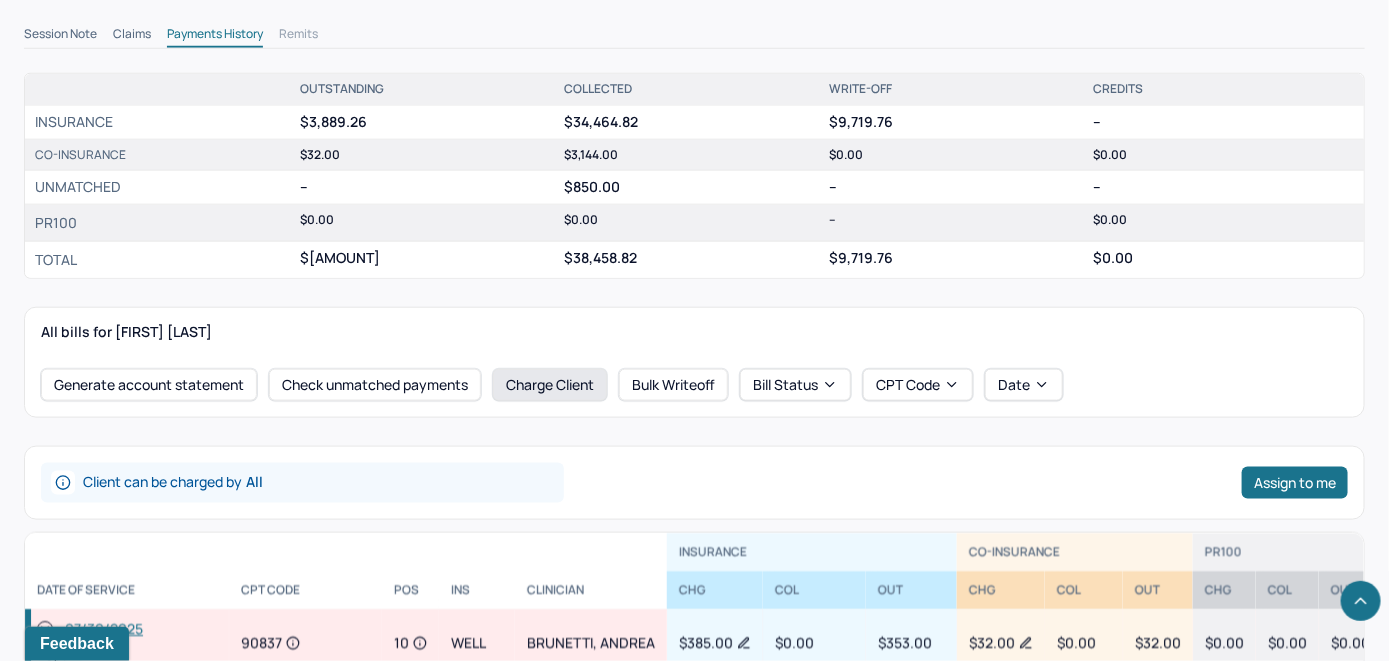 click on "Charge Client" at bounding box center [550, 385] 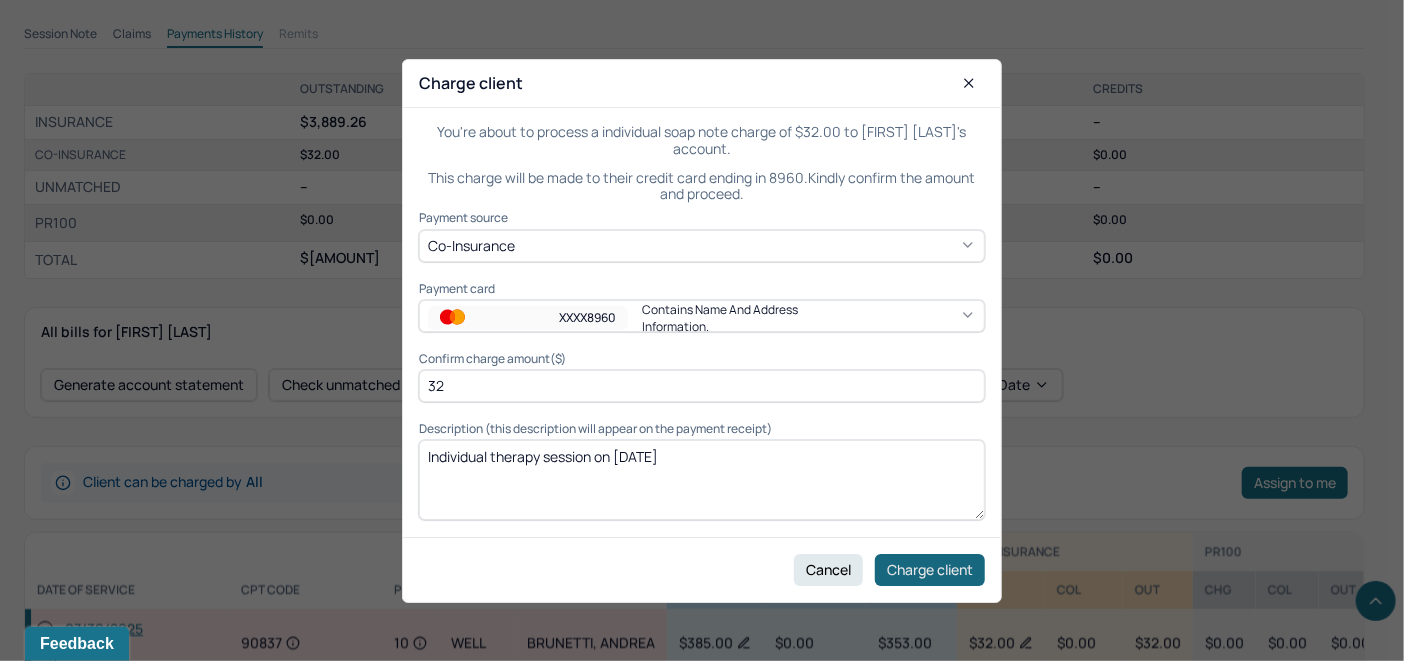click on "Charge client" at bounding box center (930, 569) 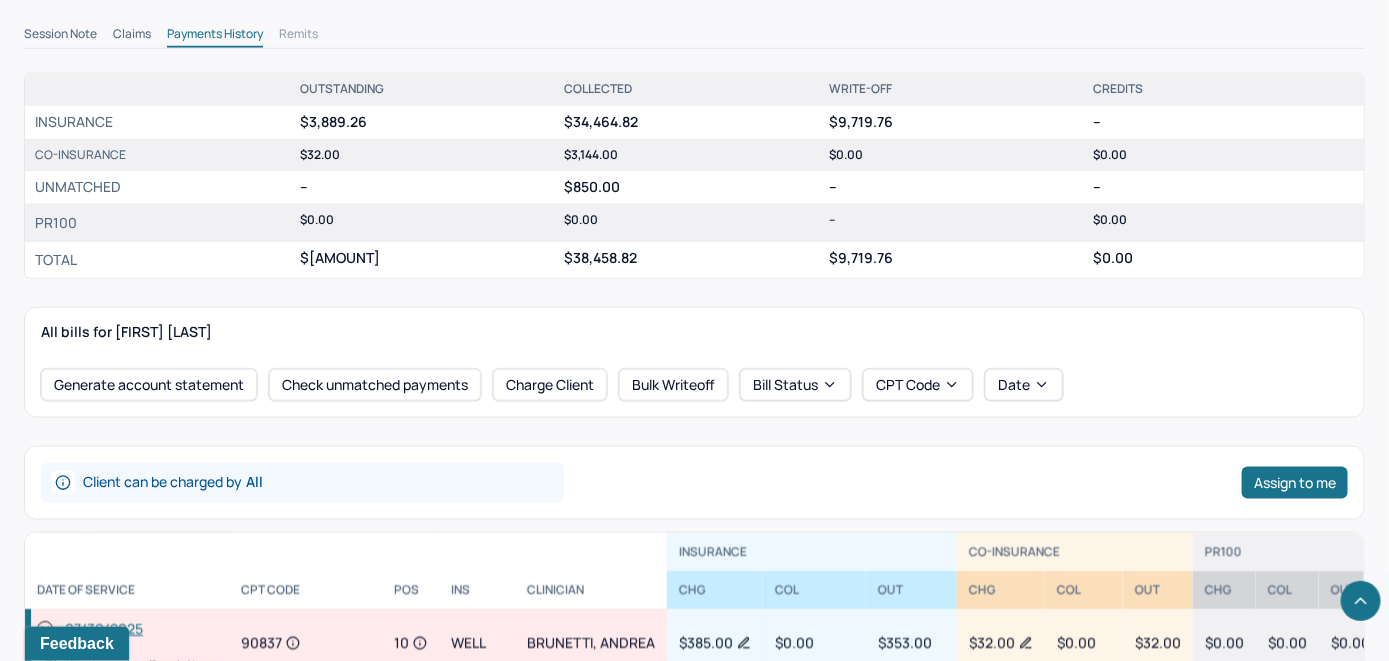 scroll, scrollTop: 200, scrollLeft: 0, axis: vertical 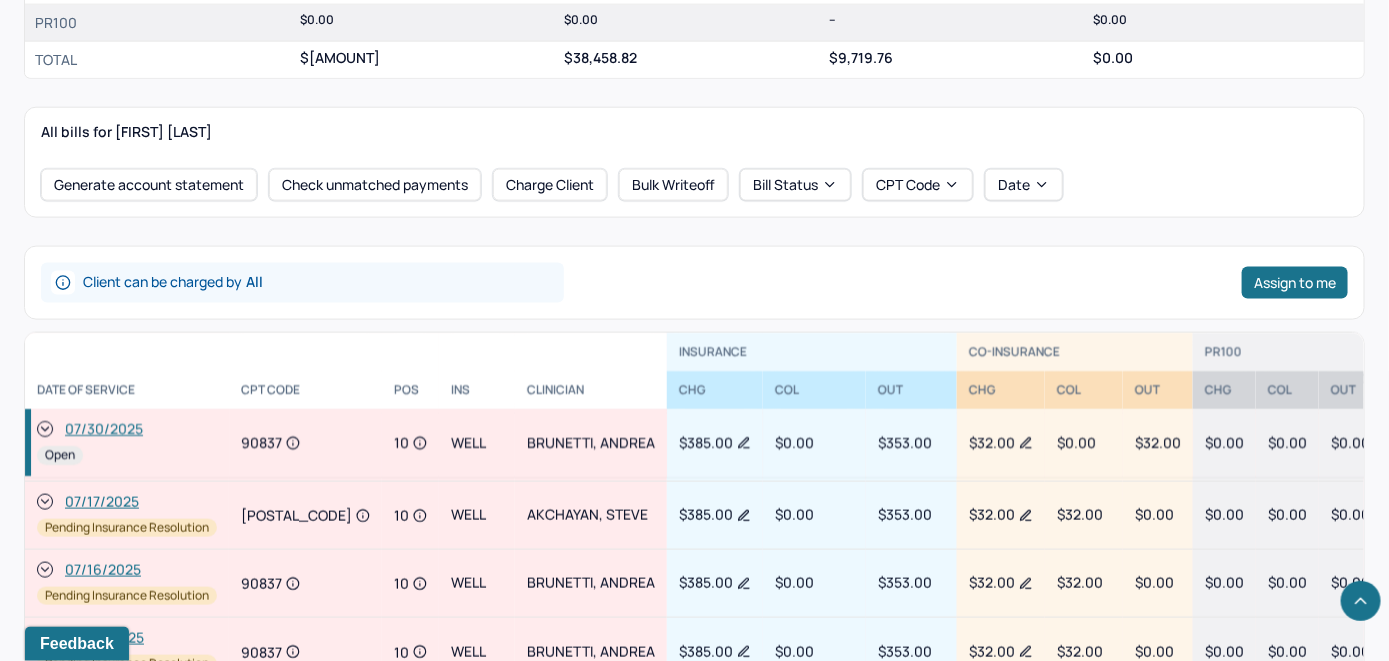 drag, startPoint x: 45, startPoint y: 430, endPoint x: 91, endPoint y: 396, distance: 57.201397 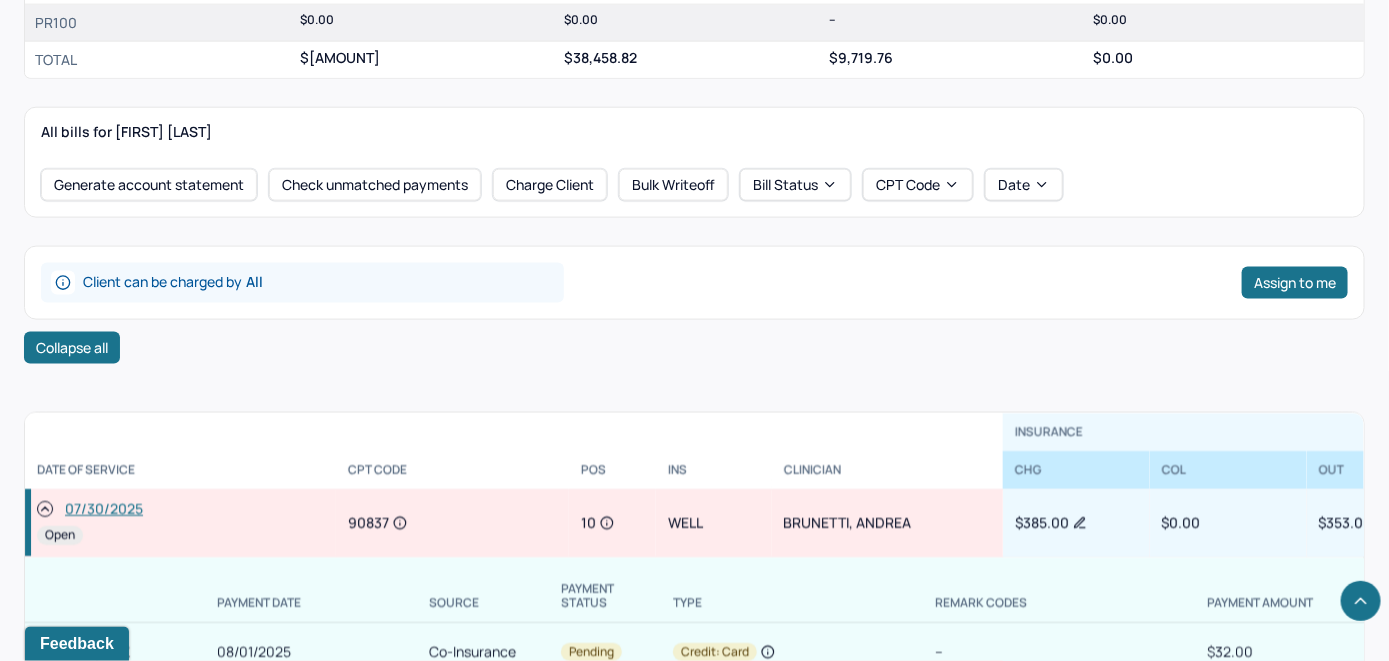 scroll, scrollTop: 405, scrollLeft: 0, axis: vertical 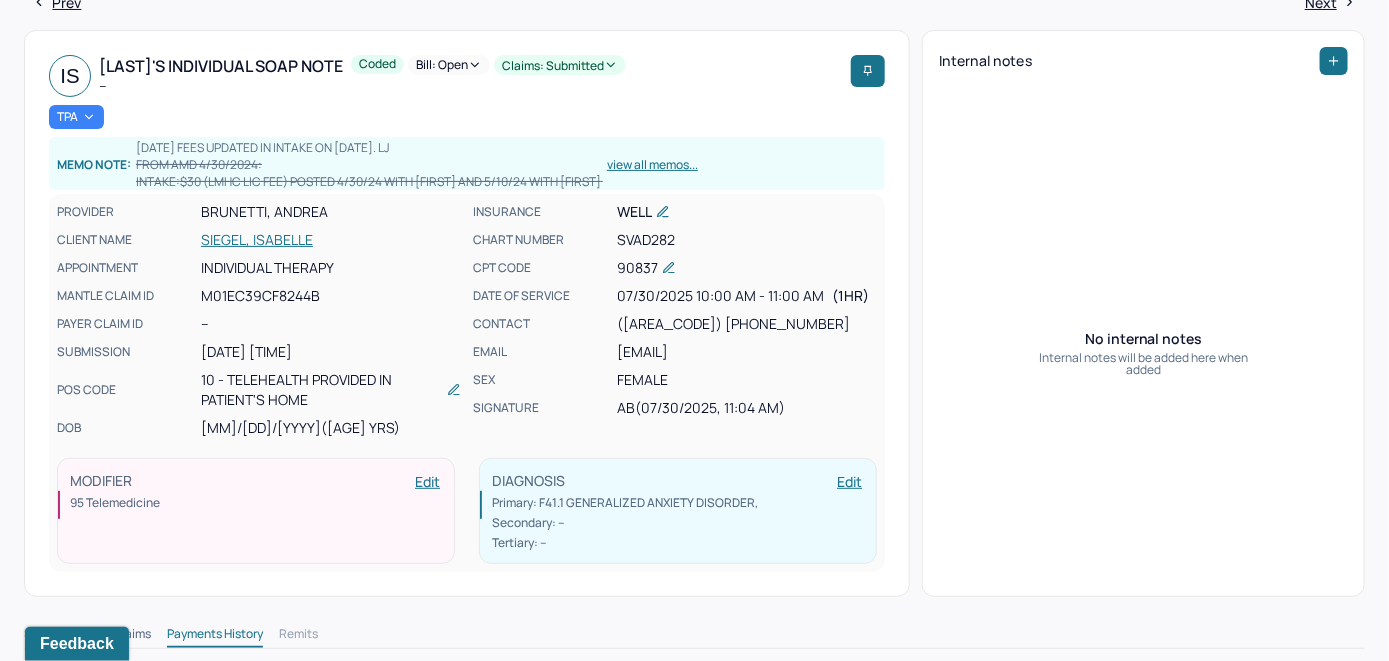 click on "Bill: Open" at bounding box center [449, 65] 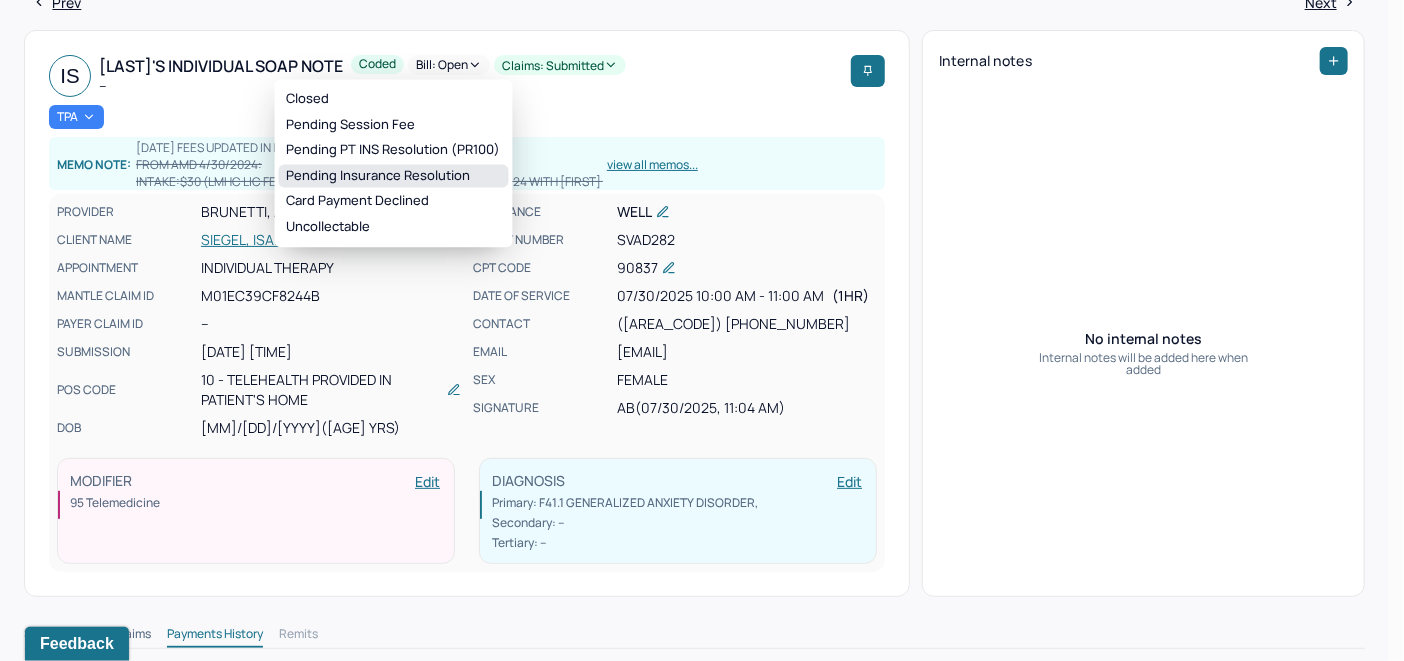click on "Pending Insurance Resolution" at bounding box center [394, 176] 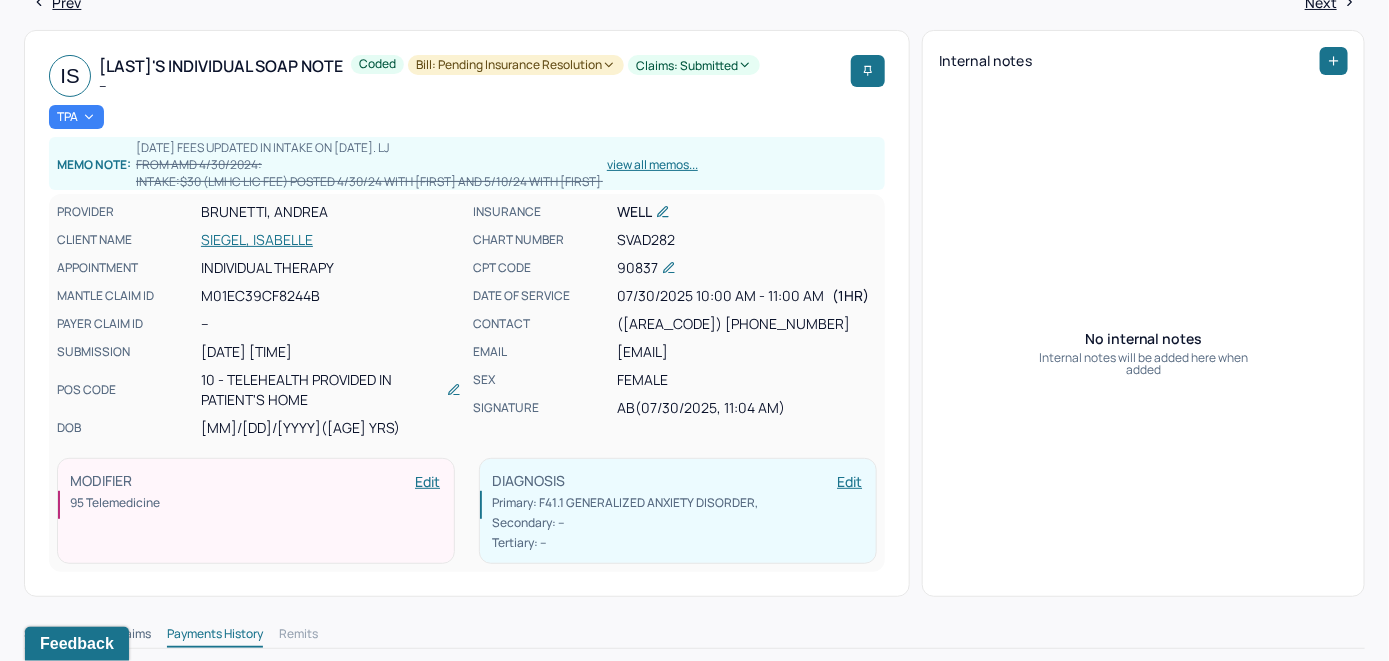 scroll, scrollTop: 0, scrollLeft: 0, axis: both 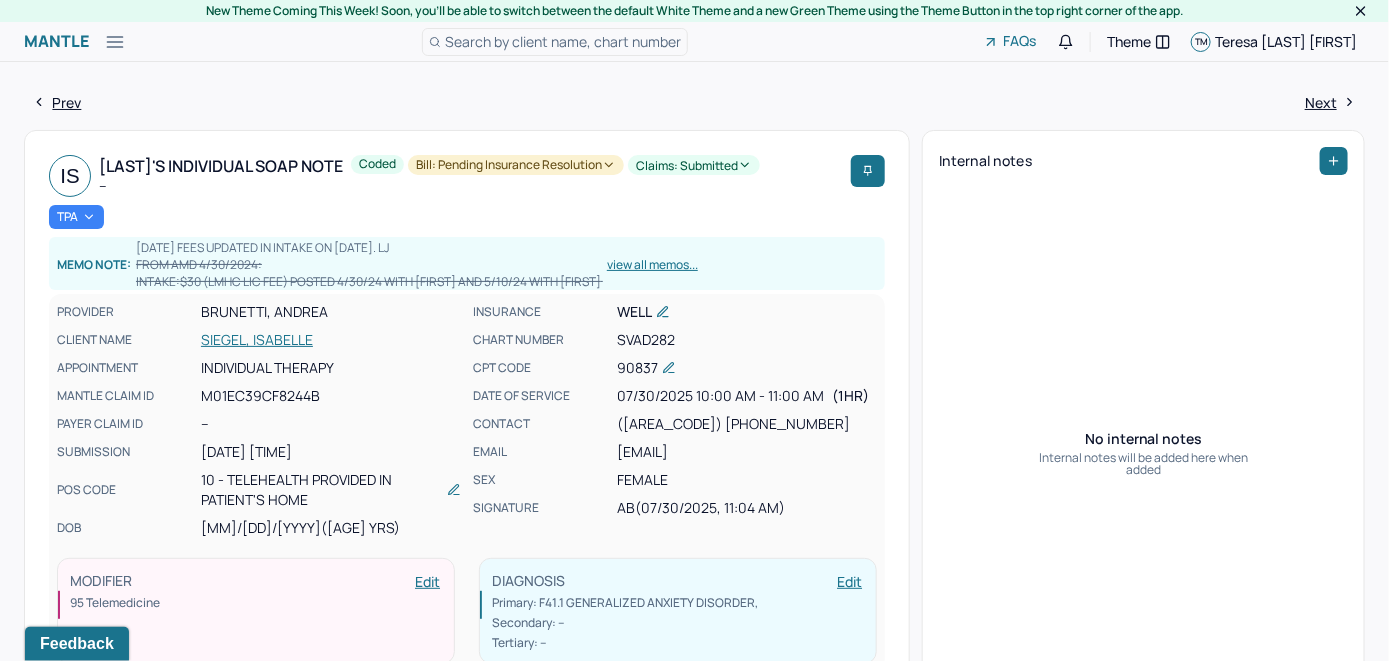 click on "Search by client name, chart number" at bounding box center (563, 41) 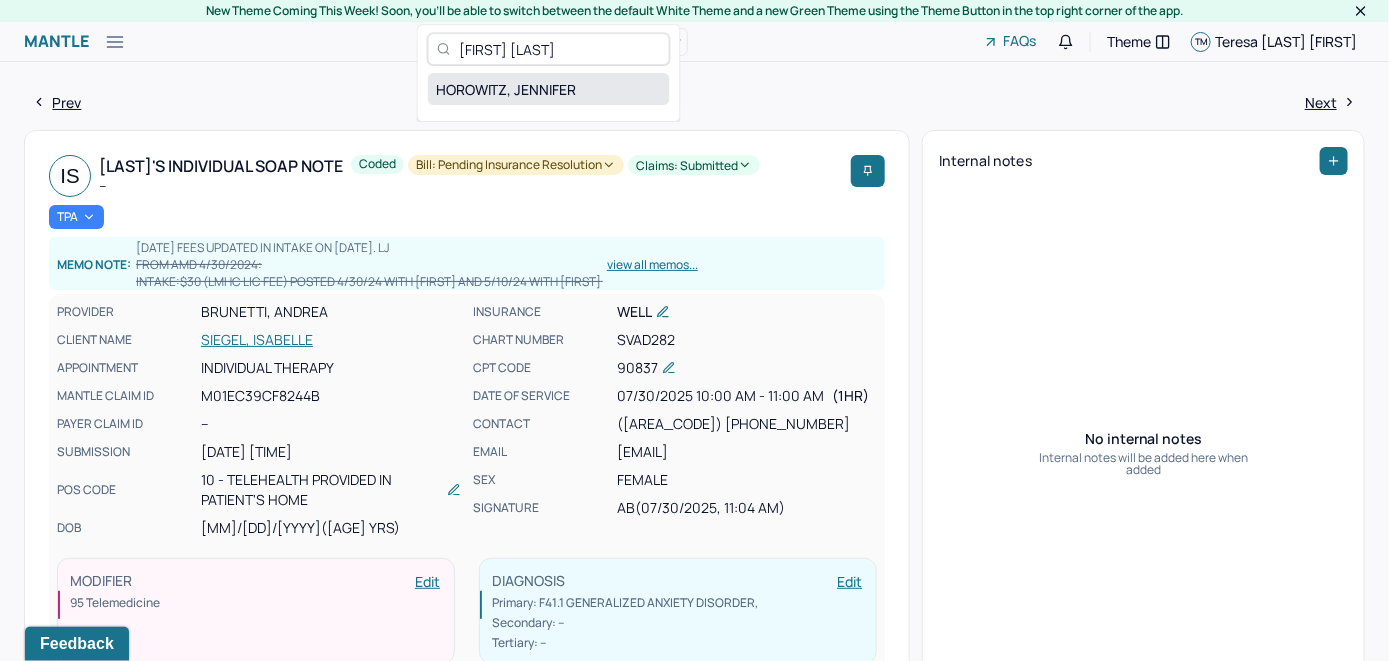type on "[FIRST] [LAST]" 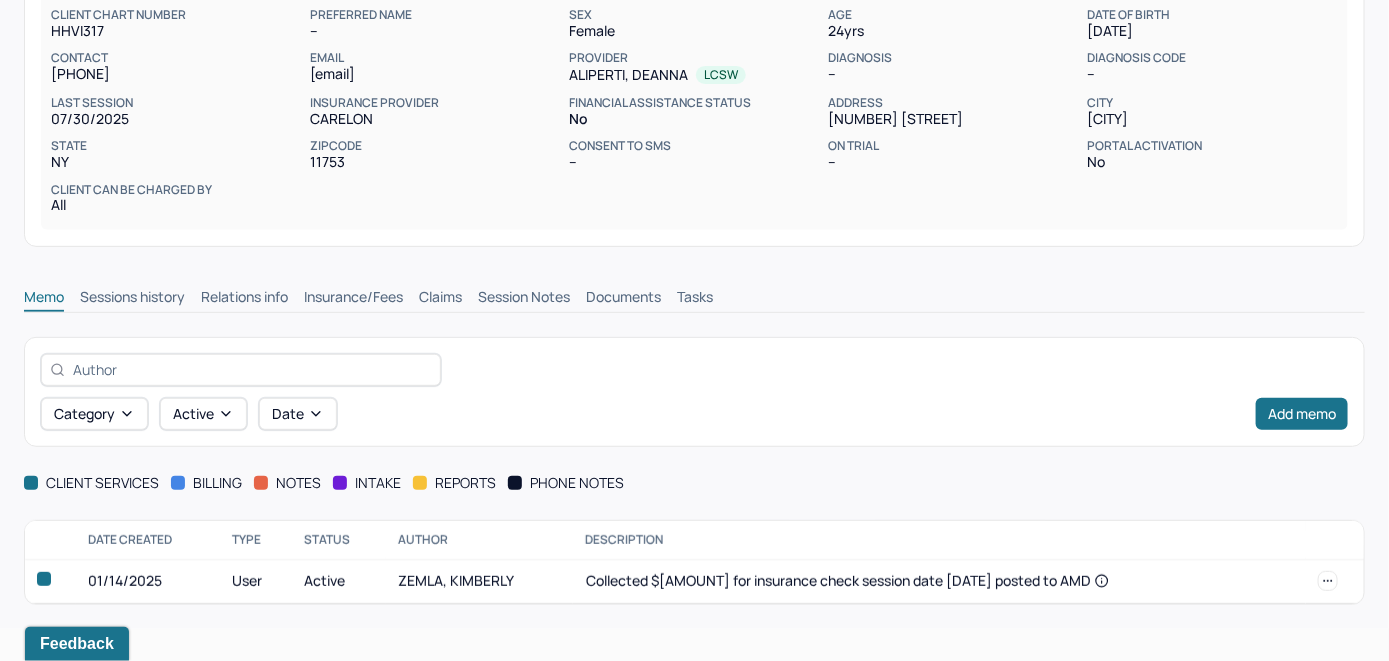 scroll, scrollTop: 209, scrollLeft: 0, axis: vertical 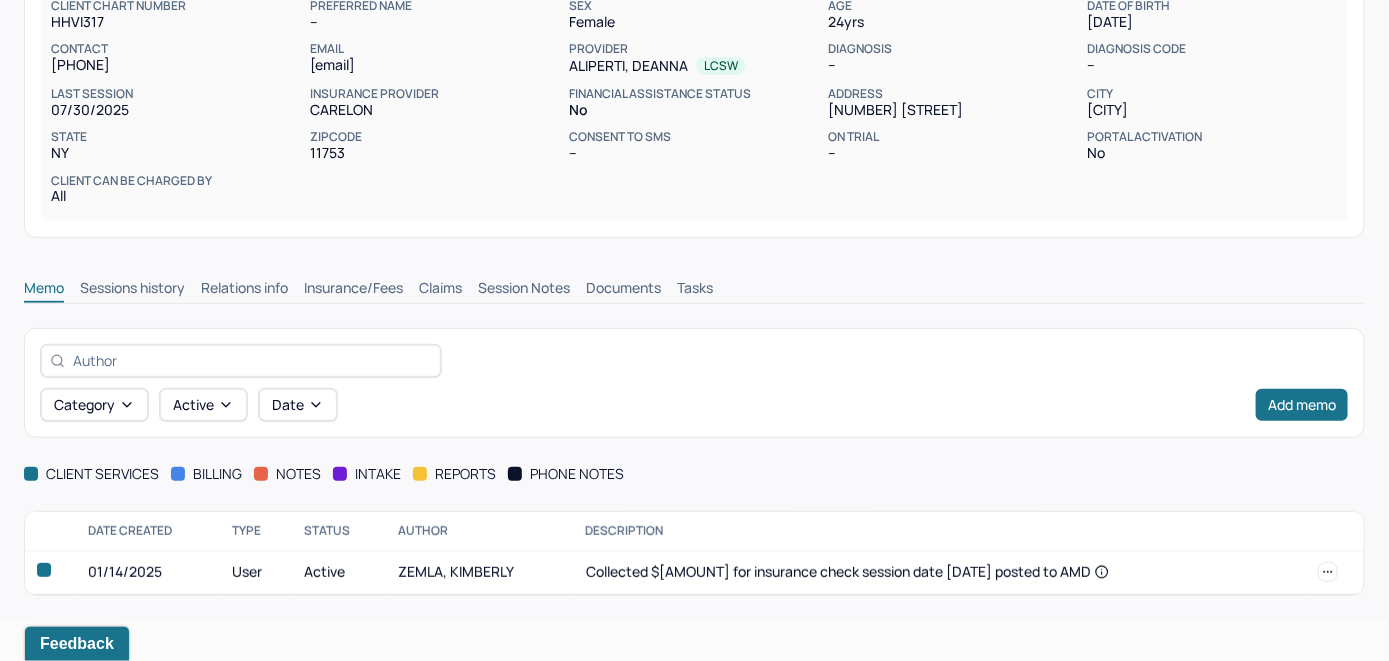 click on "Insurance/Fees" at bounding box center [353, 290] 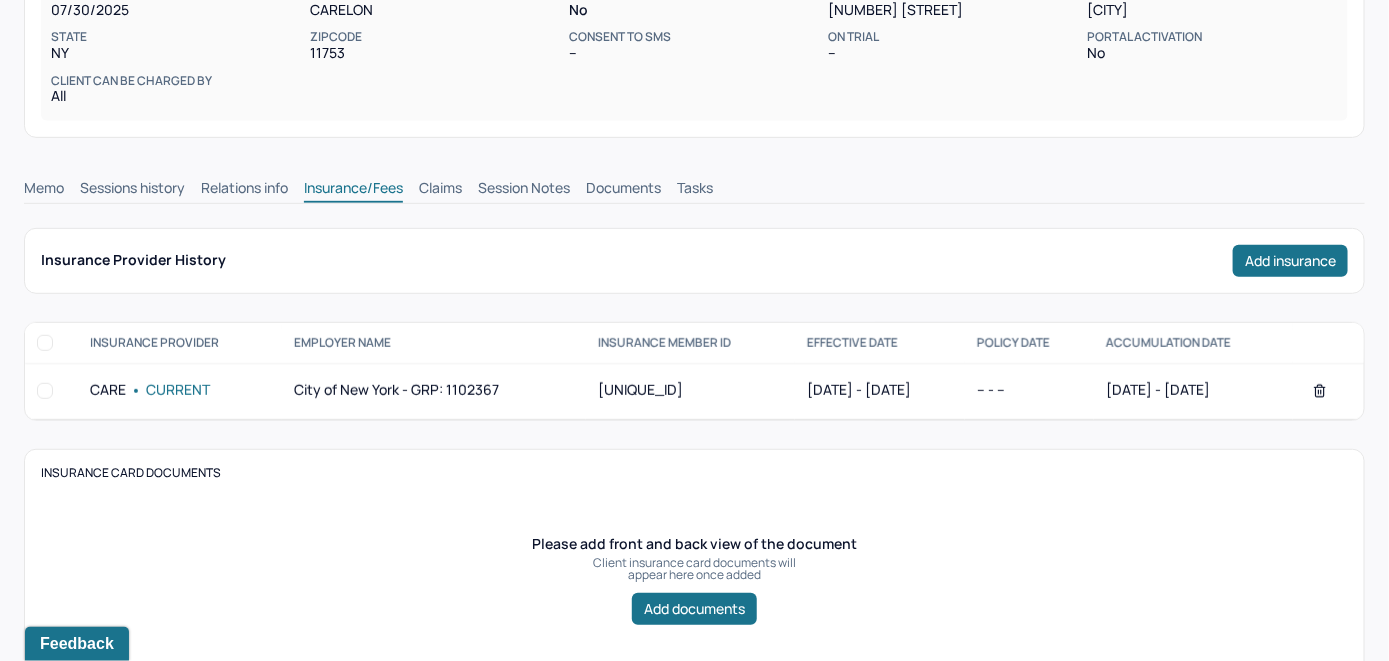 click on "Claims" at bounding box center [440, 190] 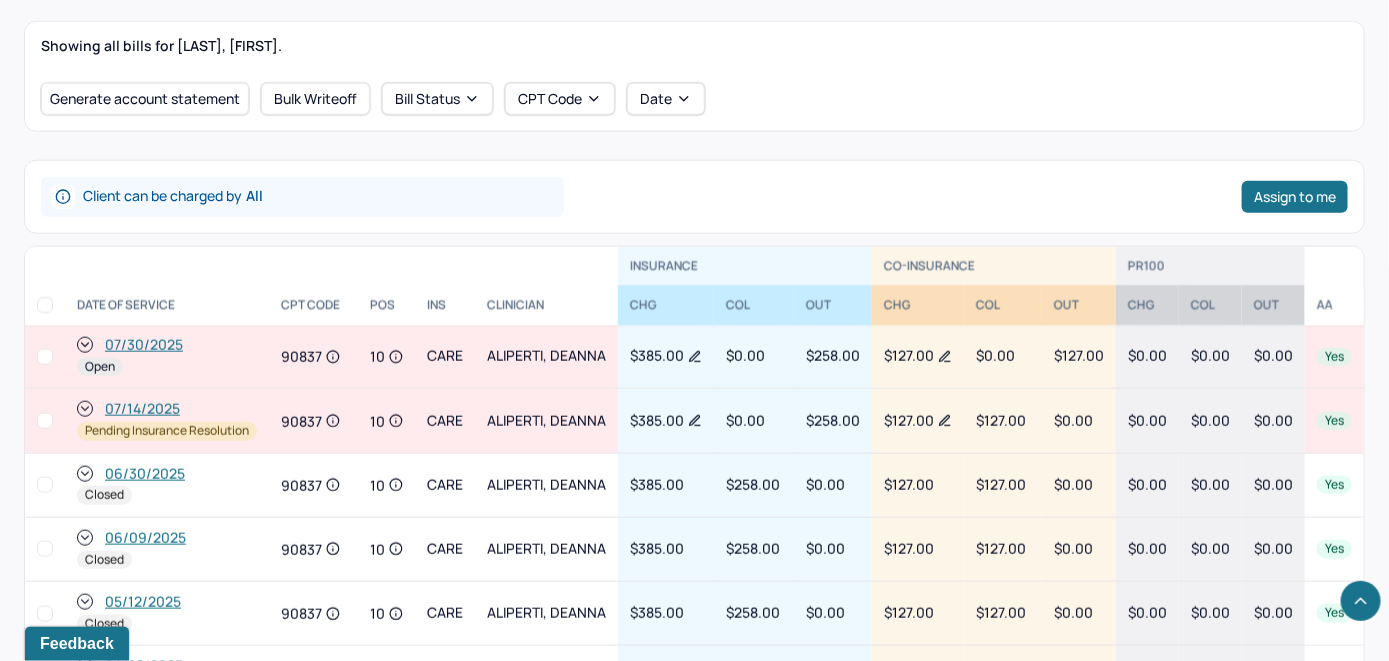 scroll, scrollTop: 753, scrollLeft: 0, axis: vertical 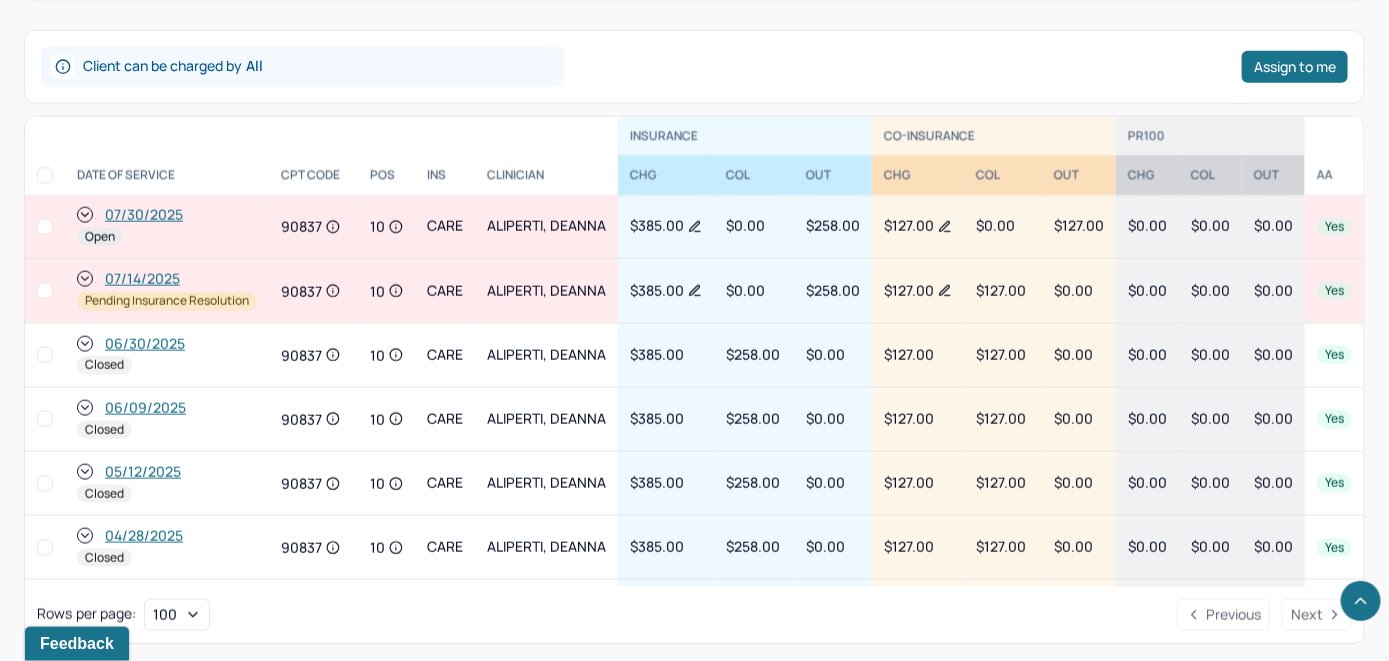 click on "07/30/2025" at bounding box center [144, 215] 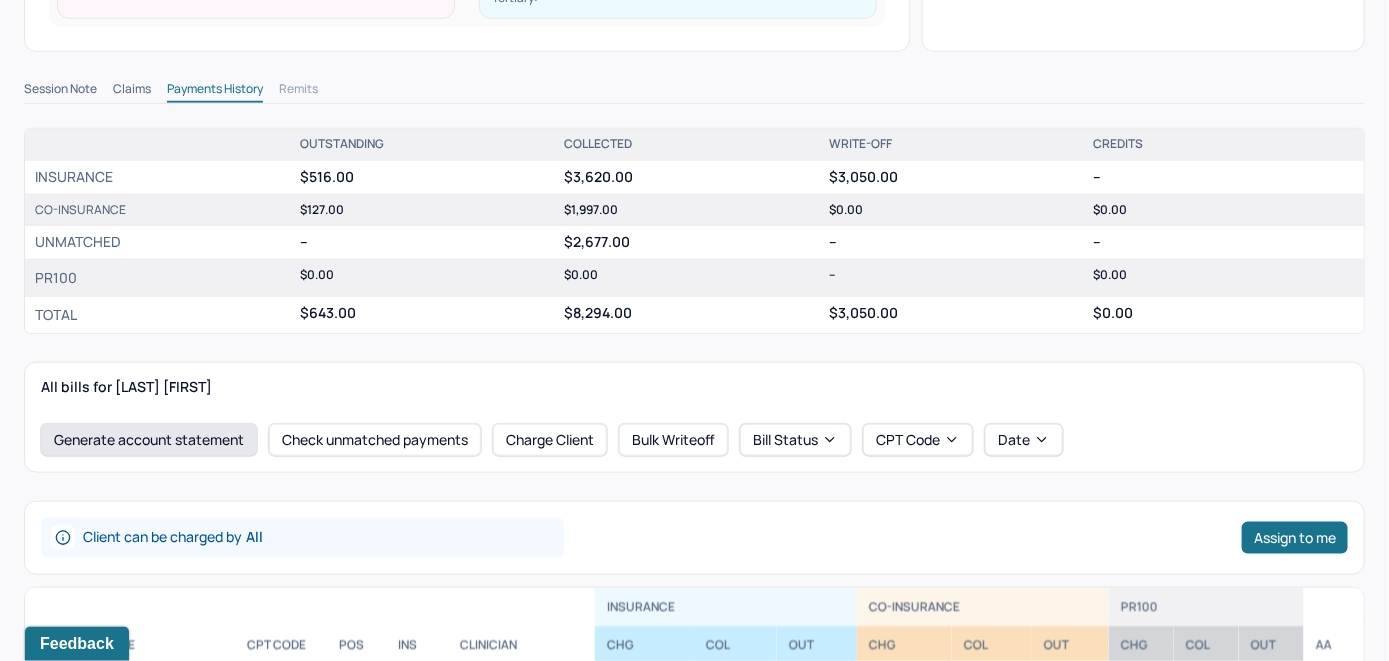 scroll, scrollTop: 700, scrollLeft: 0, axis: vertical 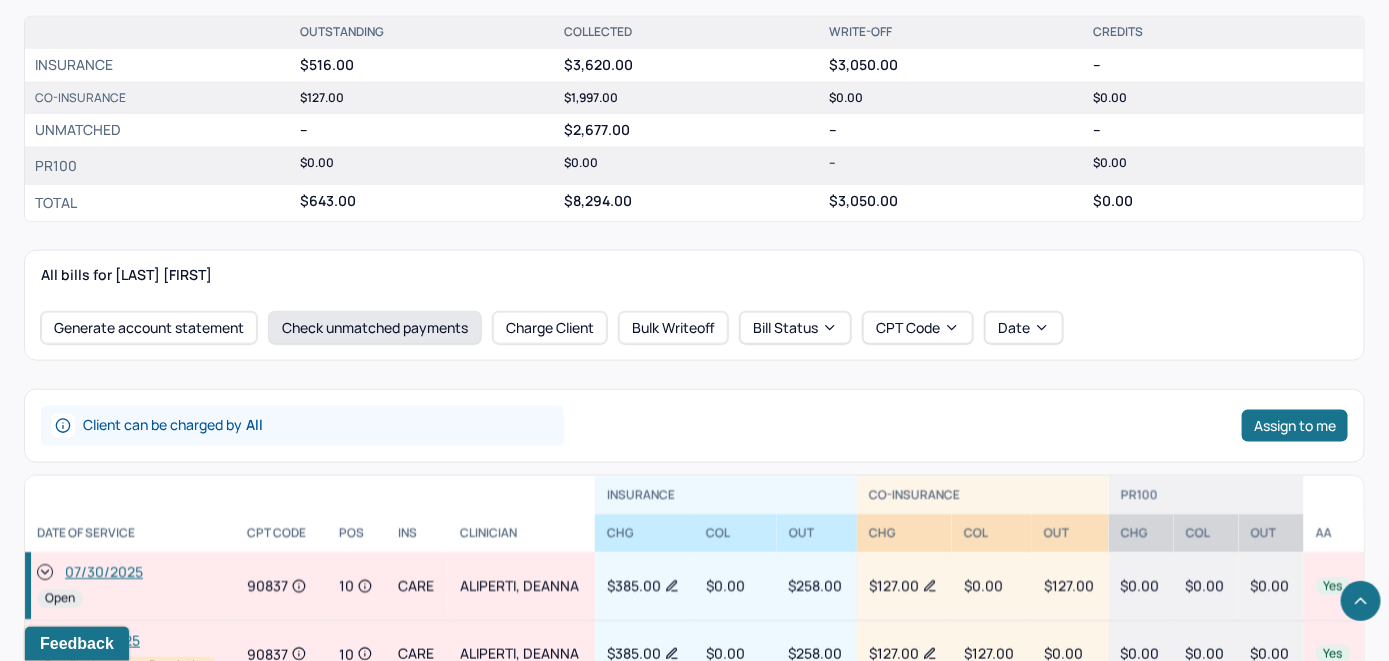 click on "Check unmatched payments" at bounding box center (375, 328) 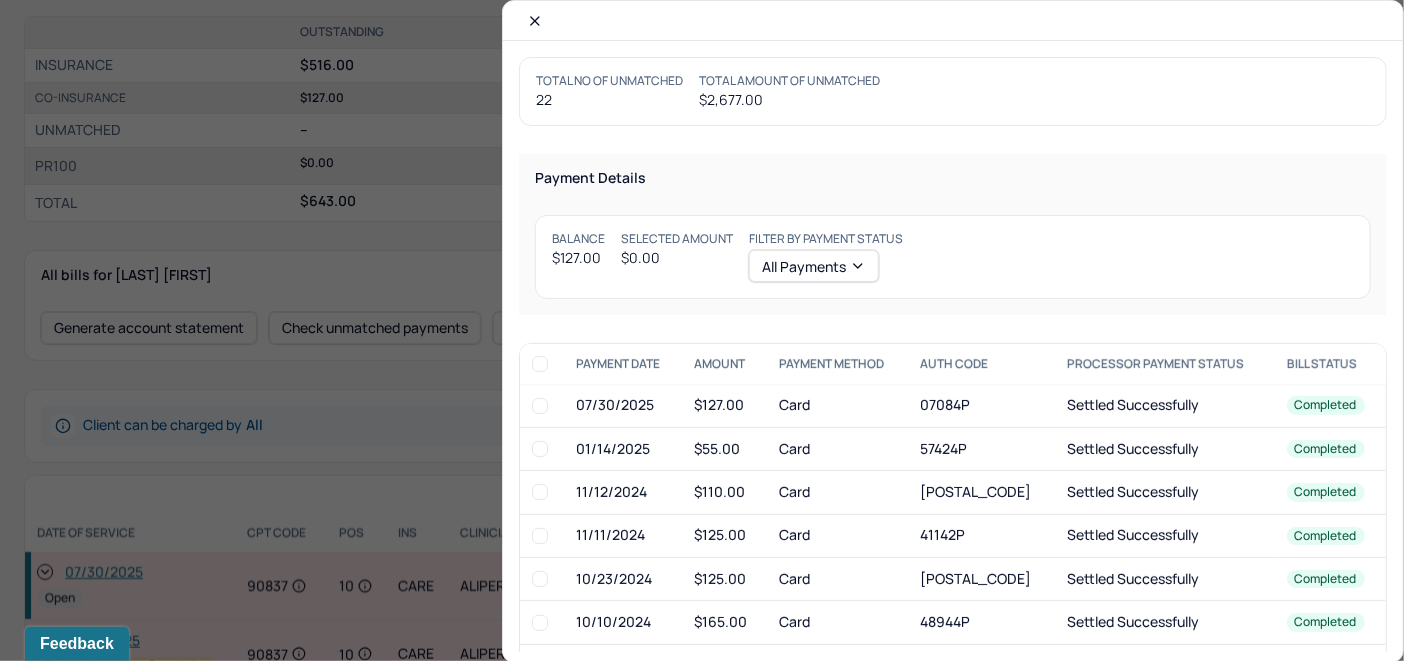 click at bounding box center (540, 406) 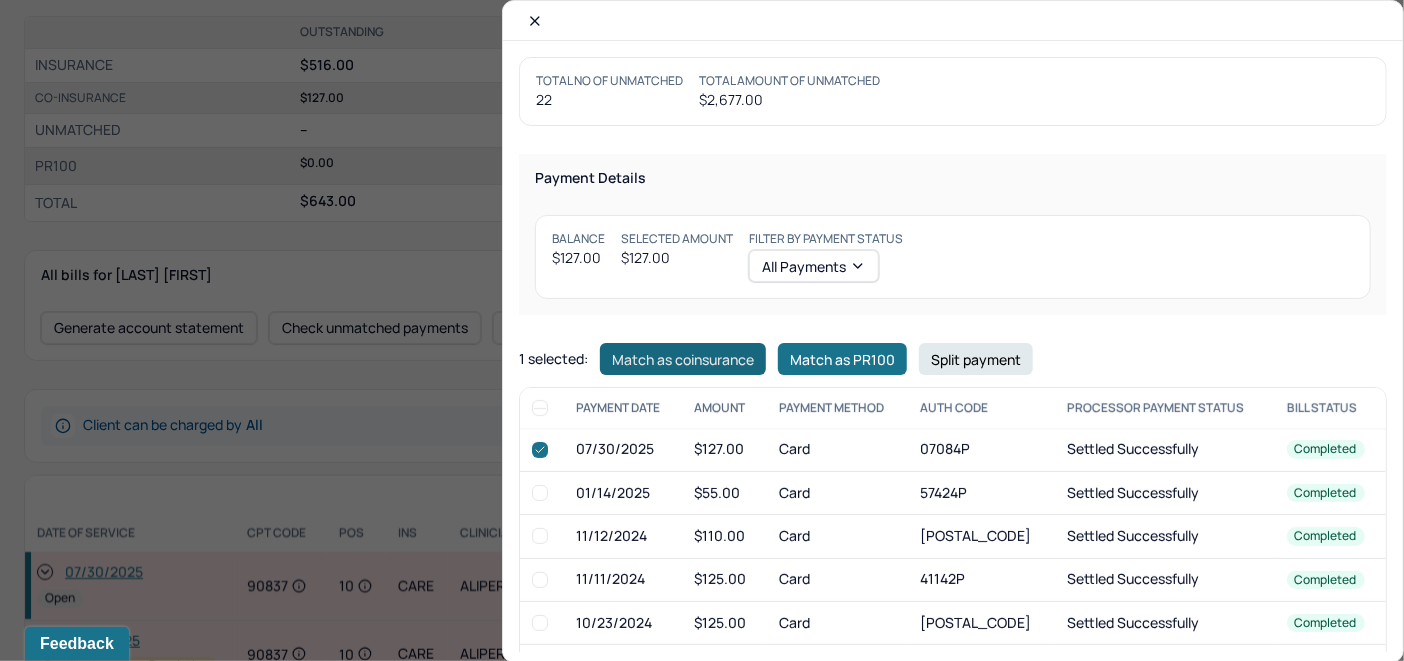 click on "Match as coinsurance" at bounding box center [683, 359] 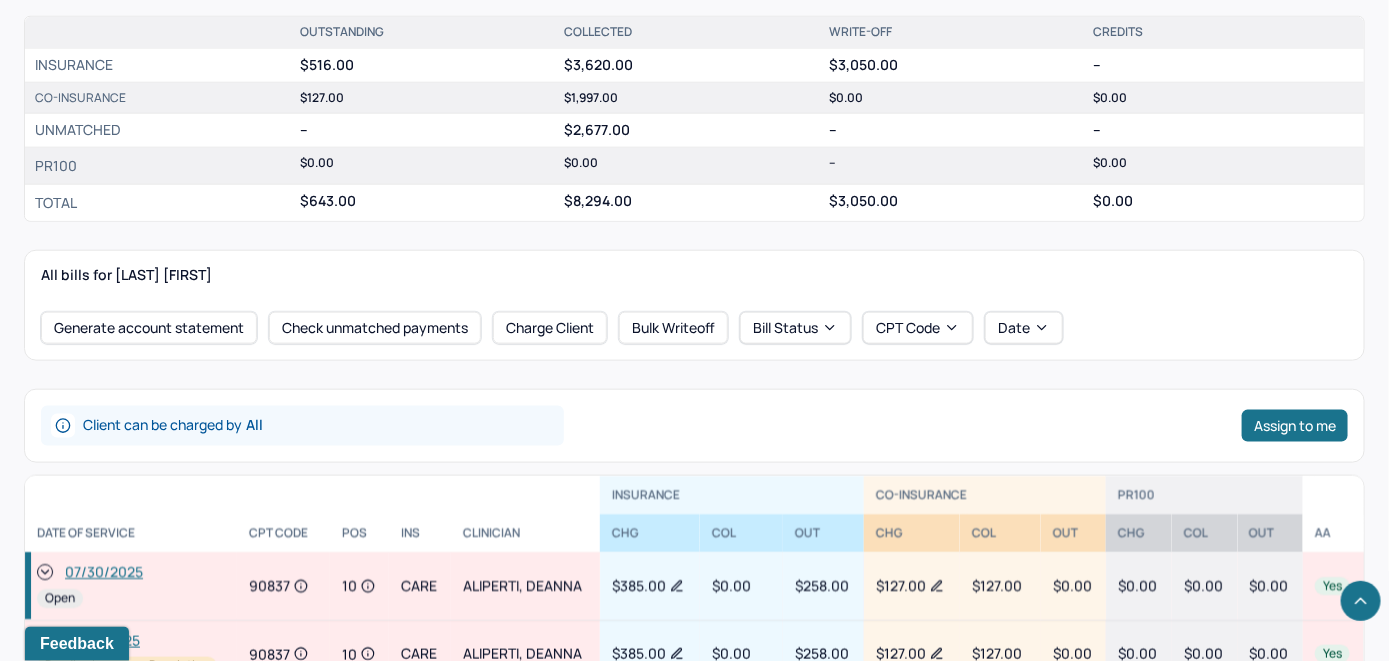 click on "[DATE] Open" at bounding box center [131, 587] 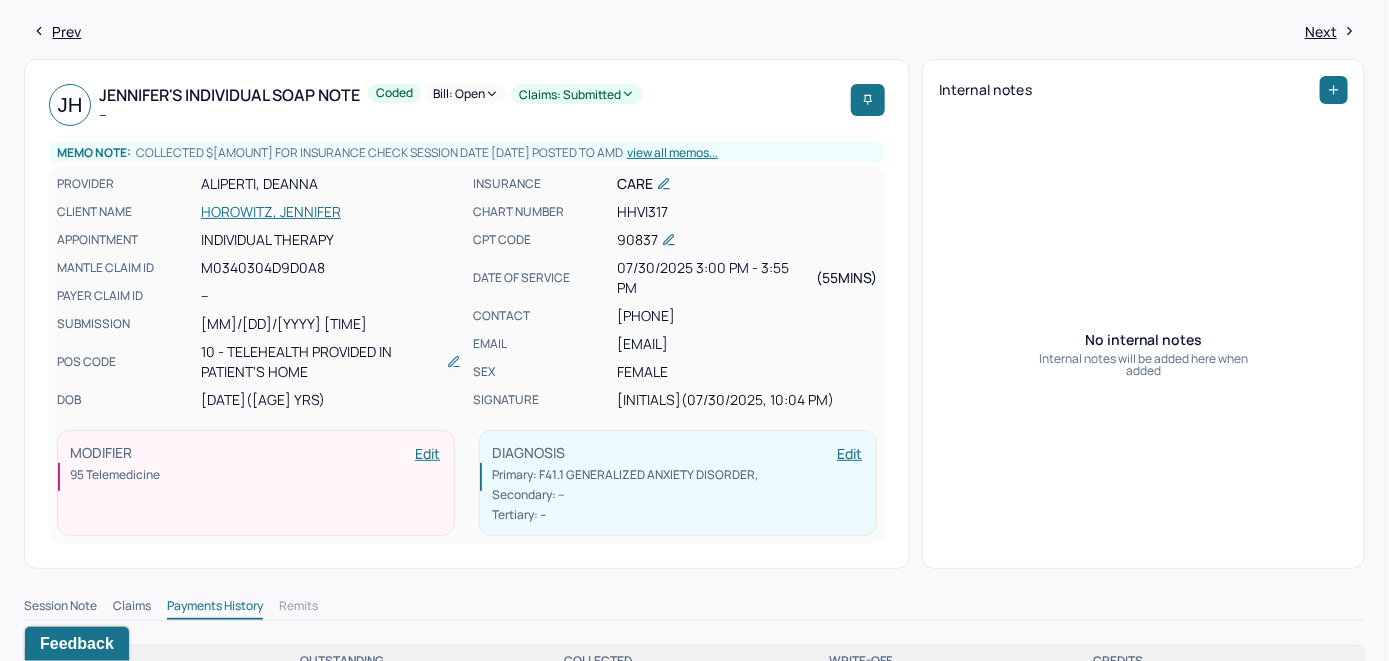scroll, scrollTop: 0, scrollLeft: 0, axis: both 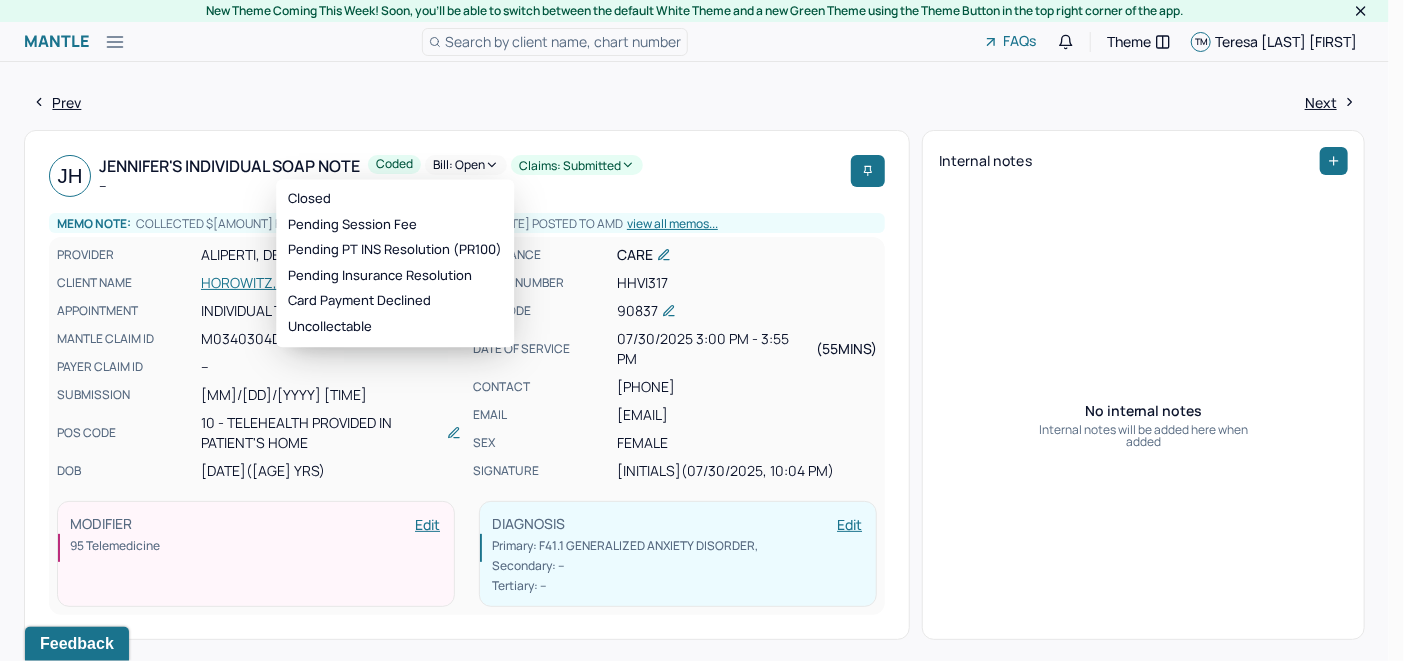 click on "Bill: Open" at bounding box center (466, 165) 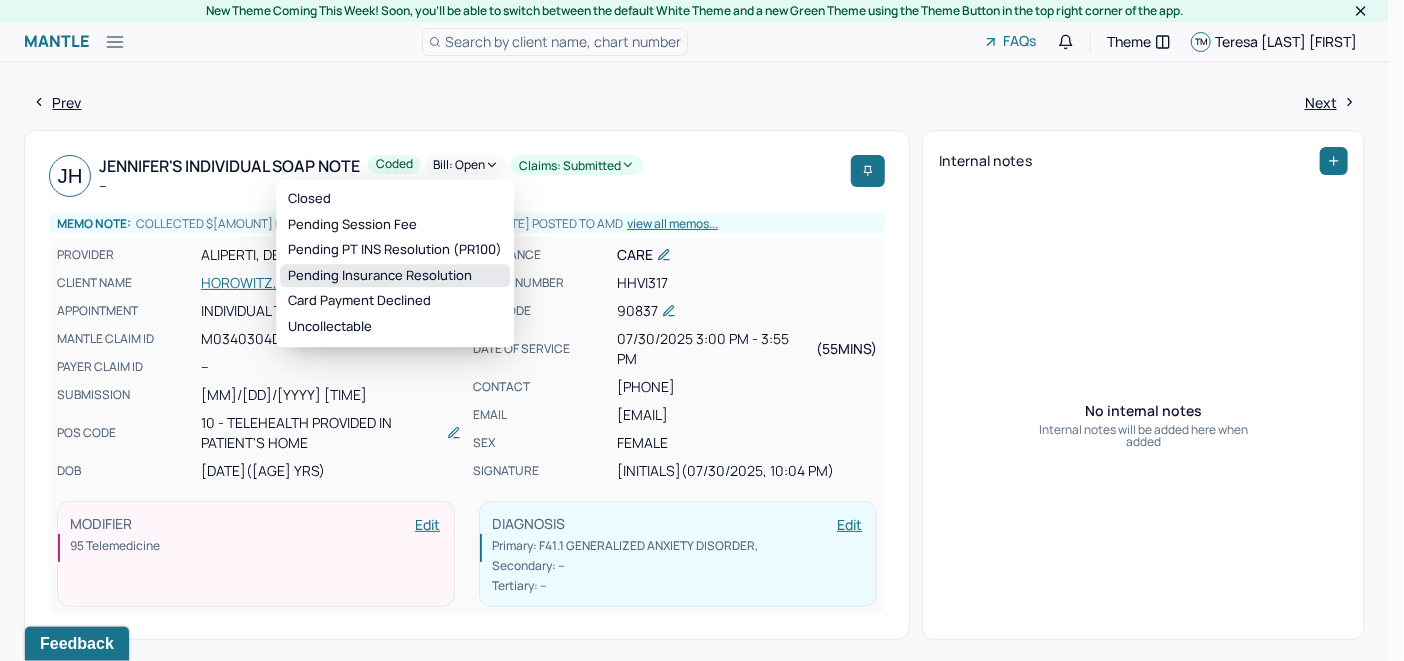 click on "Pending Insurance Resolution" at bounding box center [395, 276] 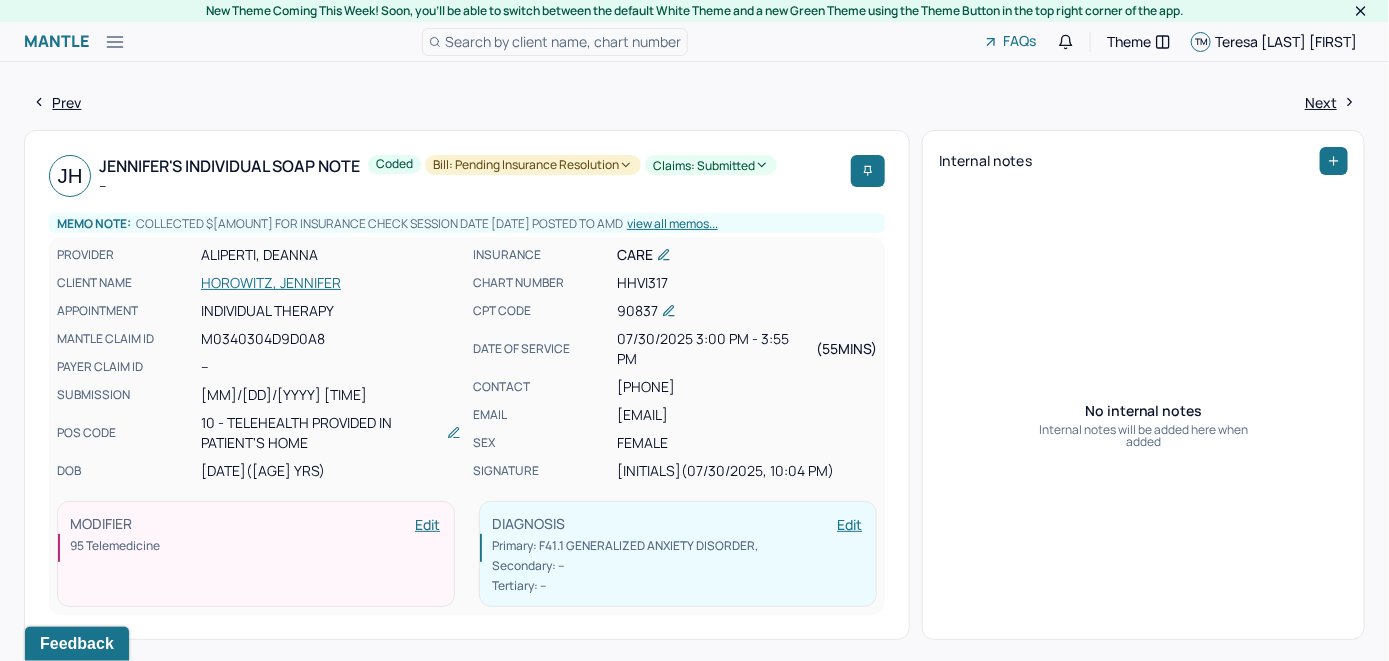 click on "Search by client name, chart number" at bounding box center (563, 41) 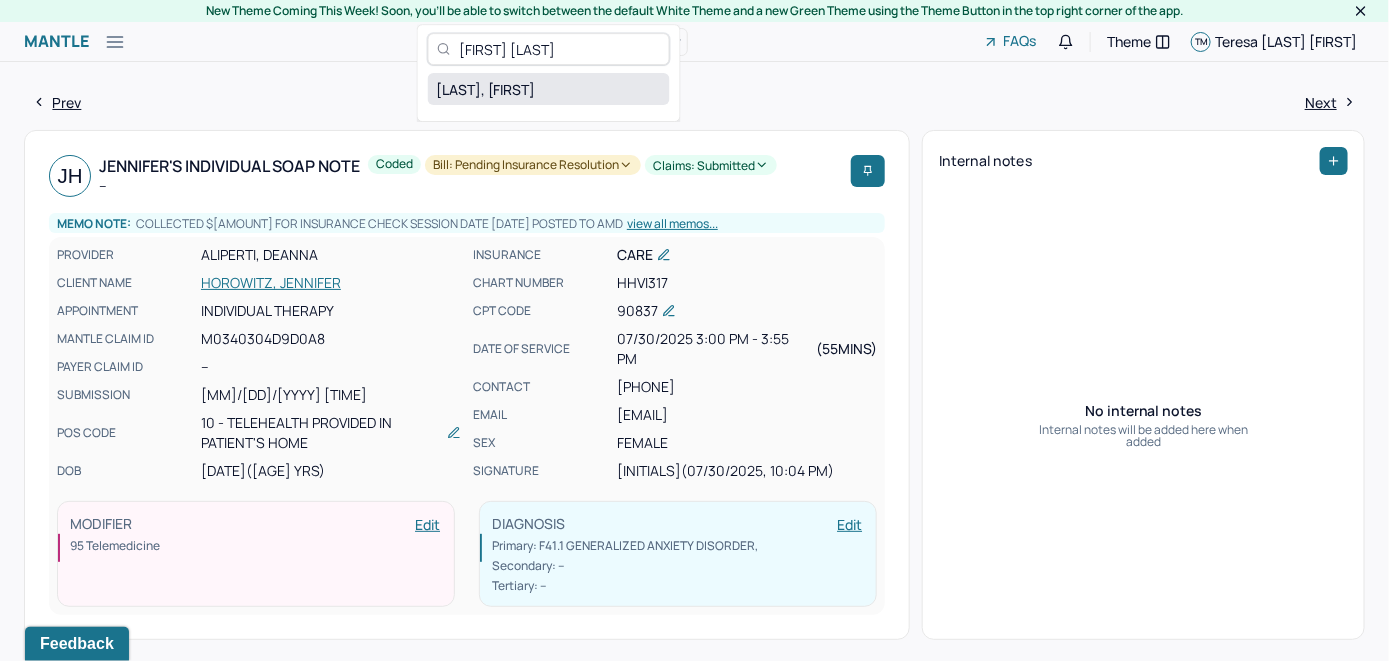 type on "[FIRST] [LAST]" 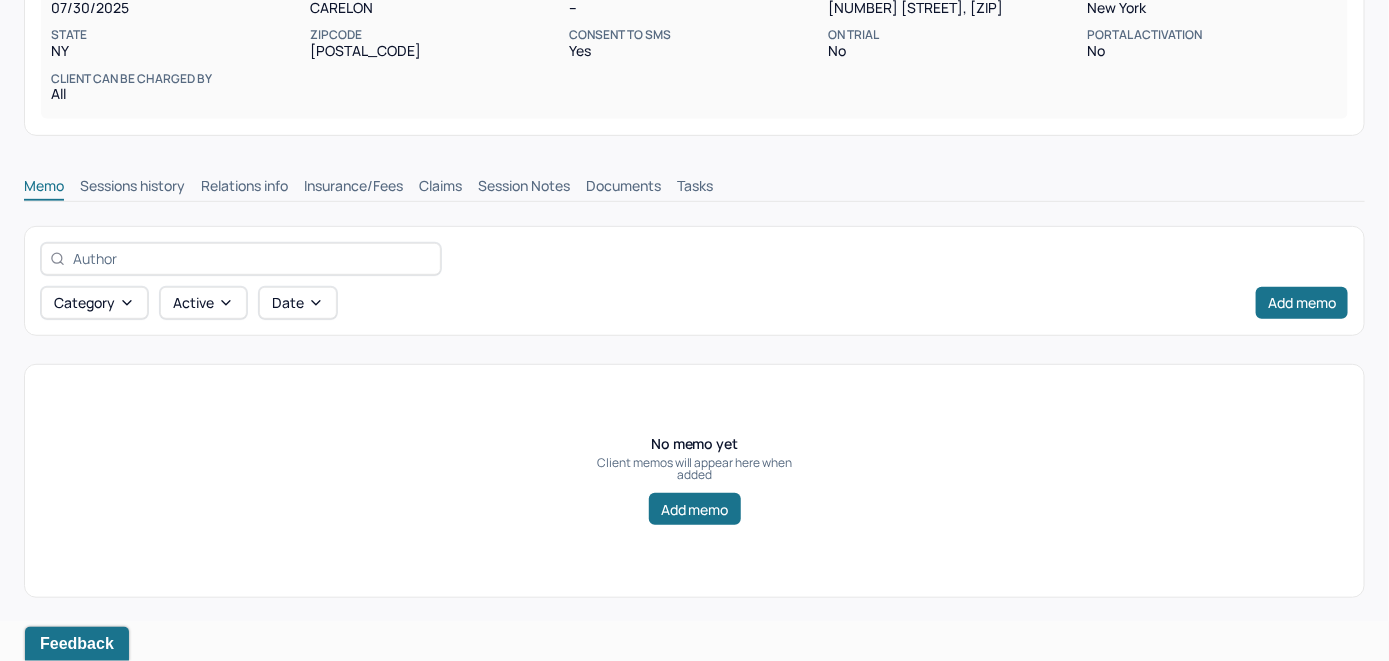 scroll, scrollTop: 314, scrollLeft: 0, axis: vertical 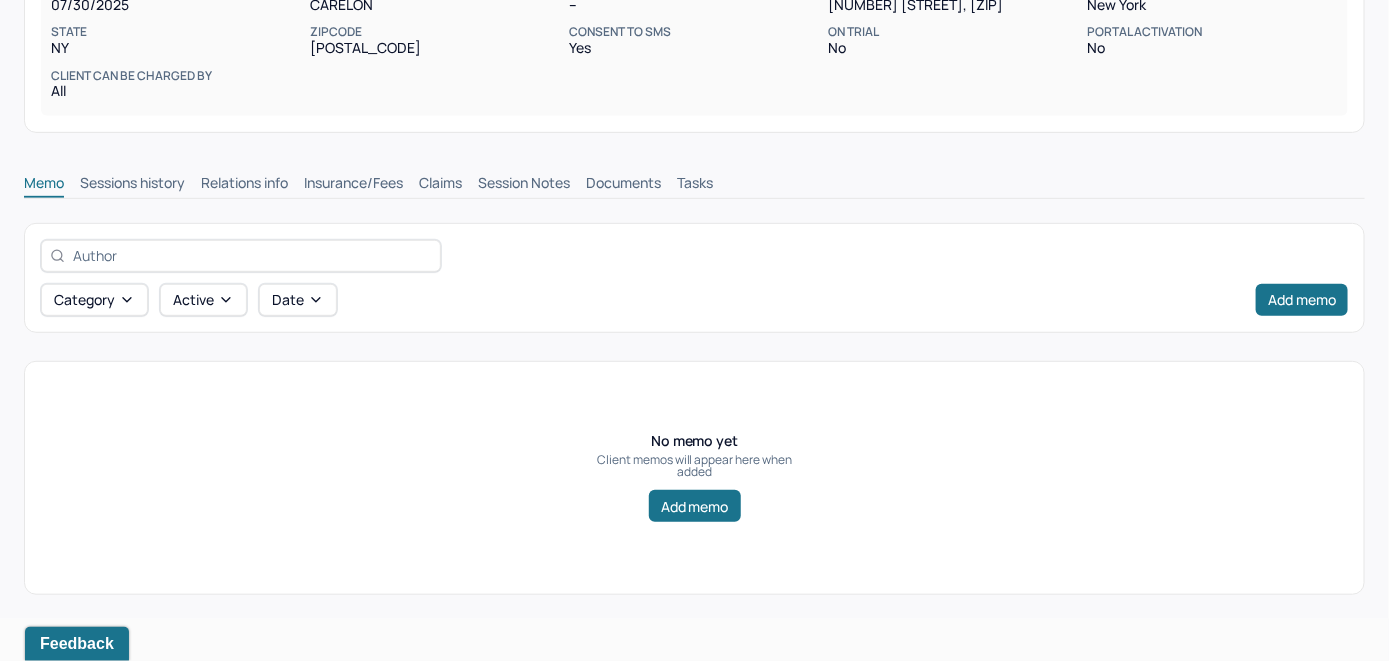 click on "Insurance/Fees" at bounding box center (353, 185) 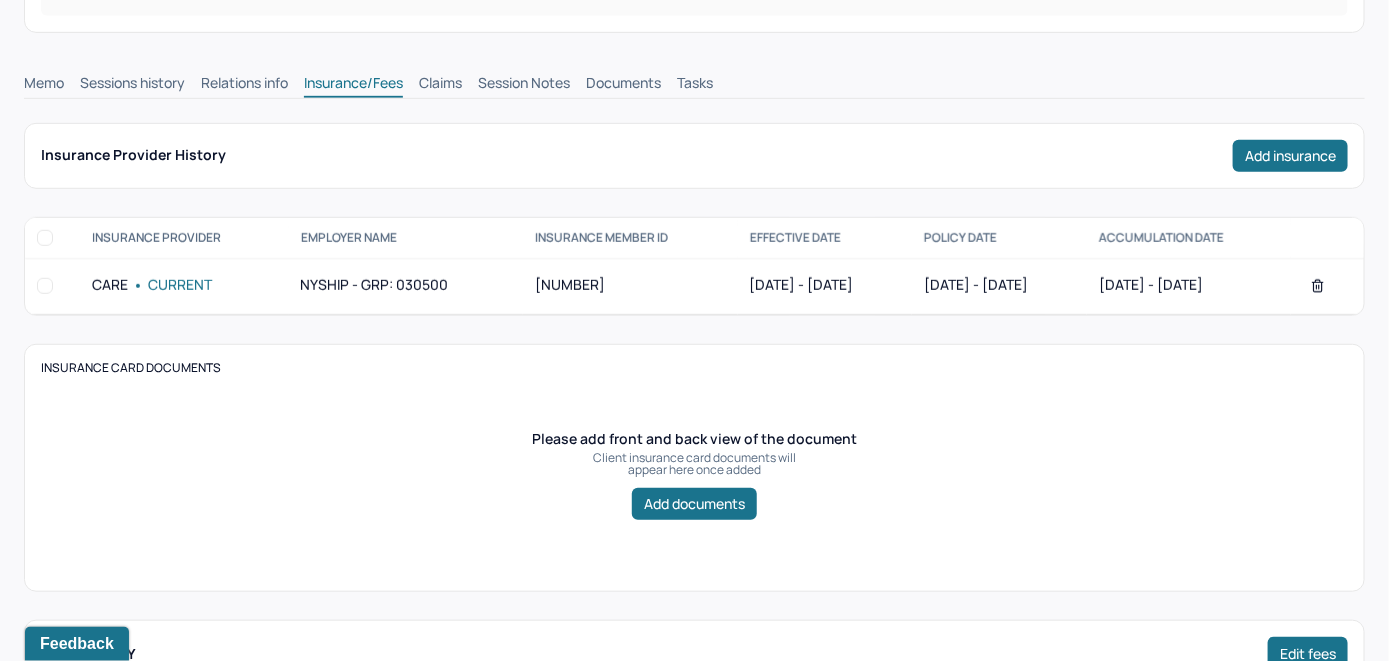 scroll, scrollTop: 414, scrollLeft: 0, axis: vertical 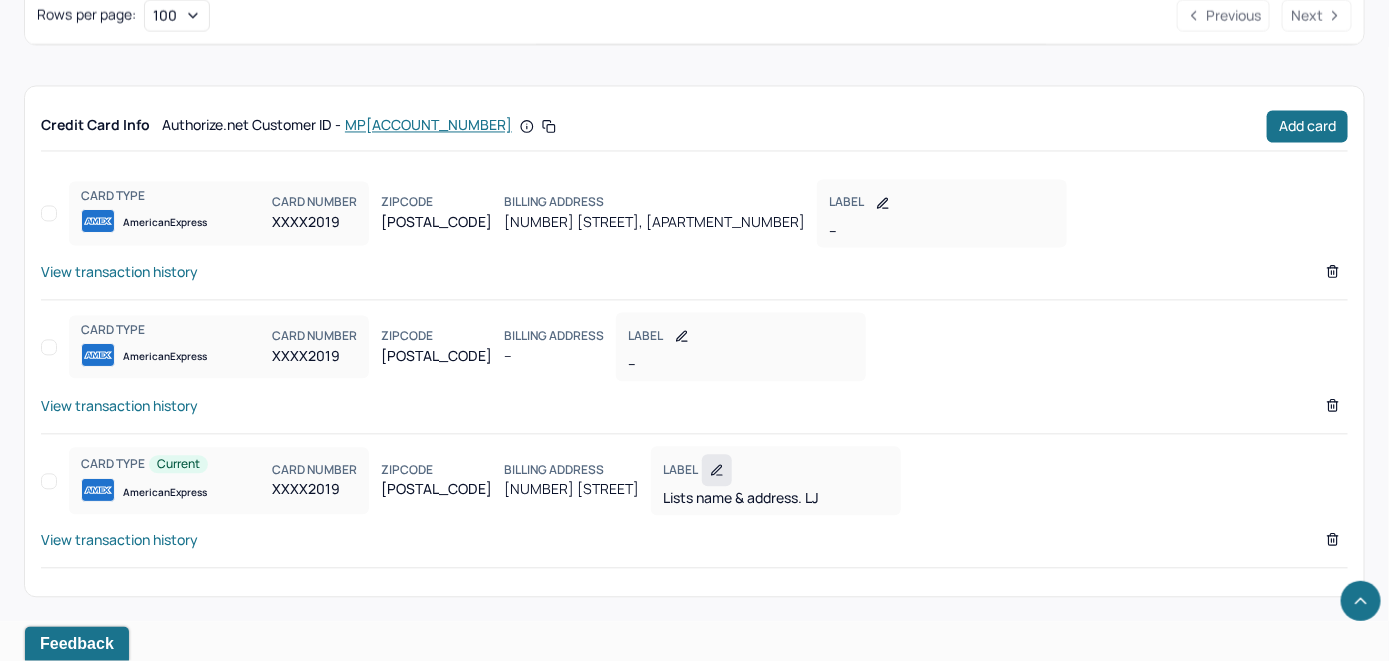 click at bounding box center [717, 470] 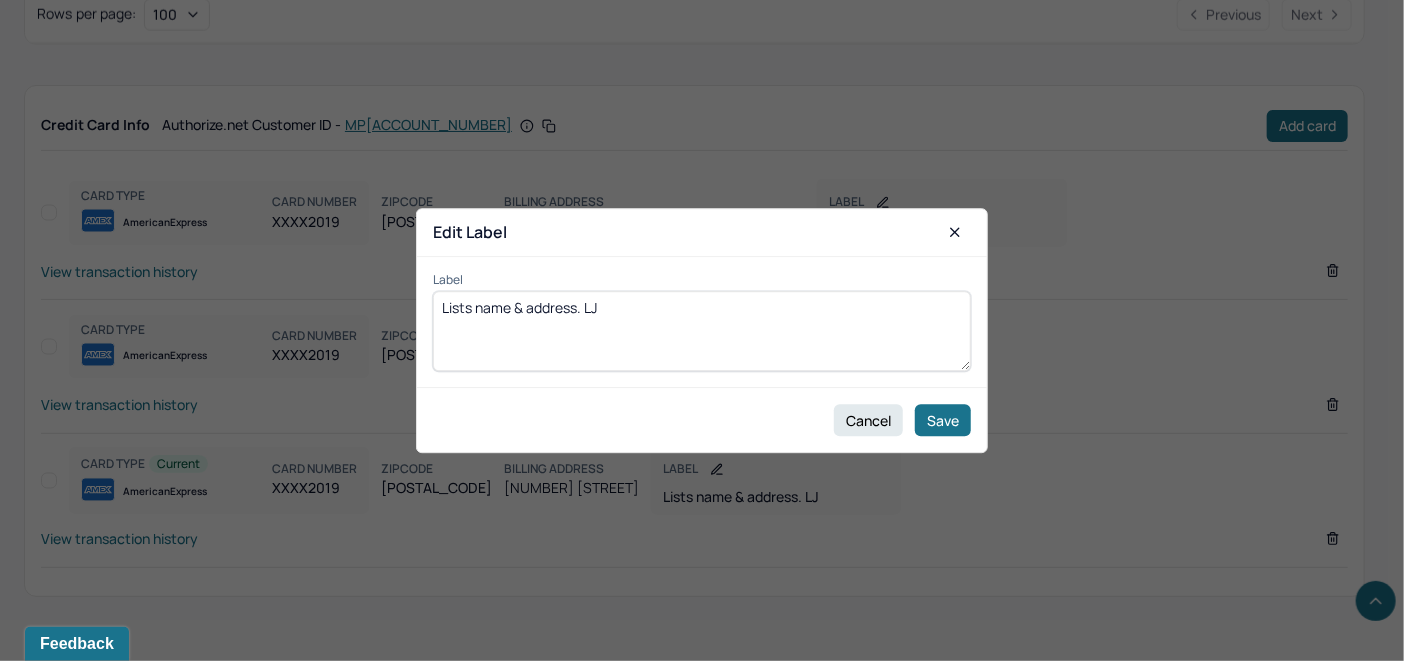 drag, startPoint x: 633, startPoint y: 319, endPoint x: 399, endPoint y: 313, distance: 234.0769 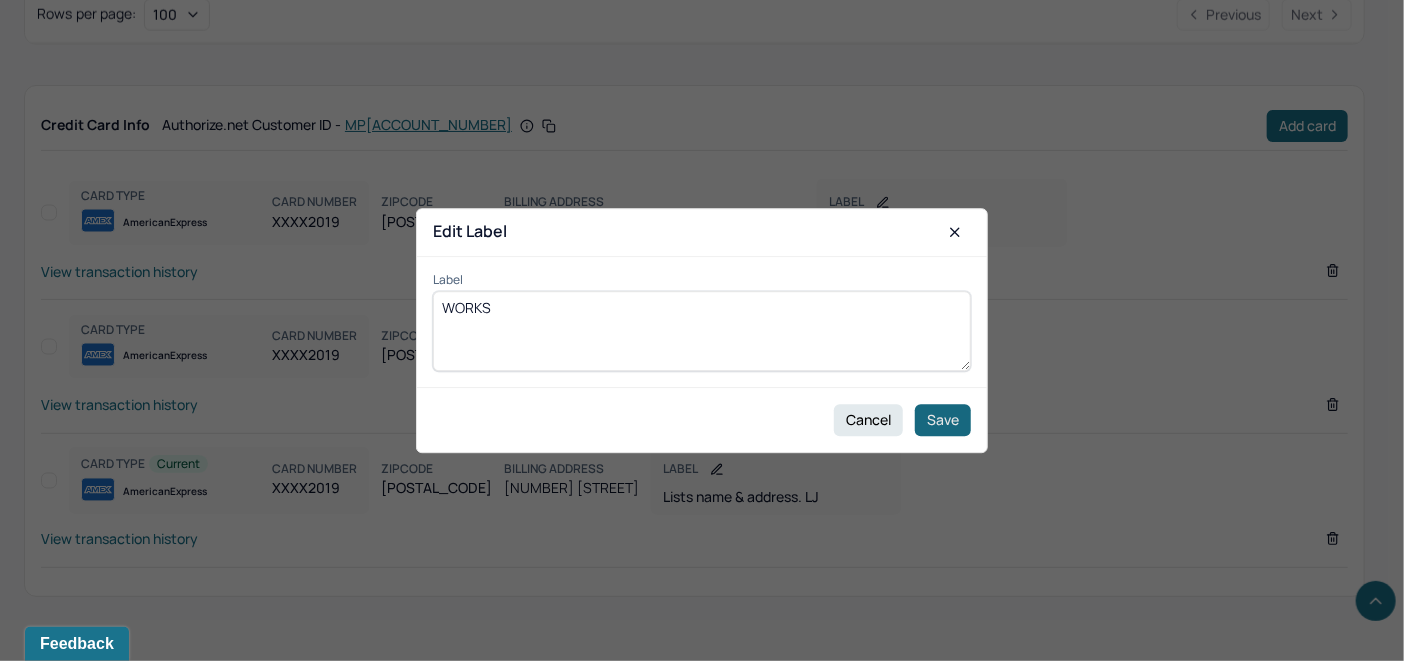 type on "WORKS" 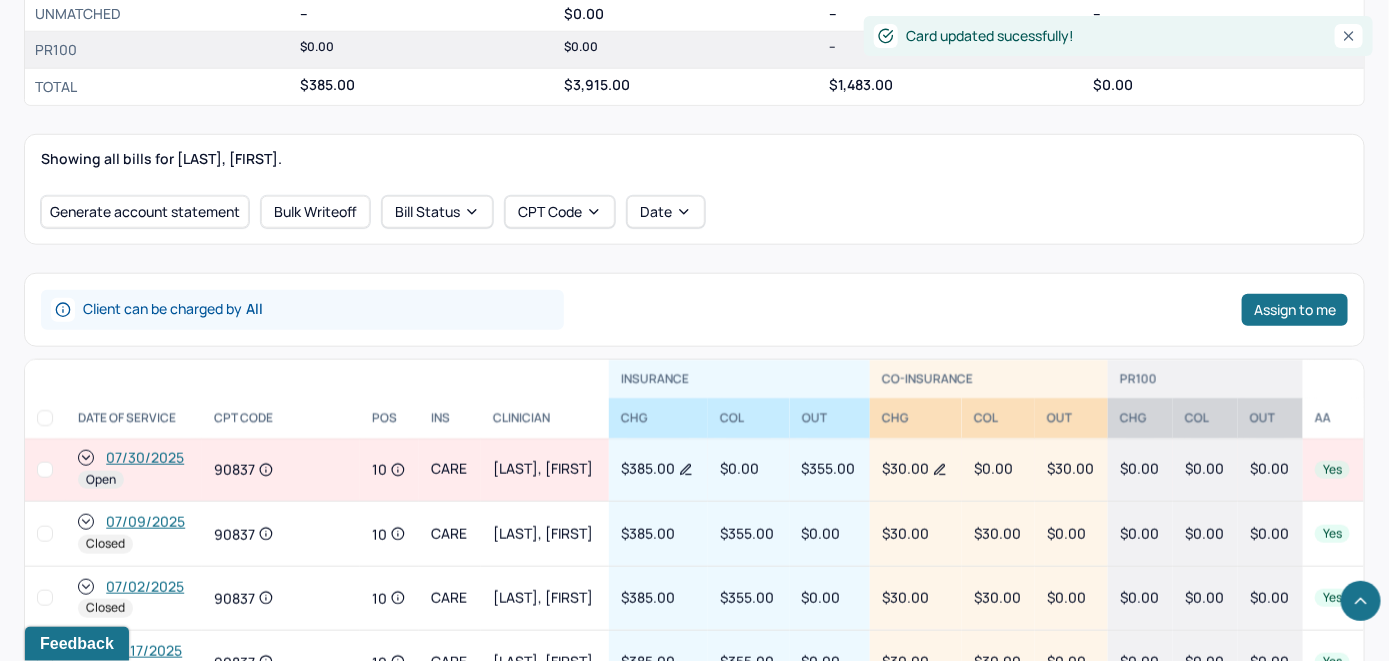 scroll, scrollTop: 635, scrollLeft: 0, axis: vertical 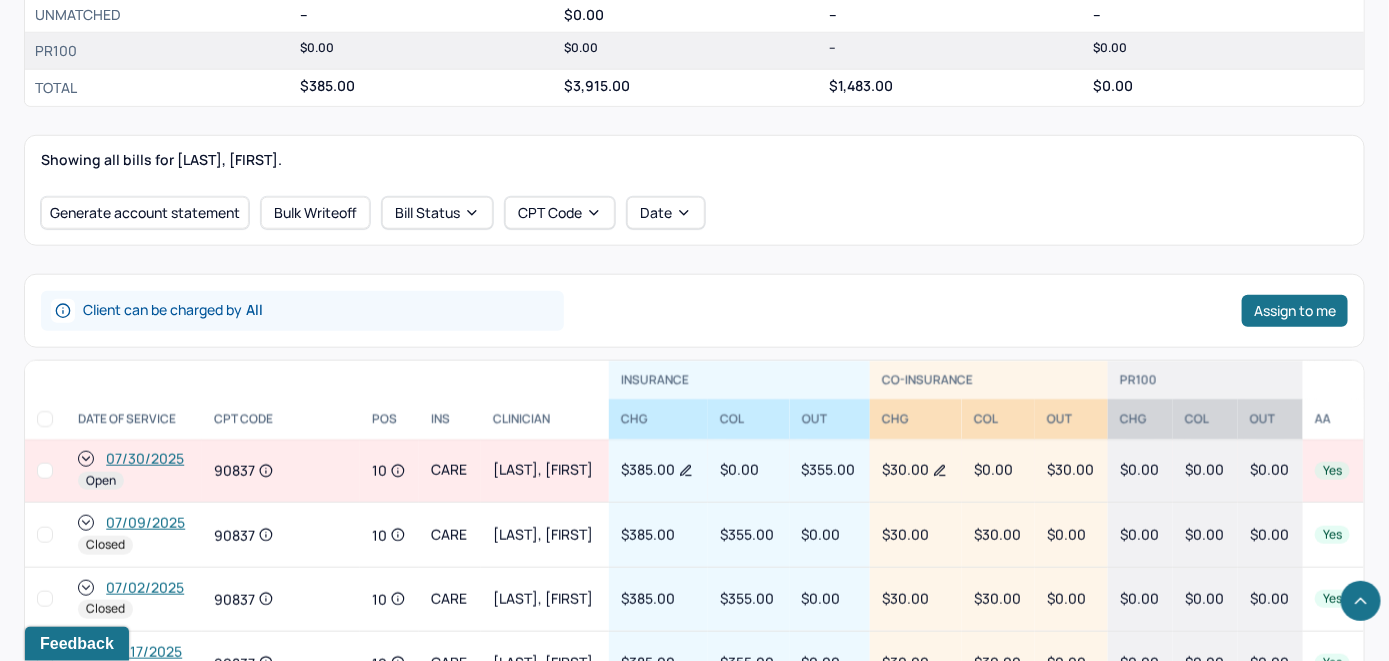 click on "07/30/2025" at bounding box center (145, 459) 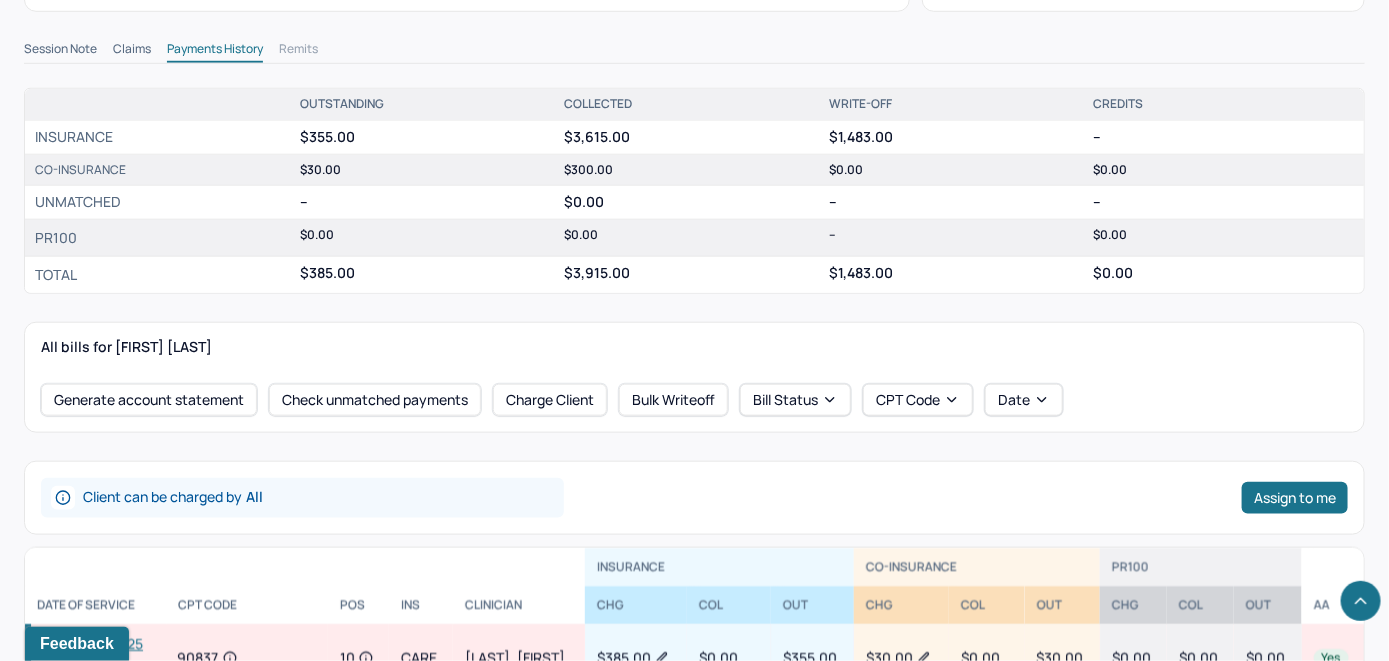 scroll, scrollTop: 700, scrollLeft: 0, axis: vertical 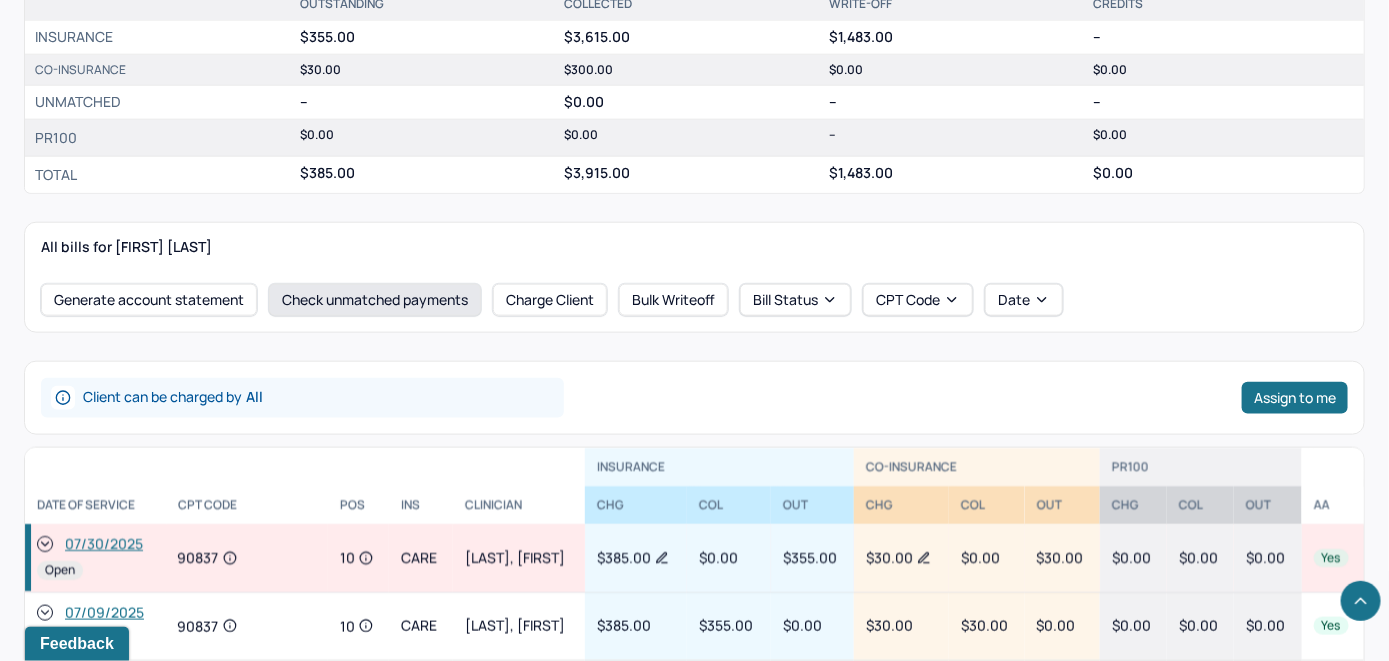 click on "Check unmatched payments" at bounding box center [375, 300] 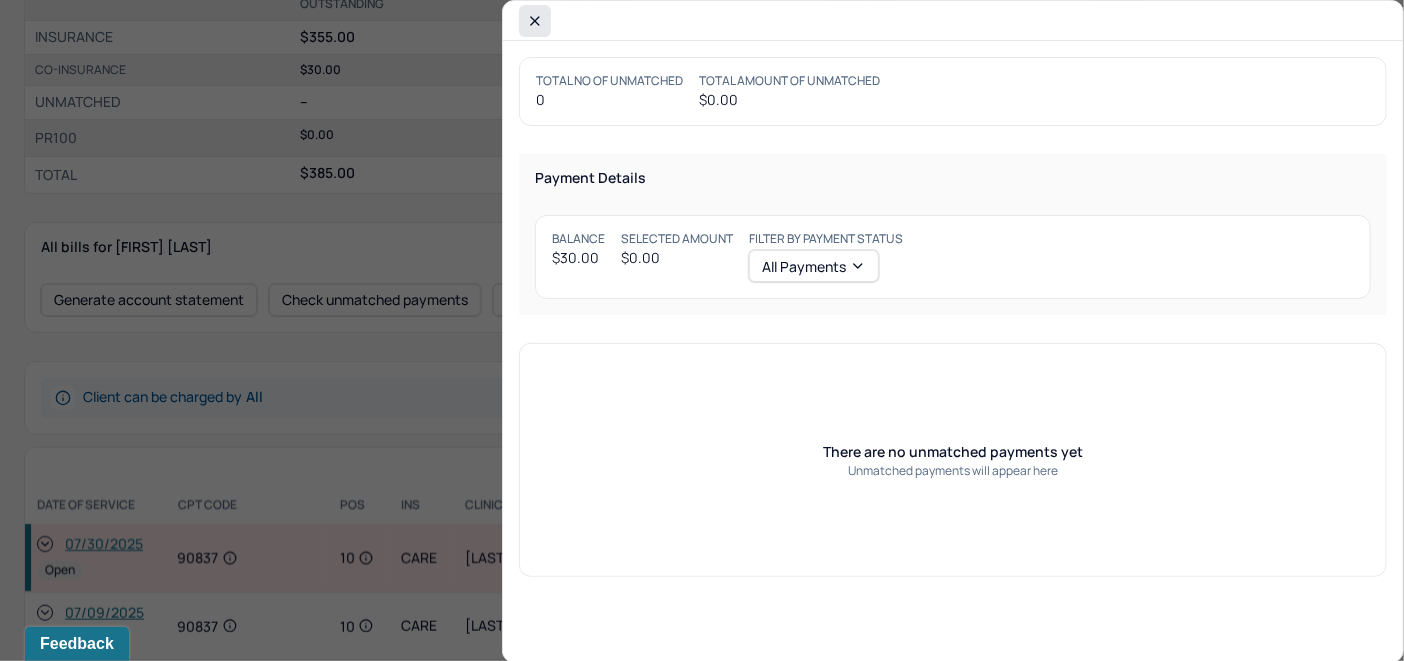 click 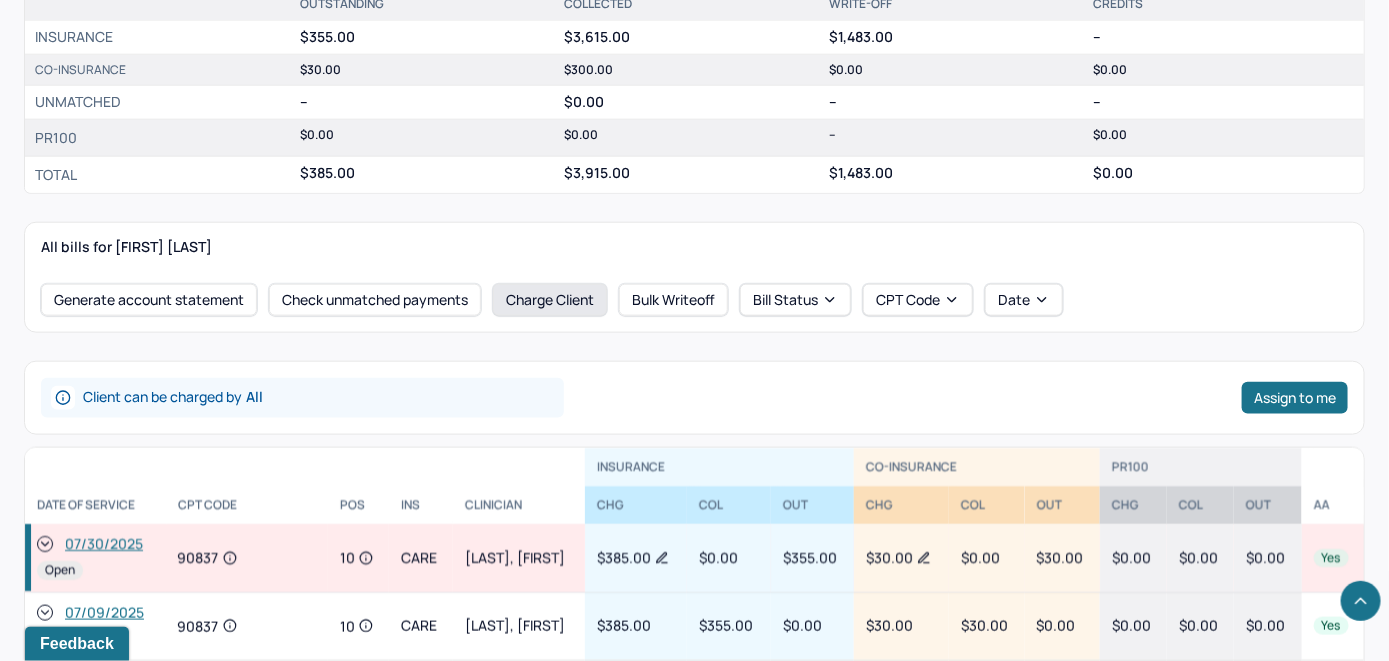 click on "Charge Client" at bounding box center (550, 300) 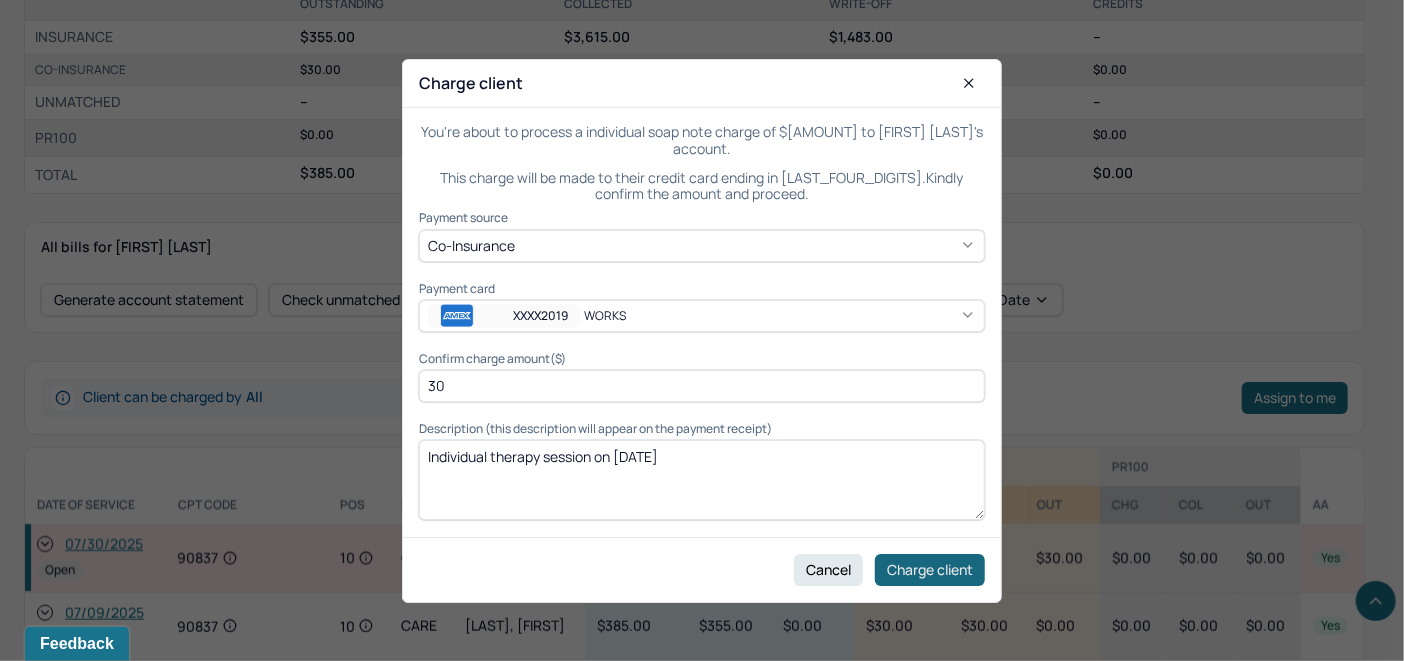 click on "Charge client" at bounding box center [930, 569] 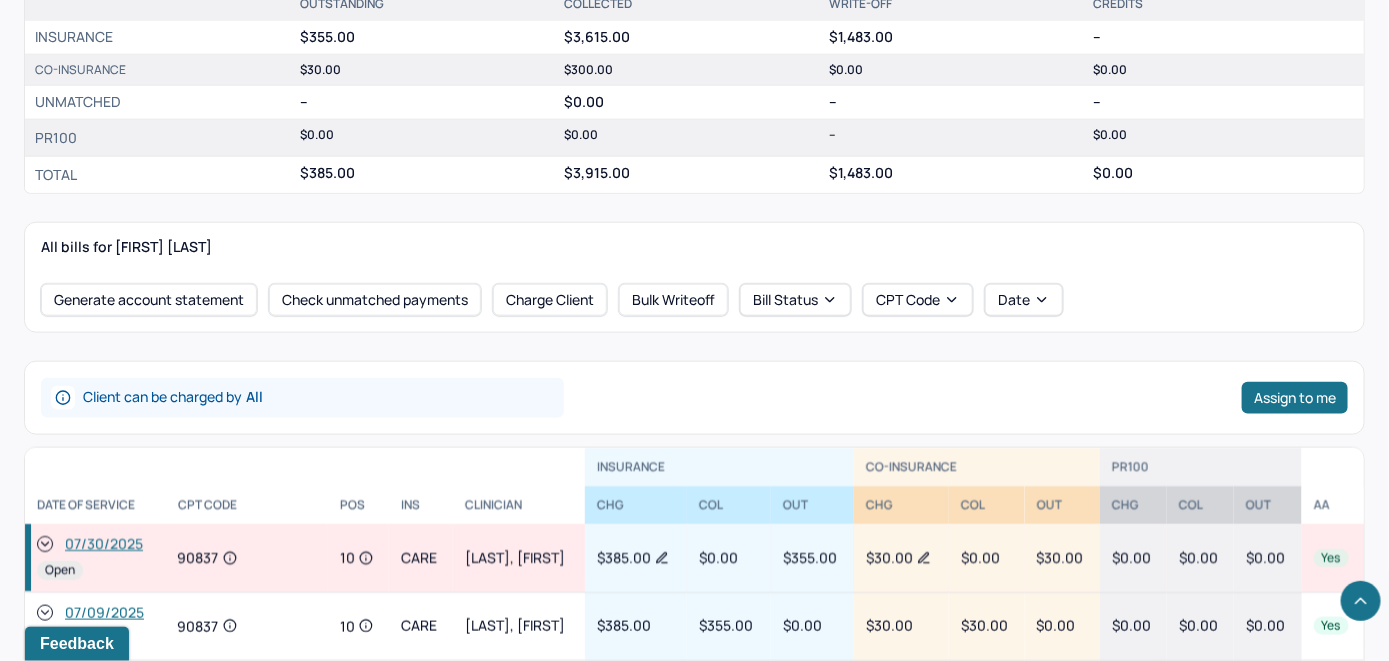 click 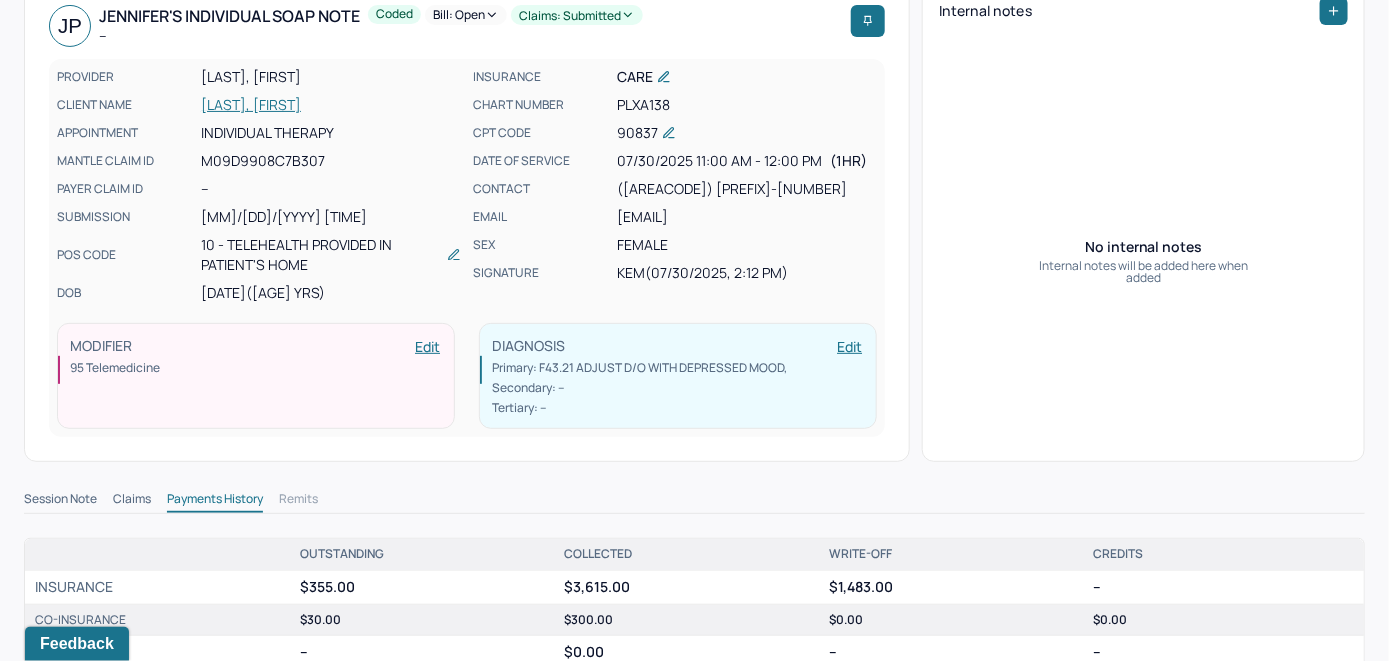scroll, scrollTop: 0, scrollLeft: 0, axis: both 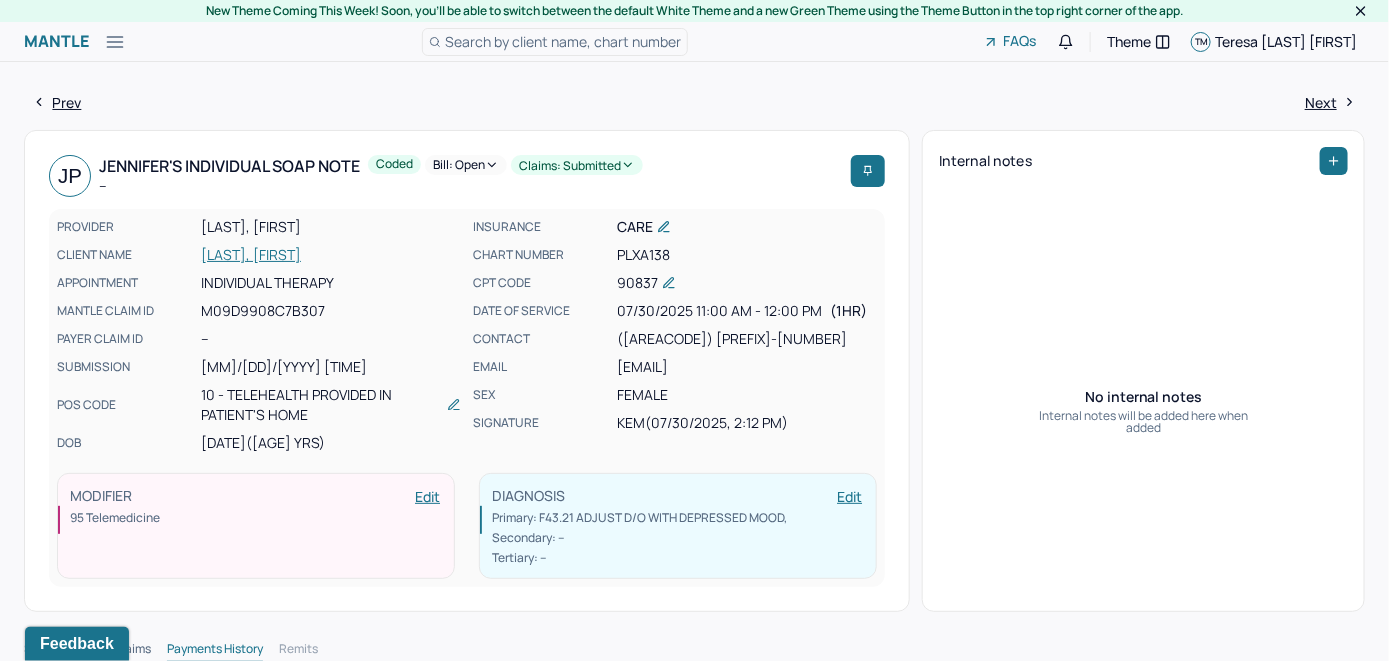 click on "Bill: Open" at bounding box center (466, 165) 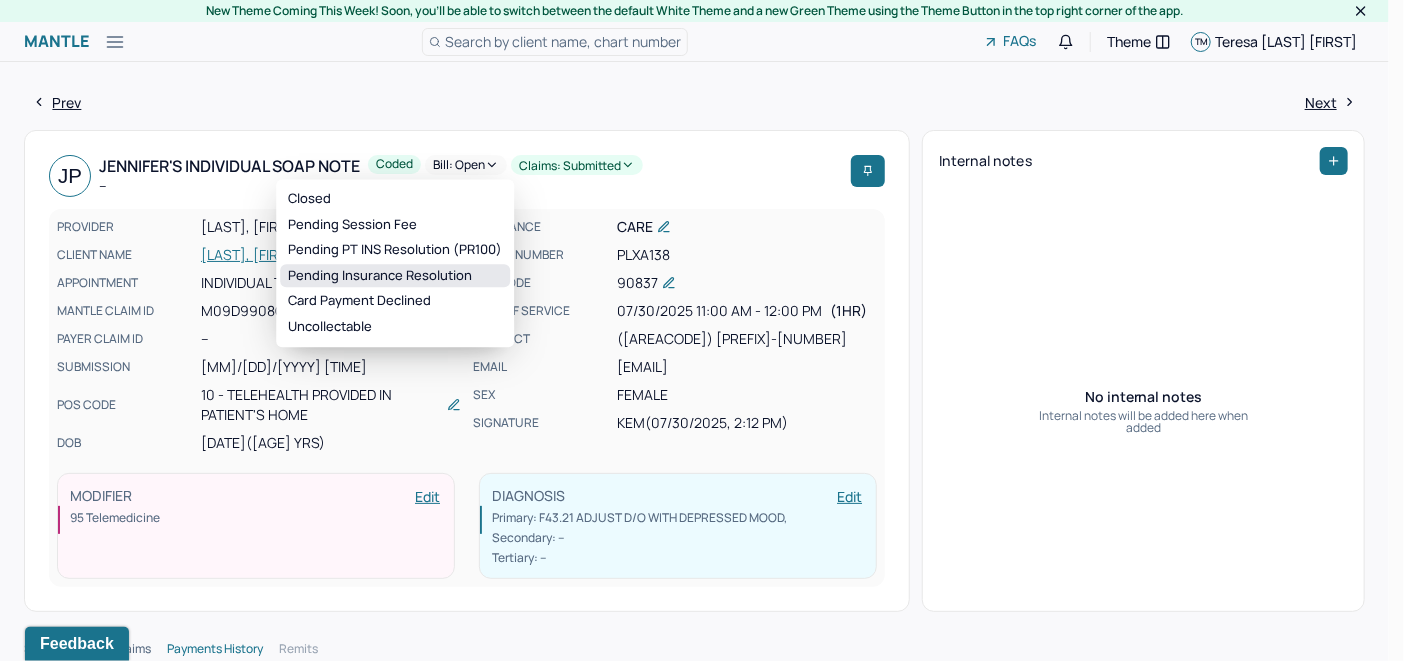 click on "Pending Insurance Resolution" at bounding box center (395, 276) 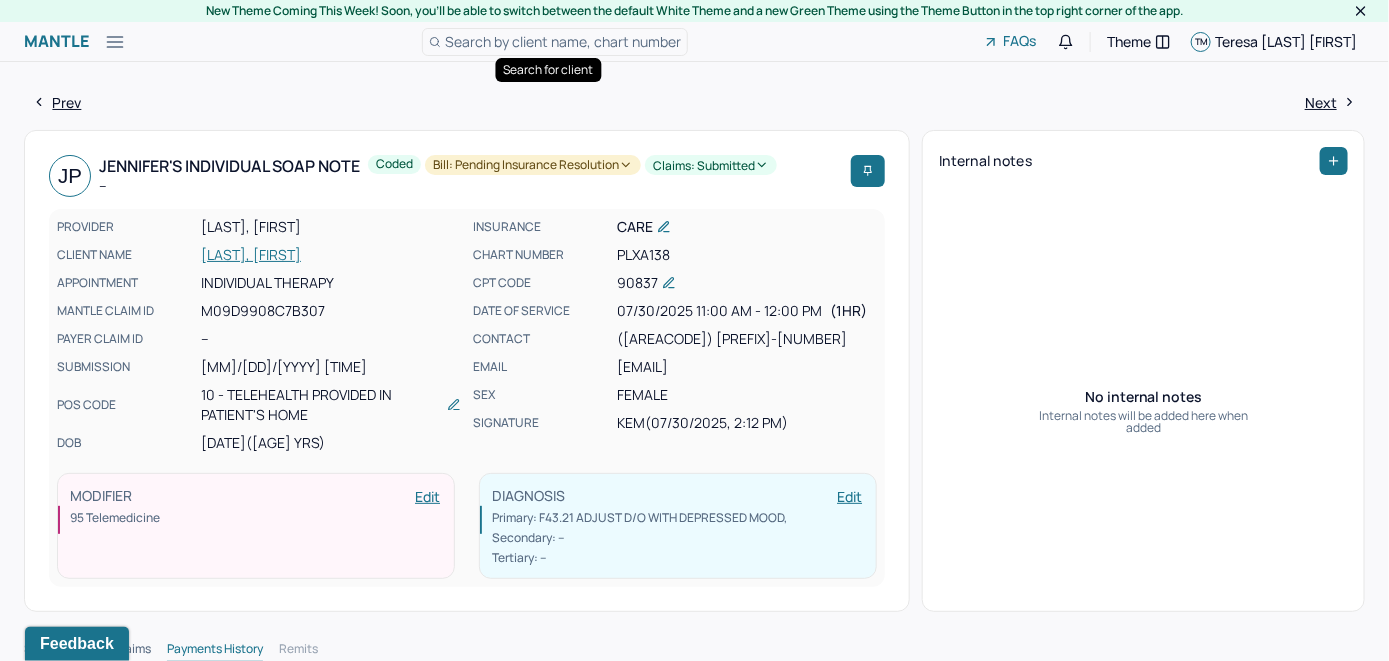click on "Search by client name, chart number" at bounding box center (563, 41) 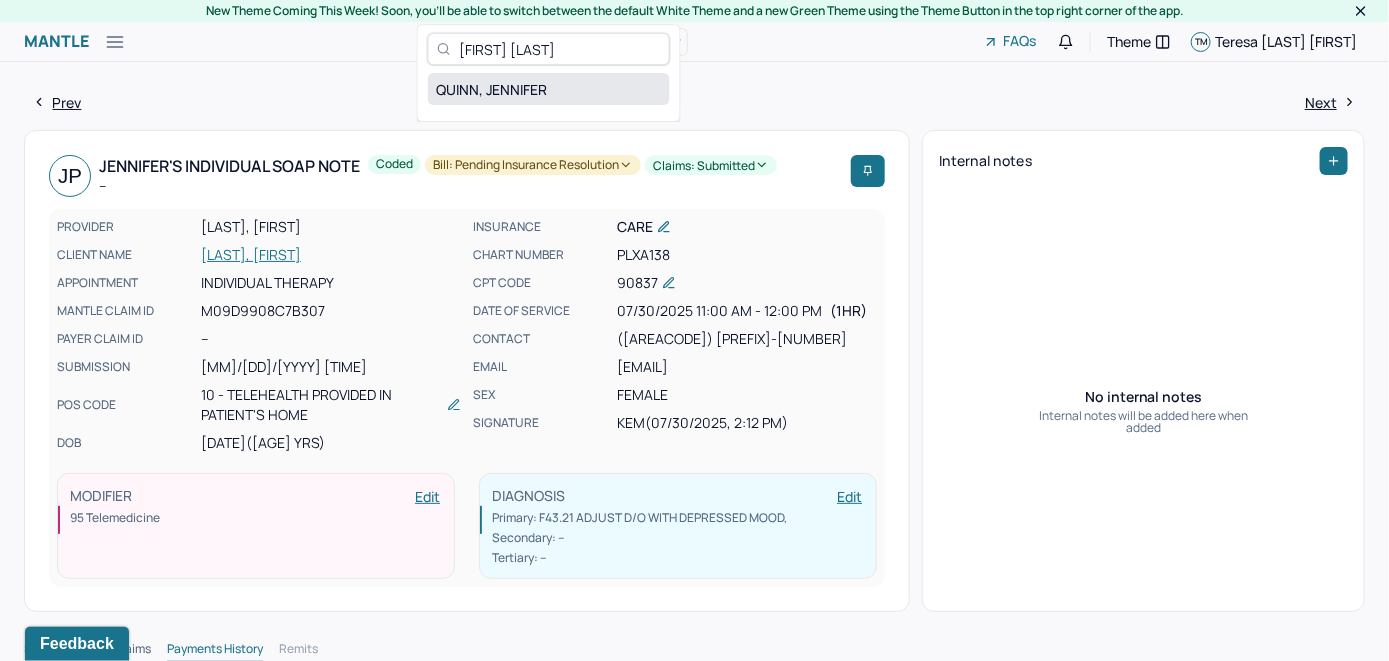 type on "[FIRST] [LAST]" 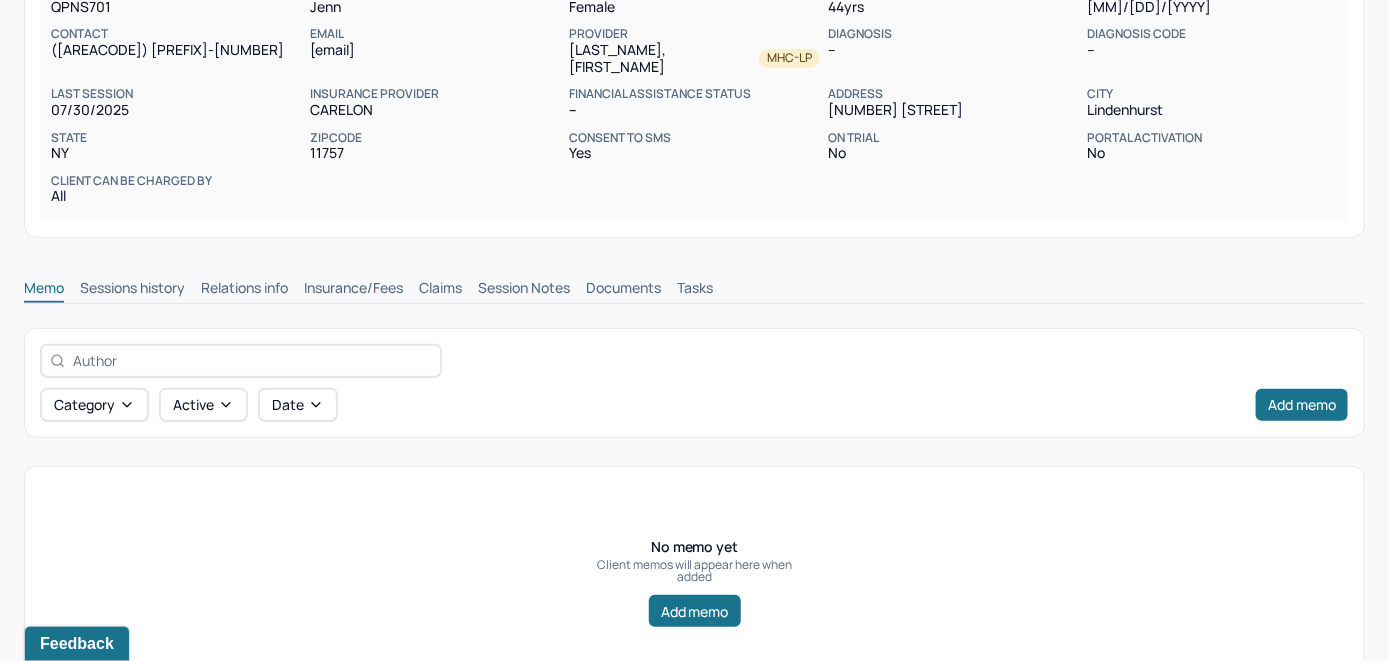 scroll, scrollTop: 314, scrollLeft: 0, axis: vertical 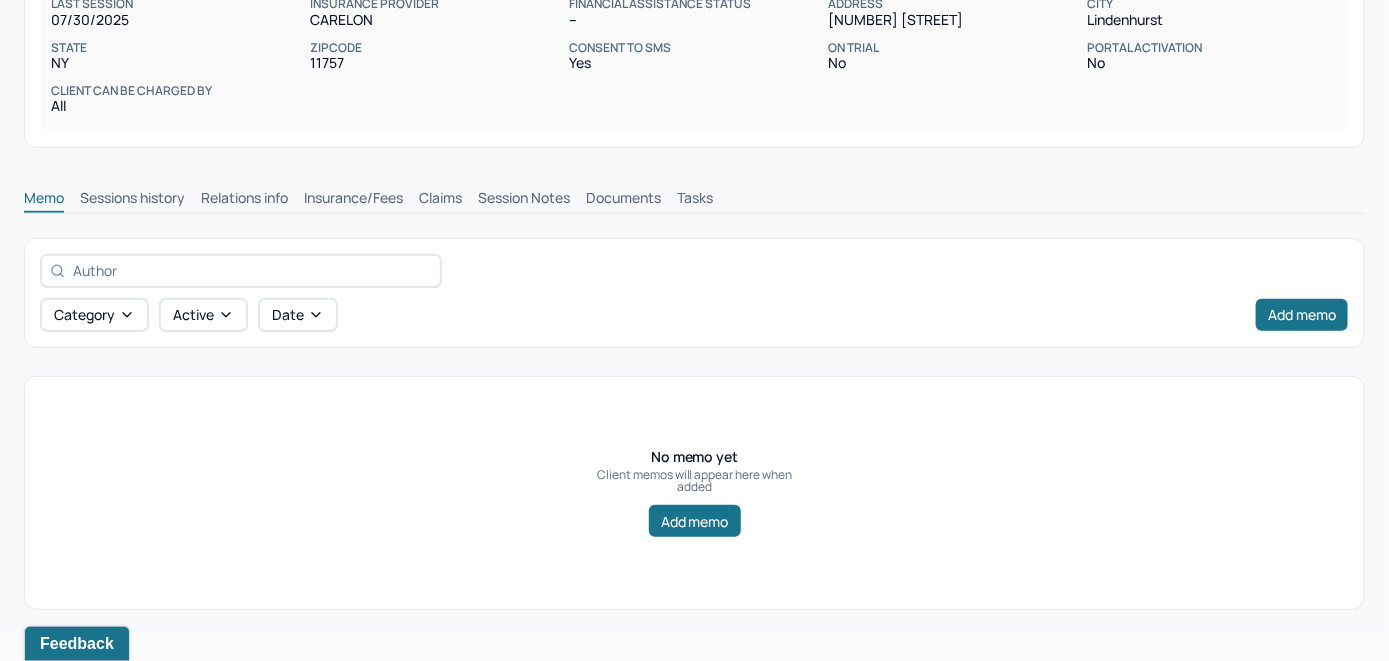 click on "Insurance/Fees" at bounding box center [353, 200] 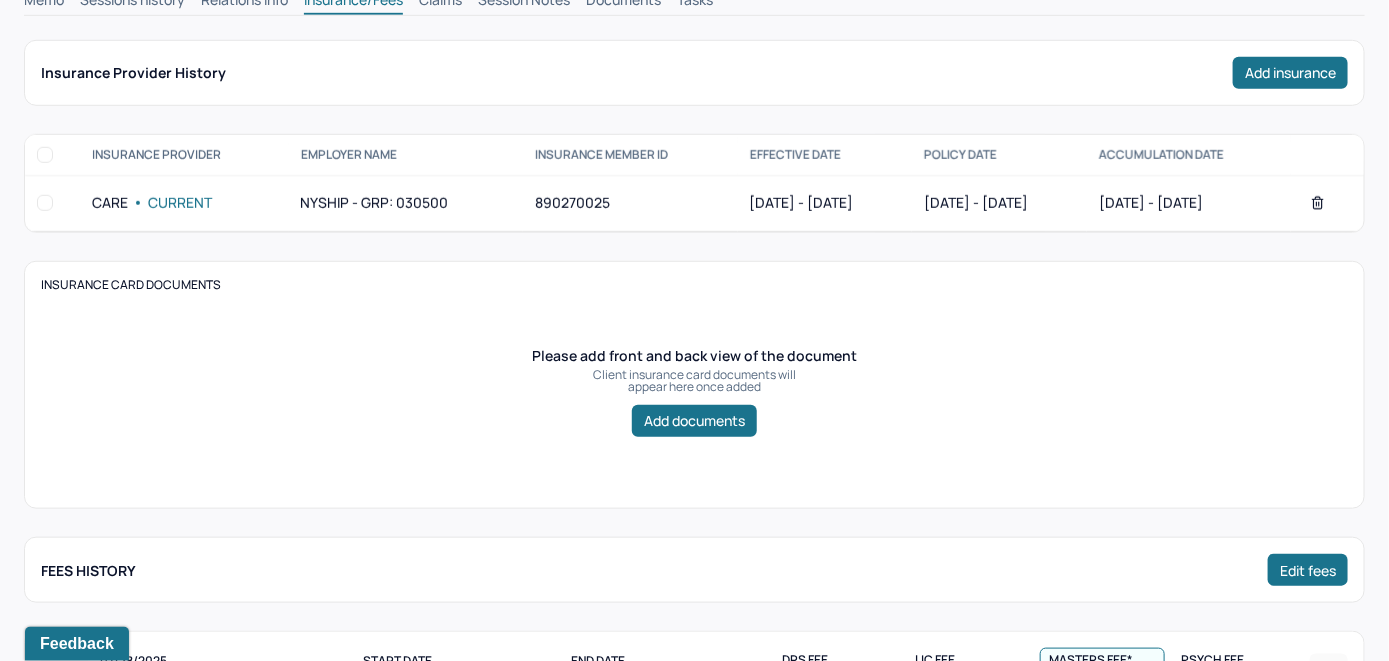 scroll, scrollTop: 214, scrollLeft: 0, axis: vertical 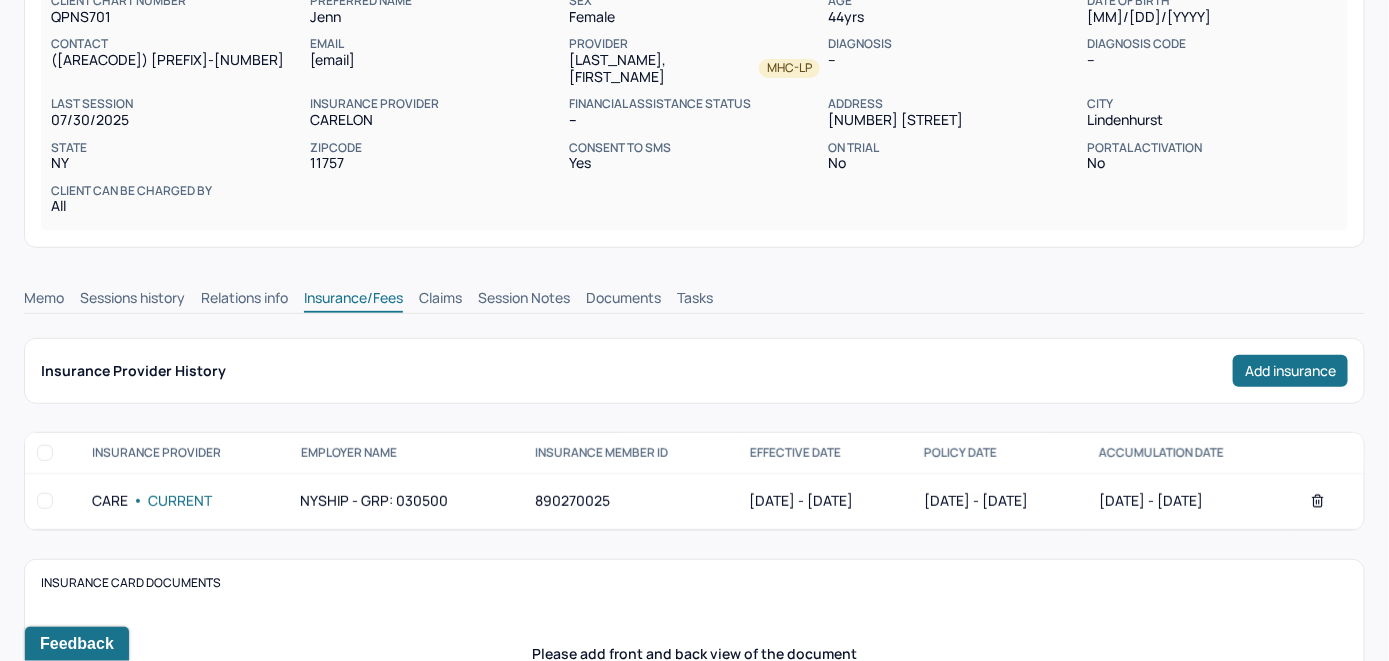 click on "Claims" at bounding box center [440, 300] 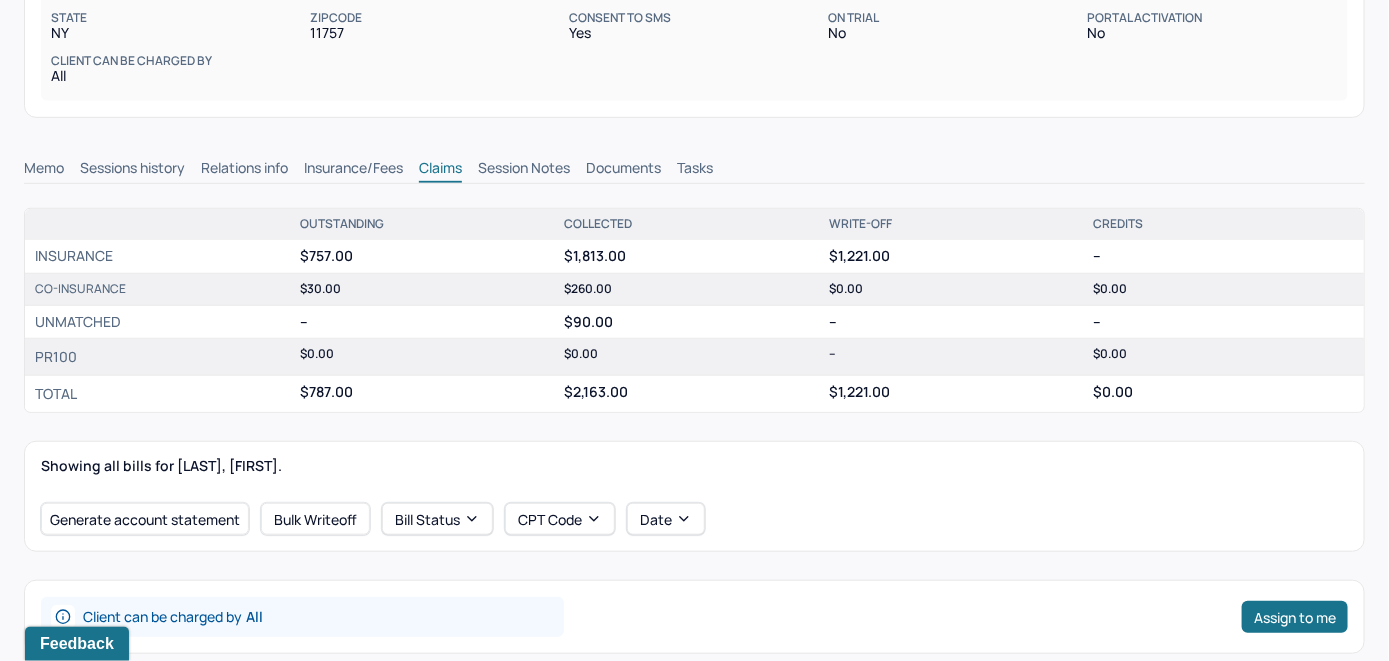 scroll, scrollTop: 614, scrollLeft: 0, axis: vertical 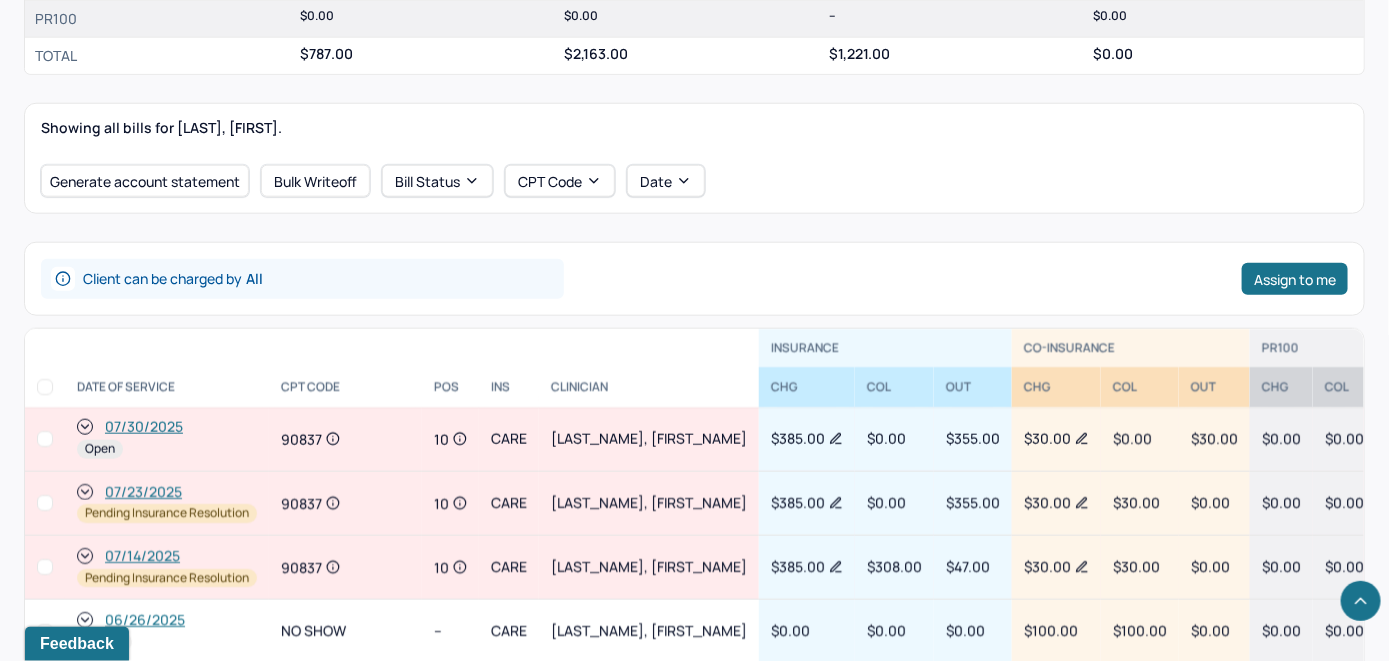 click on "07/30/2025" at bounding box center [144, 427] 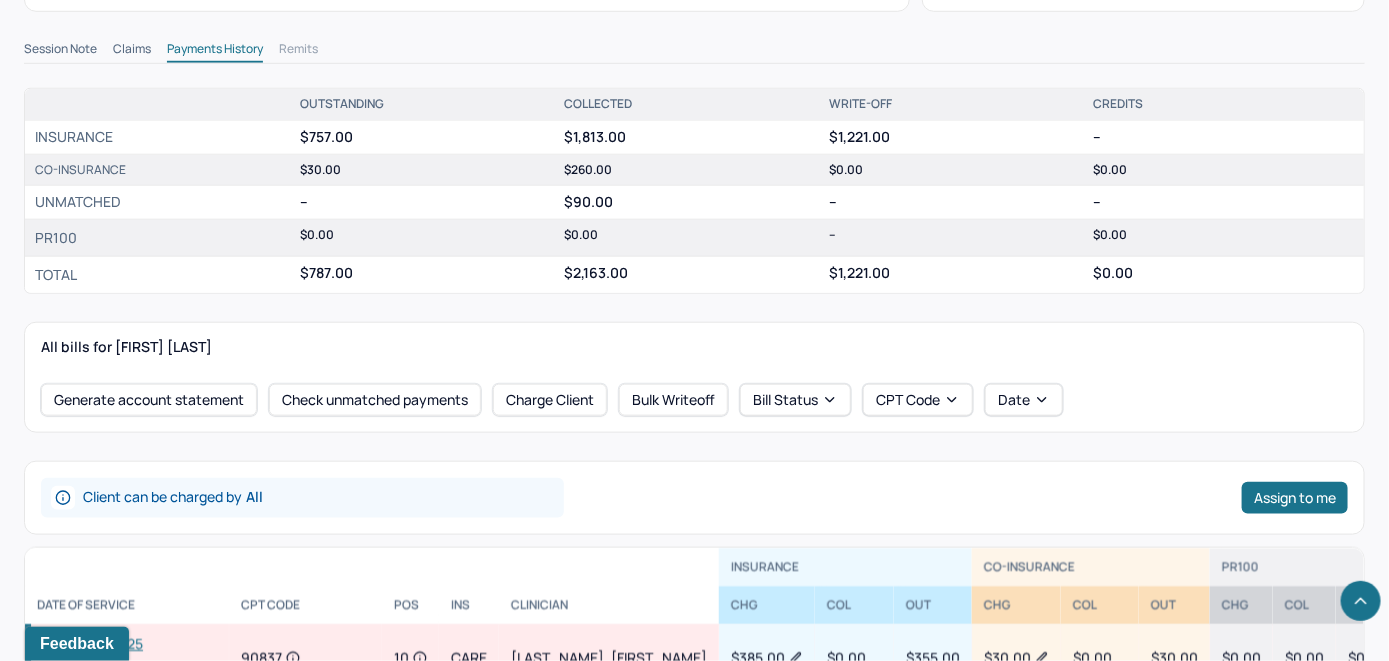 scroll, scrollTop: 800, scrollLeft: 0, axis: vertical 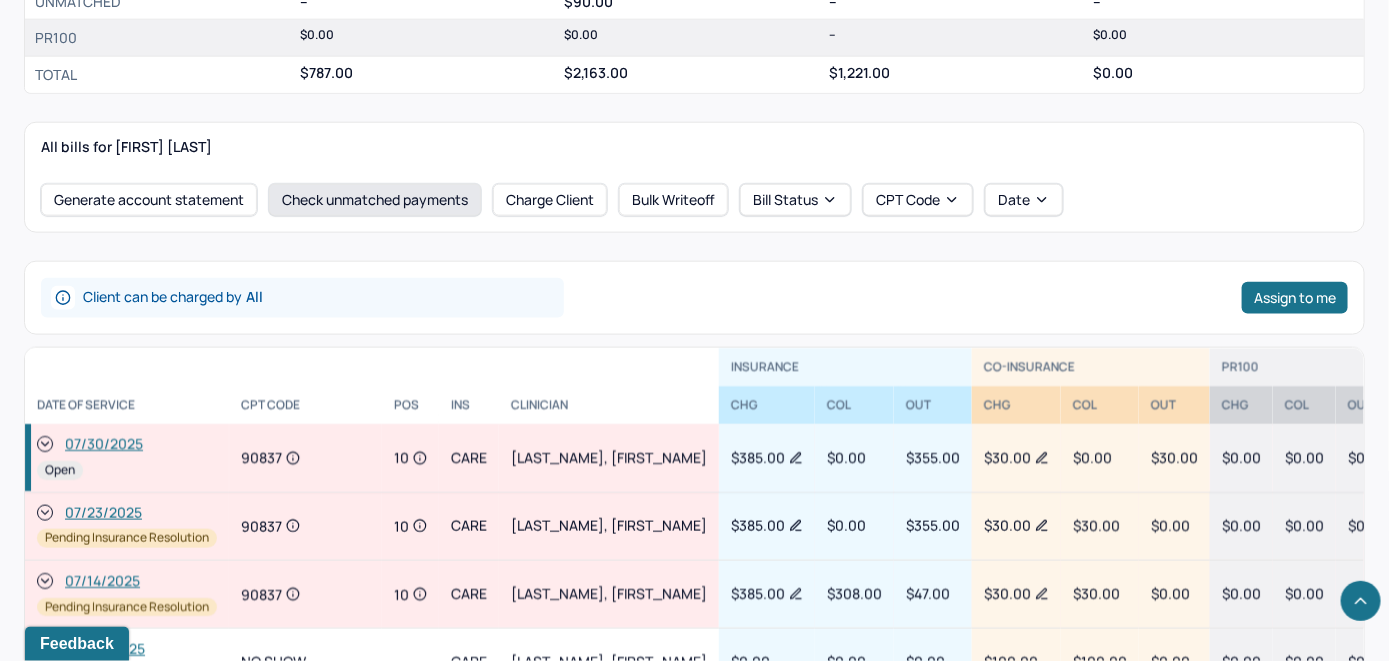 click on "Check unmatched payments" at bounding box center [375, 200] 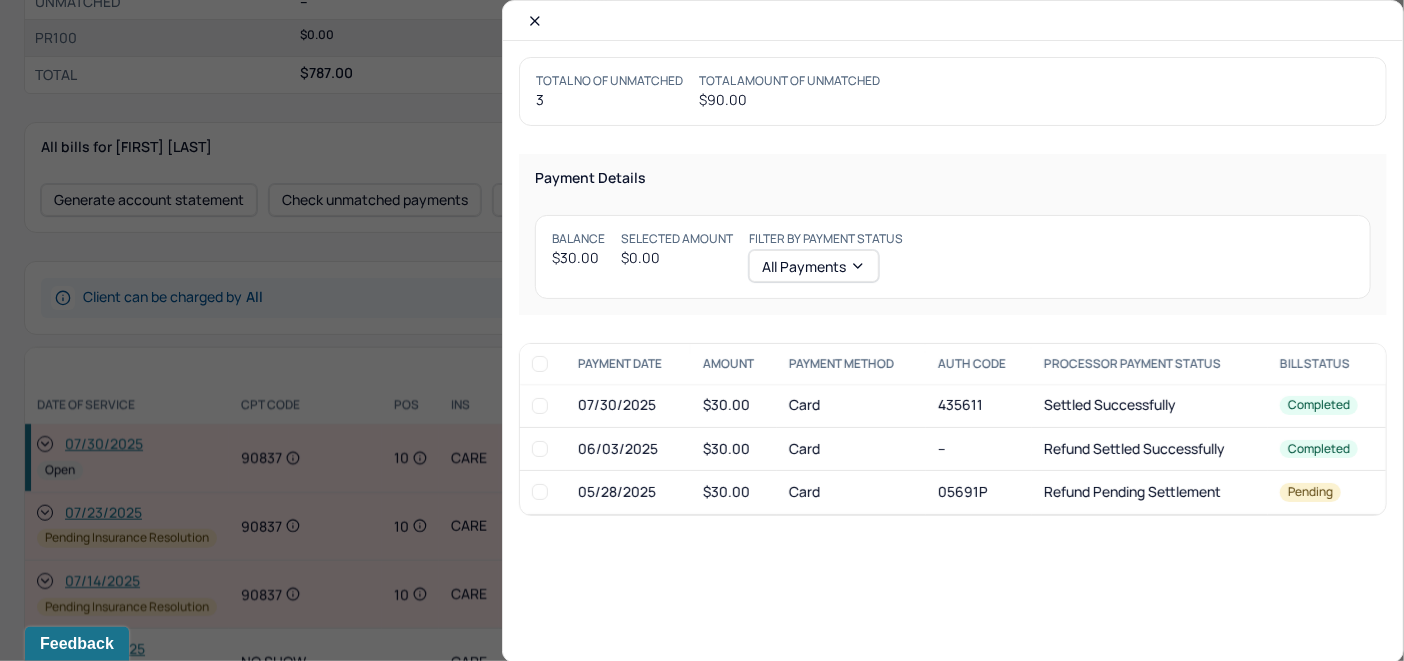 click at bounding box center (540, 406) 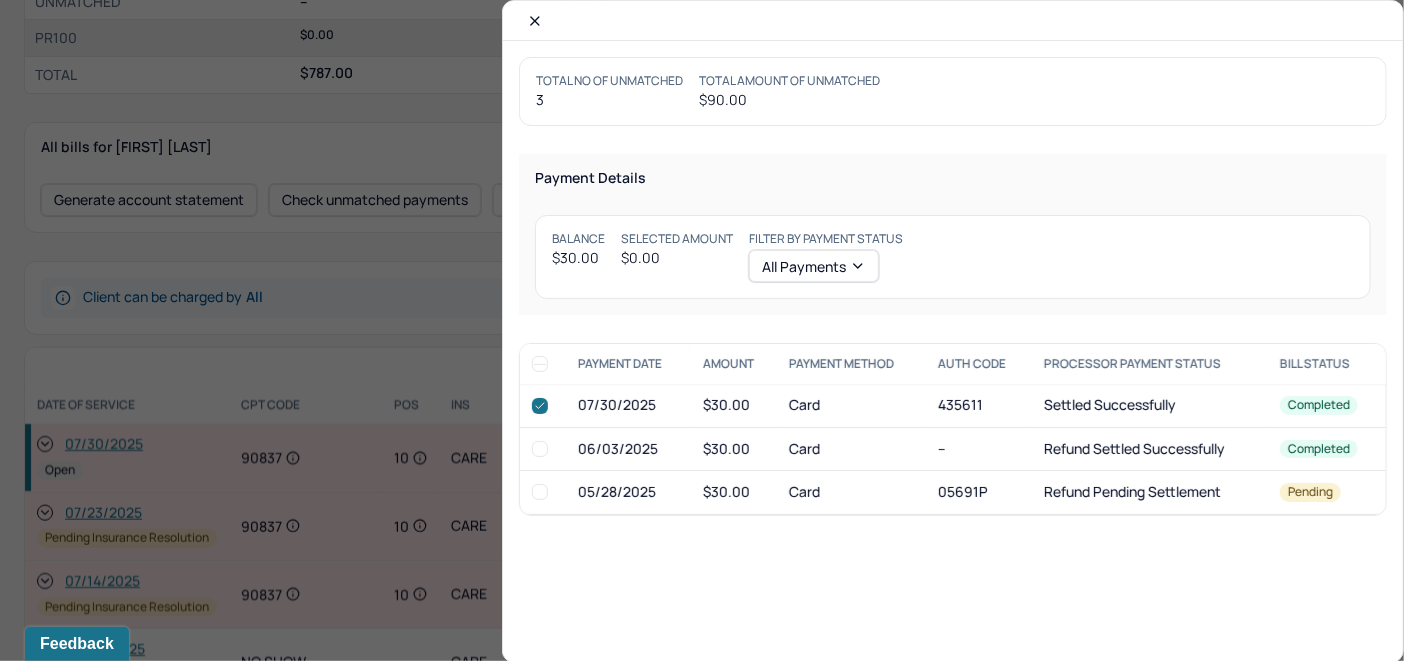 checkbox on "true" 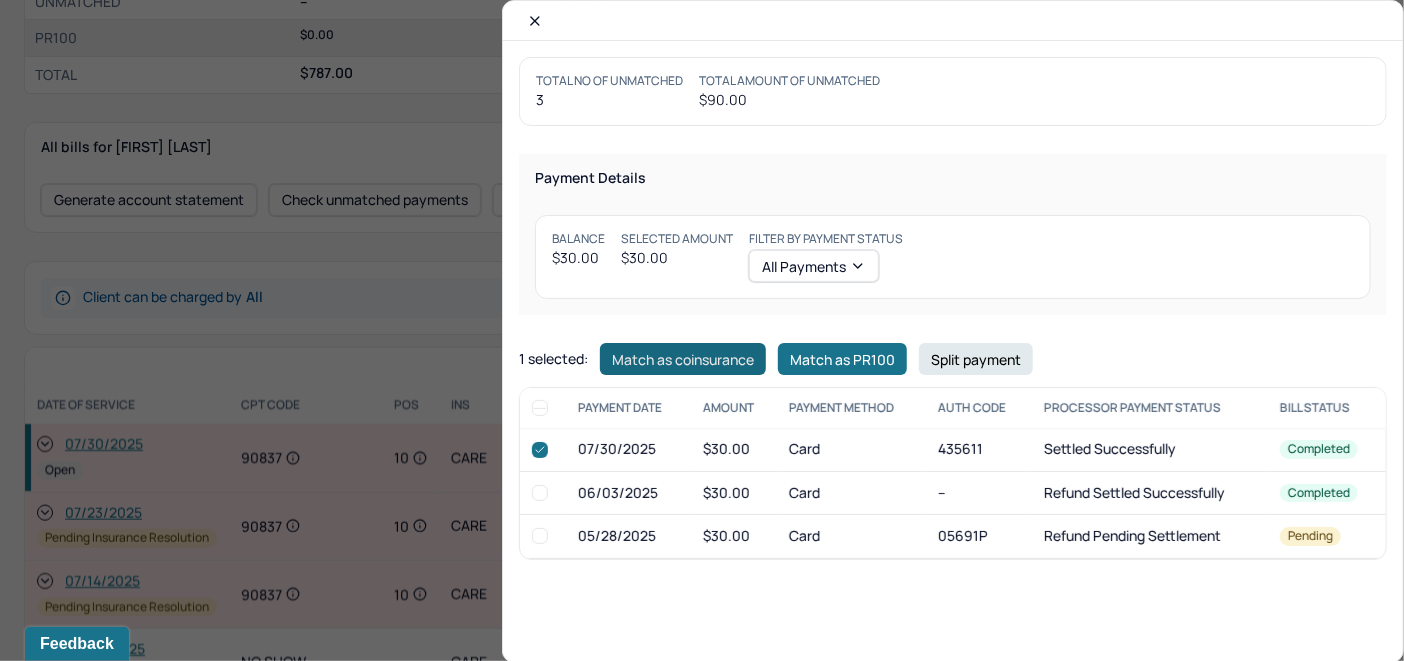 click on "Match as coinsurance" at bounding box center [683, 359] 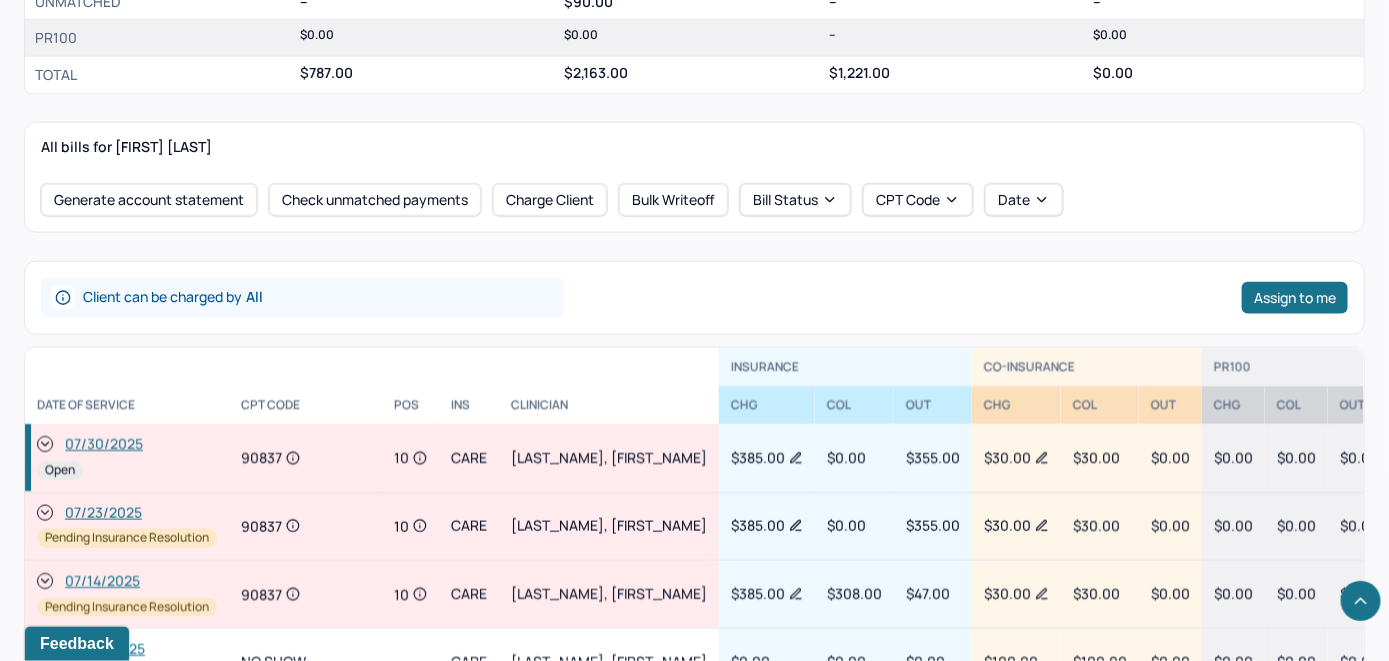 click 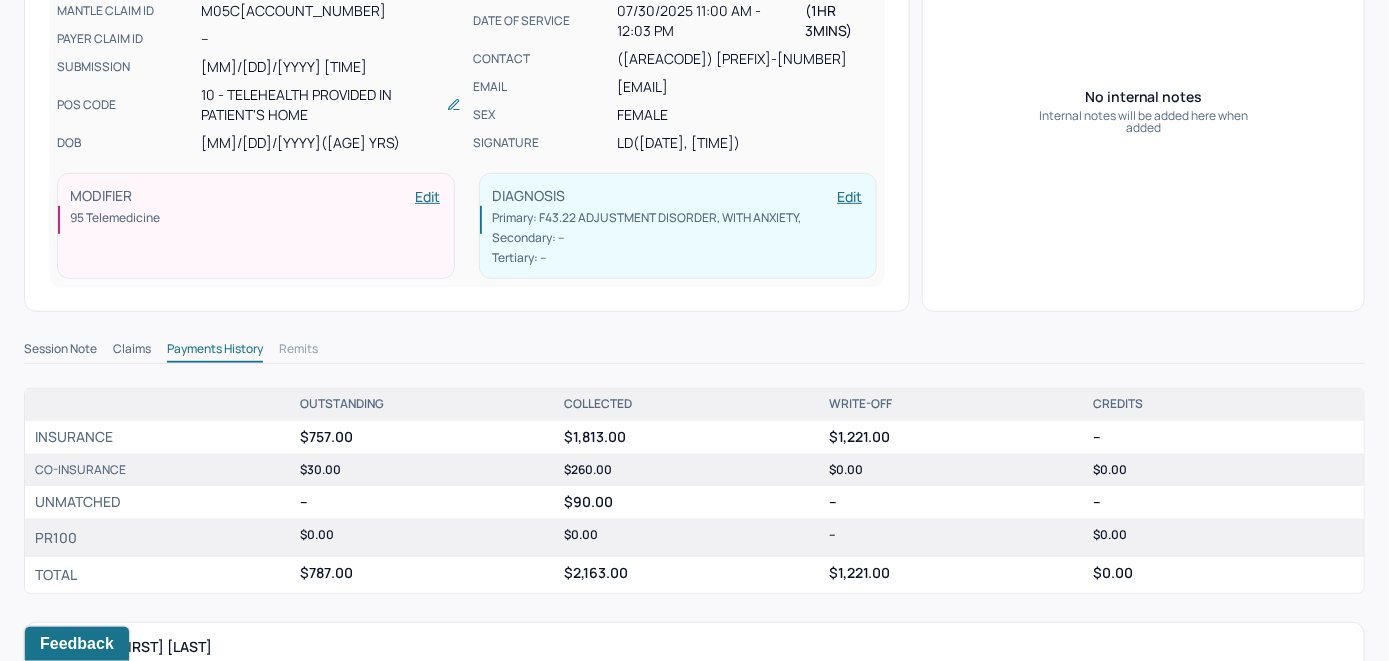 scroll, scrollTop: 0, scrollLeft: 0, axis: both 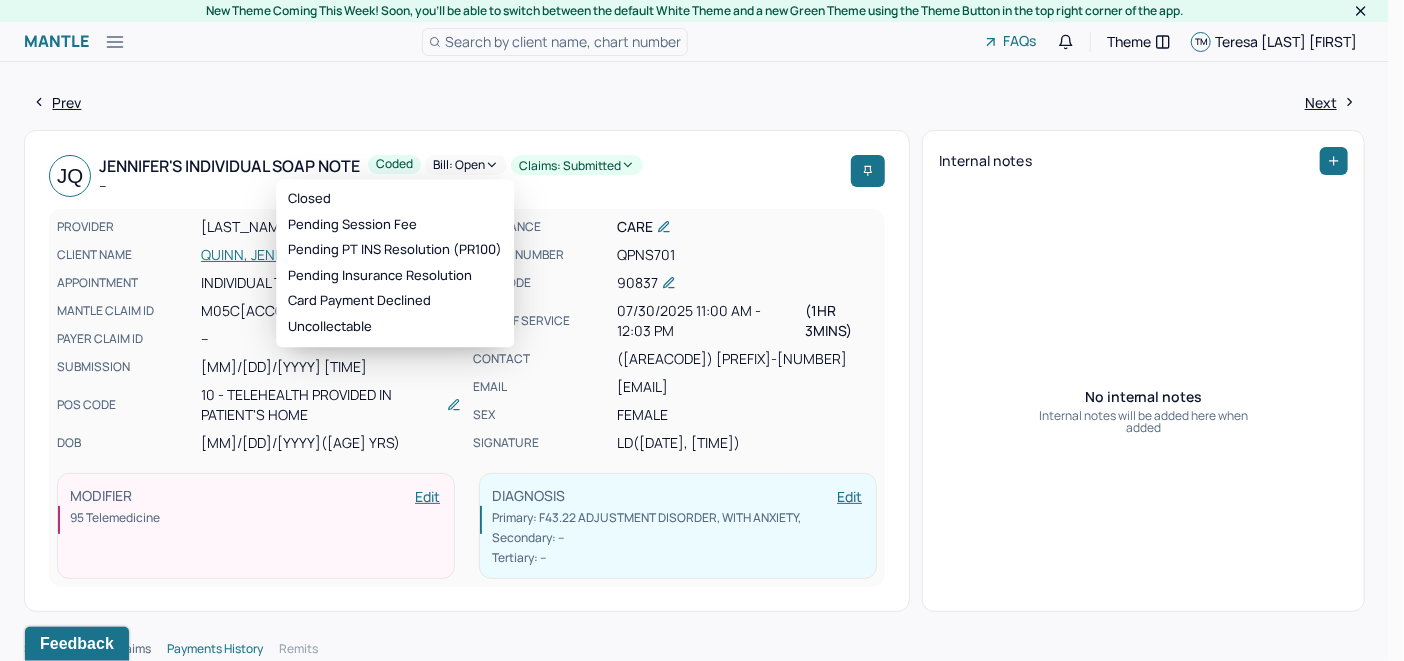 click on "Bill: Open" at bounding box center [466, 165] 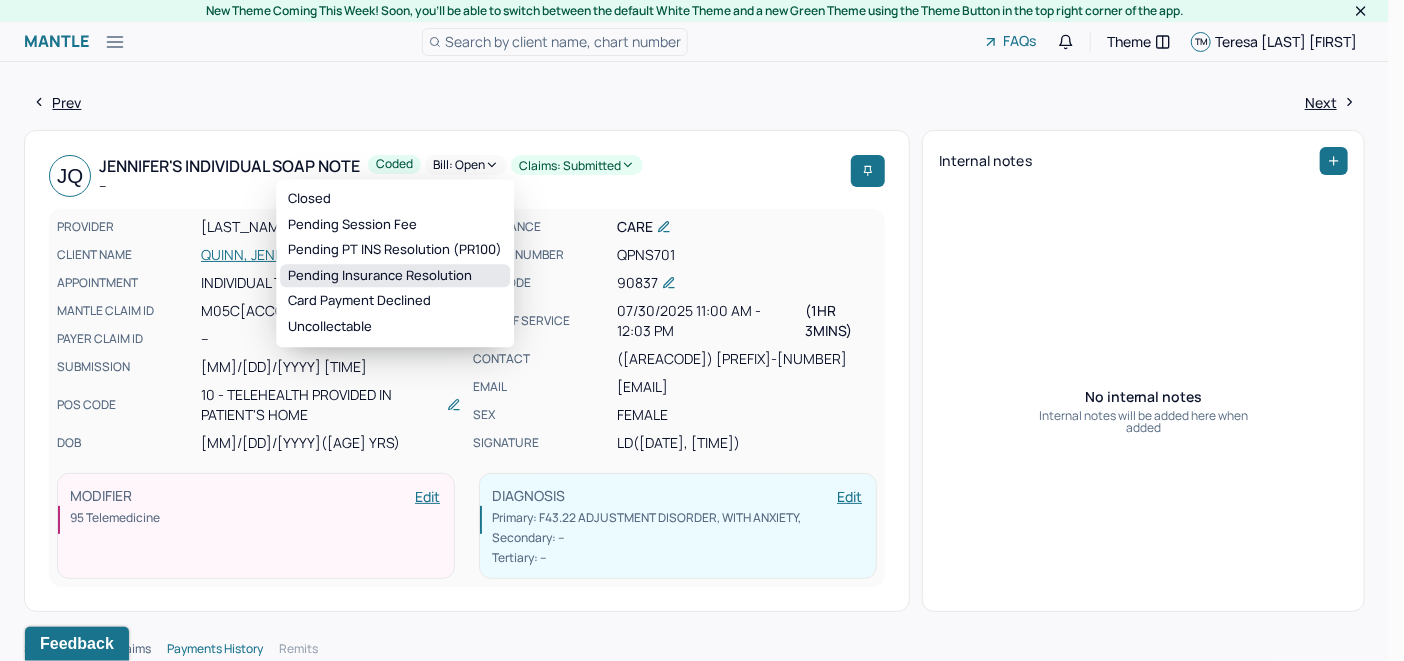 click on "Pending Insurance Resolution" at bounding box center (395, 276) 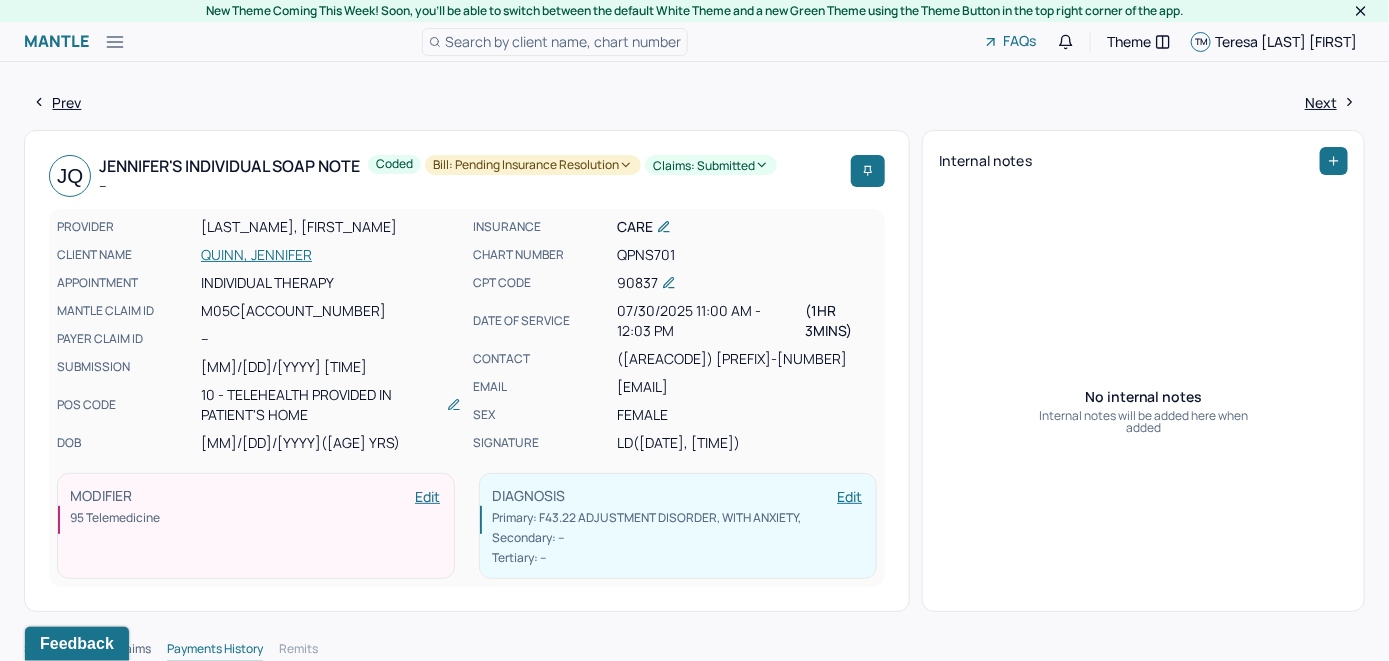 click on "Search by client name, chart number" at bounding box center (563, 41) 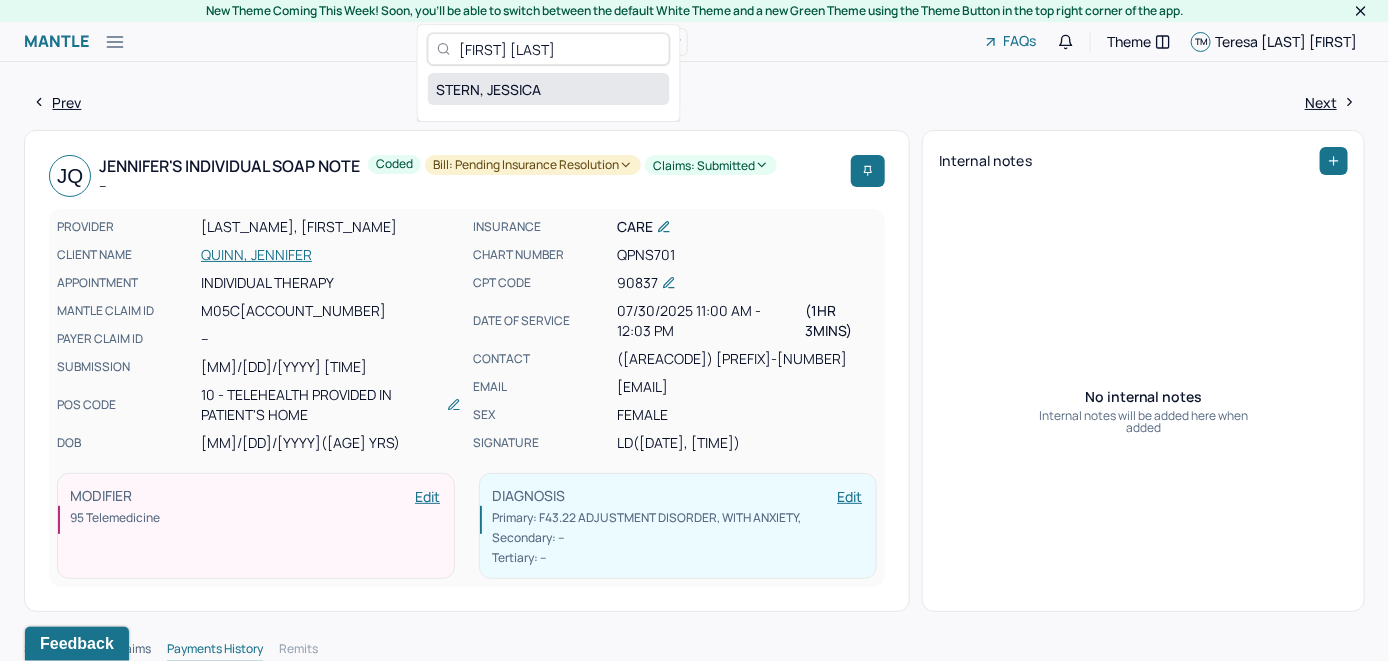type on "[FIRST] [LAST]" 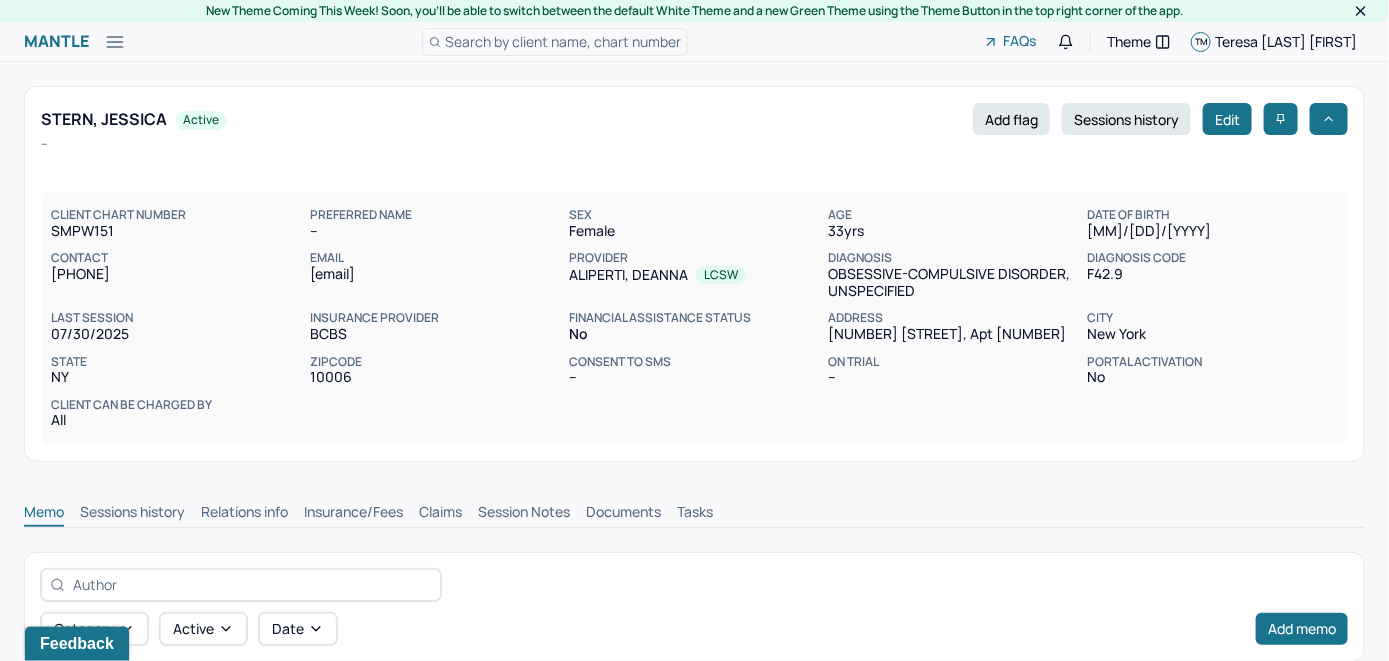 scroll, scrollTop: 0, scrollLeft: 0, axis: both 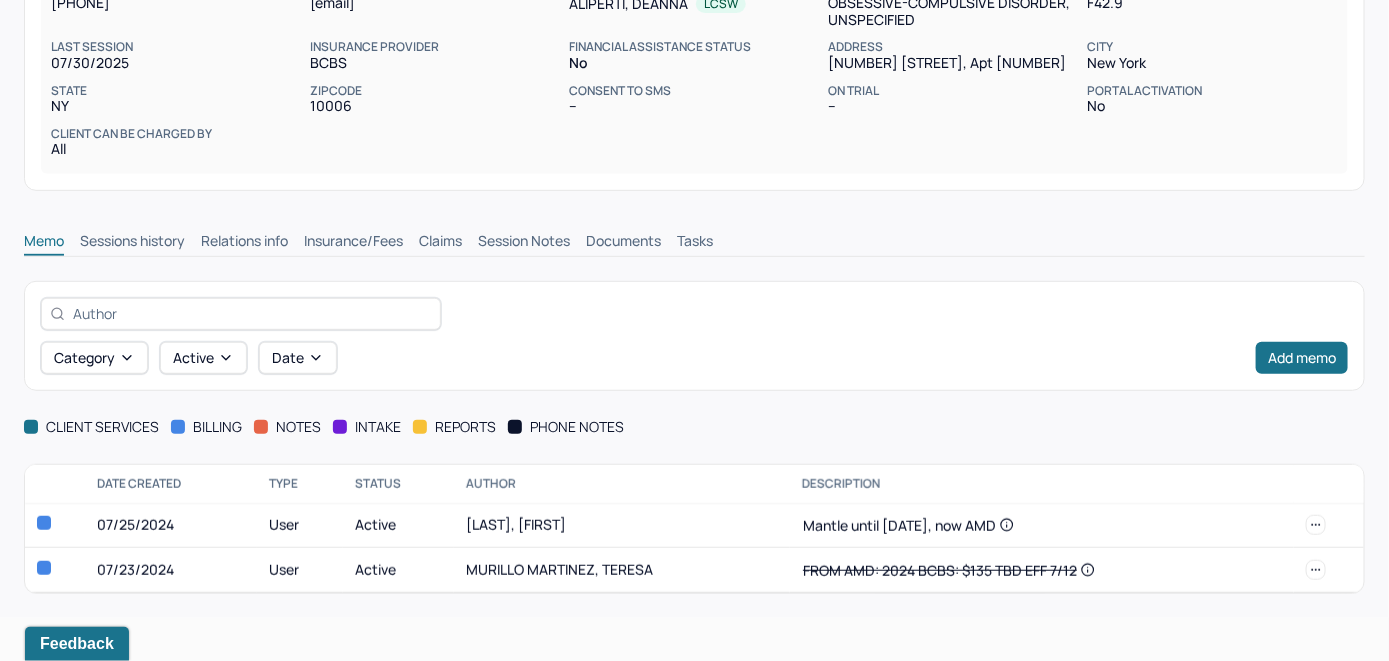 click on "Insurance/Fees" at bounding box center (353, 243) 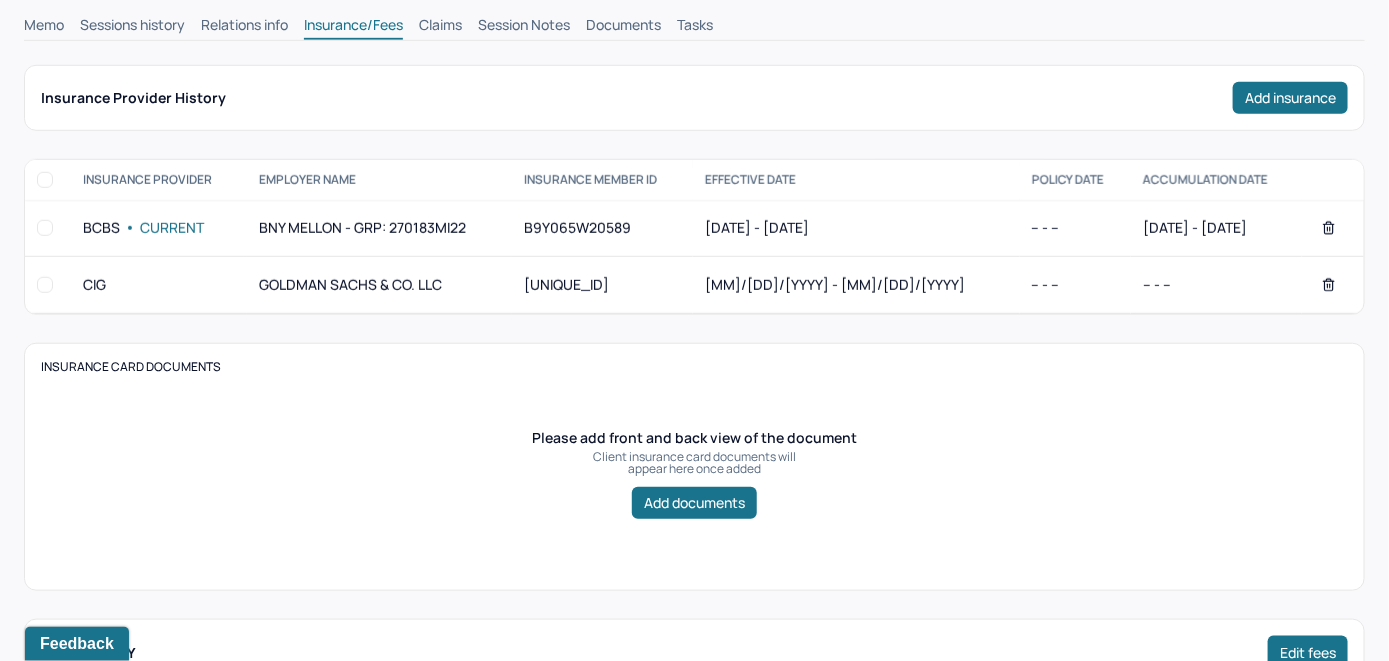 scroll, scrollTop: 471, scrollLeft: 0, axis: vertical 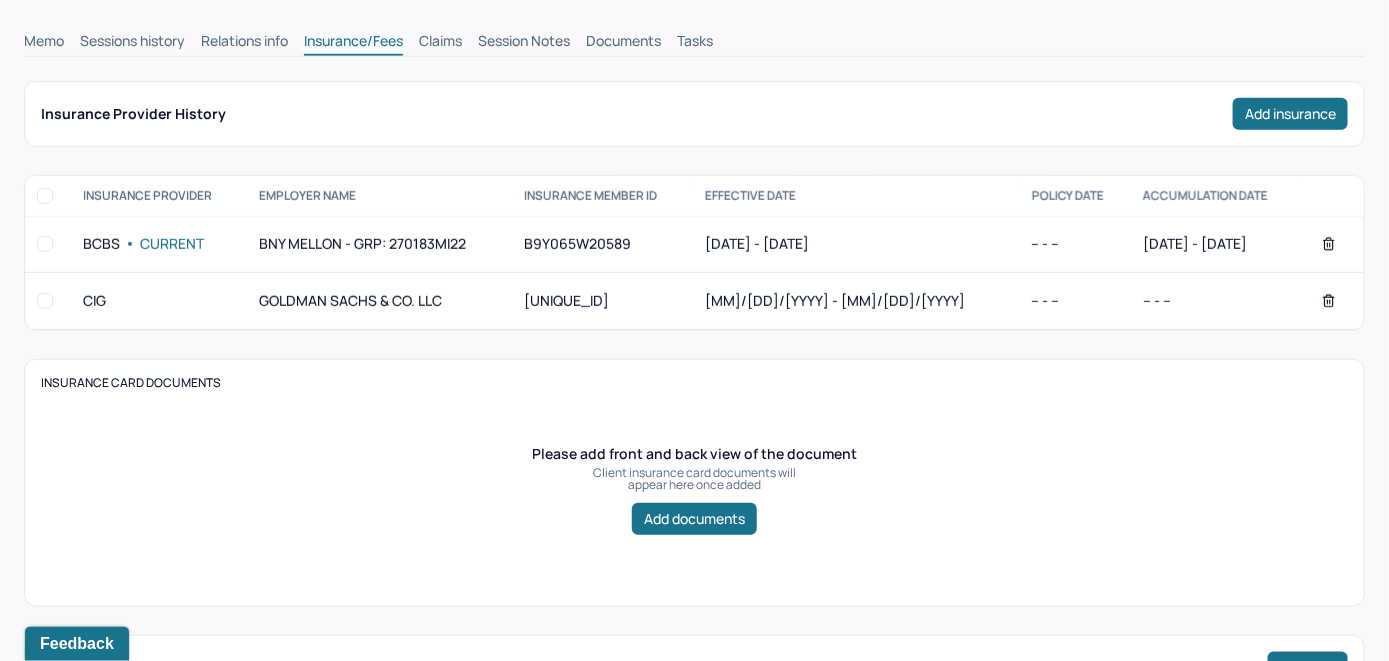 click on "Claims" at bounding box center (440, 43) 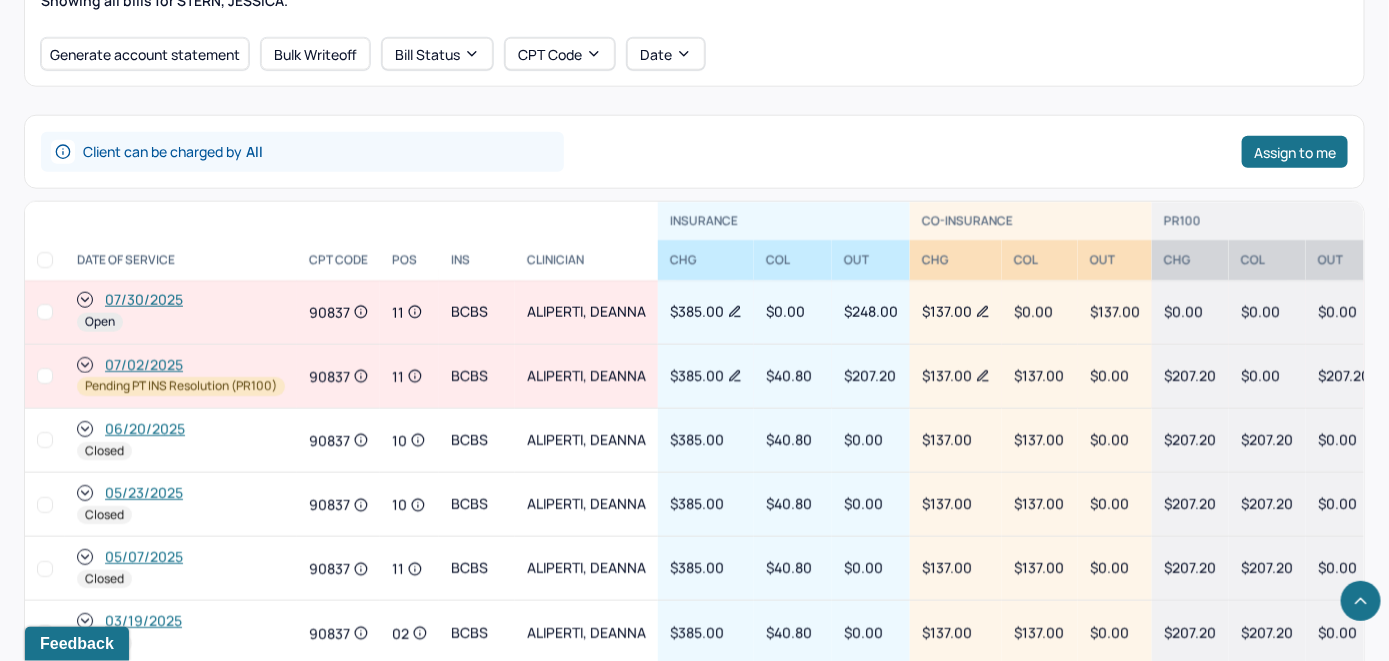 scroll, scrollTop: 814, scrollLeft: 0, axis: vertical 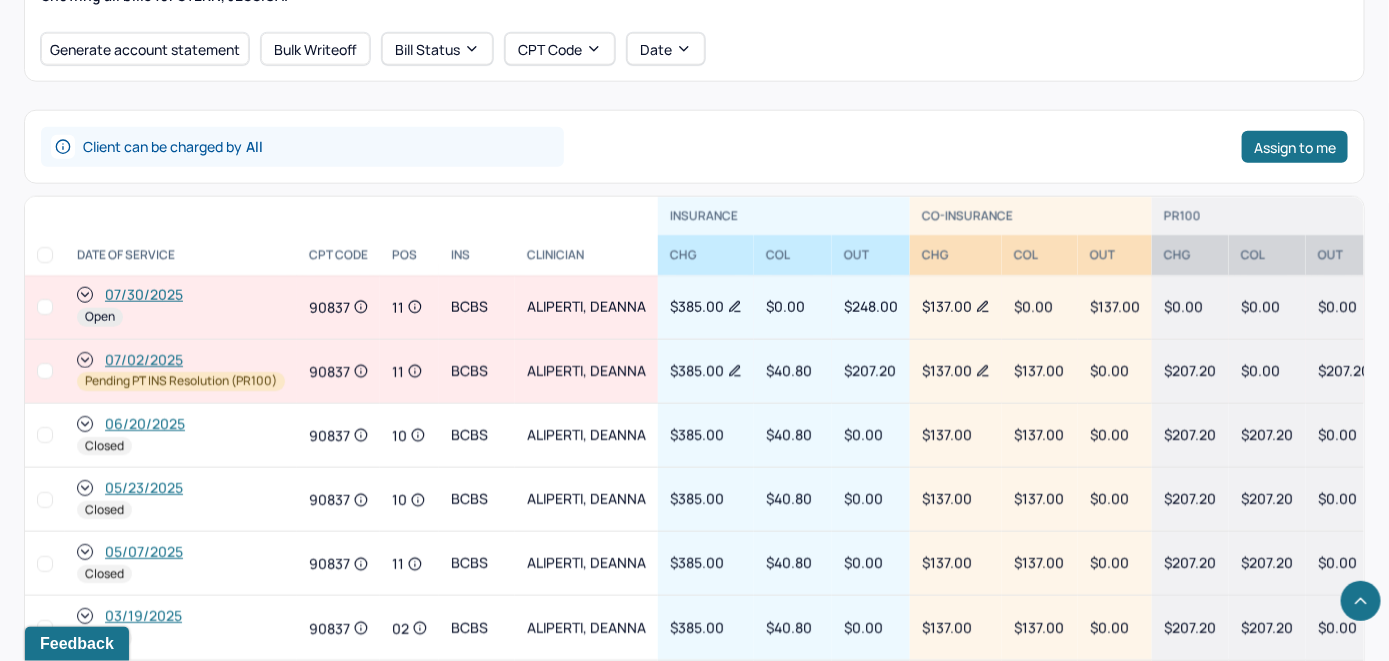 click on "07/30/2025" at bounding box center [144, 295] 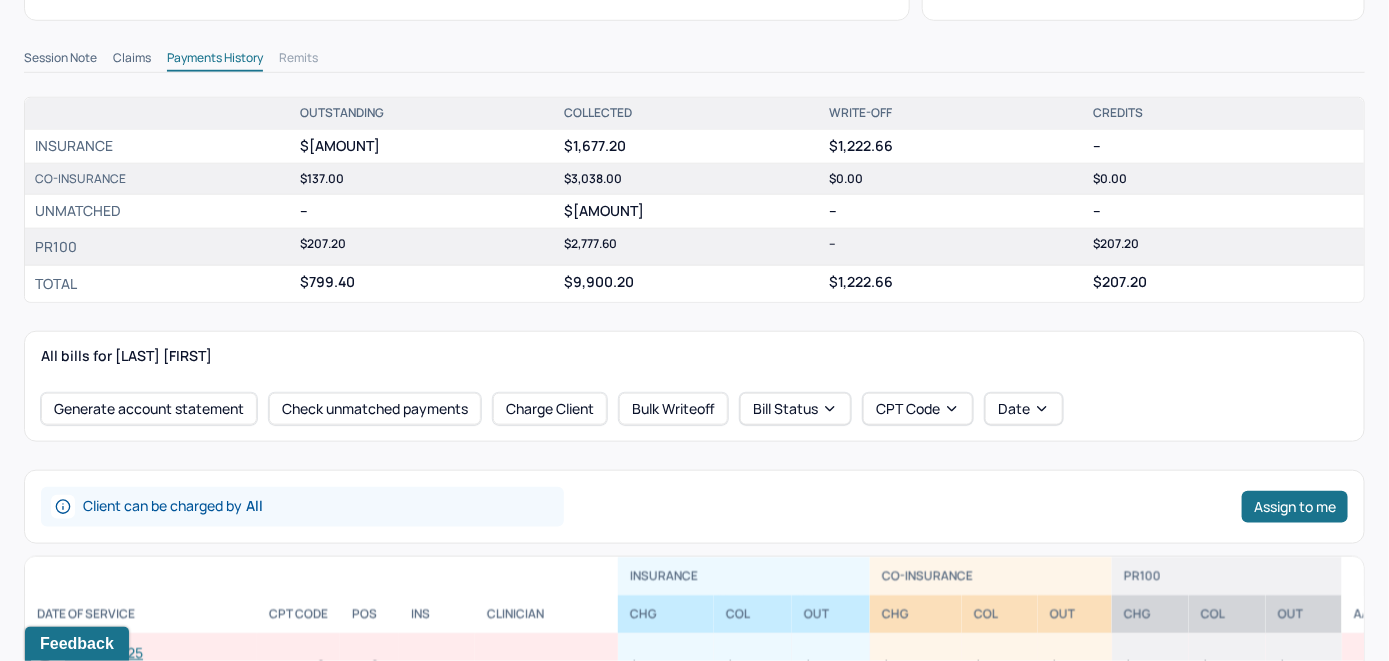 scroll, scrollTop: 600, scrollLeft: 0, axis: vertical 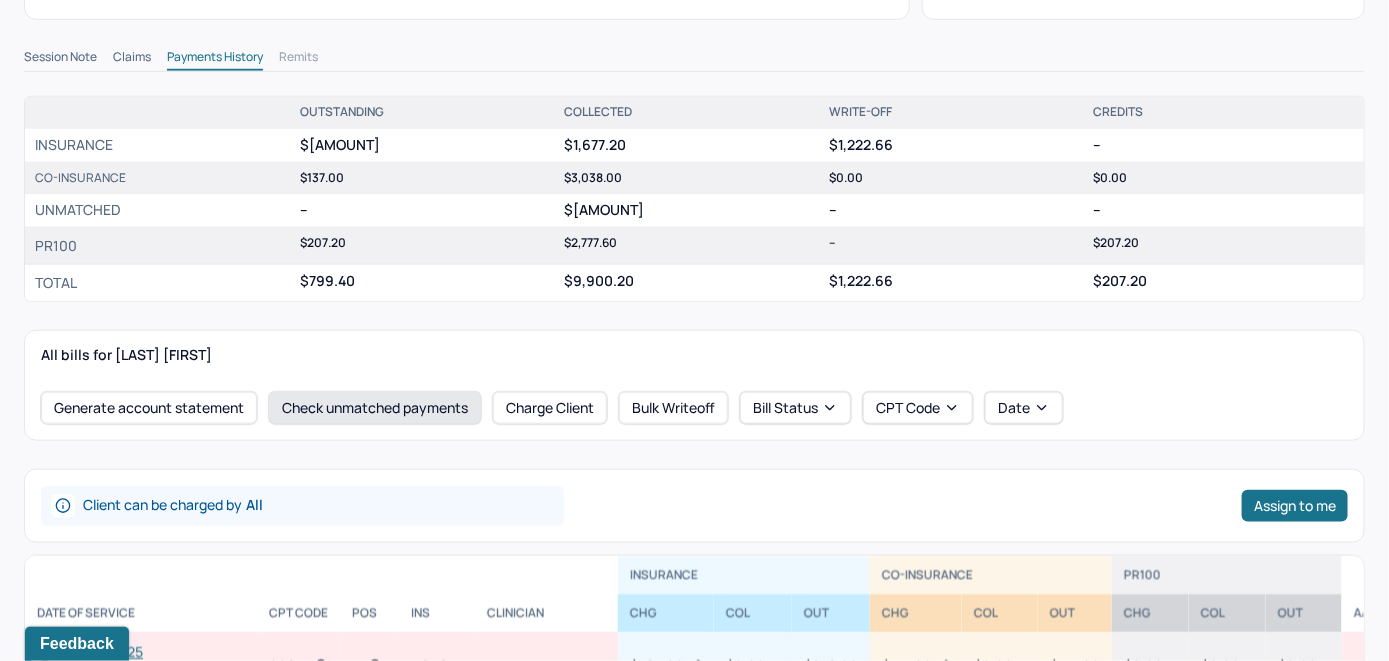 click on "Check unmatched payments" at bounding box center (375, 408) 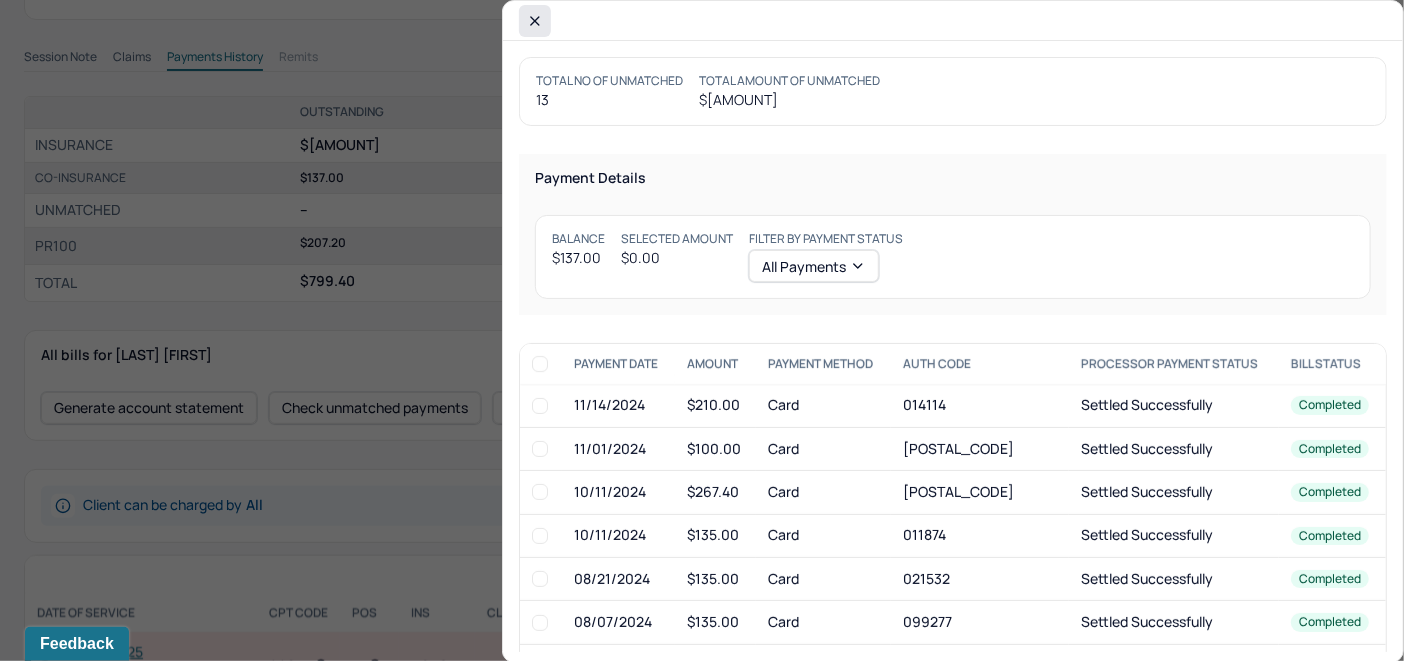 click 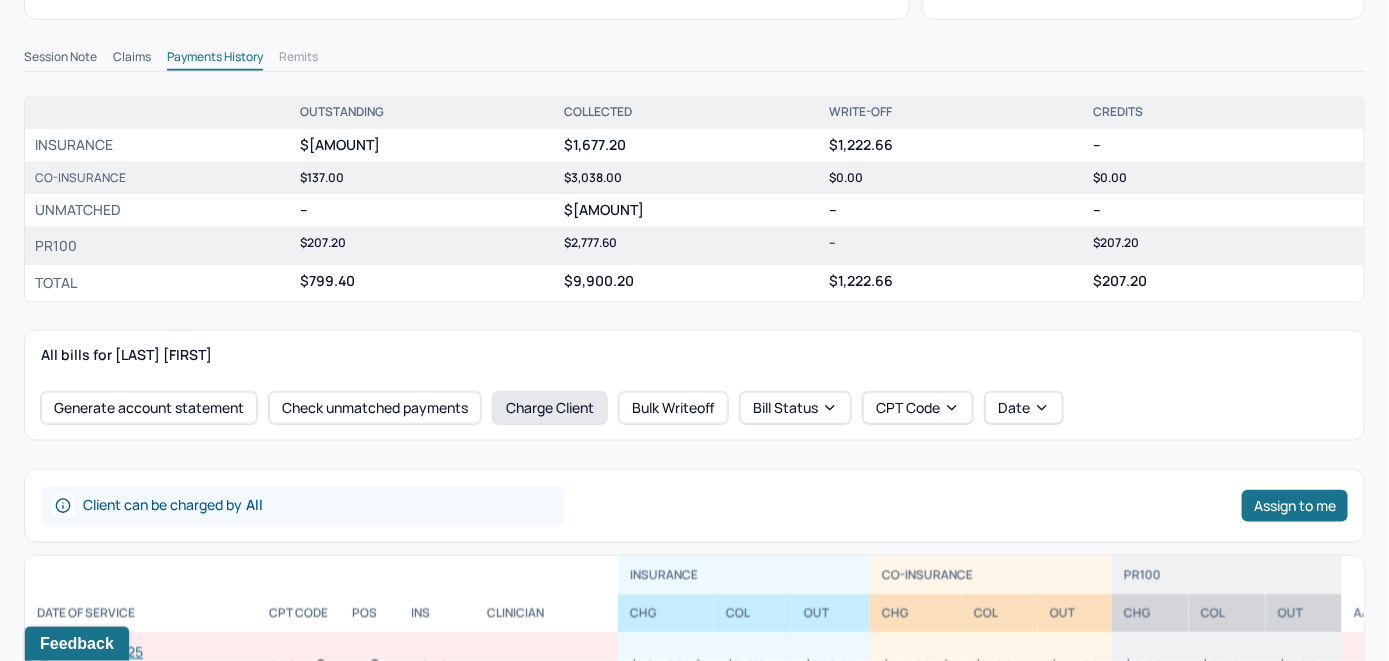click on "Charge Client" at bounding box center (550, 408) 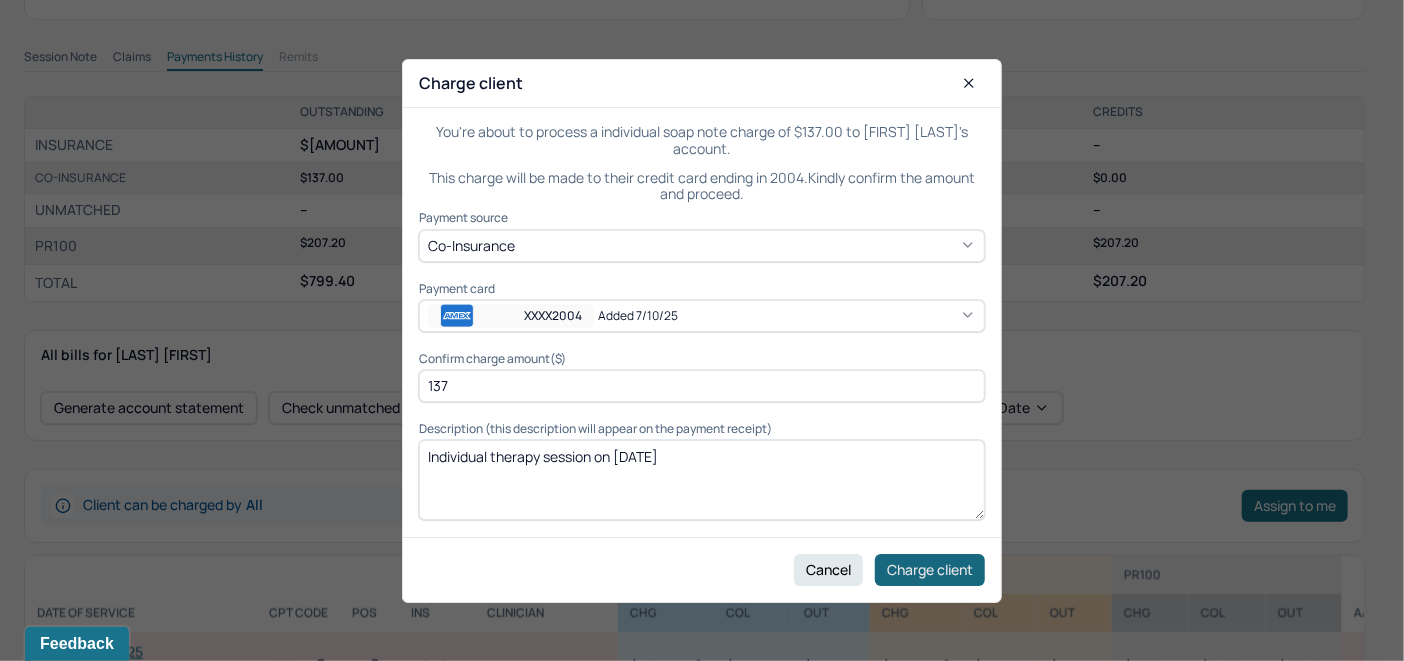 click on "Charge client" at bounding box center (930, 569) 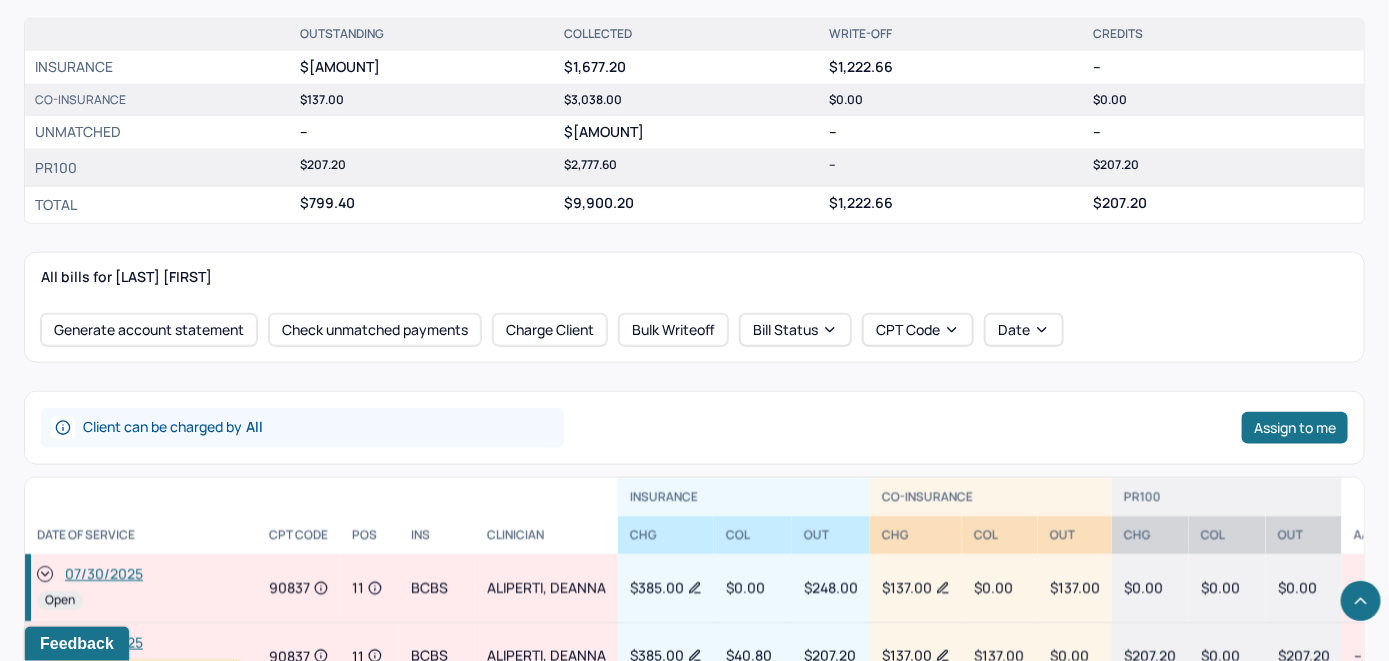scroll, scrollTop: 900, scrollLeft: 0, axis: vertical 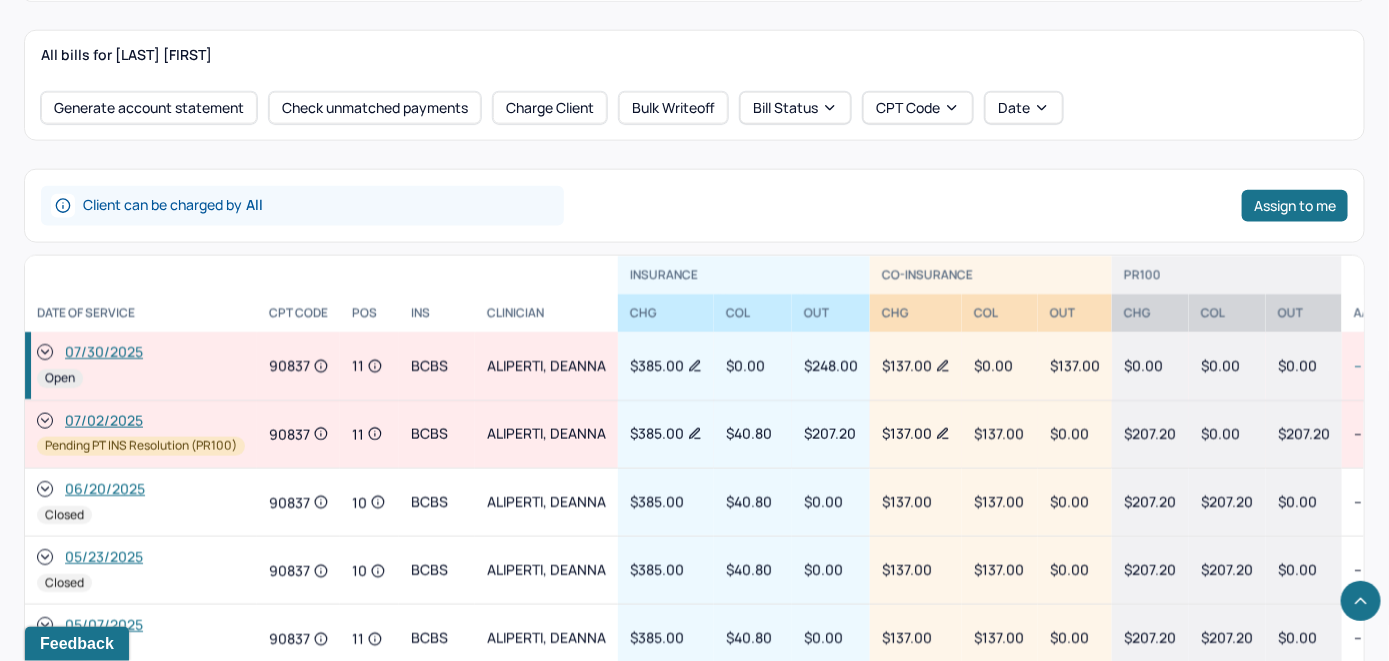 click 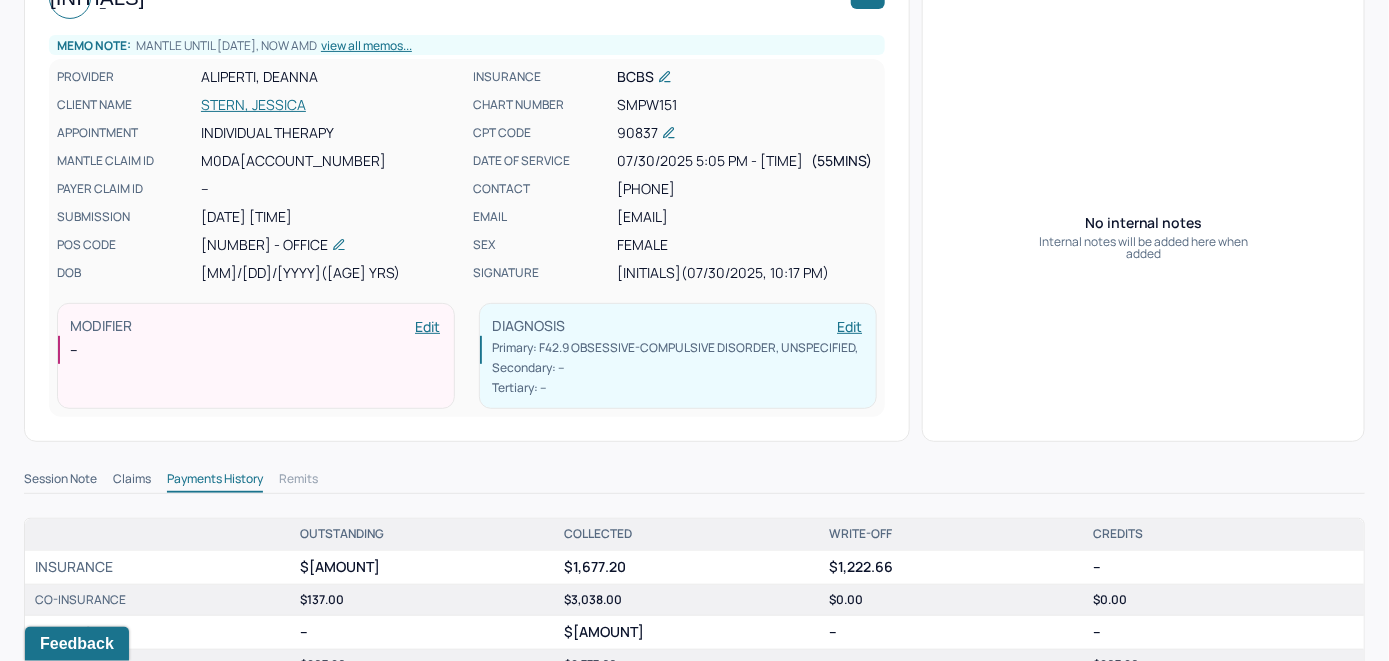 scroll, scrollTop: 0, scrollLeft: 0, axis: both 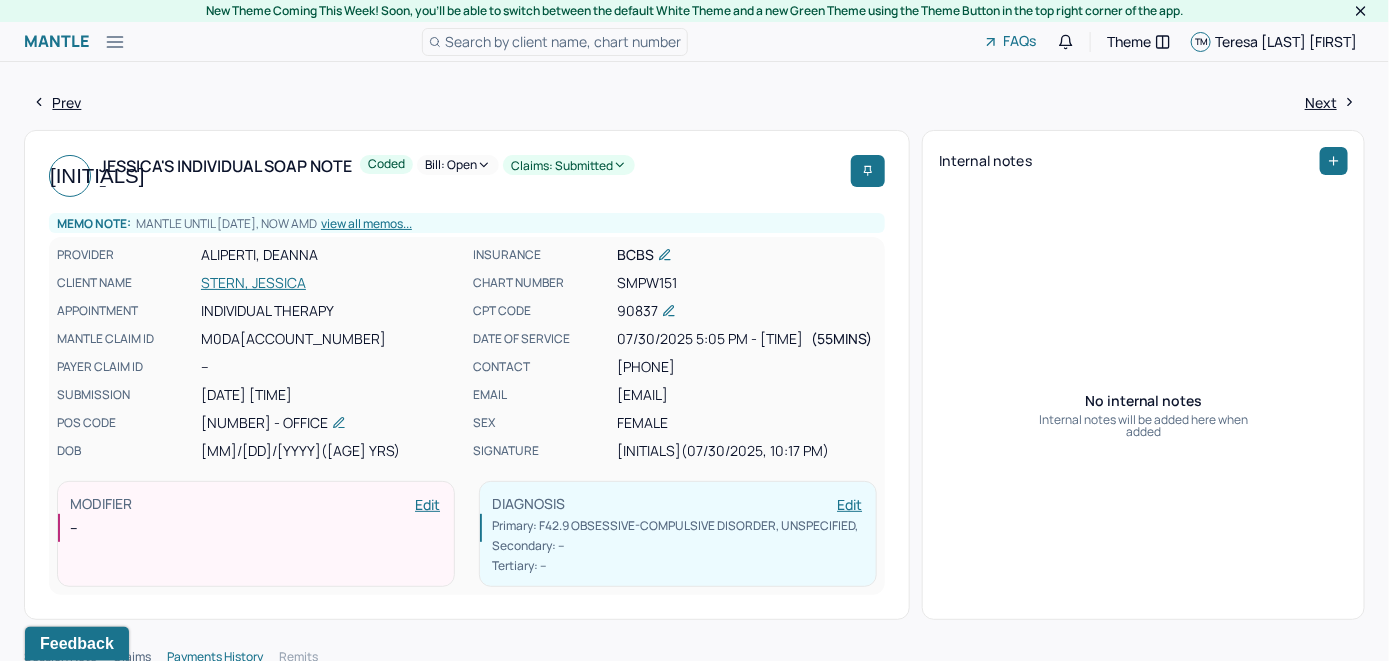 click on "Bill: Open" at bounding box center (458, 165) 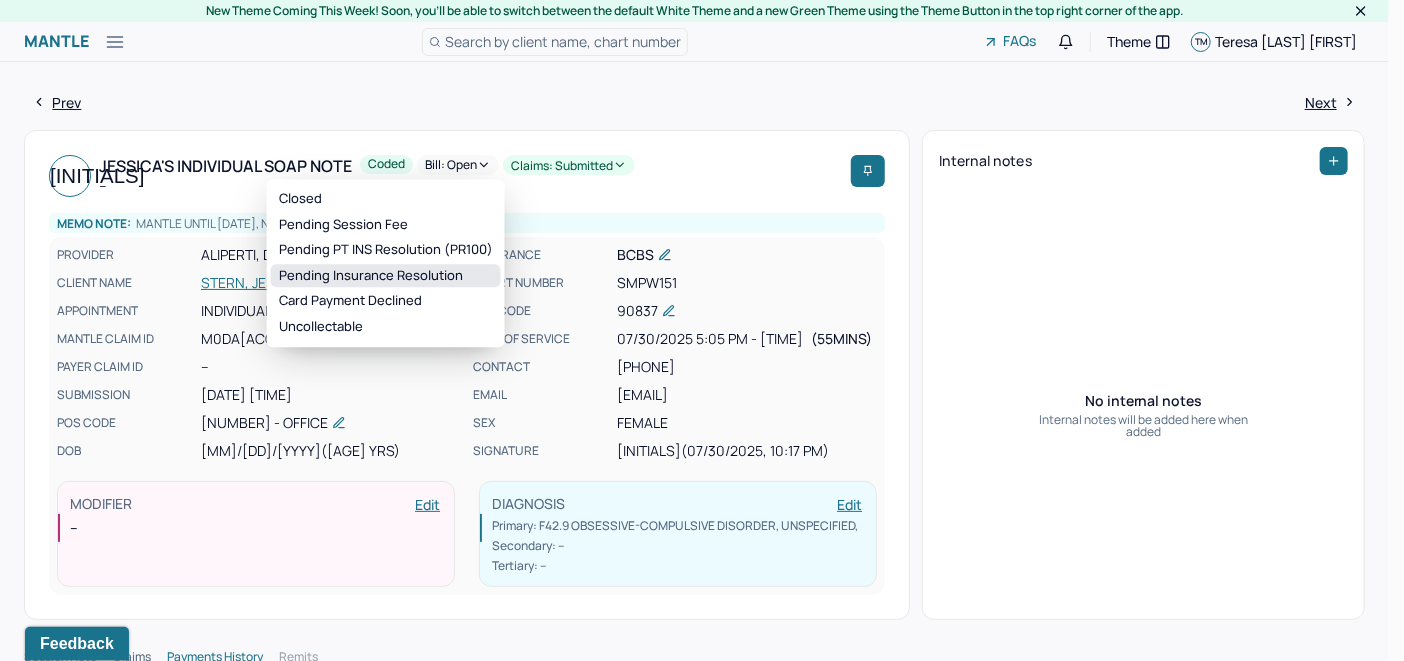 click on "Pending Insurance Resolution" at bounding box center (386, 276) 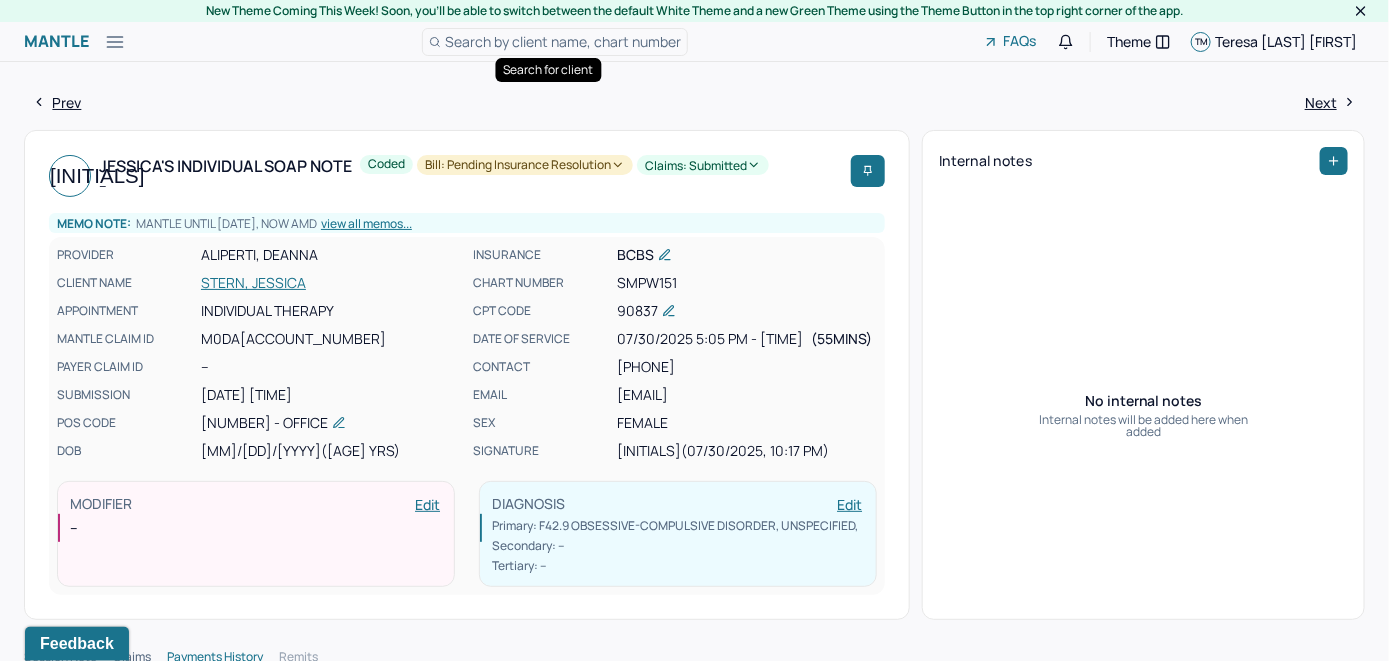 click on "Search by client name, chart number" at bounding box center (563, 41) 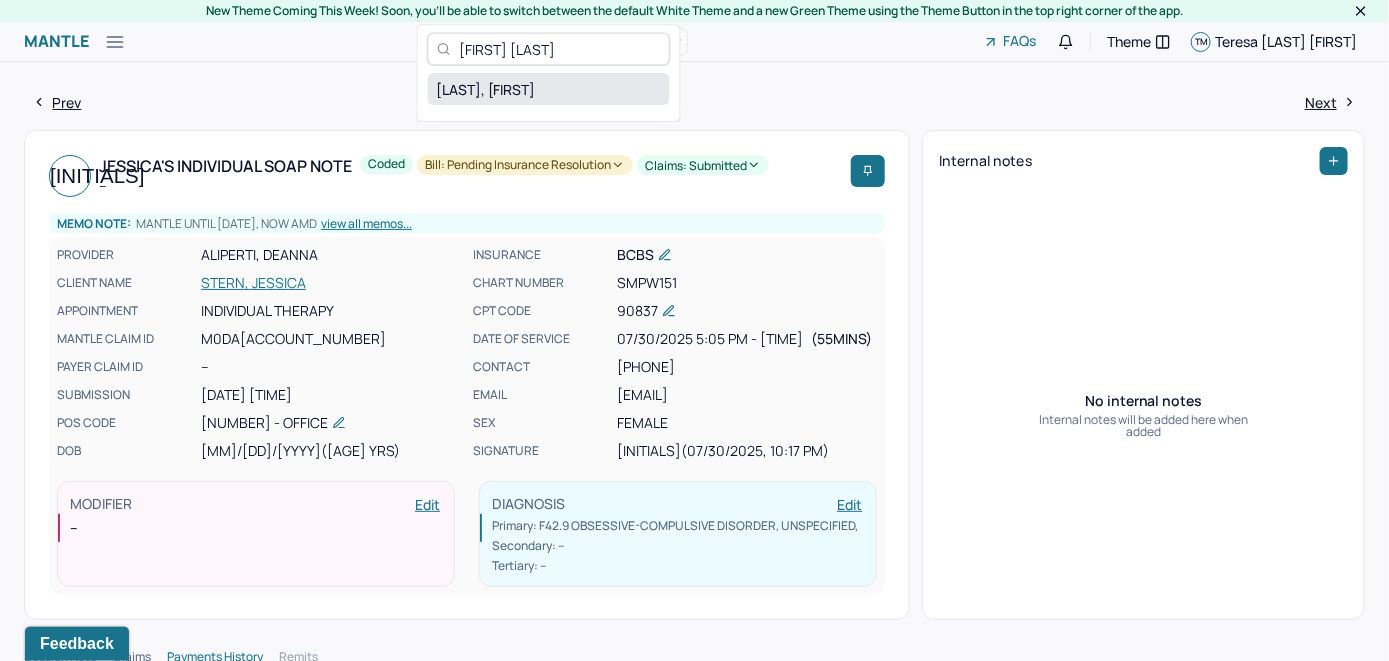 type on "[FIRST] [LAST]" 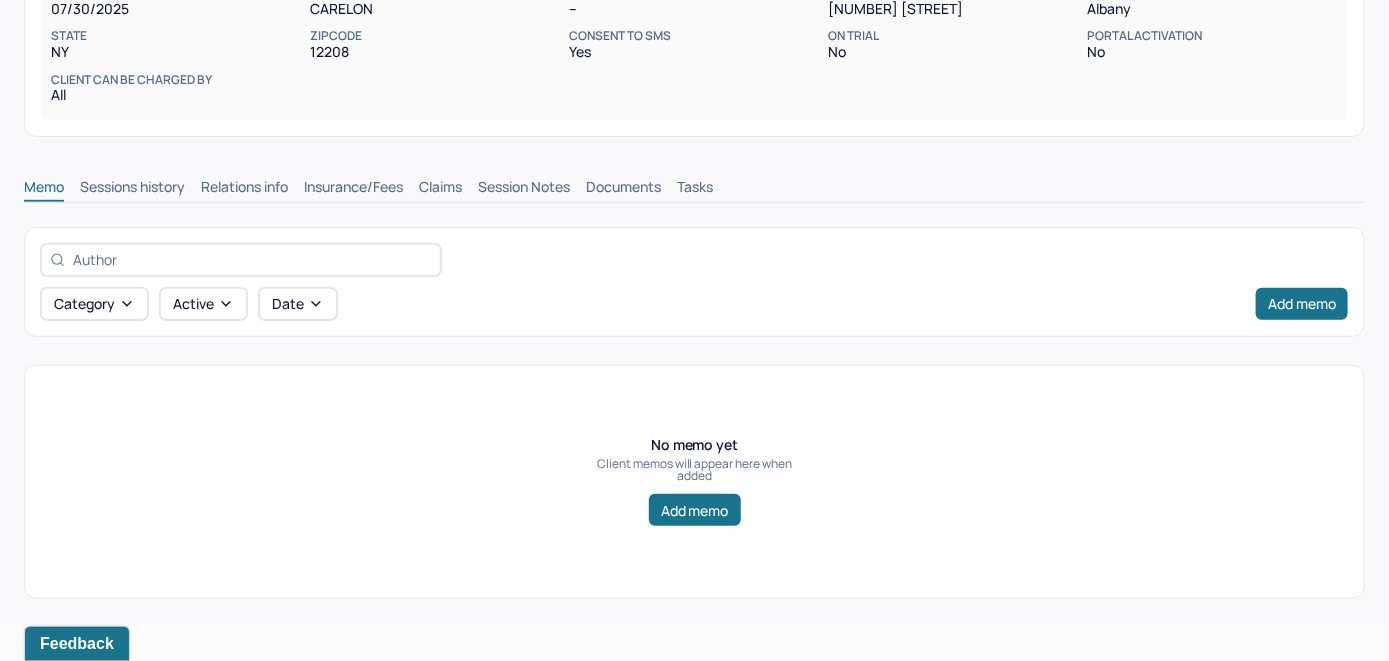 scroll, scrollTop: 314, scrollLeft: 0, axis: vertical 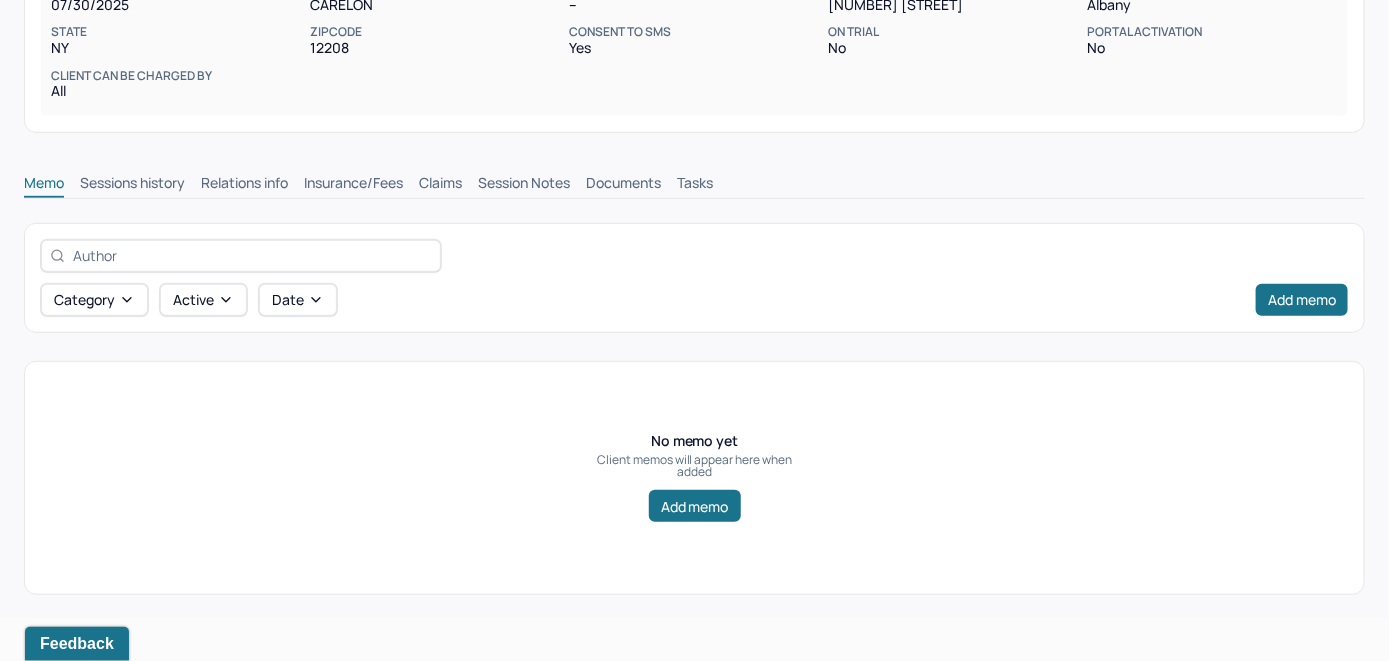 click on "Insurance/Fees" at bounding box center [353, 185] 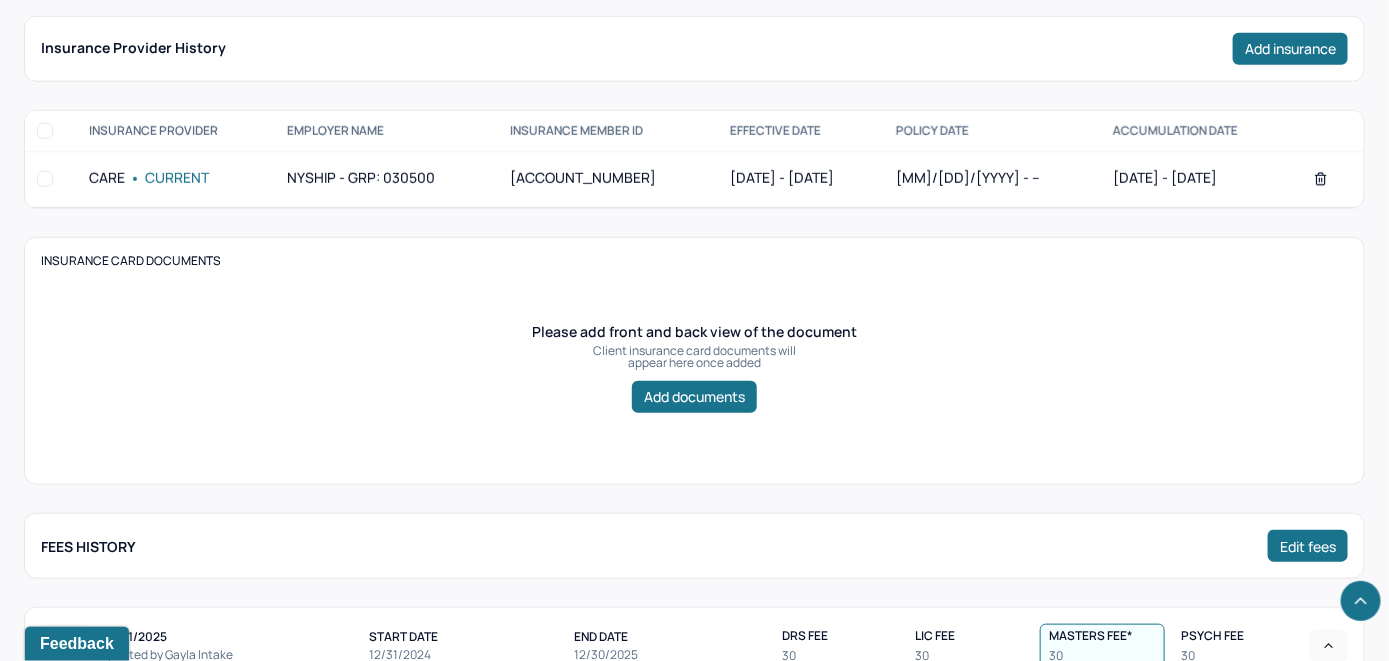 scroll, scrollTop: 414, scrollLeft: 0, axis: vertical 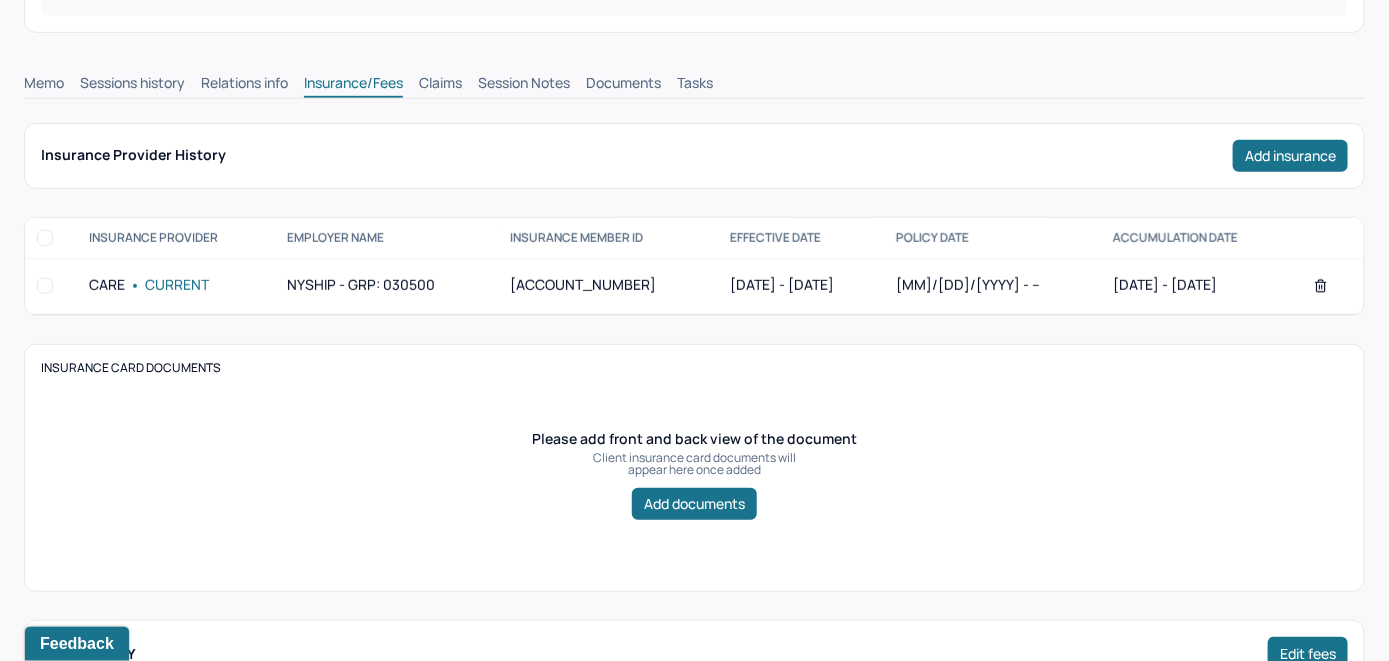 click on "Claims" at bounding box center (440, 85) 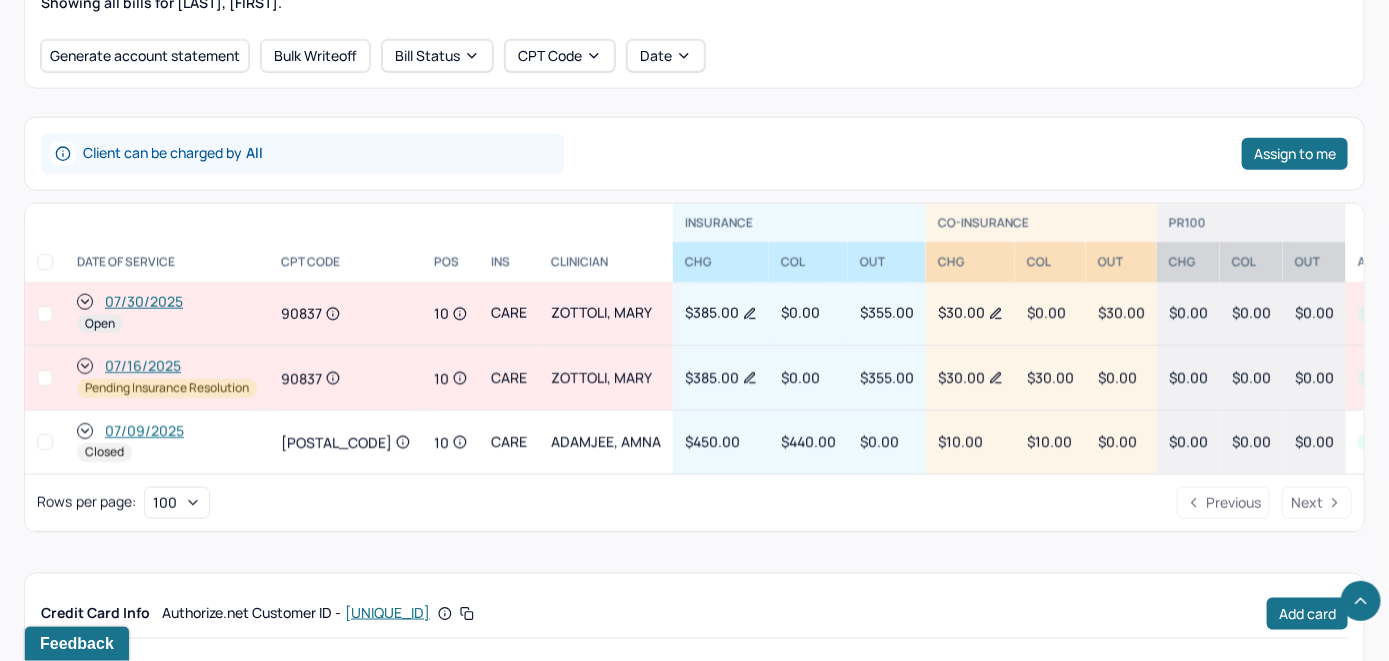 scroll, scrollTop: 797, scrollLeft: 0, axis: vertical 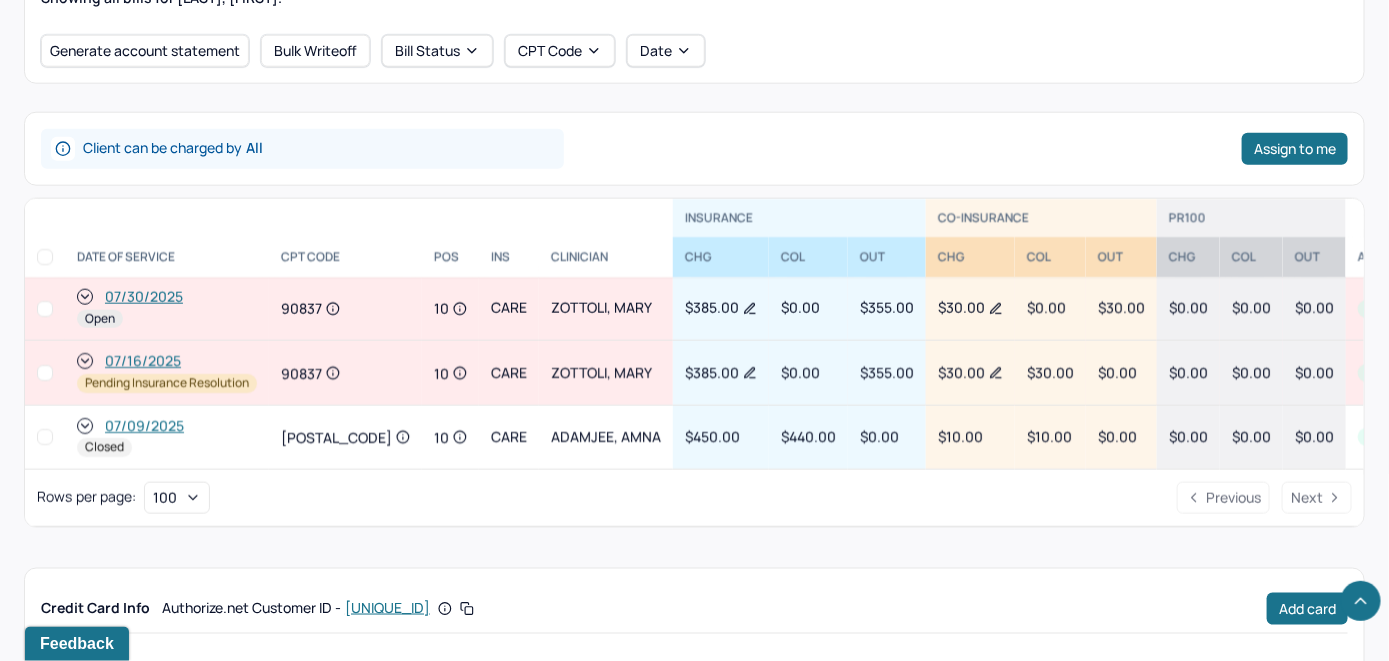 click on "Showing all bills for [LAST_NAME], [FIRST_NAME].  Generate account statement Bulk Writeoff Bill Status CPT Code Date Client can be charged by All Assign to me INSURANCE CO-INSURANCE PR100 DATE OF SERVICE CPT CODE pos Ins CLINICIAN CHG COL OUT CHG COL OUT CHg COL OUT AA [DATE] Open 90837 10 CARE ZOTTOLI, MARY $385.00 $0.00 $355.00 $30.00 $0.00 $30.00 $0.00 $0.00 $0.00 Yes [DATE] Pending Insurance Resolution 90837 10 CARE ZOTTOLI, MARY $385.00 $0.00 $355.00 $30.00 $30.00 $0.00 $0.00 $0.00 $0.00 Yes [DATE] Closed 90791 10 CARE ADAMJEE, AMNA $450.00 $440.00 $0.00 $10.00 $10.00 $0.00 $0.00 $0.00 $0.00 Yes Rows per page : 100 Previous Next Credit Card Info   Authorize.net Customer ID -     MP[CUSTOMER_ID] Add card CARD TYPE Current Visa CARD NUMBER XXXX[LAST_FOUR_DIGITS] ZIPCODE [POSTAL_CODE] BILLING ADDRESS [NUMBER] [STREET] --" at bounding box center (694, 276) 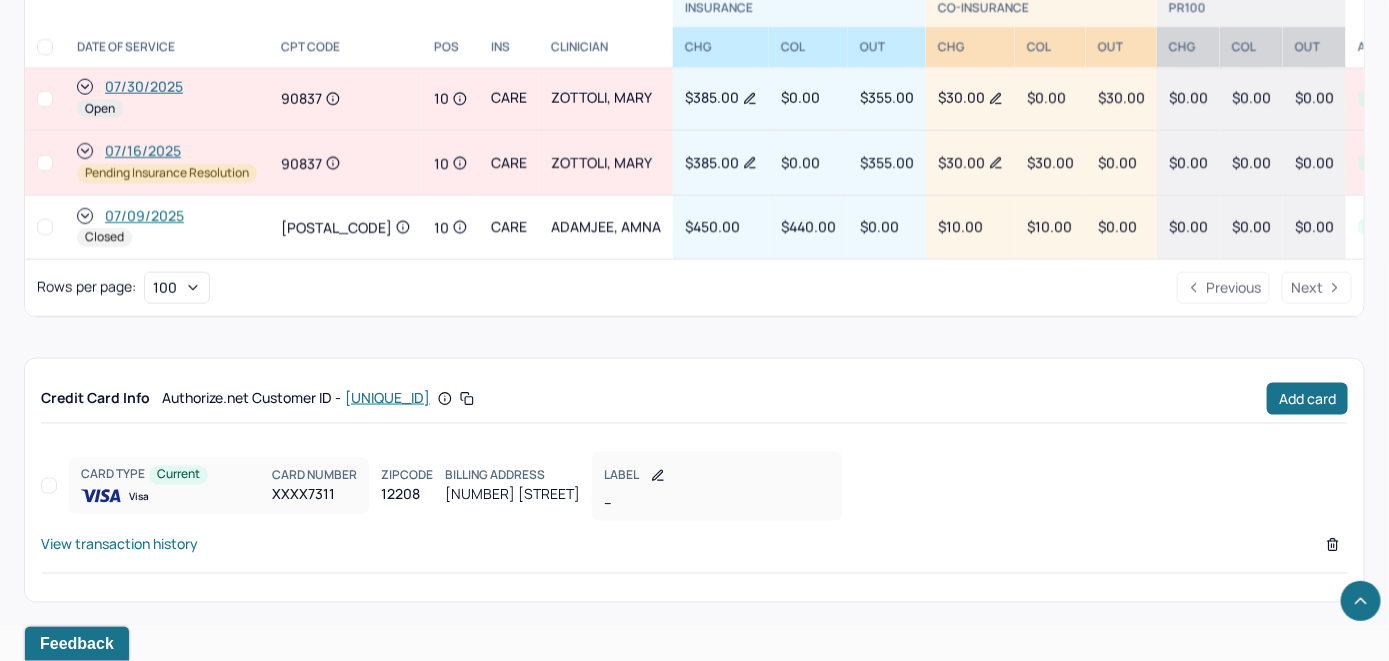 scroll, scrollTop: 1012, scrollLeft: 0, axis: vertical 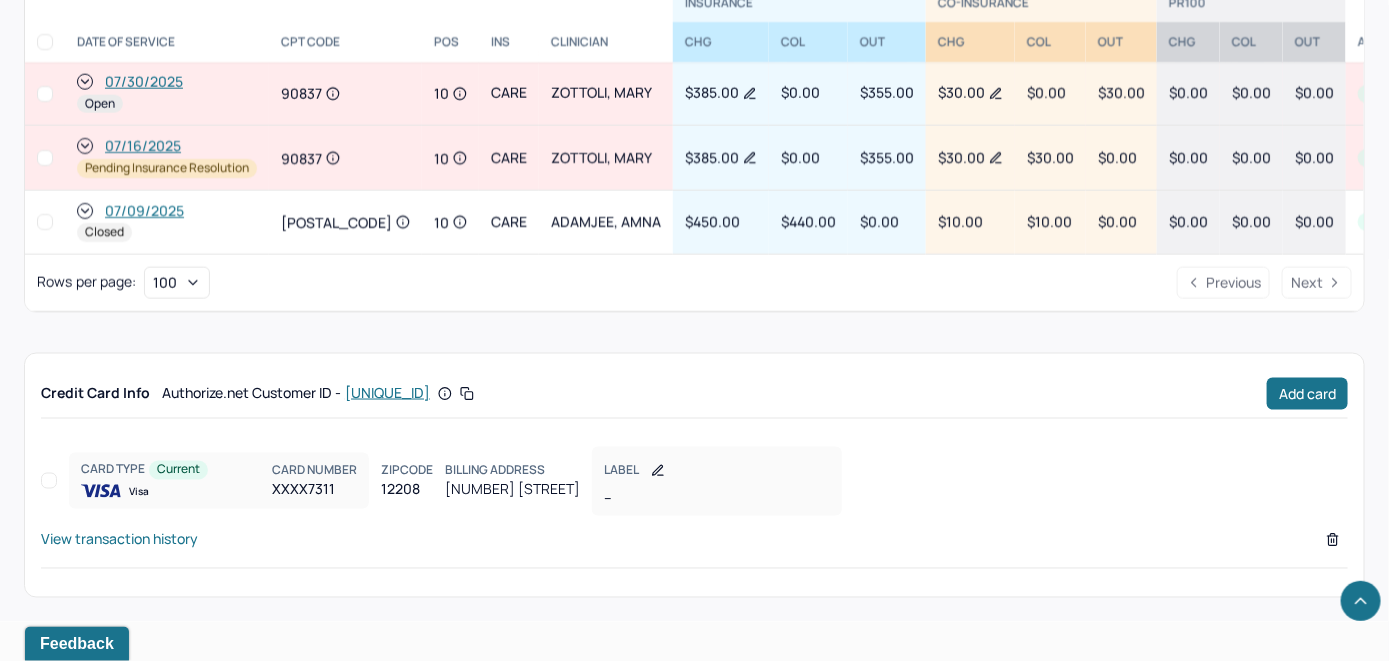 click on "07/30/2025" at bounding box center (144, 82) 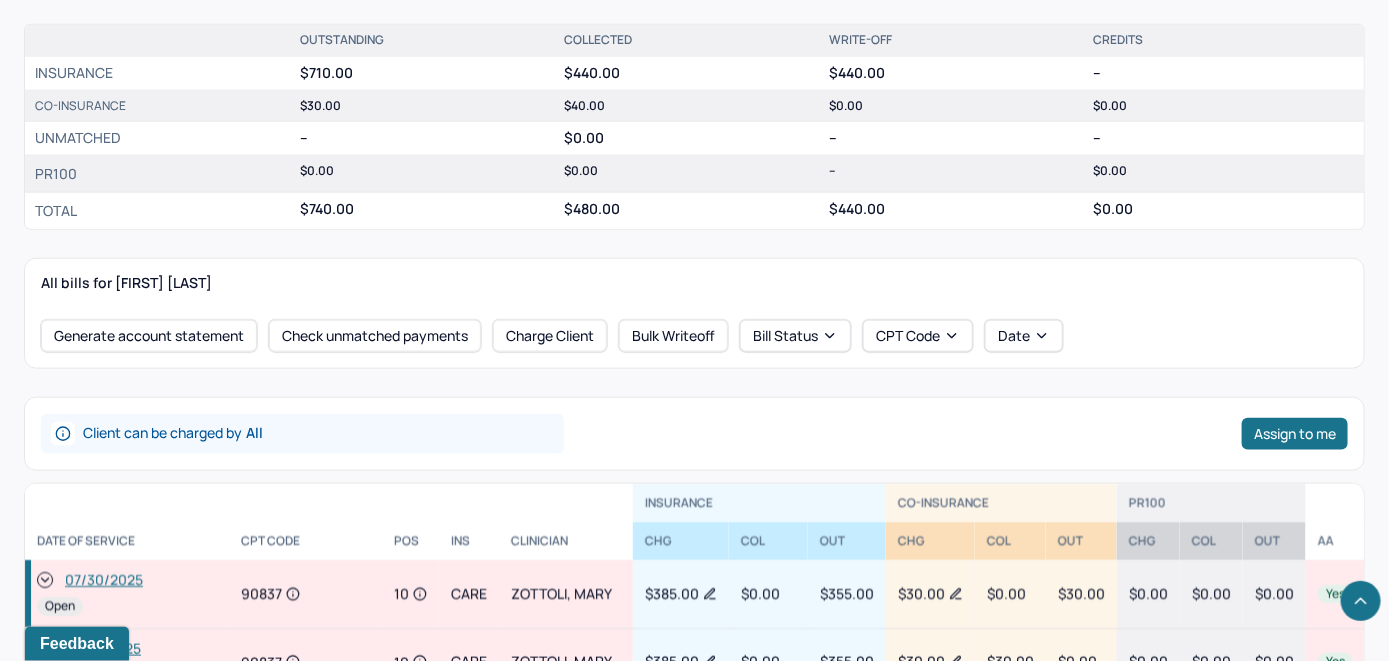 scroll, scrollTop: 800, scrollLeft: 0, axis: vertical 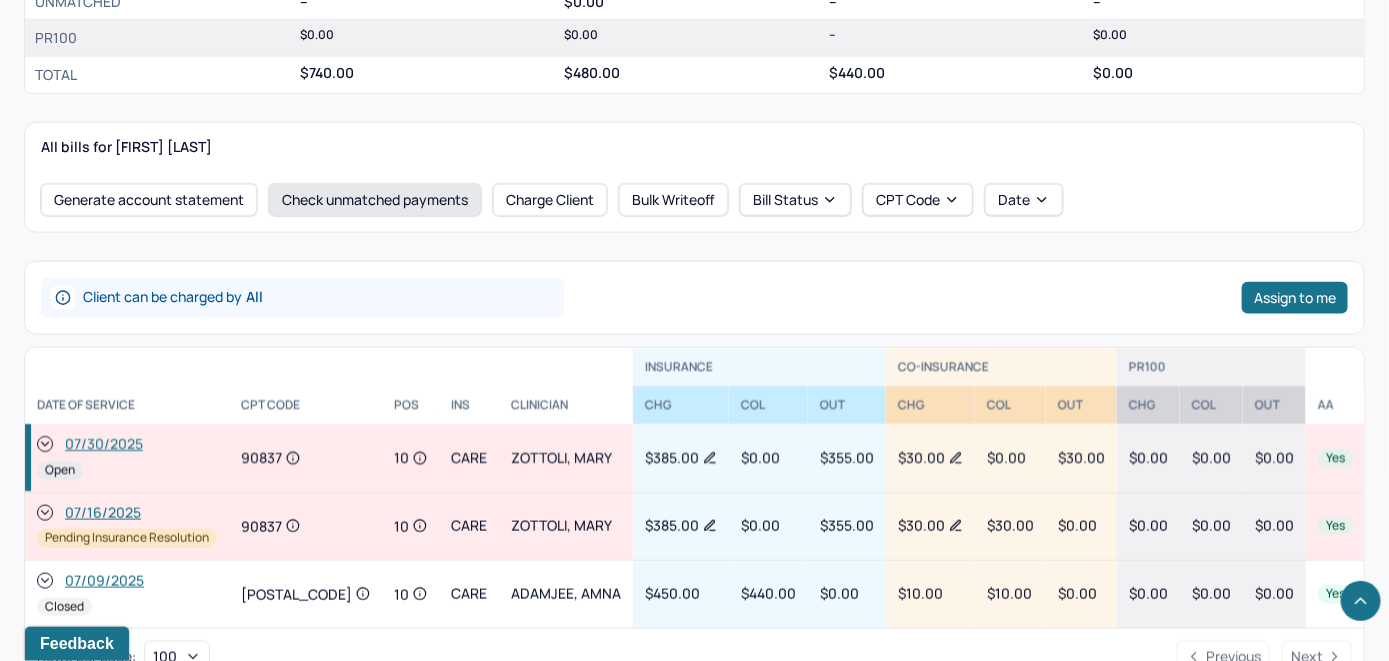 click on "Check unmatched payments" at bounding box center [375, 200] 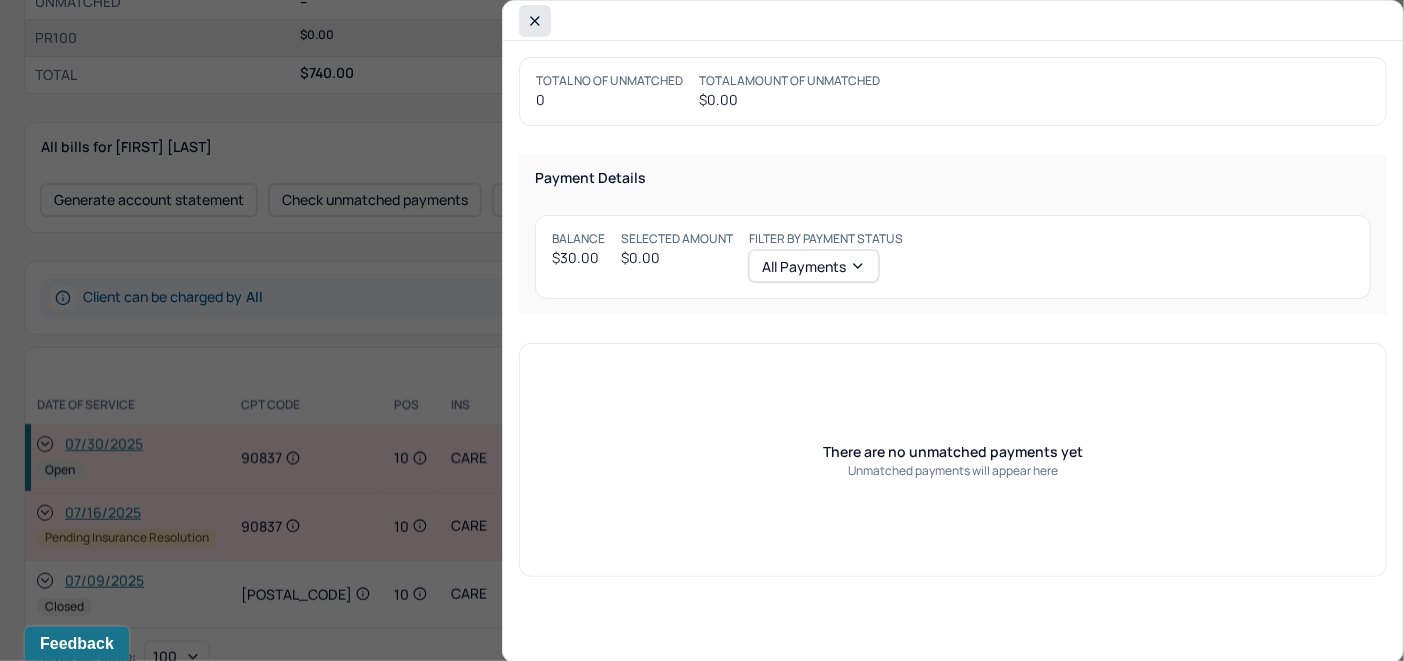 click 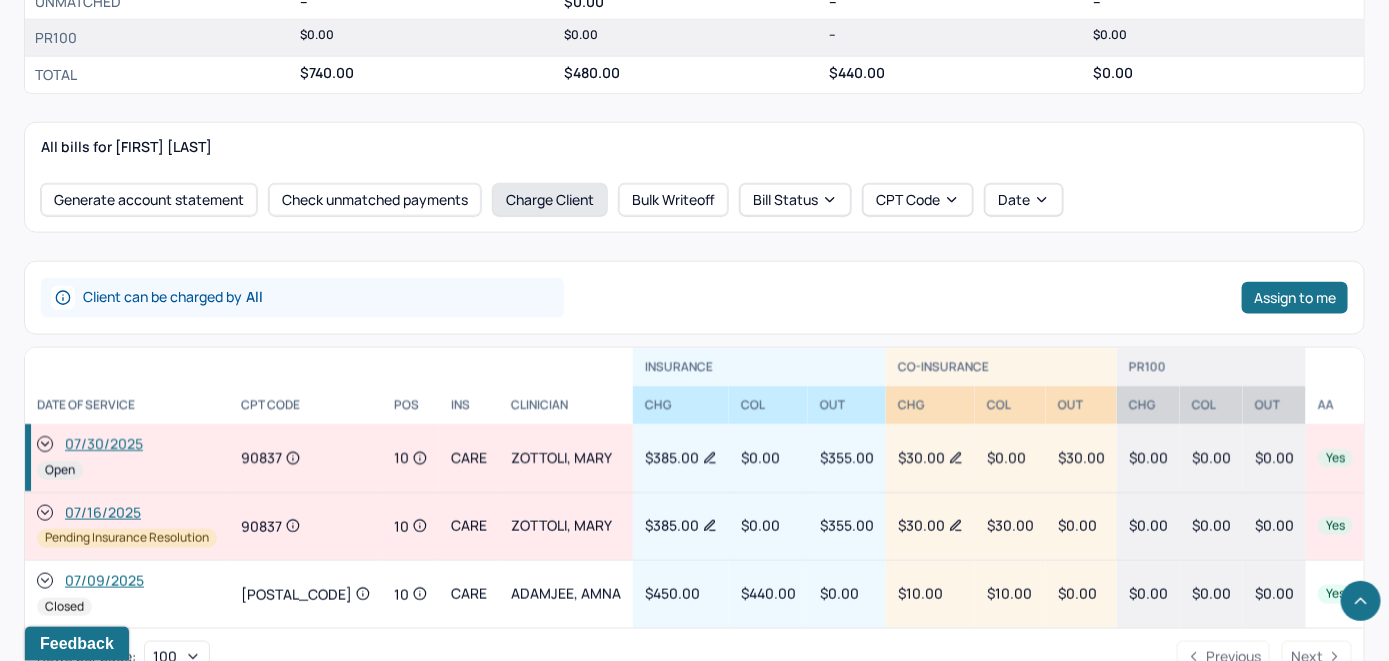 click on "Charge Client" at bounding box center [550, 200] 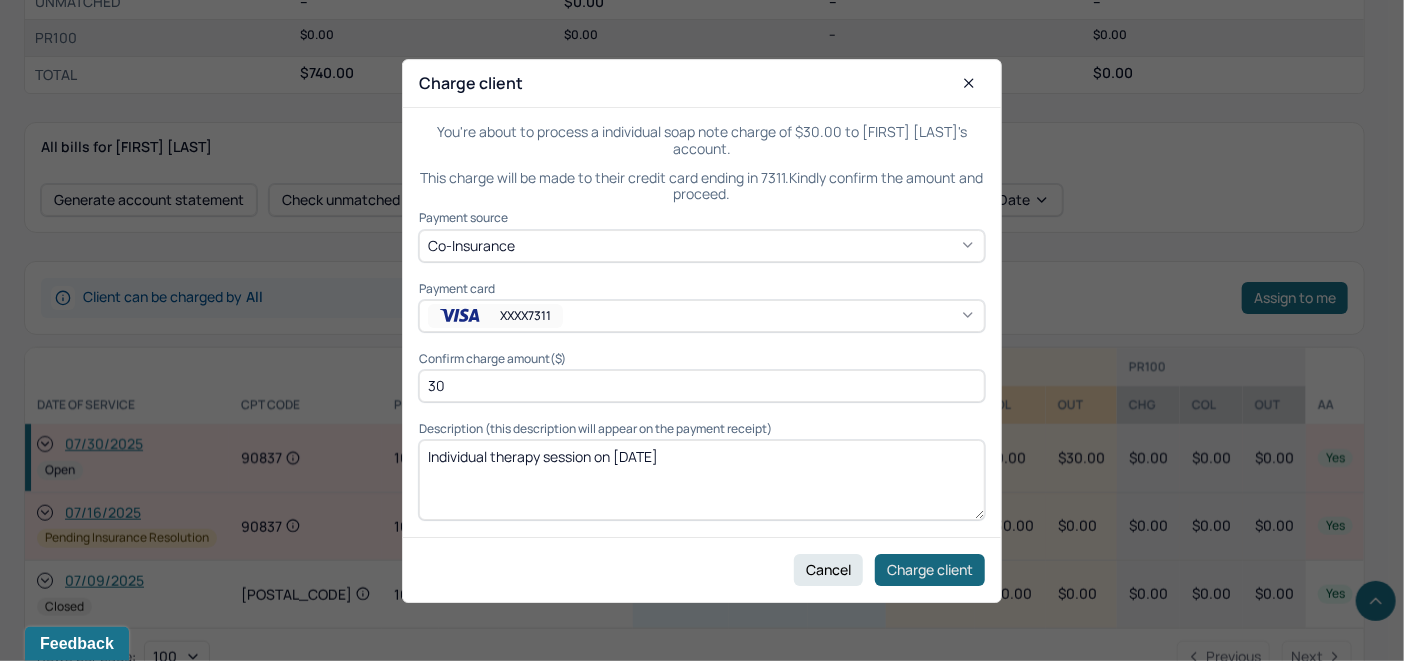 click on "Charge client" at bounding box center [930, 569] 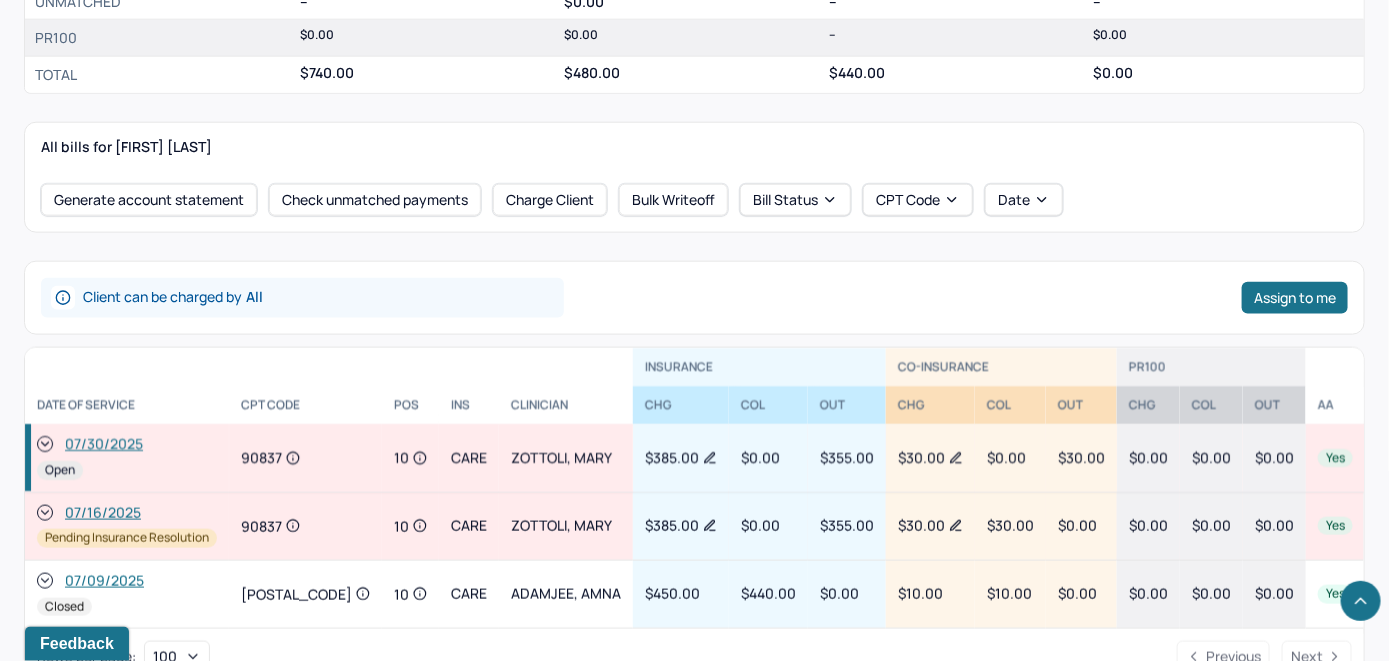 click 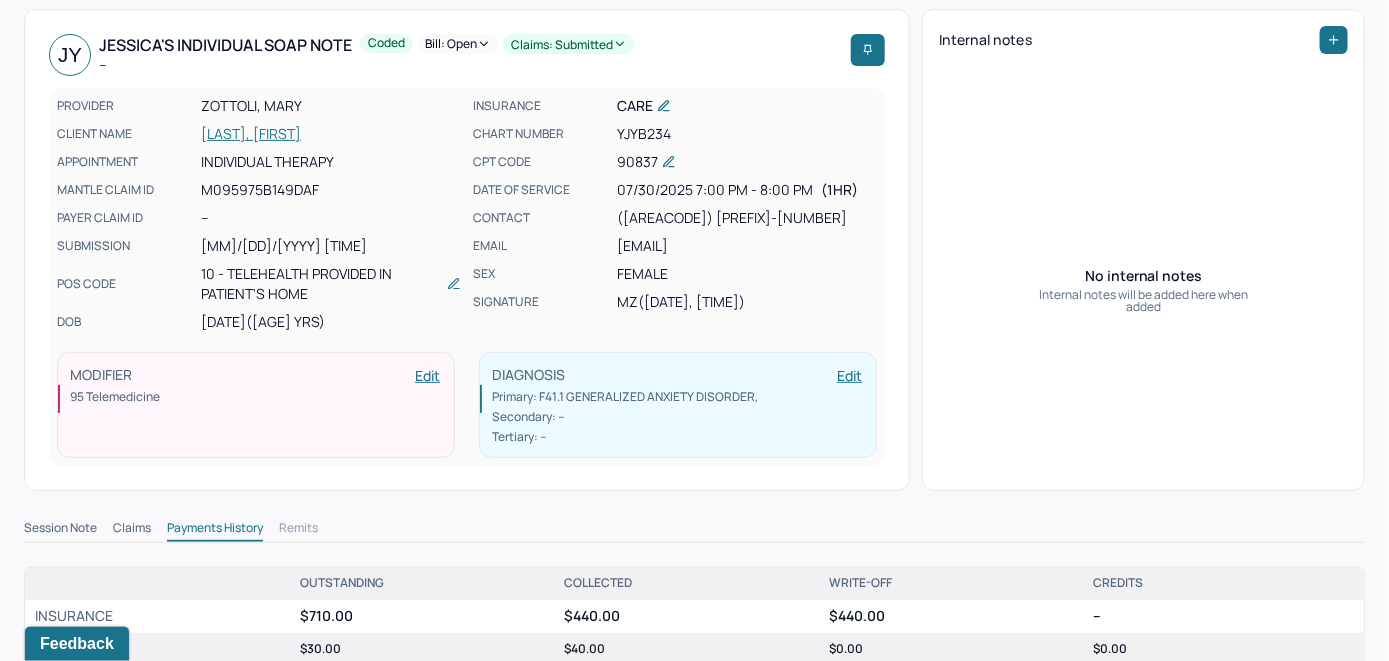scroll, scrollTop: 0, scrollLeft: 0, axis: both 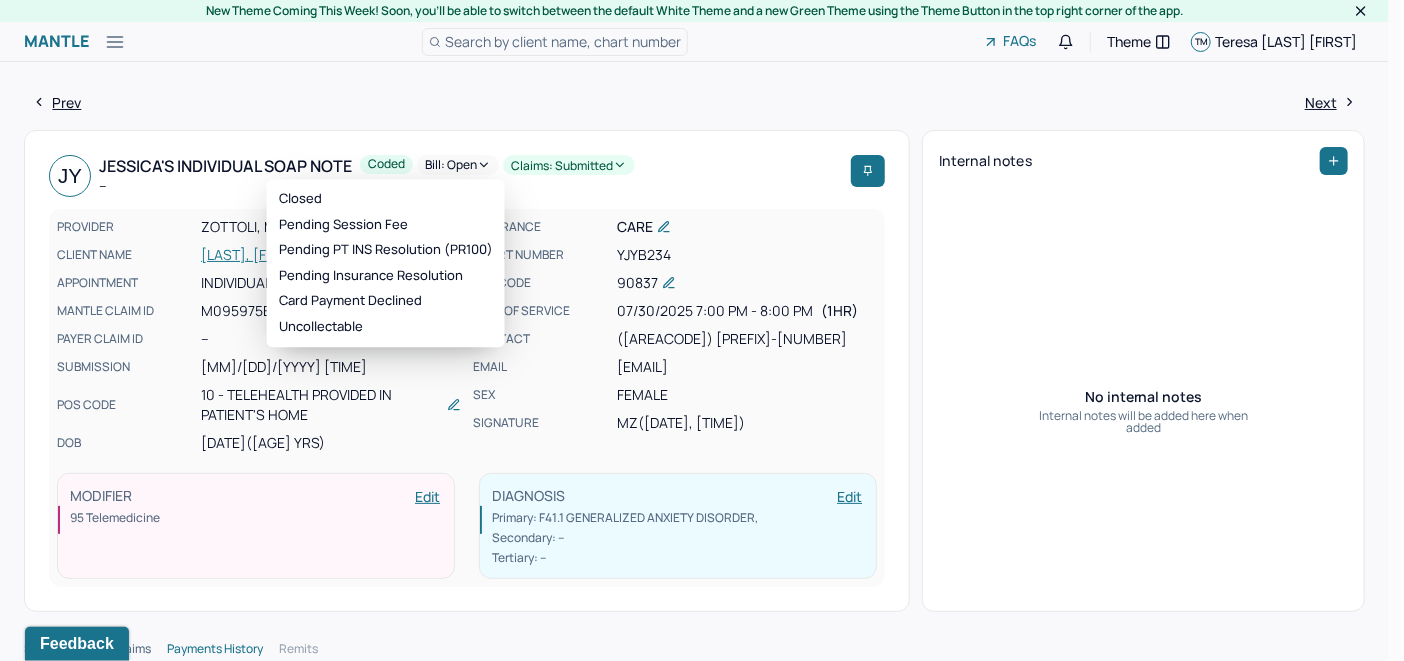 click on "Bill: Open" at bounding box center [458, 165] 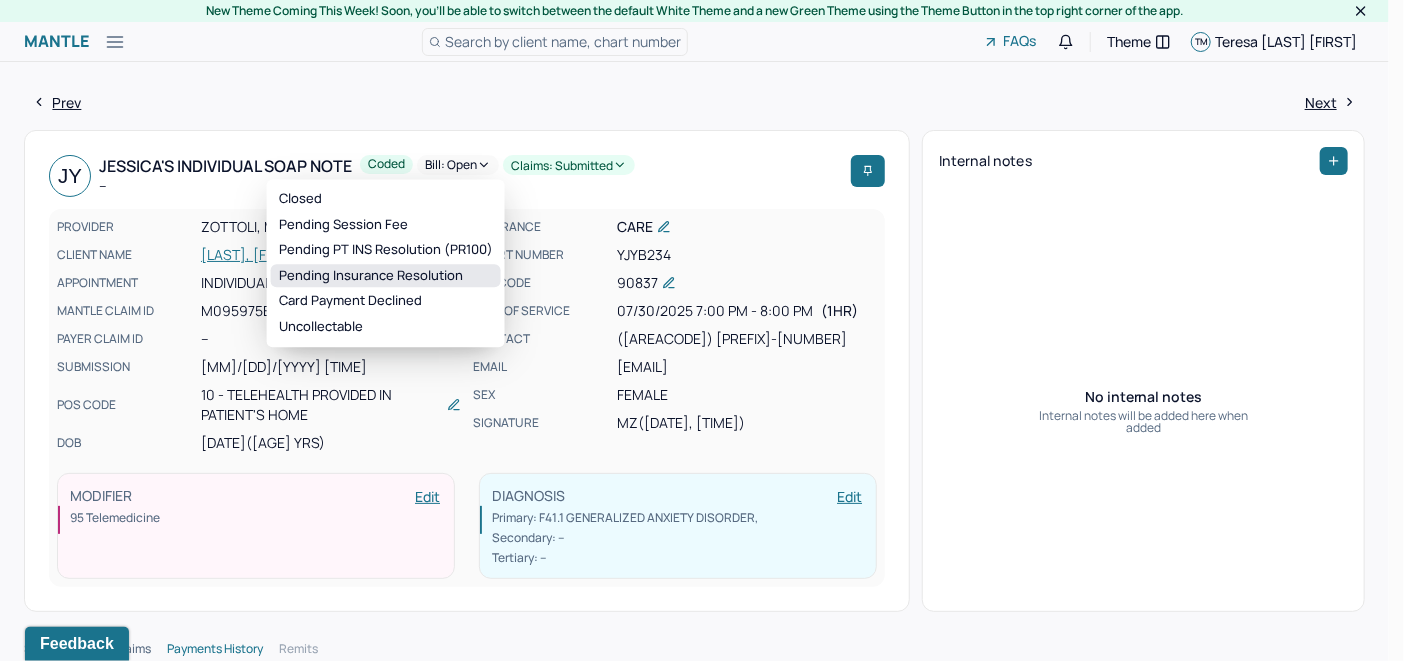click on "Pending Insurance Resolution" at bounding box center [386, 276] 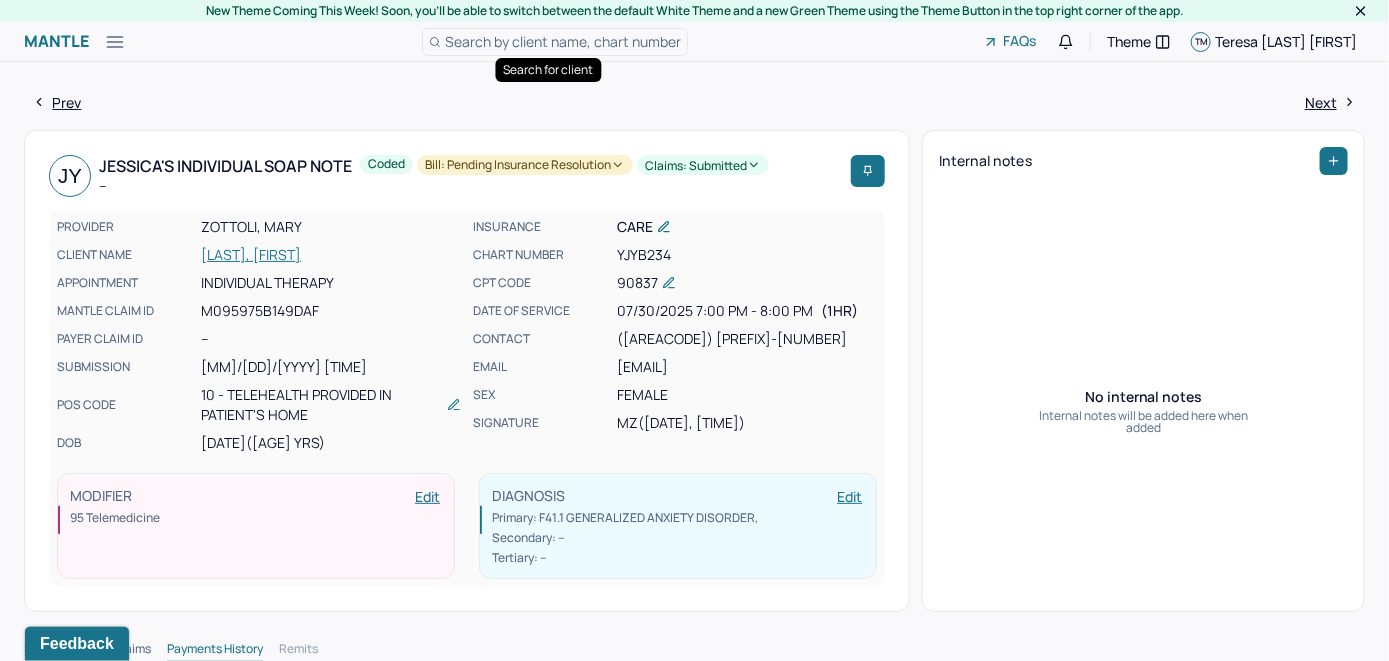 click on "Search by client name, chart number" at bounding box center [563, 41] 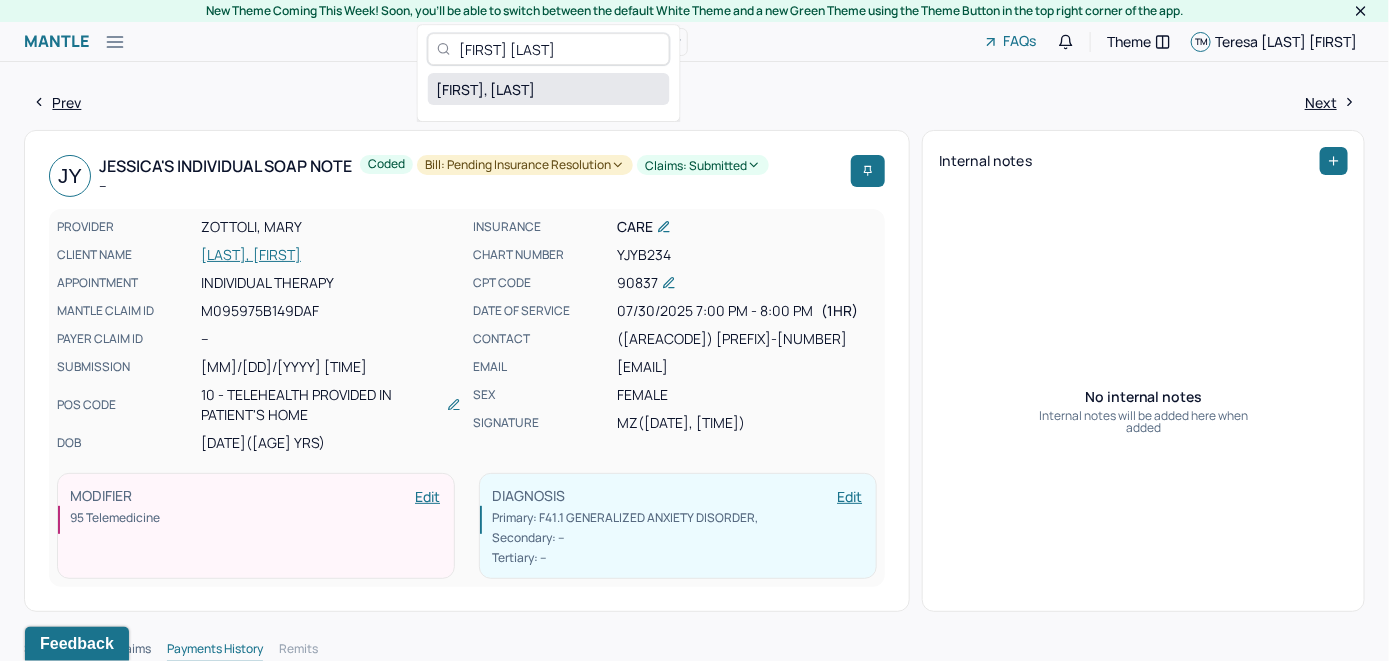 type on "[FIRST] [LAST]" 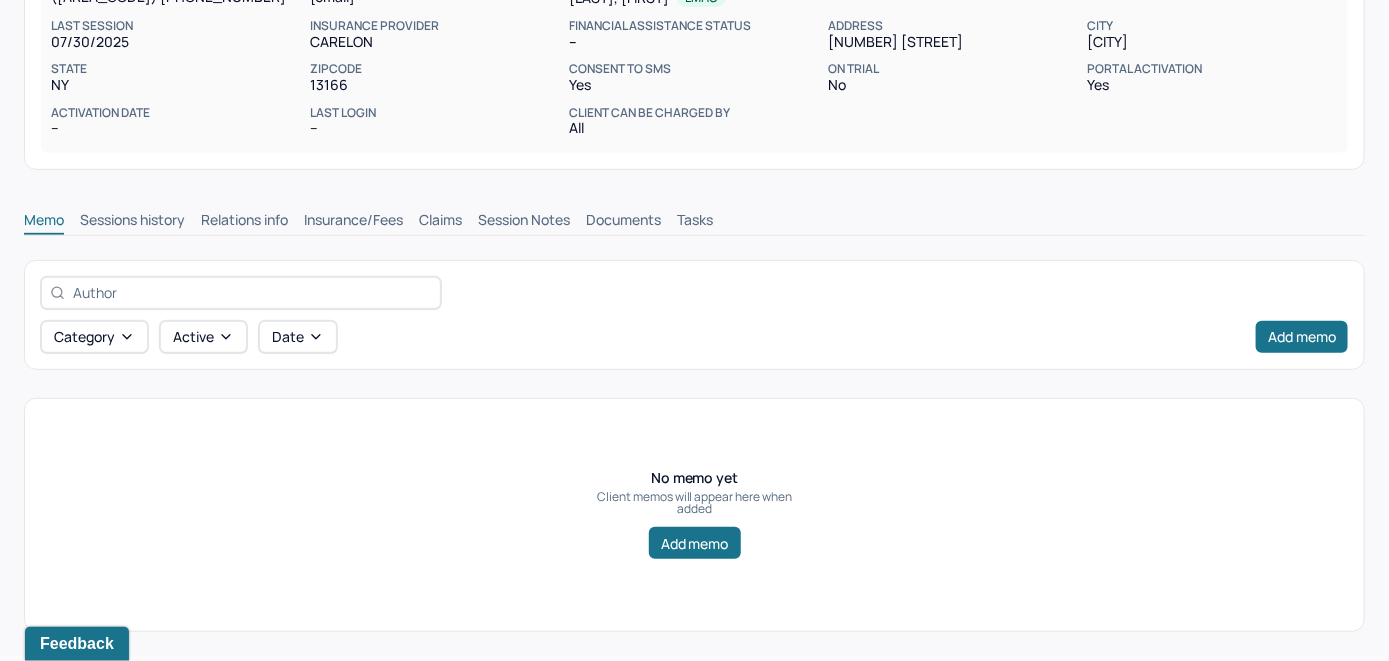 scroll, scrollTop: 314, scrollLeft: 0, axis: vertical 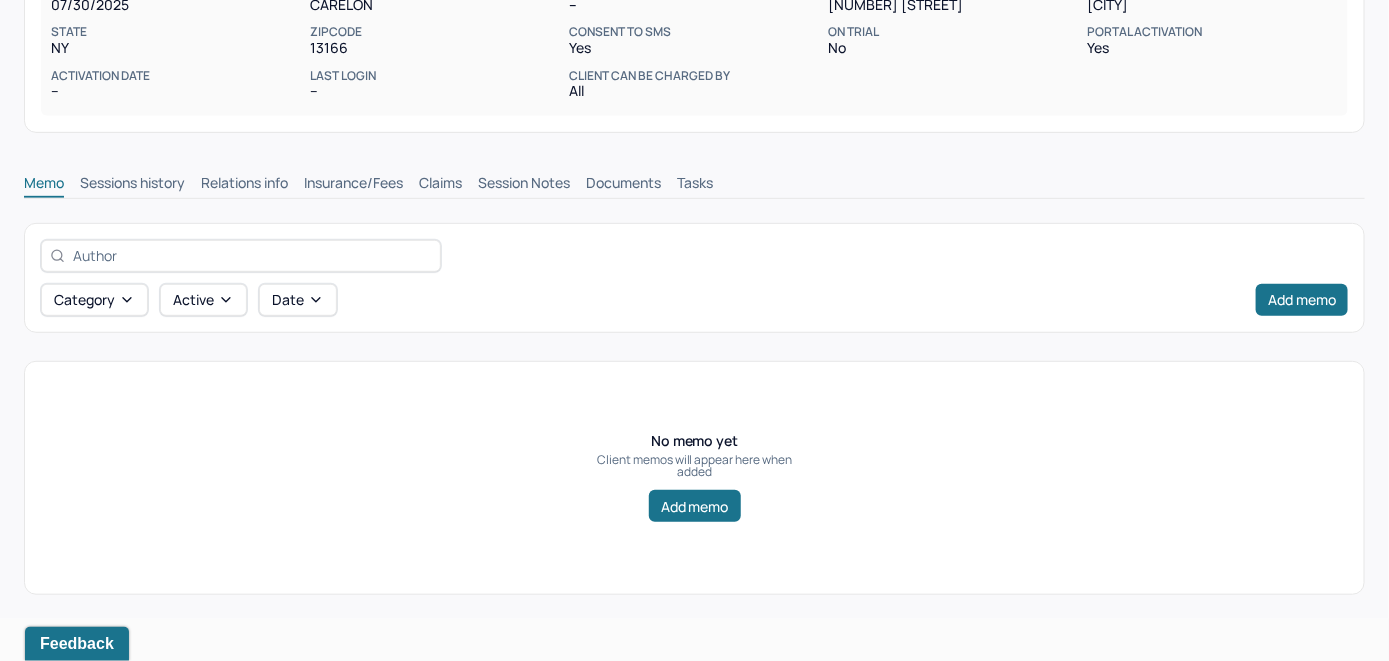 click on "Insurance/Fees" at bounding box center (353, 185) 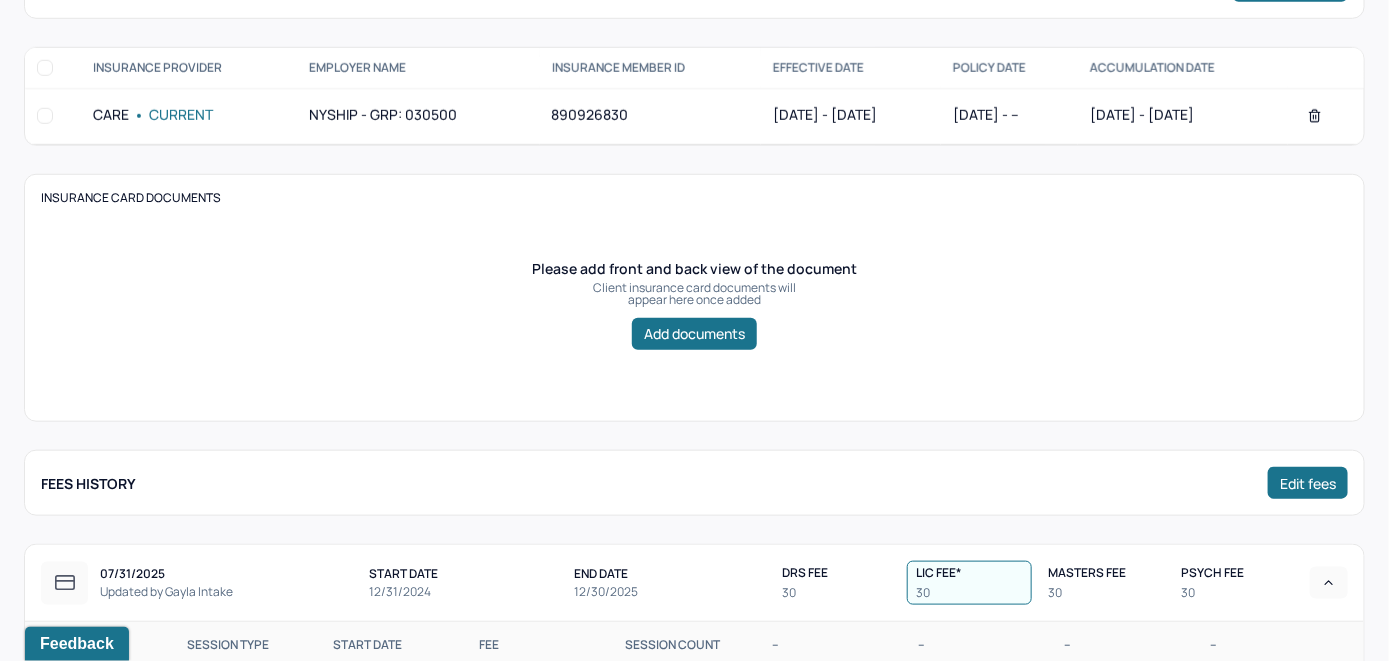 scroll, scrollTop: 414, scrollLeft: 0, axis: vertical 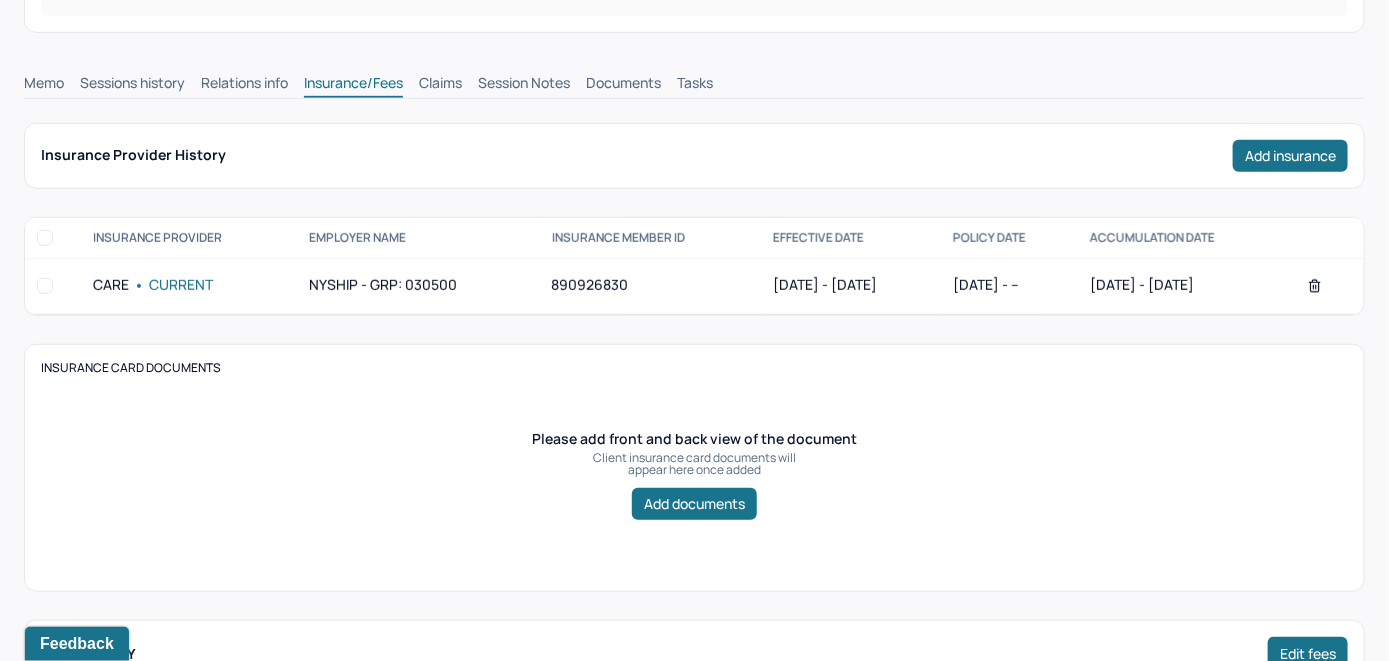 click on "Claims" at bounding box center [440, 85] 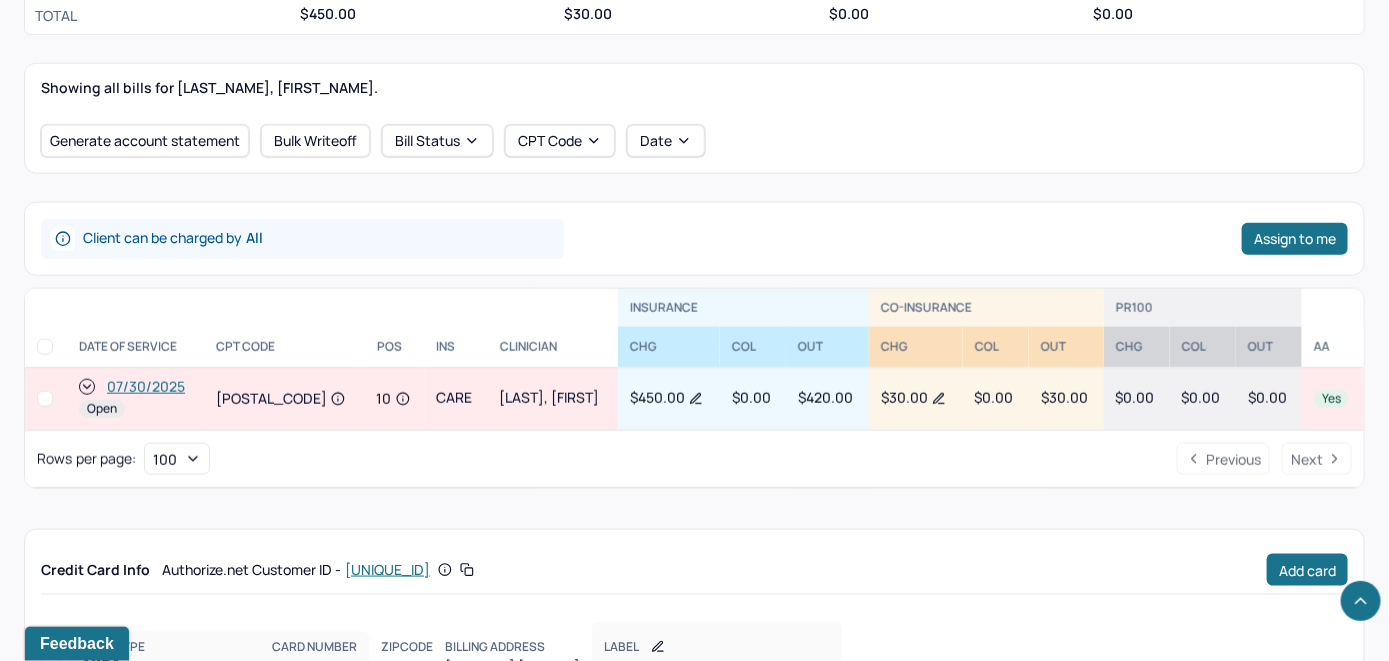 scroll, scrollTop: 714, scrollLeft: 0, axis: vertical 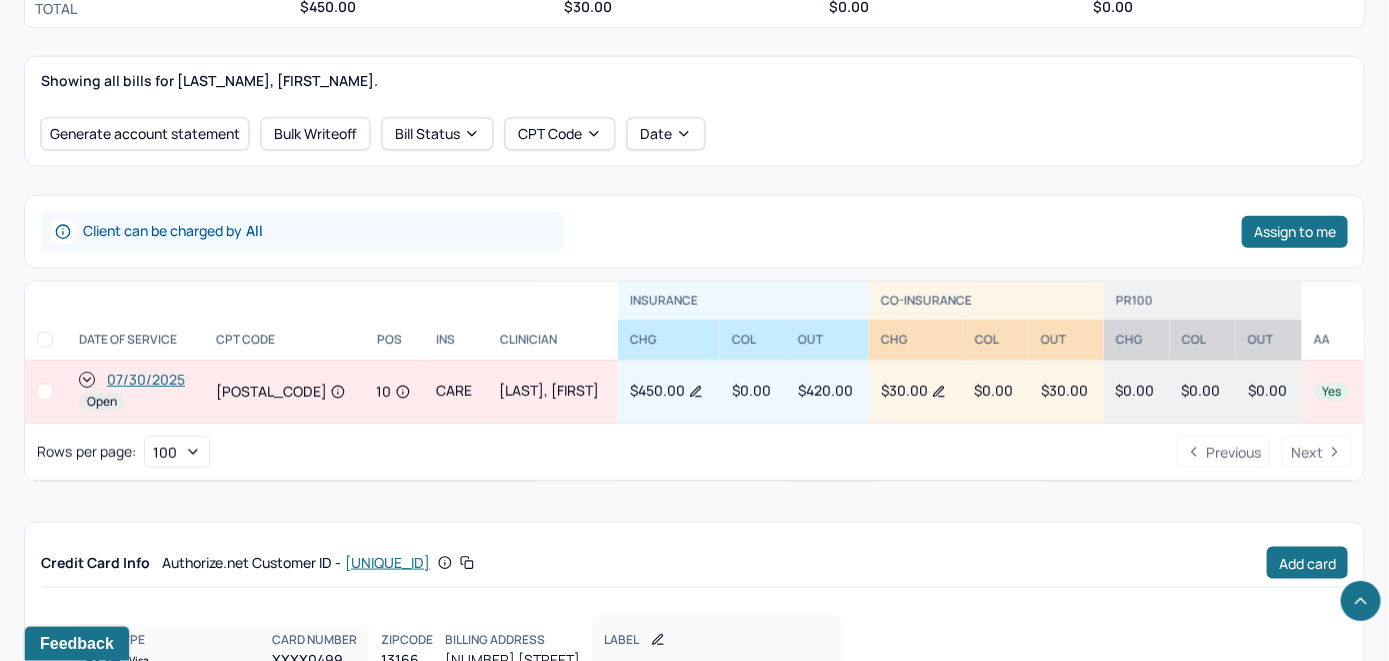 click on "07/30/2025" at bounding box center (146, 380) 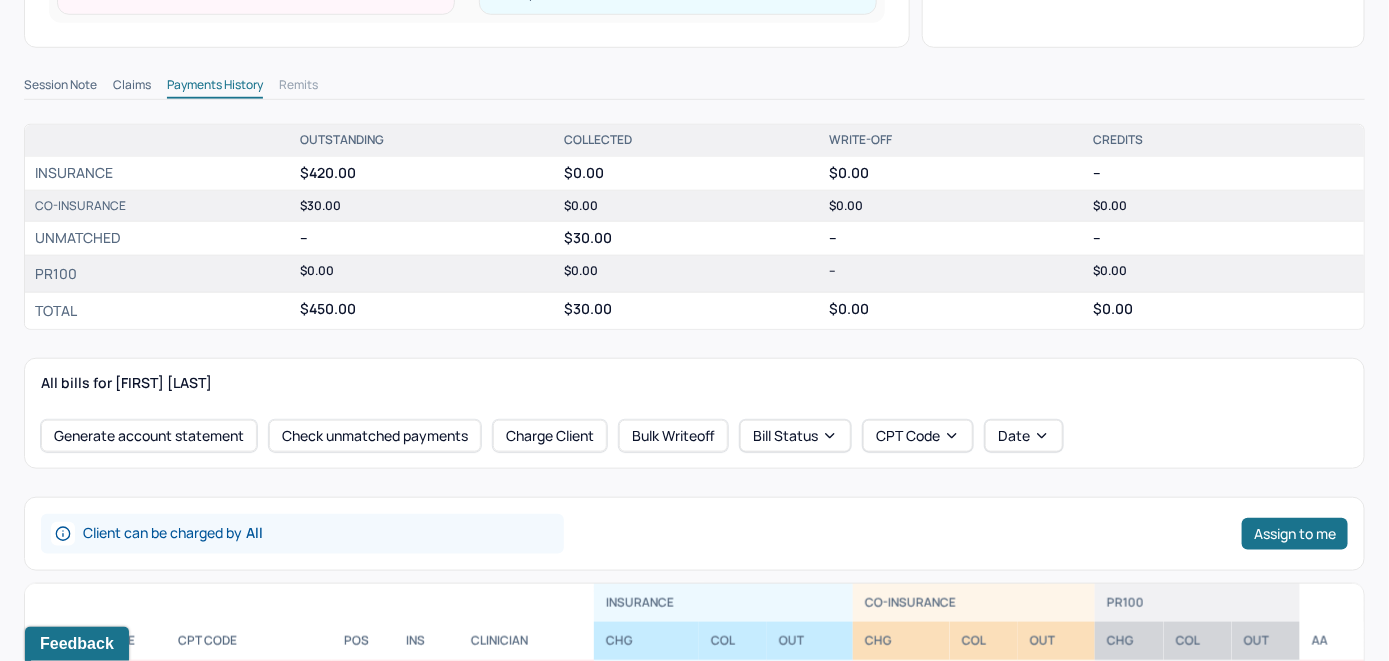 scroll, scrollTop: 600, scrollLeft: 0, axis: vertical 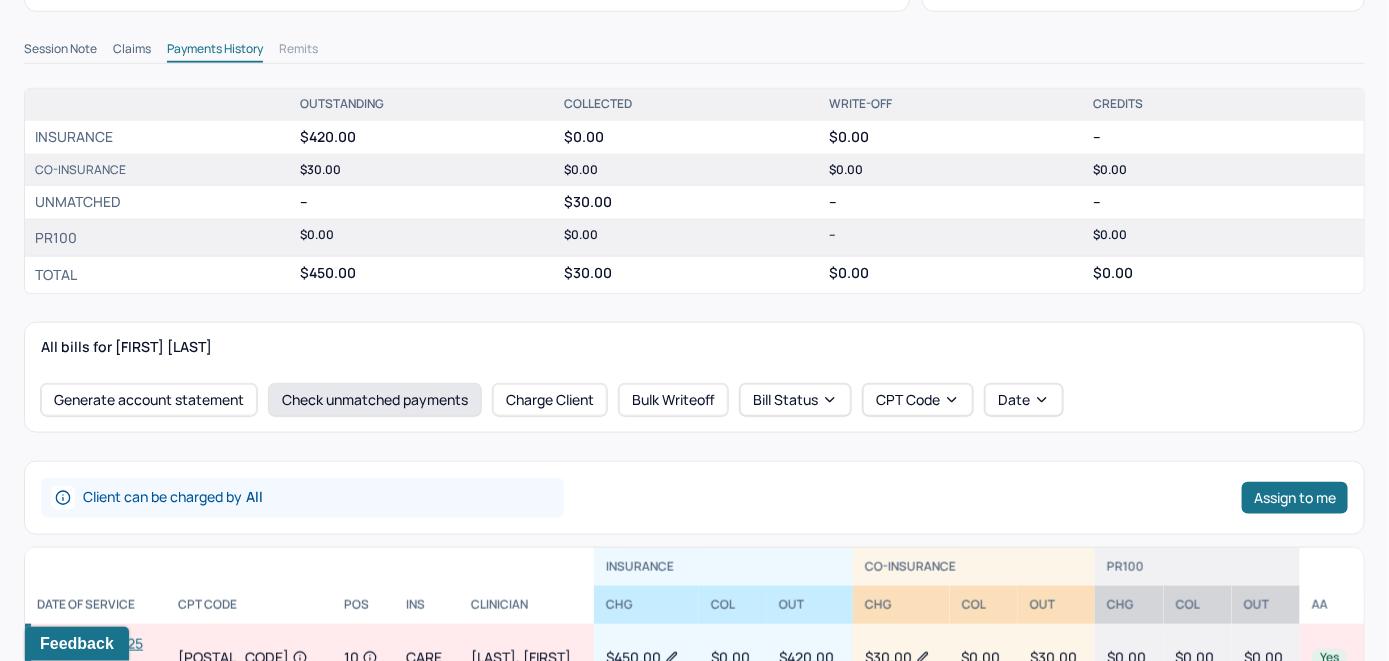click on "Check unmatched payments" at bounding box center (375, 400) 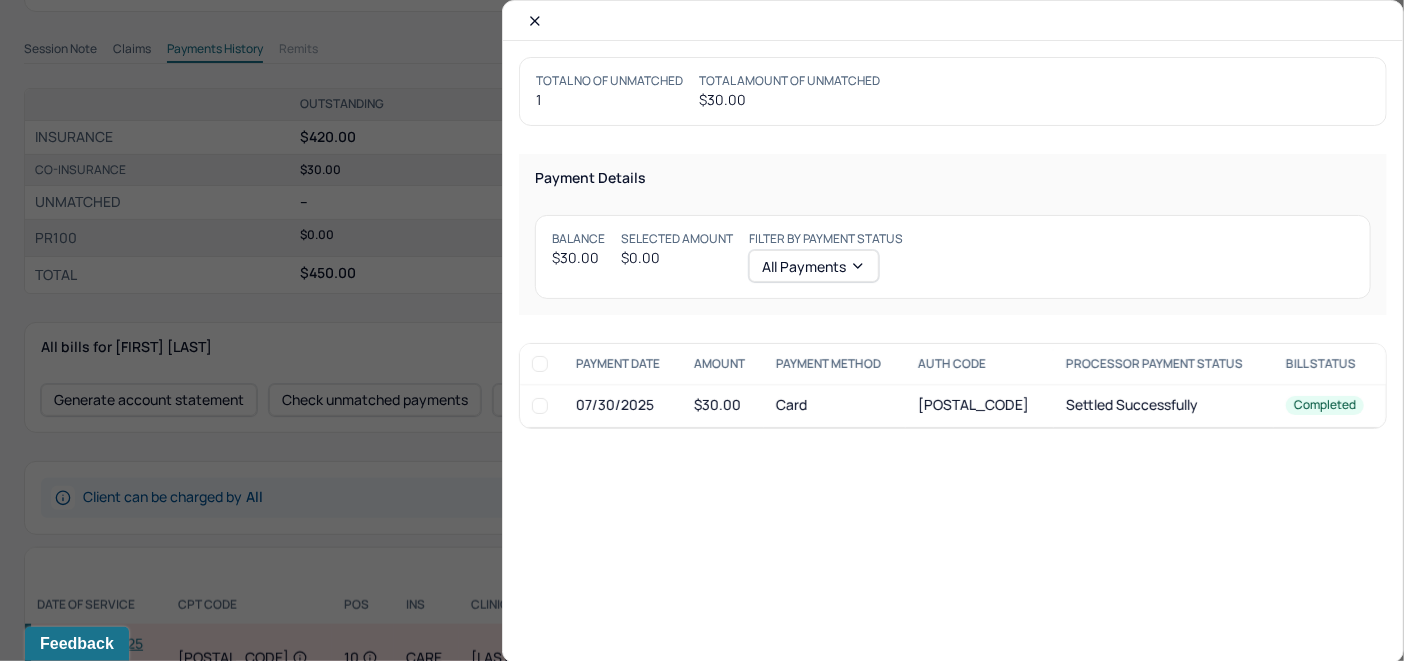 click at bounding box center (540, 406) 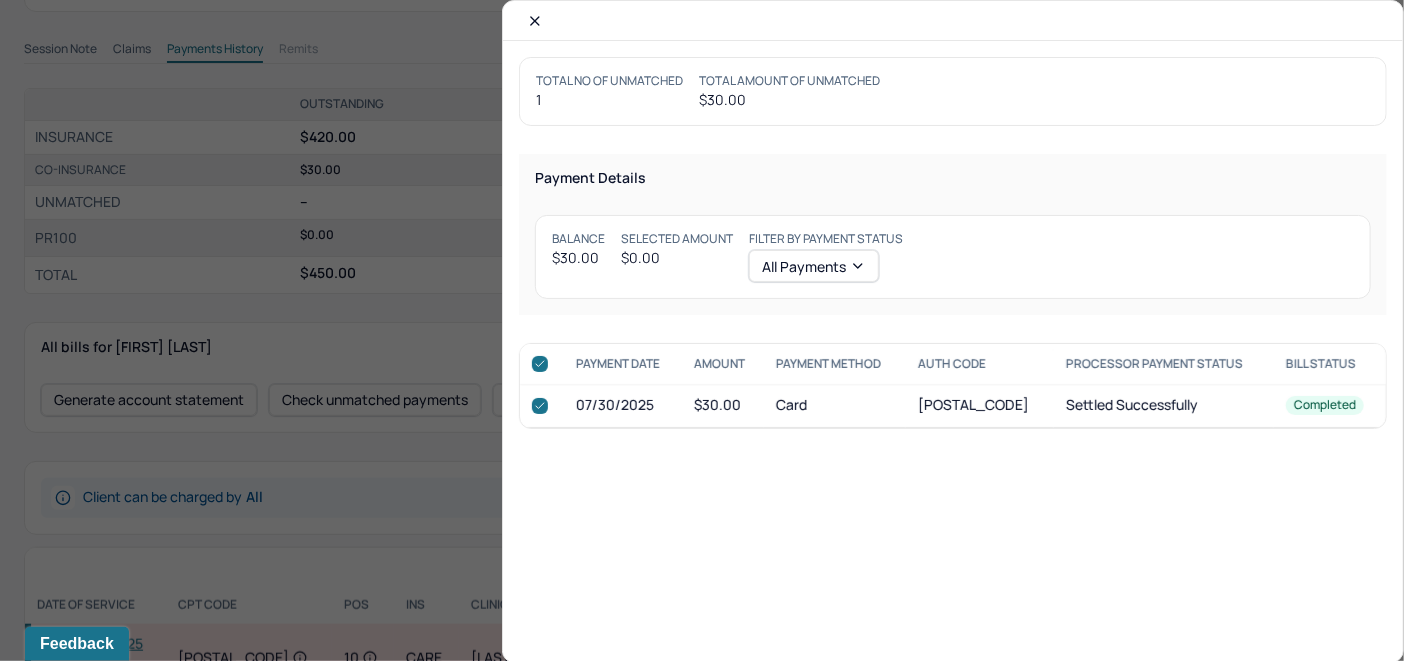 checkbox on "true" 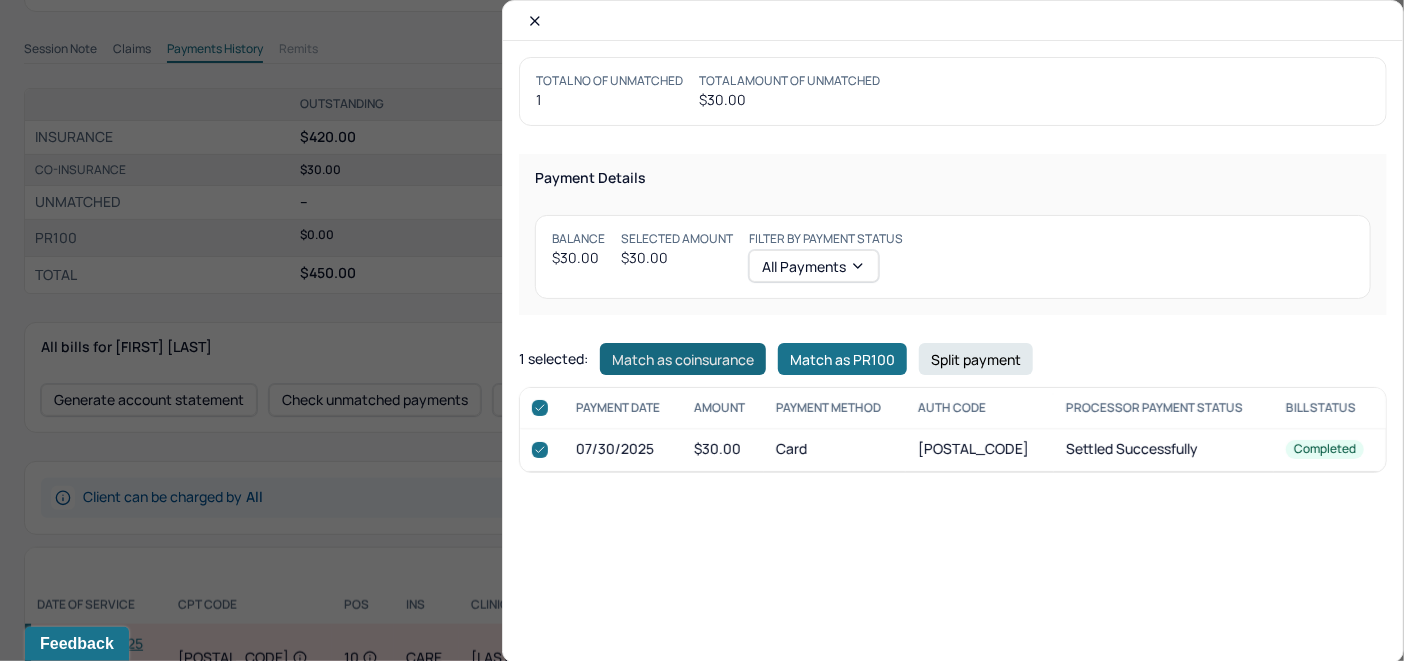 click on "Match as coinsurance" at bounding box center [683, 359] 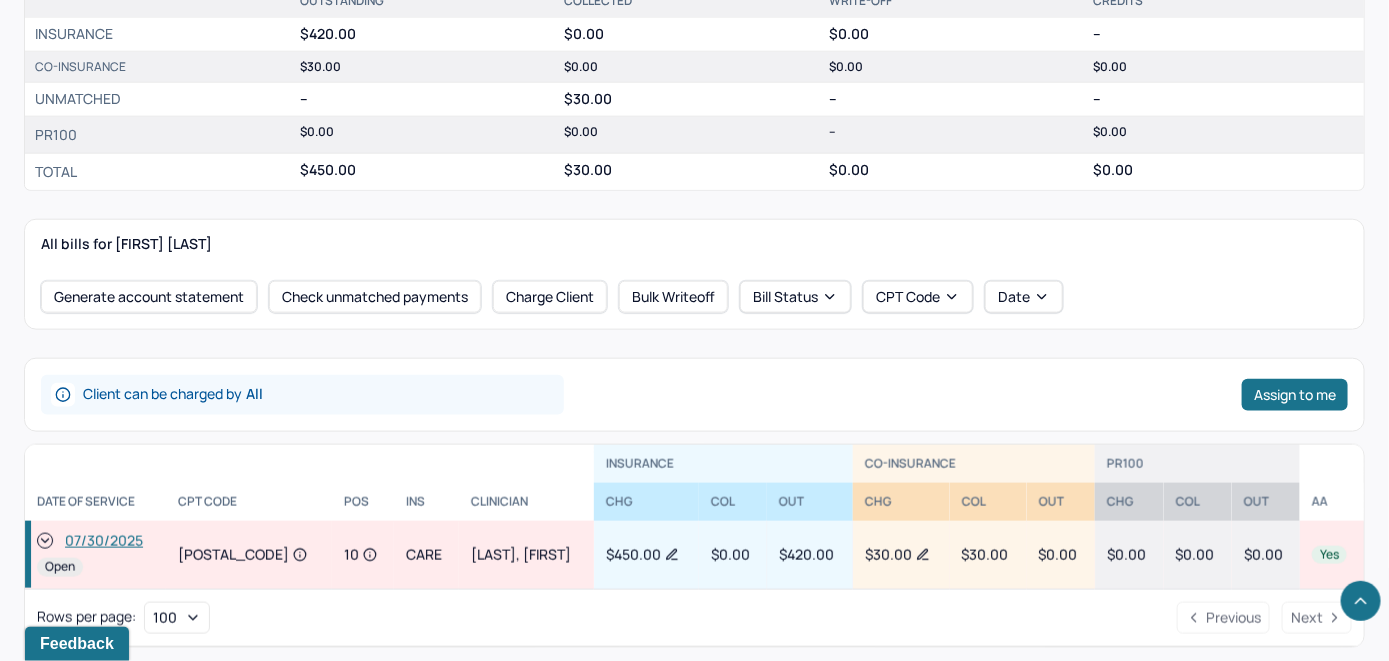 scroll, scrollTop: 709, scrollLeft: 0, axis: vertical 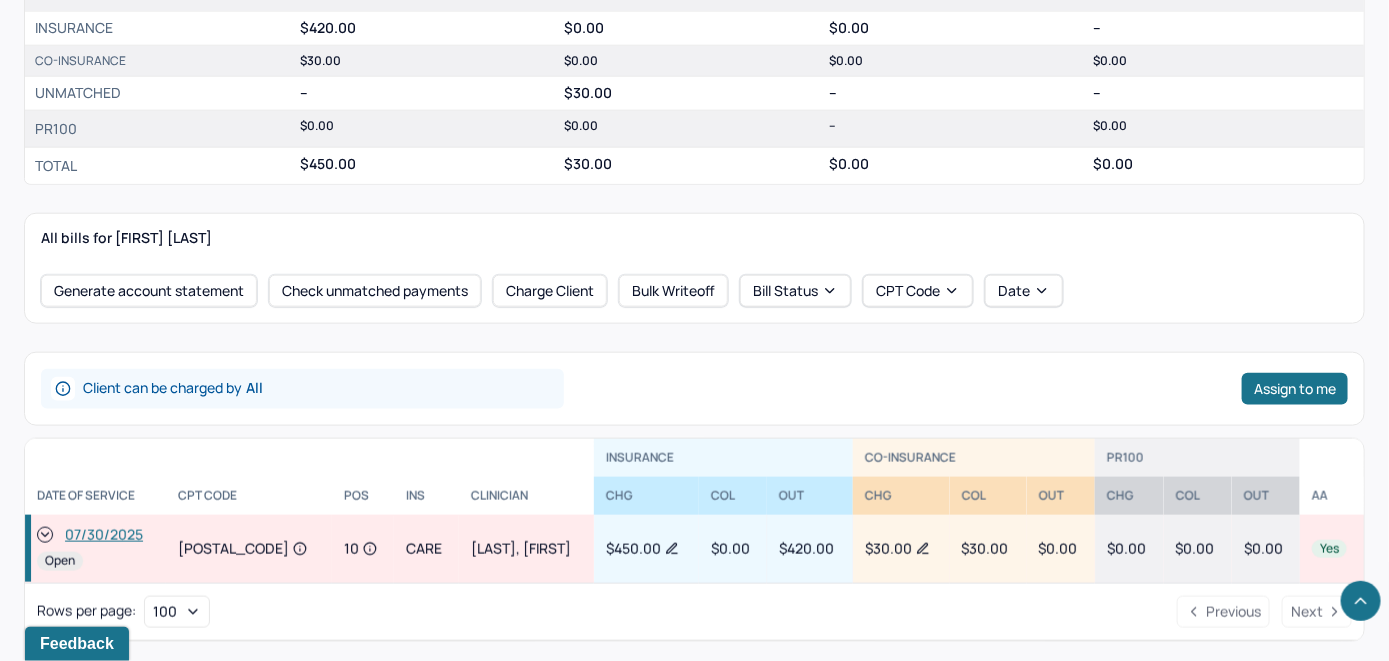 click 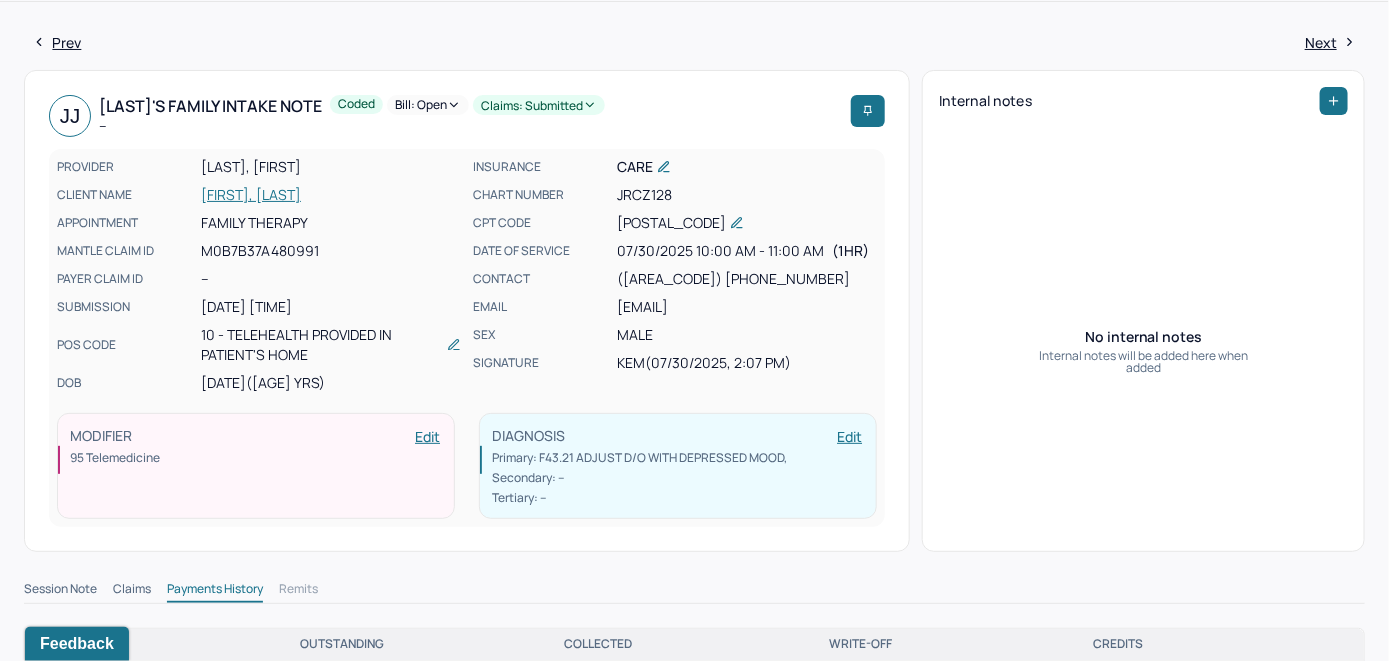 scroll, scrollTop: 0, scrollLeft: 0, axis: both 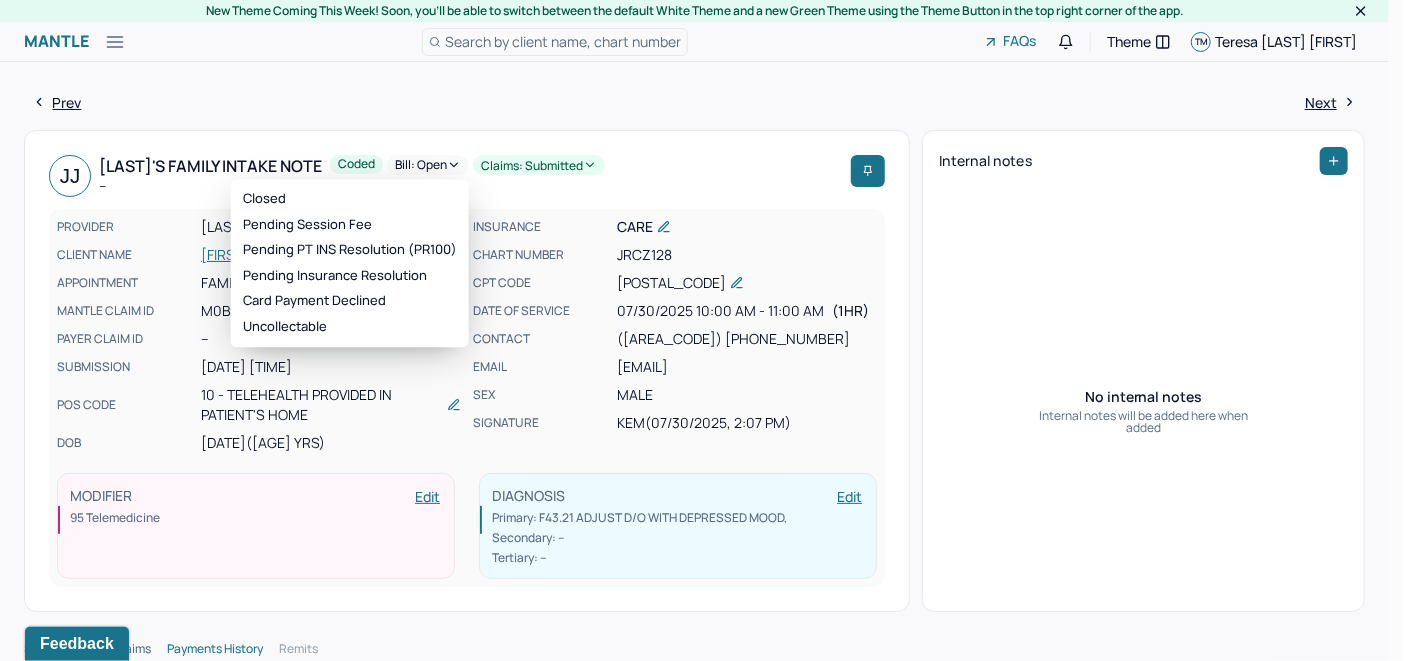 click on "Bill: Open" at bounding box center [428, 165] 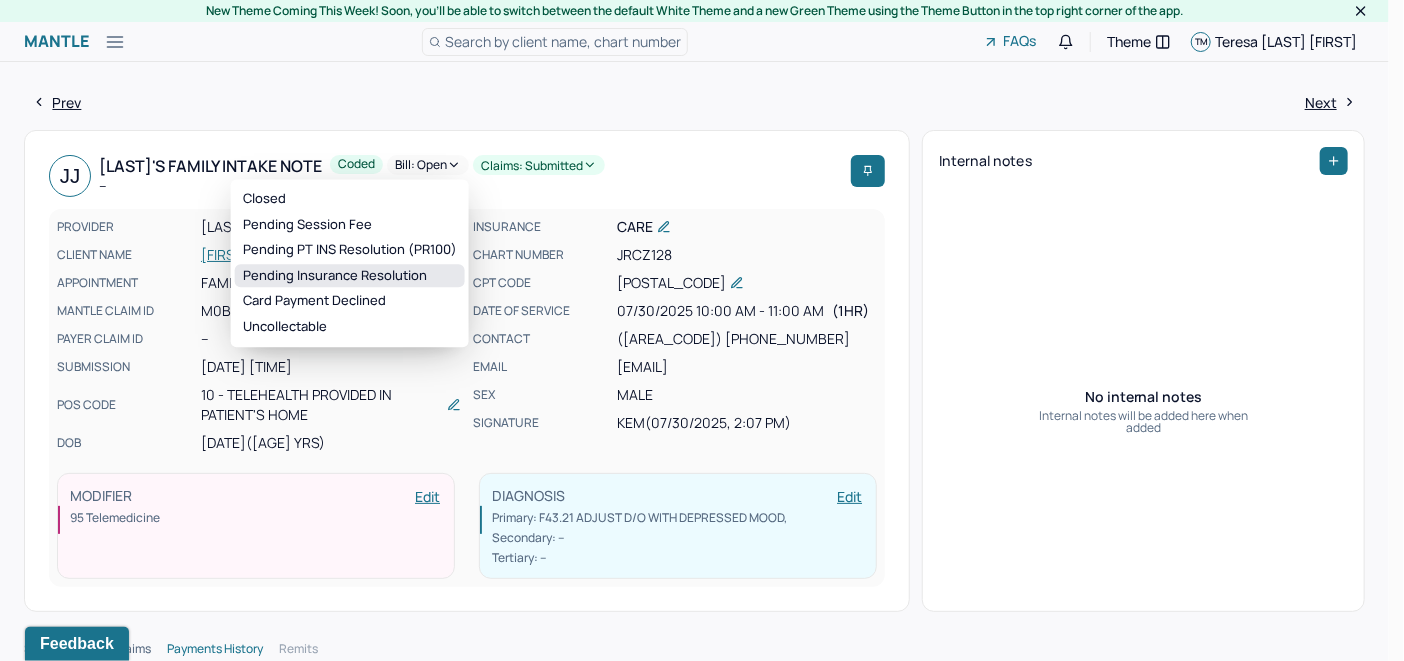click on "Pending Insurance Resolution" at bounding box center [350, 276] 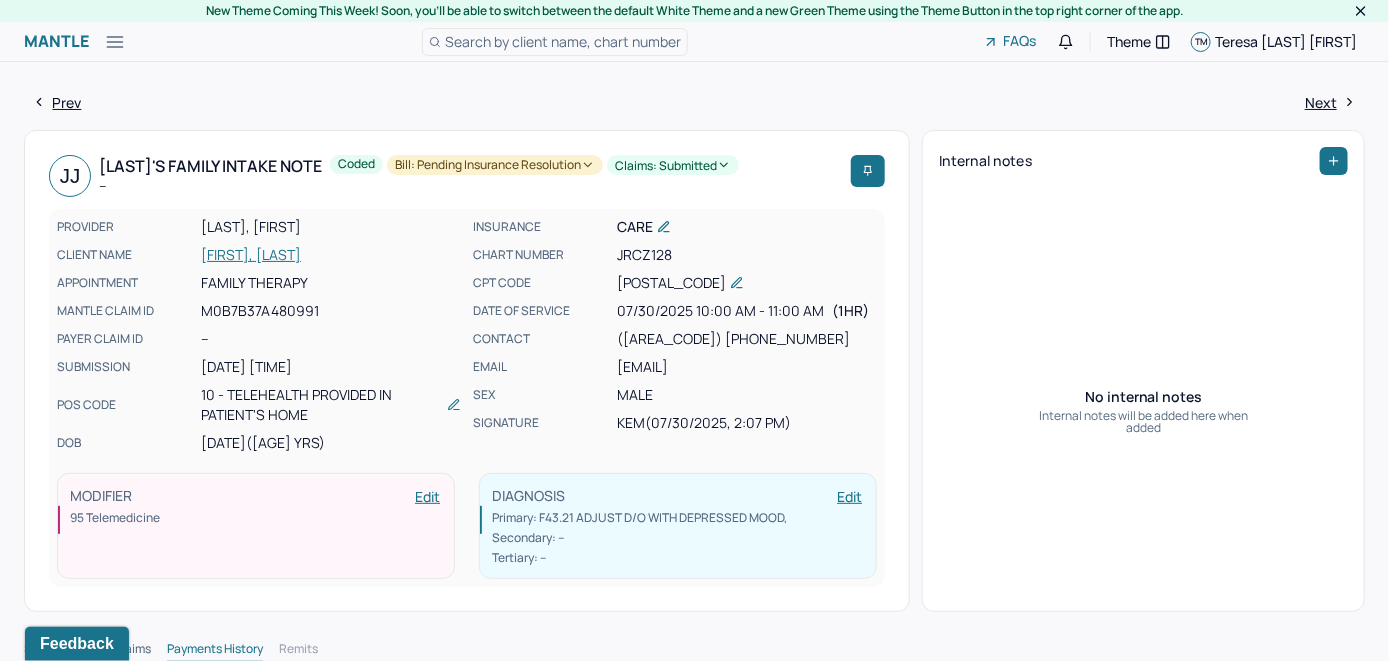 click on "Search by client name, chart number" at bounding box center (563, 41) 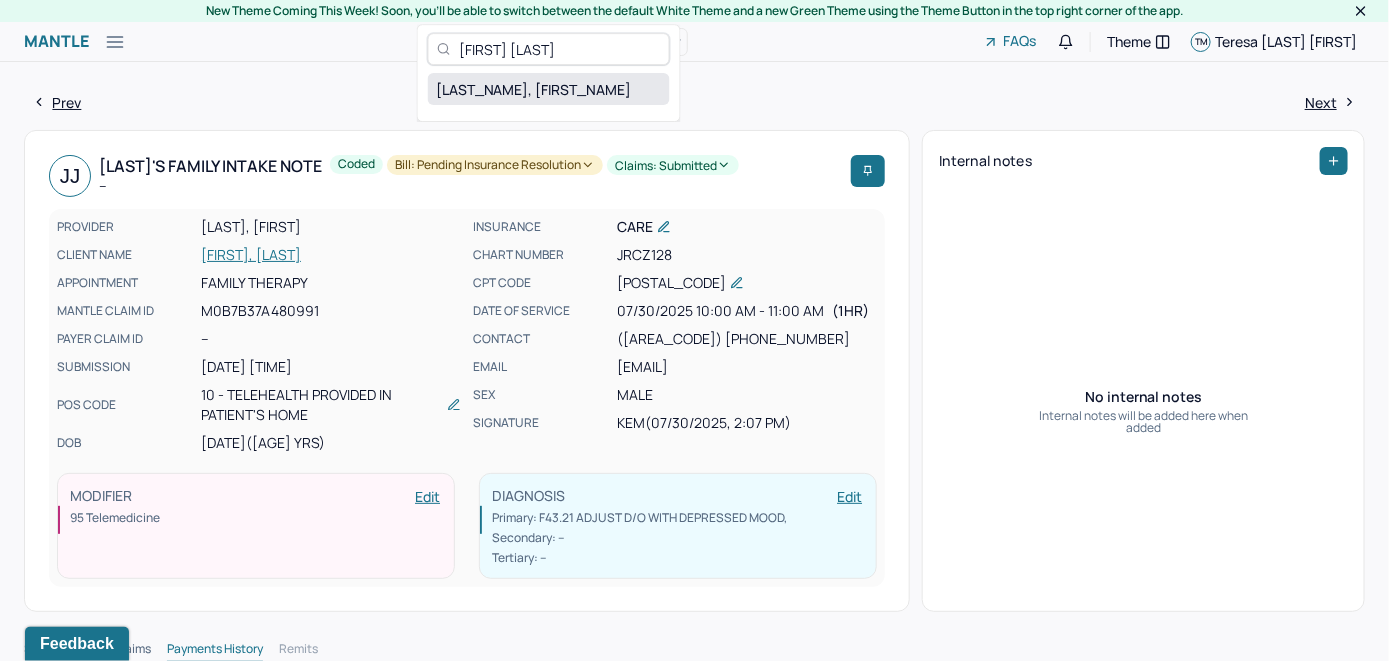 type on "[FIRST] [LAST]" 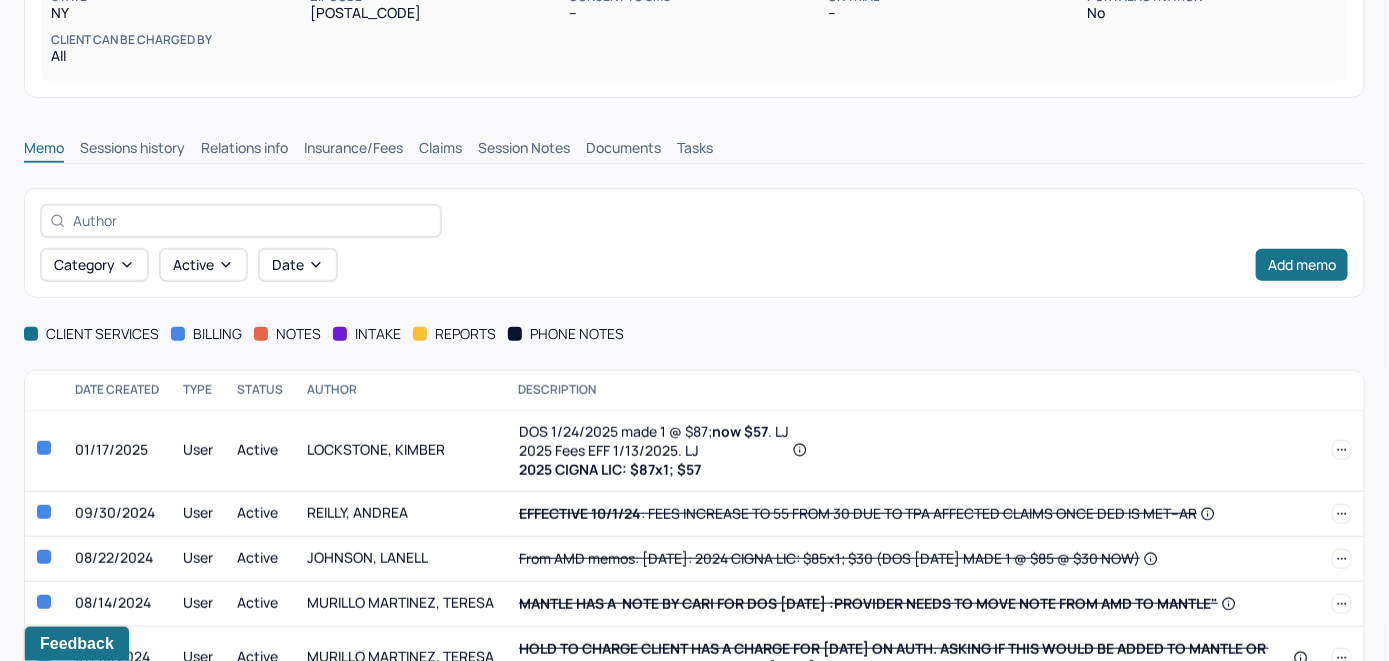scroll, scrollTop: 400, scrollLeft: 0, axis: vertical 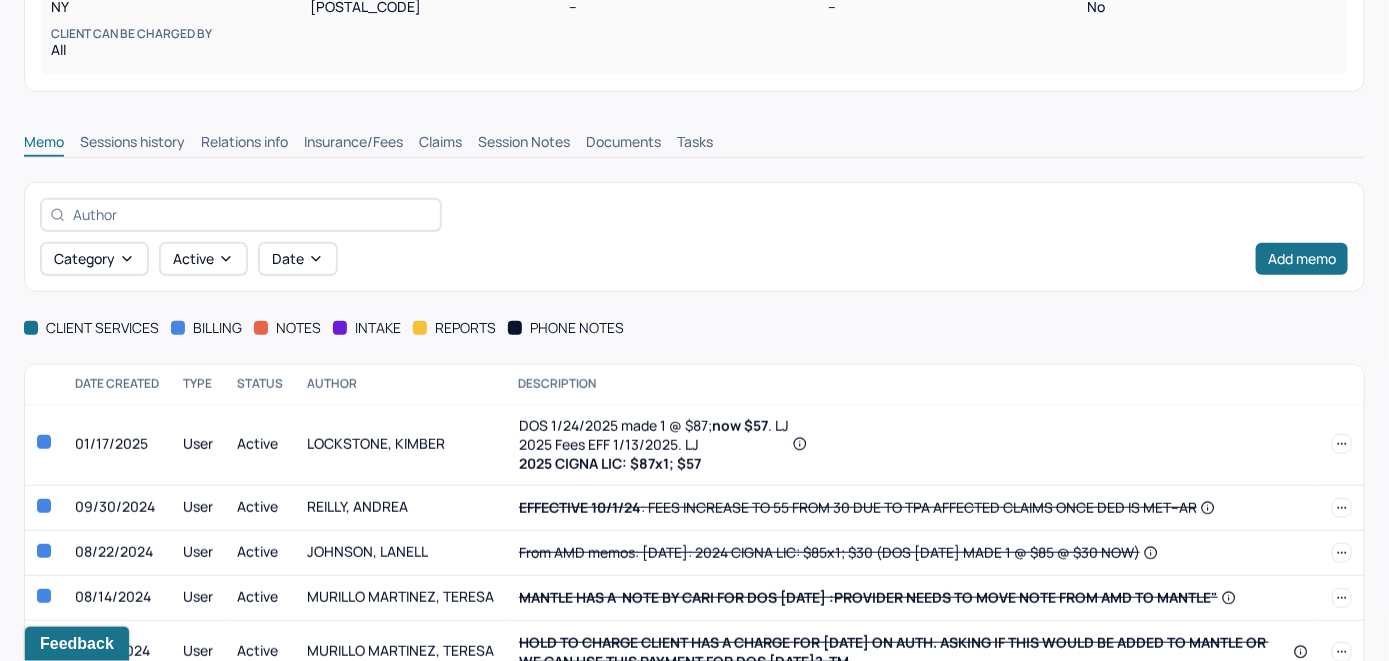 click on "Insurance/Fees" at bounding box center [353, 144] 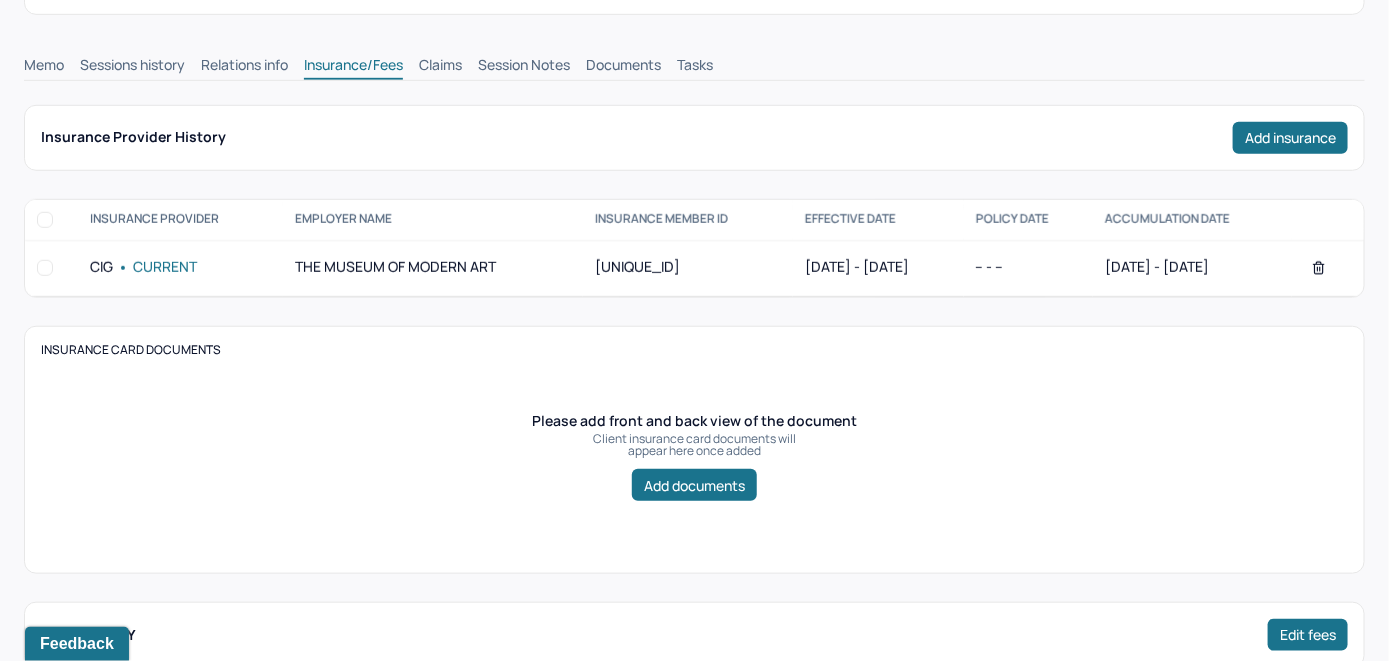 scroll, scrollTop: 400, scrollLeft: 0, axis: vertical 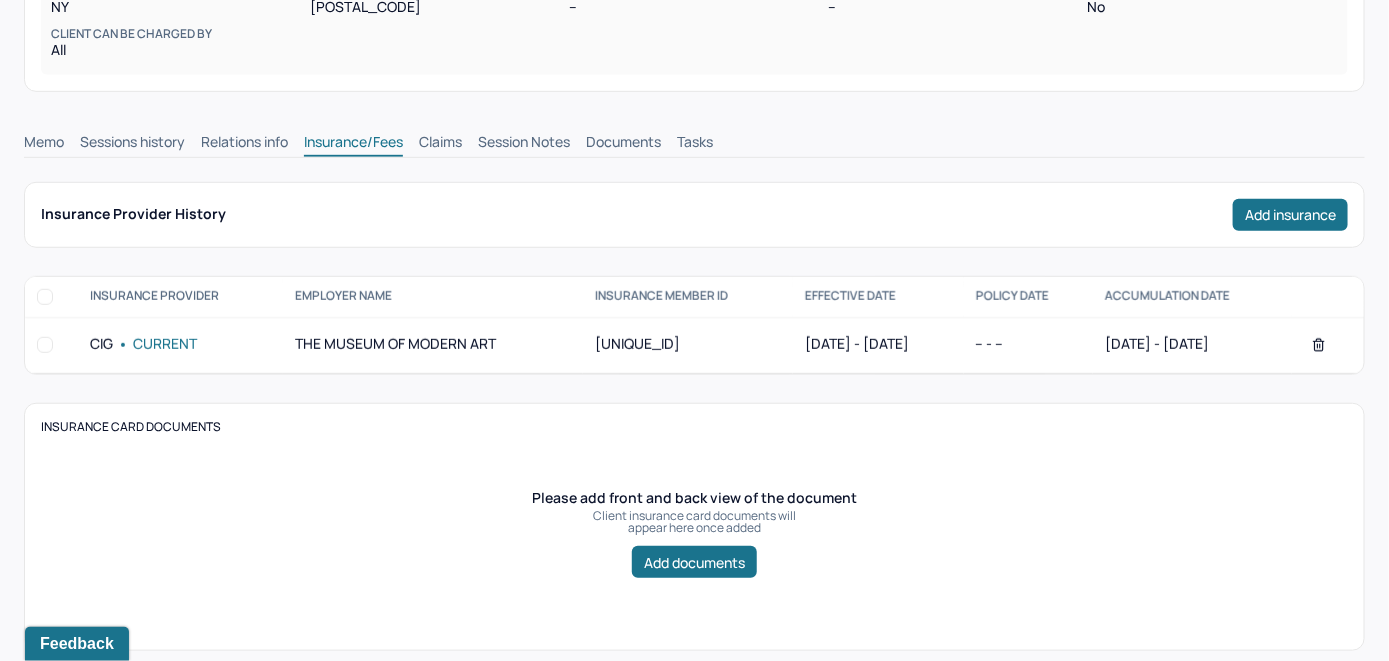 click on "Claims" at bounding box center (440, 144) 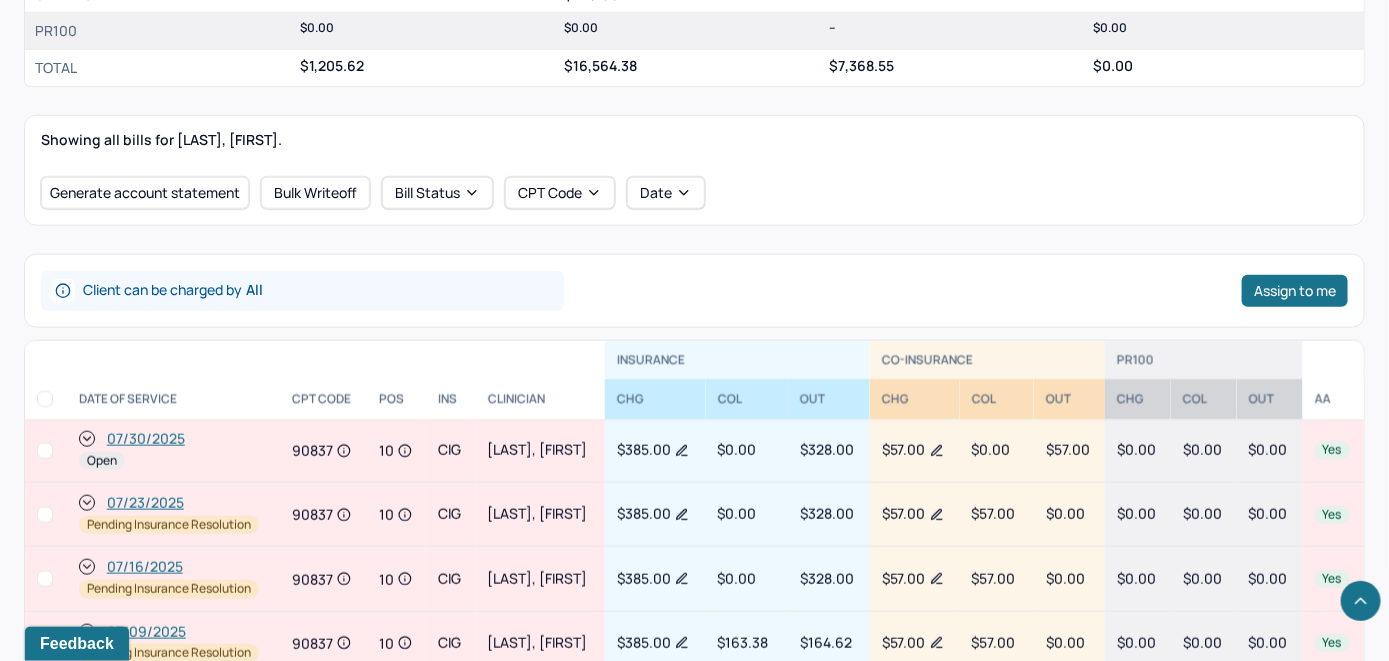 scroll, scrollTop: 900, scrollLeft: 0, axis: vertical 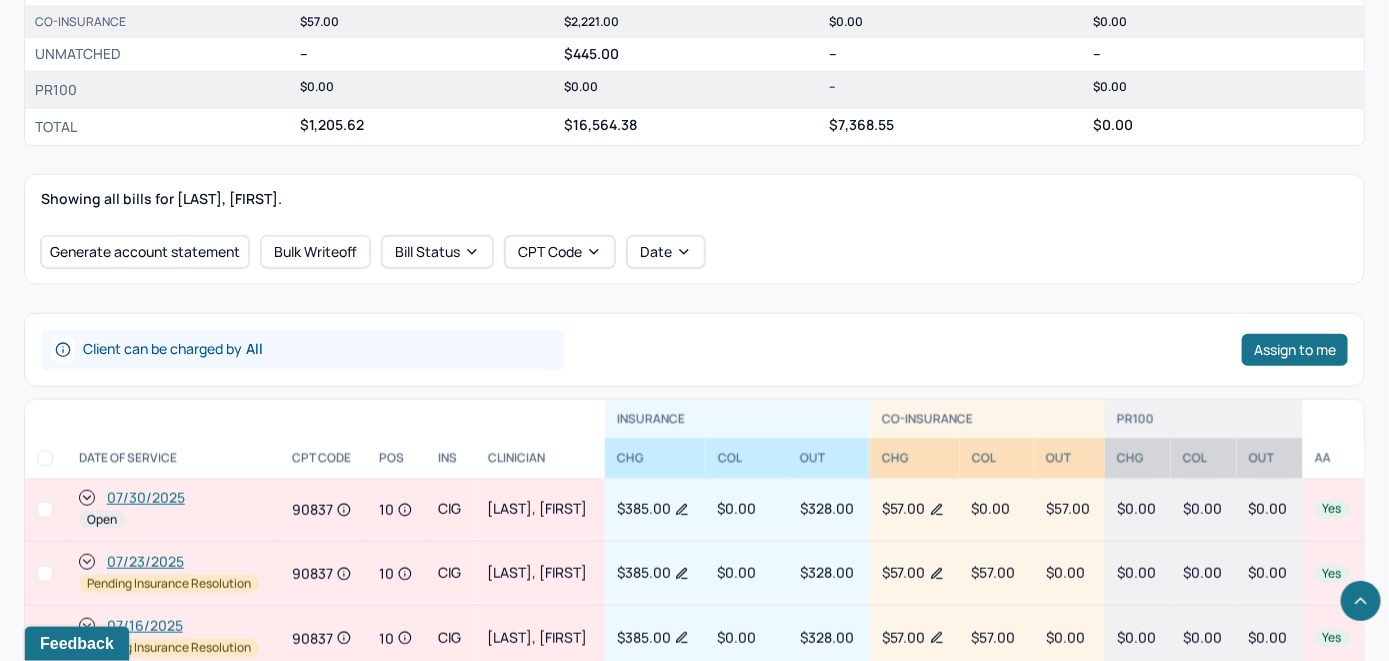 click on "07/30/2025" at bounding box center [146, 498] 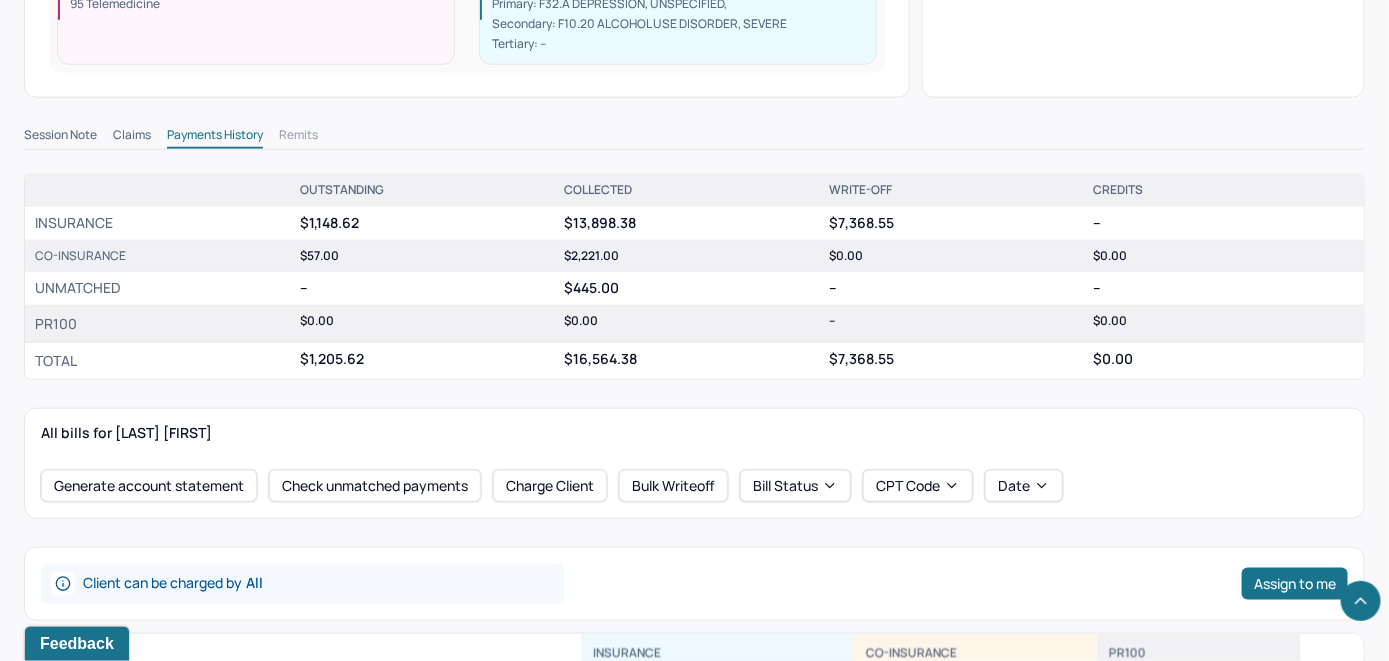 scroll, scrollTop: 700, scrollLeft: 0, axis: vertical 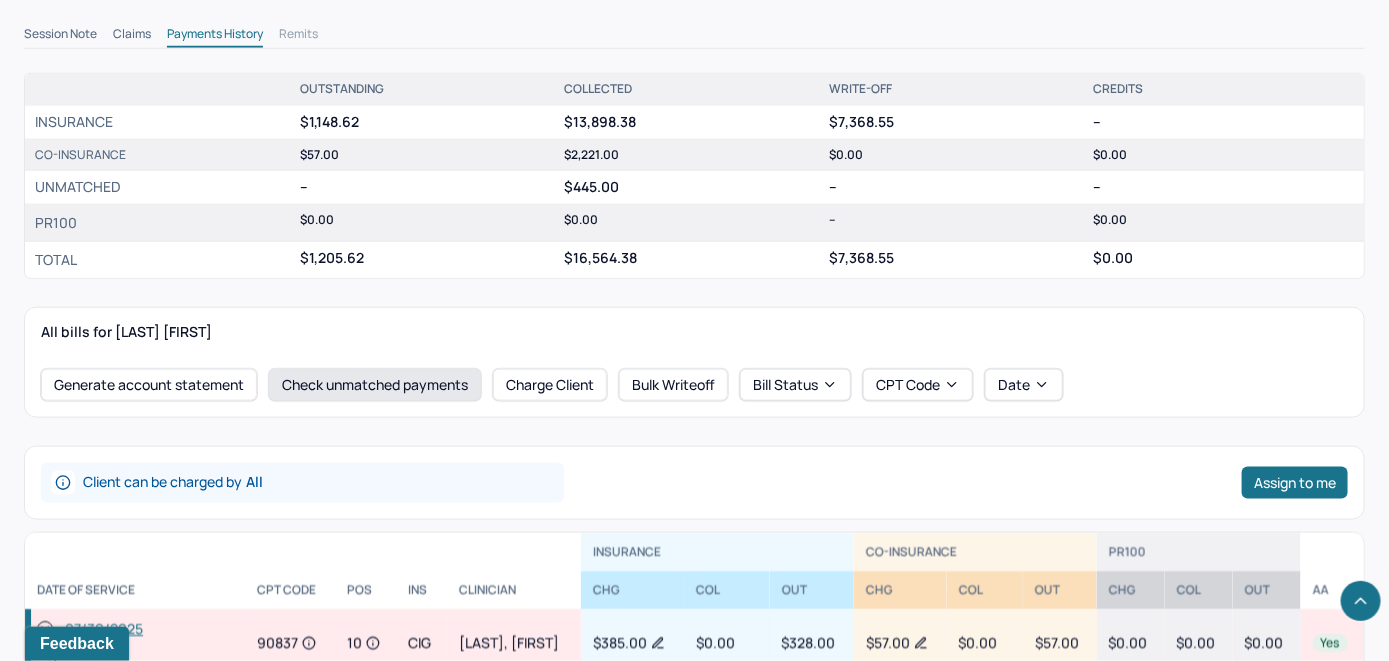 click on "Check unmatched payments" at bounding box center [375, 385] 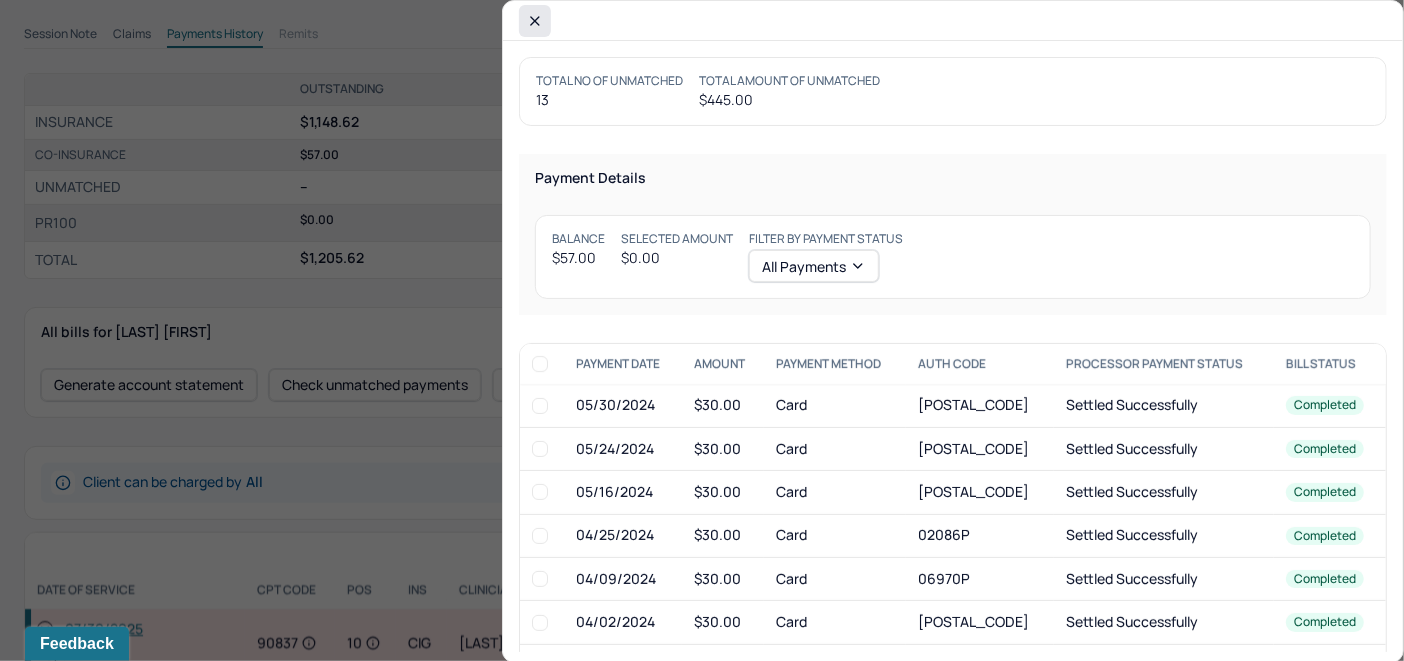 click 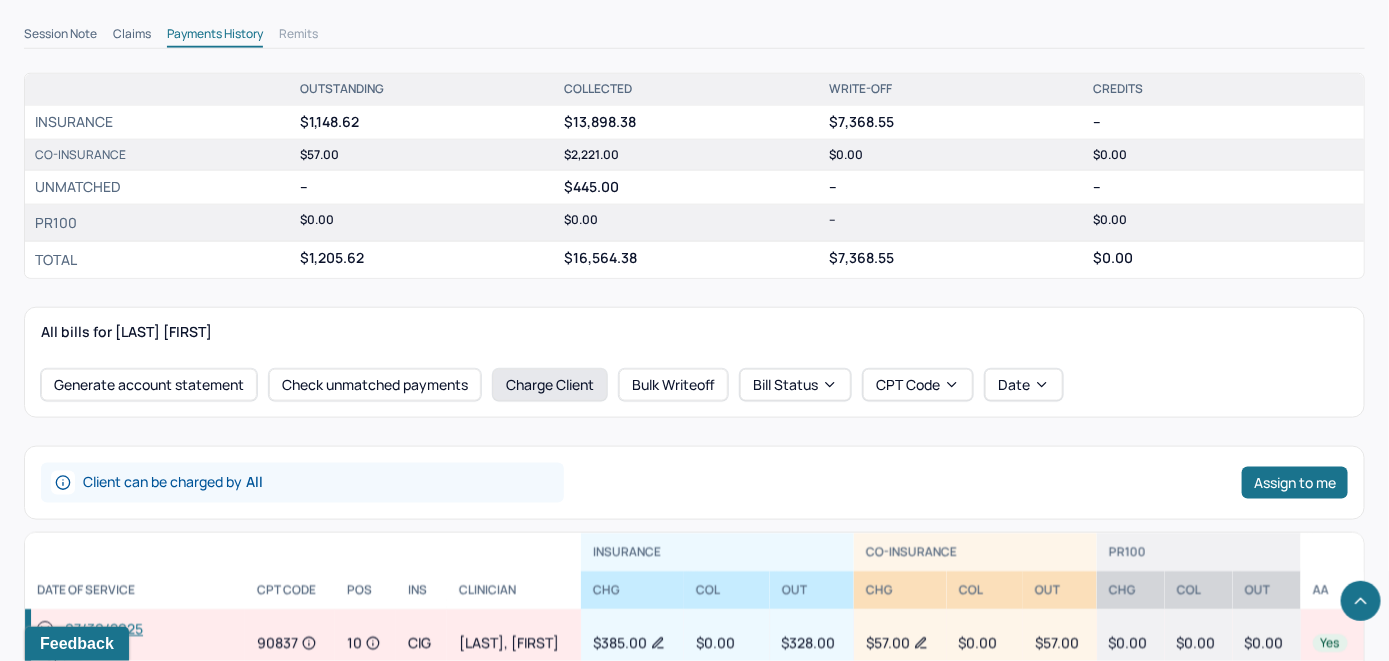 click on "Charge Client" at bounding box center (550, 385) 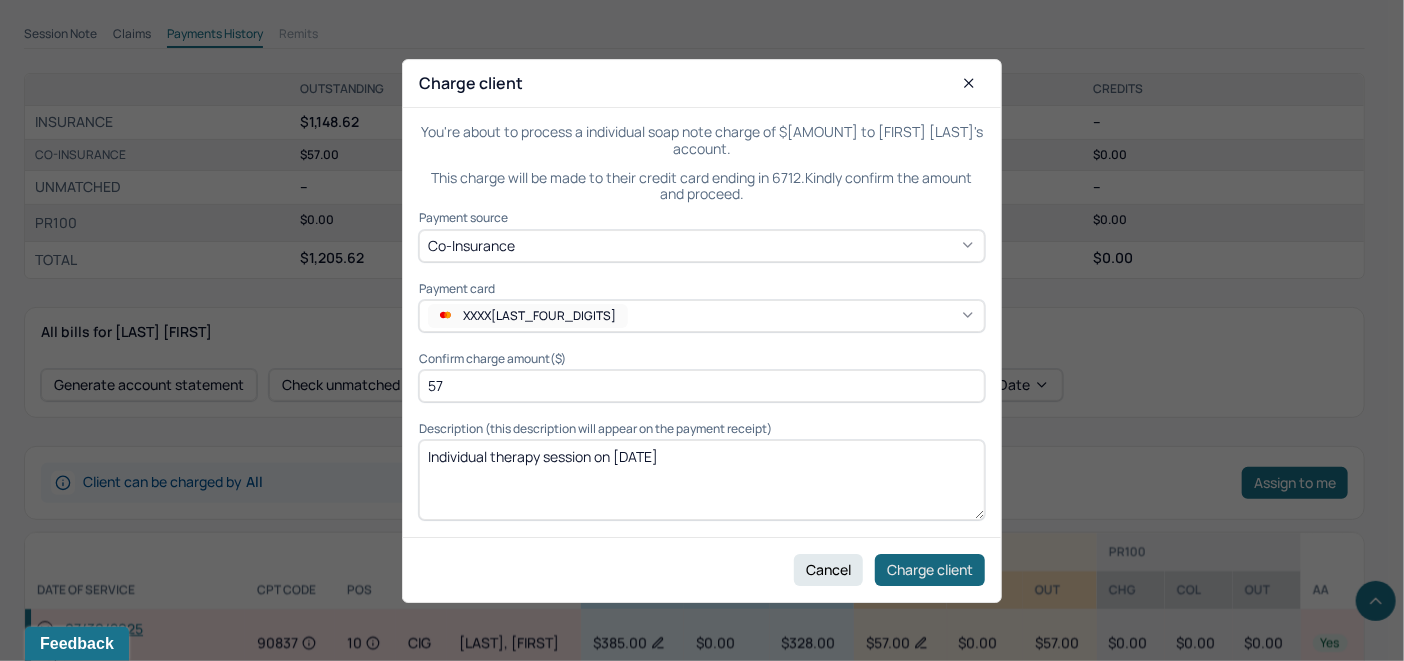 click on "Charge client" at bounding box center [930, 569] 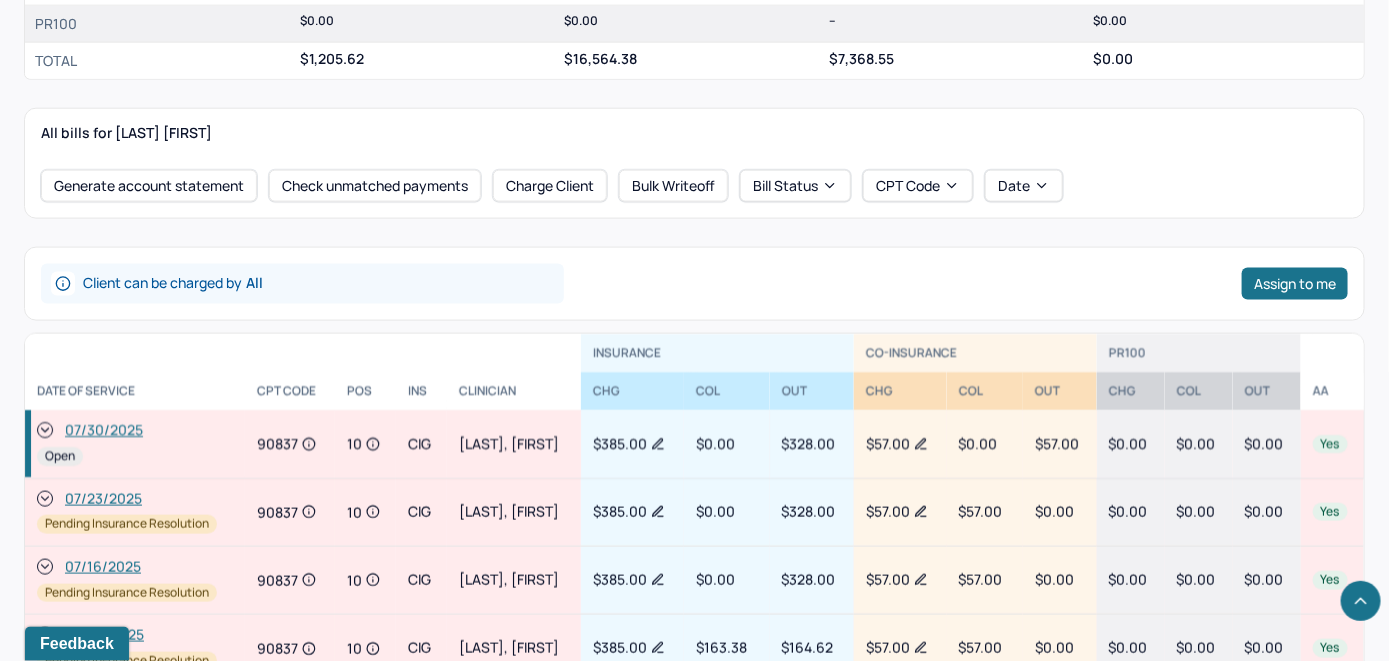 scroll, scrollTop: 900, scrollLeft: 0, axis: vertical 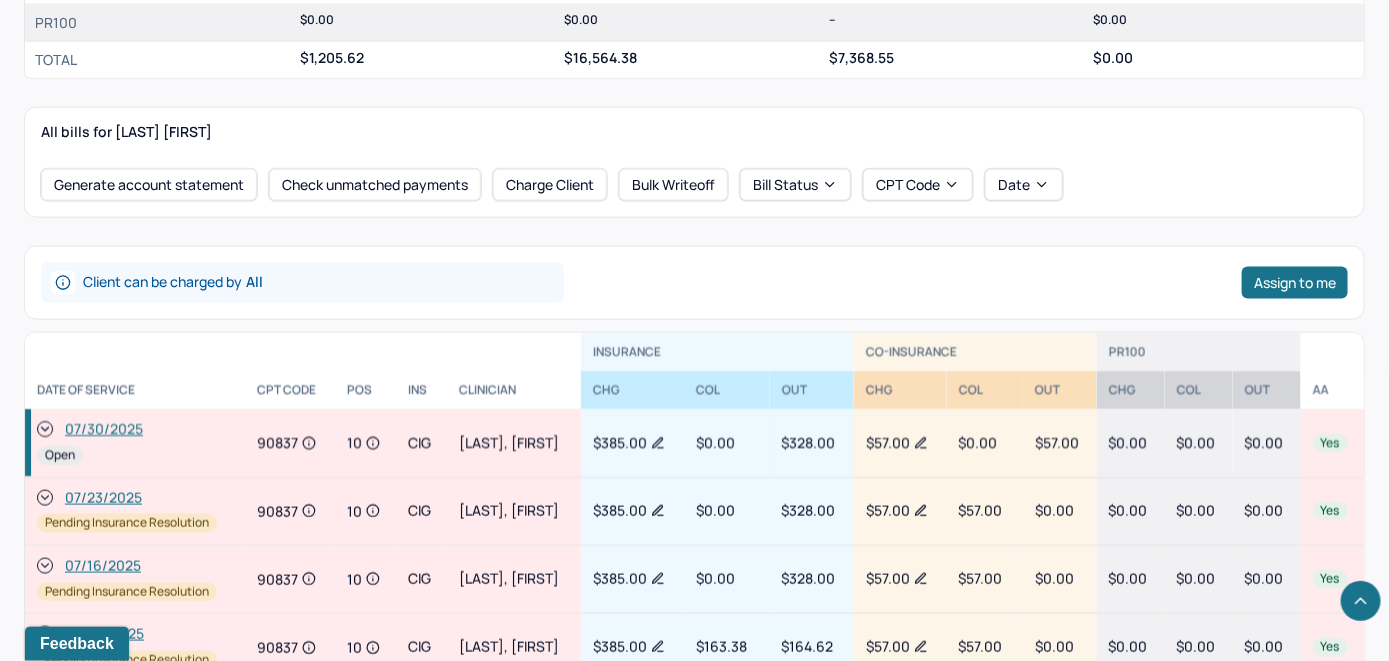 click 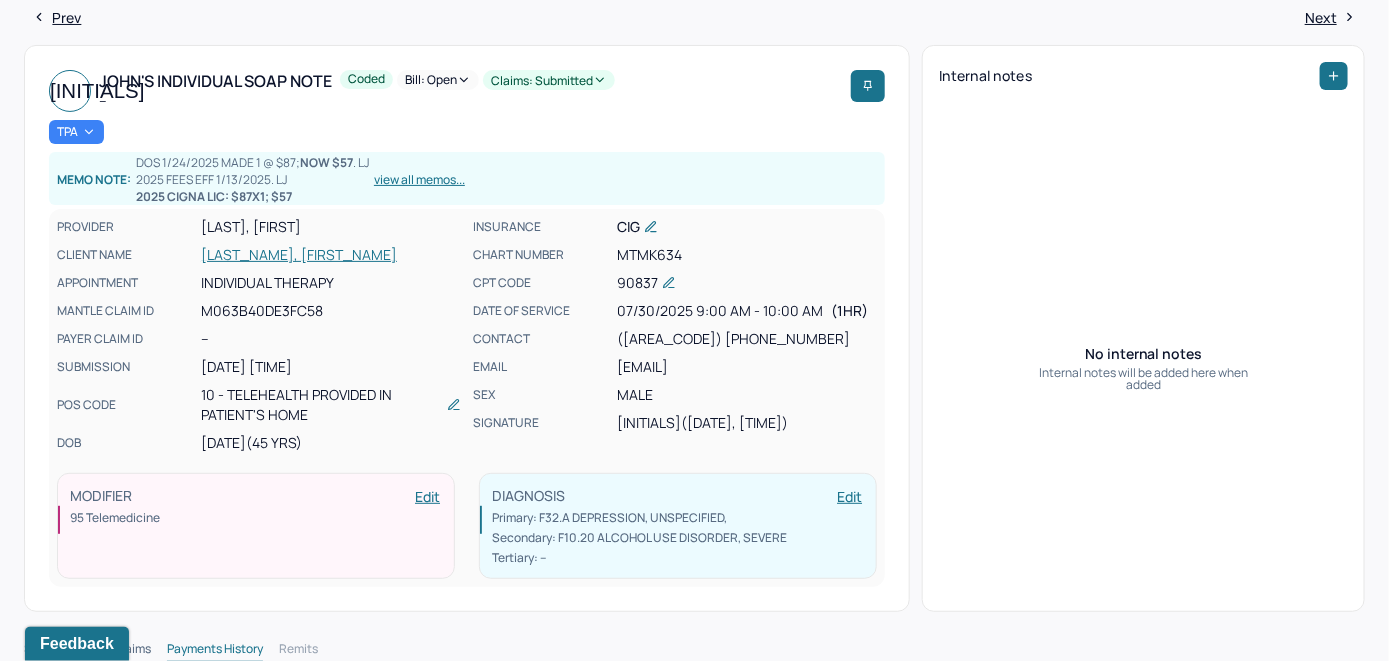 scroll, scrollTop: 0, scrollLeft: 0, axis: both 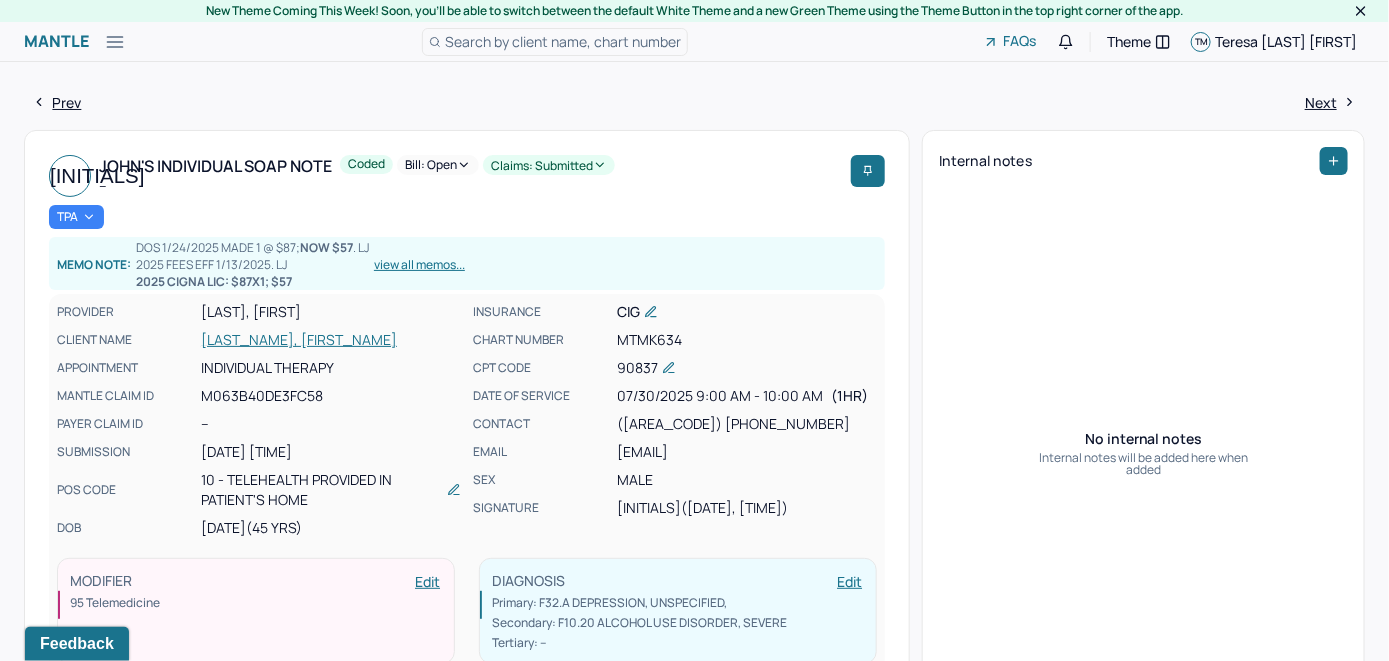 click on "Bill: Open" at bounding box center (438, 165) 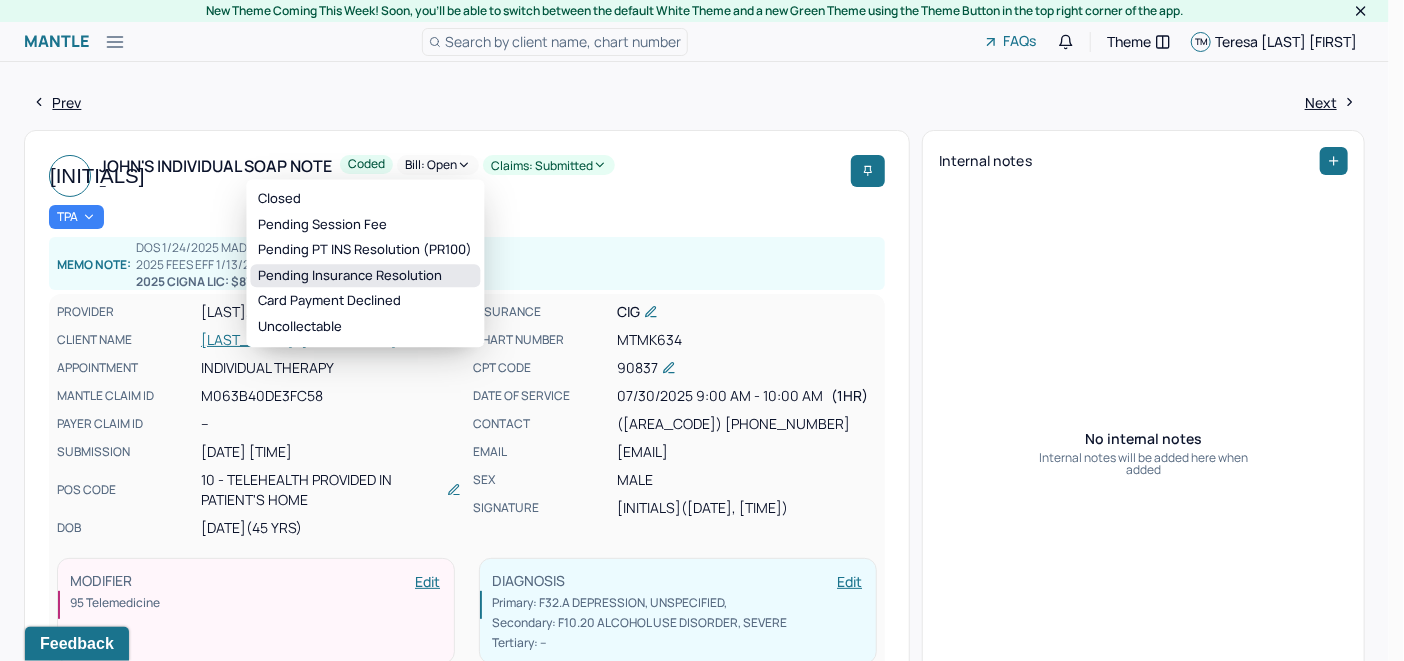click on "Pending Insurance Resolution" at bounding box center (365, 276) 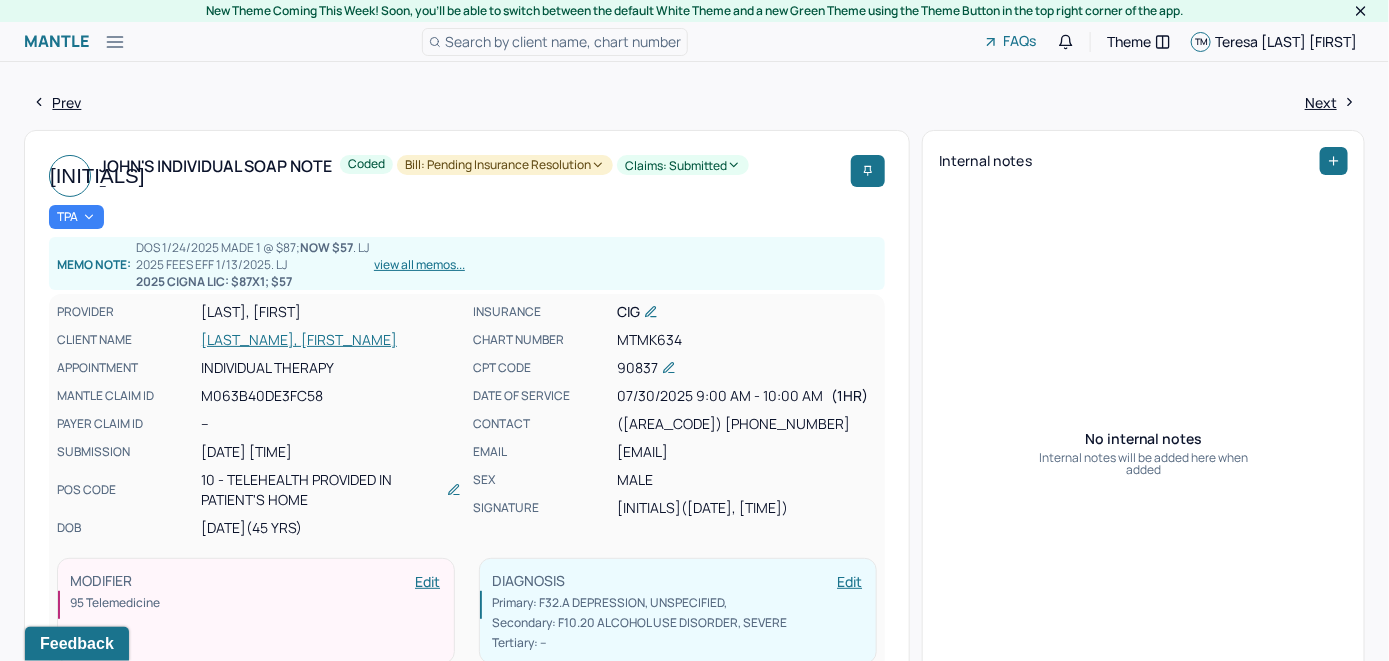 click on "Search by client name, chart number" at bounding box center [563, 41] 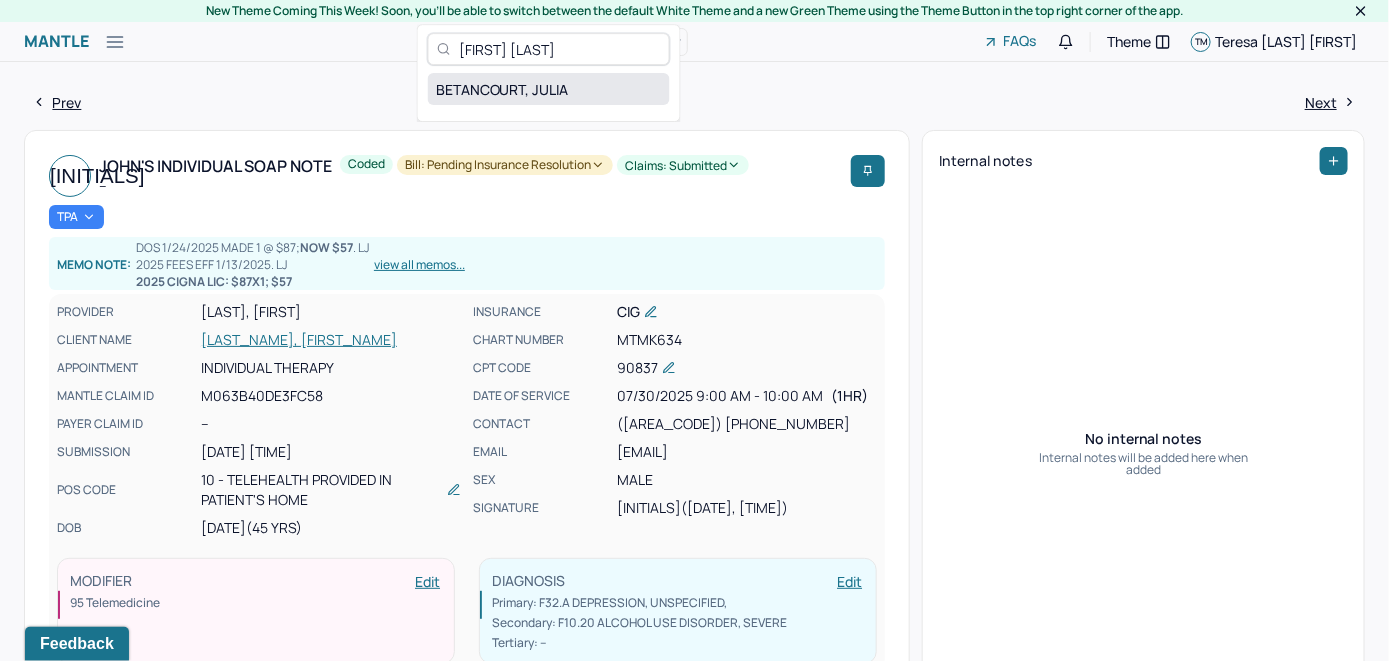 type on "[FIRST] [LAST]" 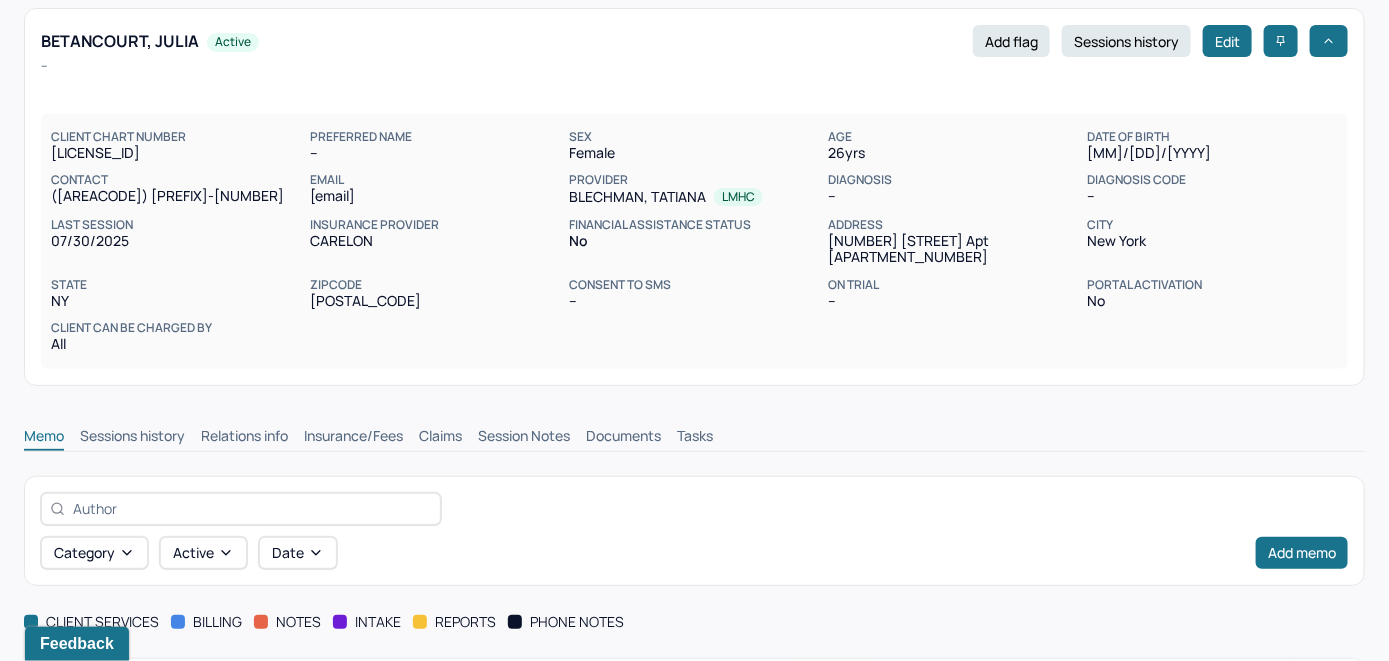 scroll, scrollTop: 273, scrollLeft: 0, axis: vertical 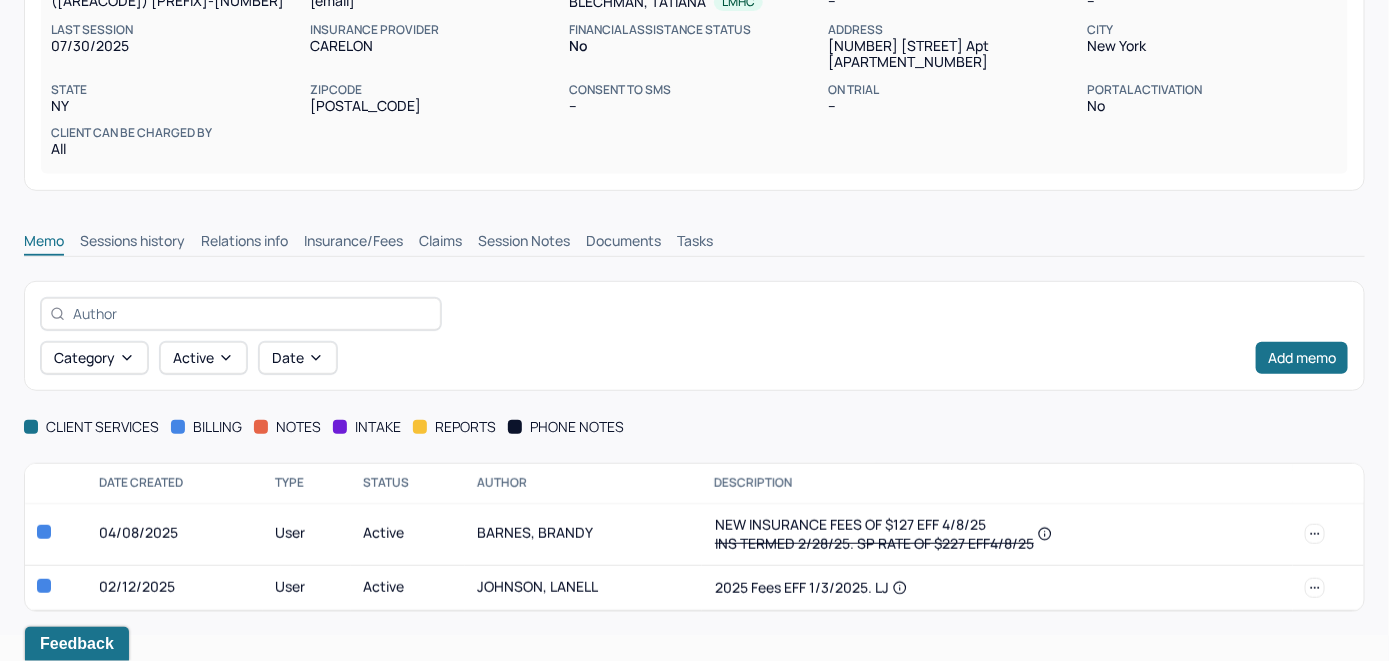 click on "Insurance/Fees" at bounding box center (353, 243) 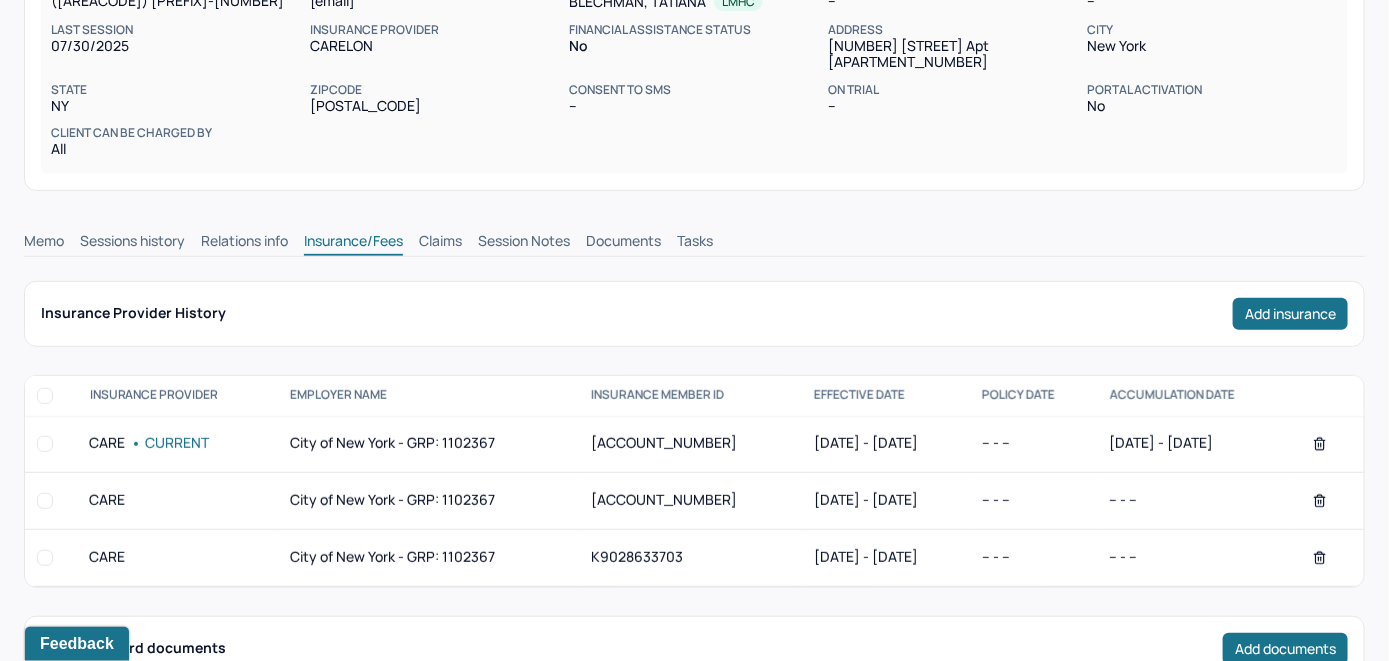 click on "Claims" at bounding box center [440, 243] 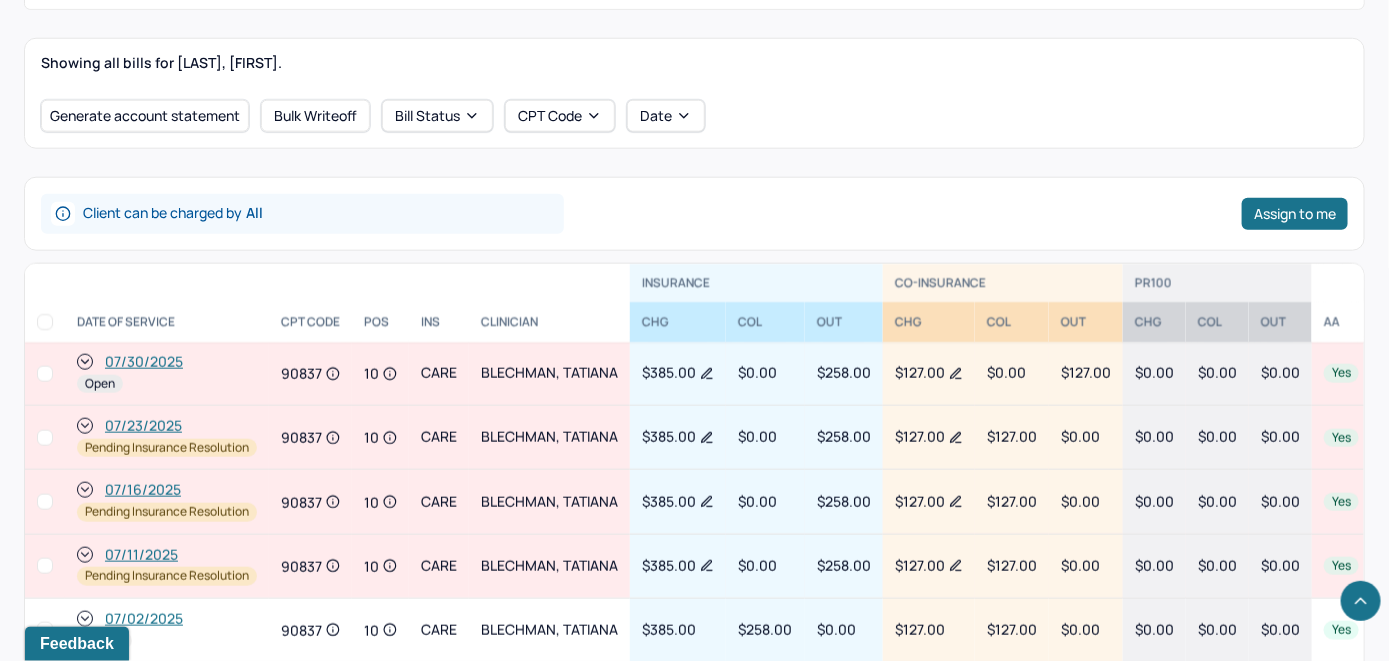 scroll, scrollTop: 753, scrollLeft: 0, axis: vertical 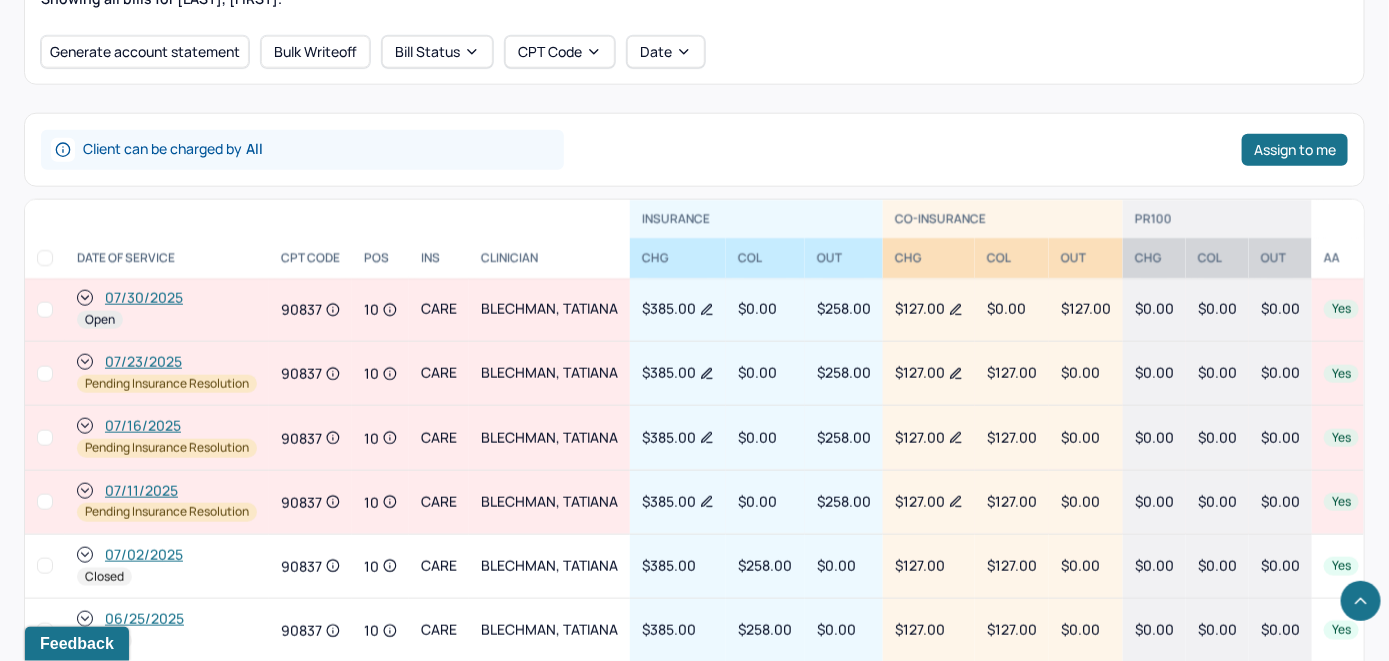 click on "07/30/2025" at bounding box center (144, 298) 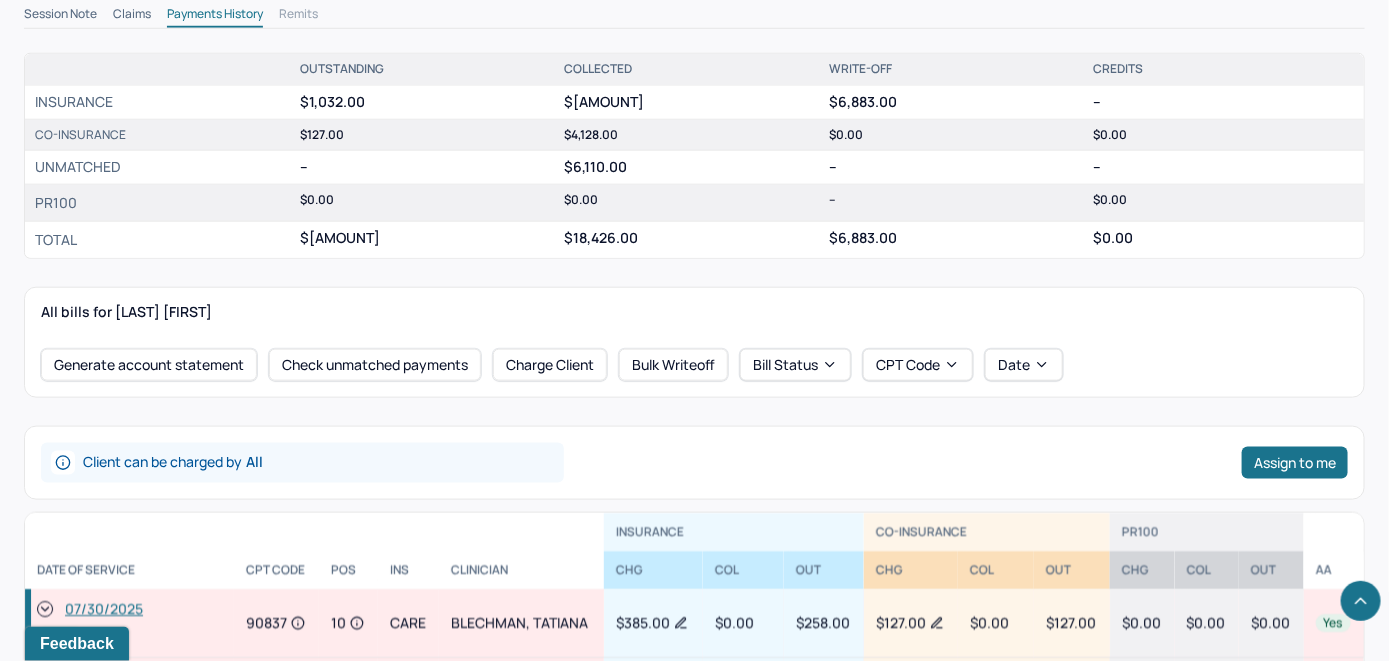 scroll, scrollTop: 800, scrollLeft: 0, axis: vertical 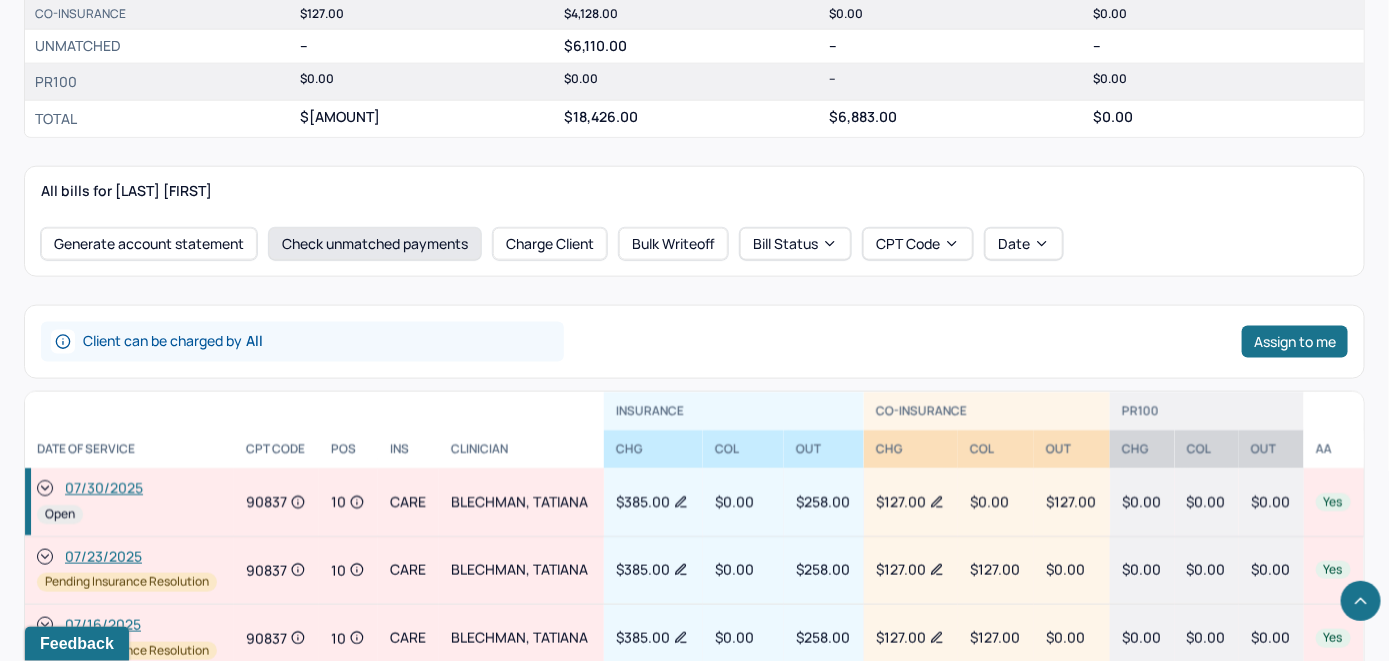 click on "Check unmatched payments" at bounding box center [375, 244] 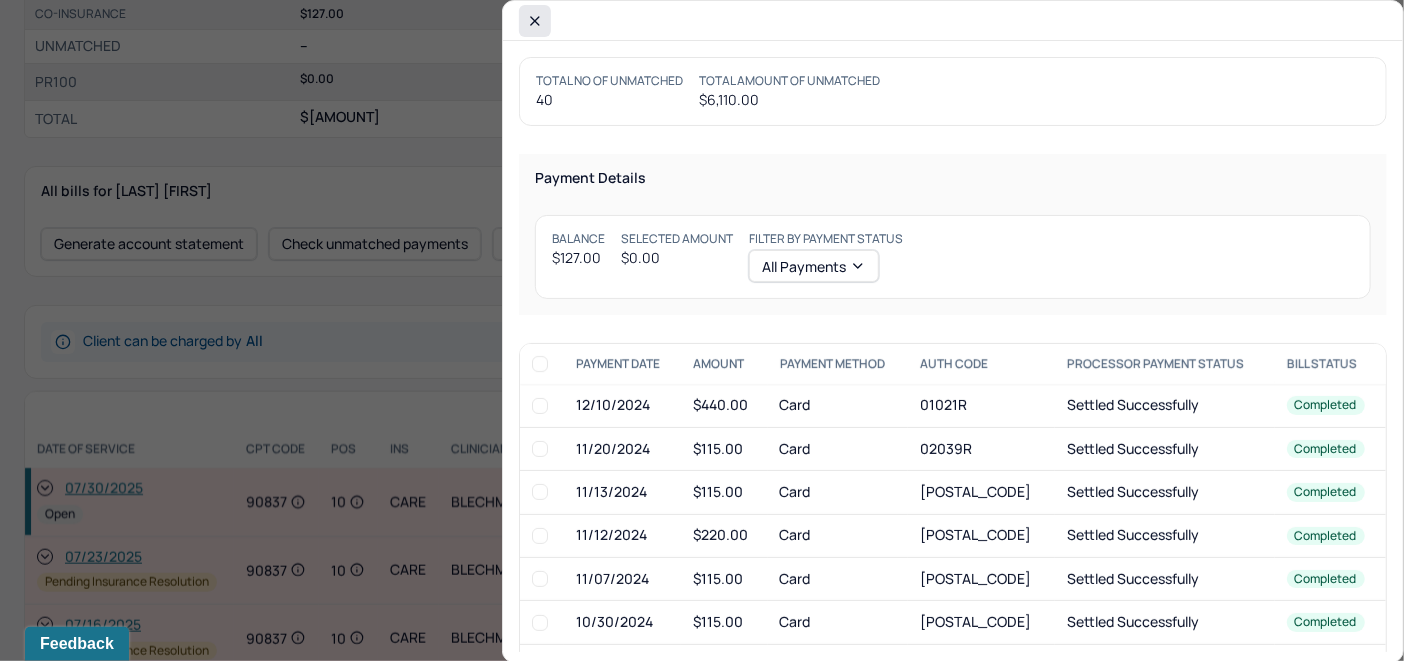 click 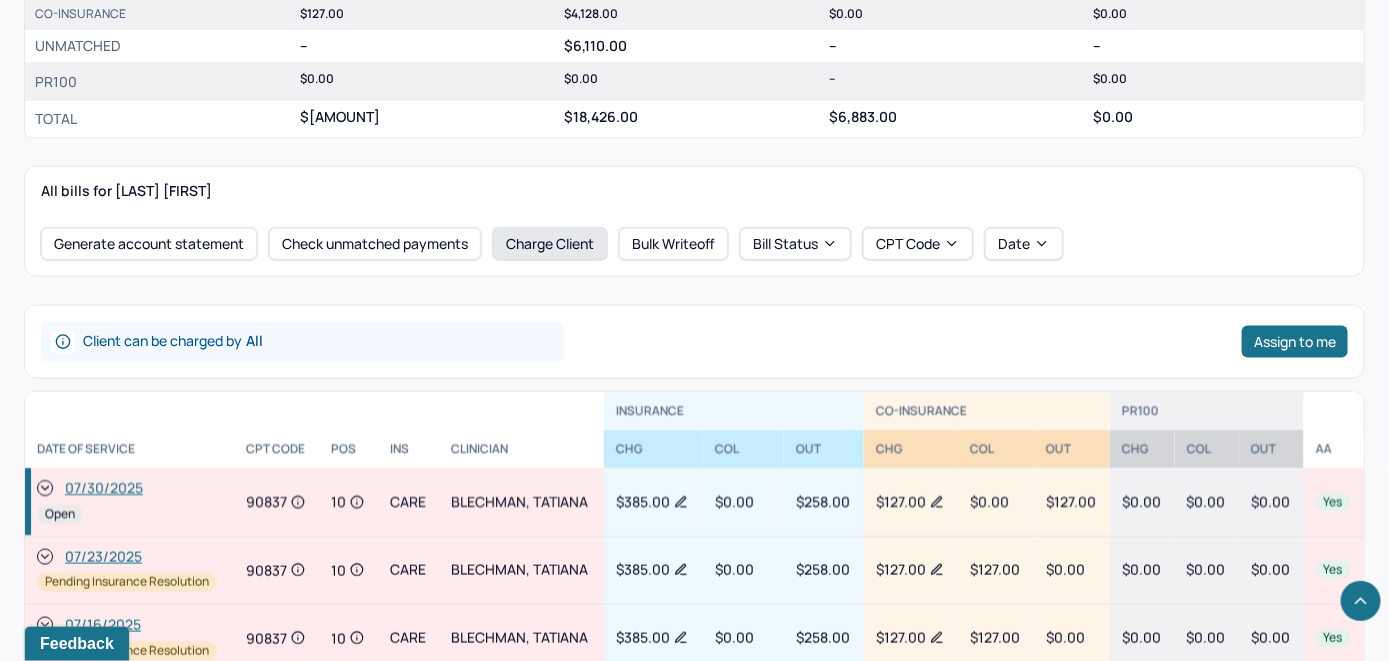 click on "Charge Client" at bounding box center (550, 244) 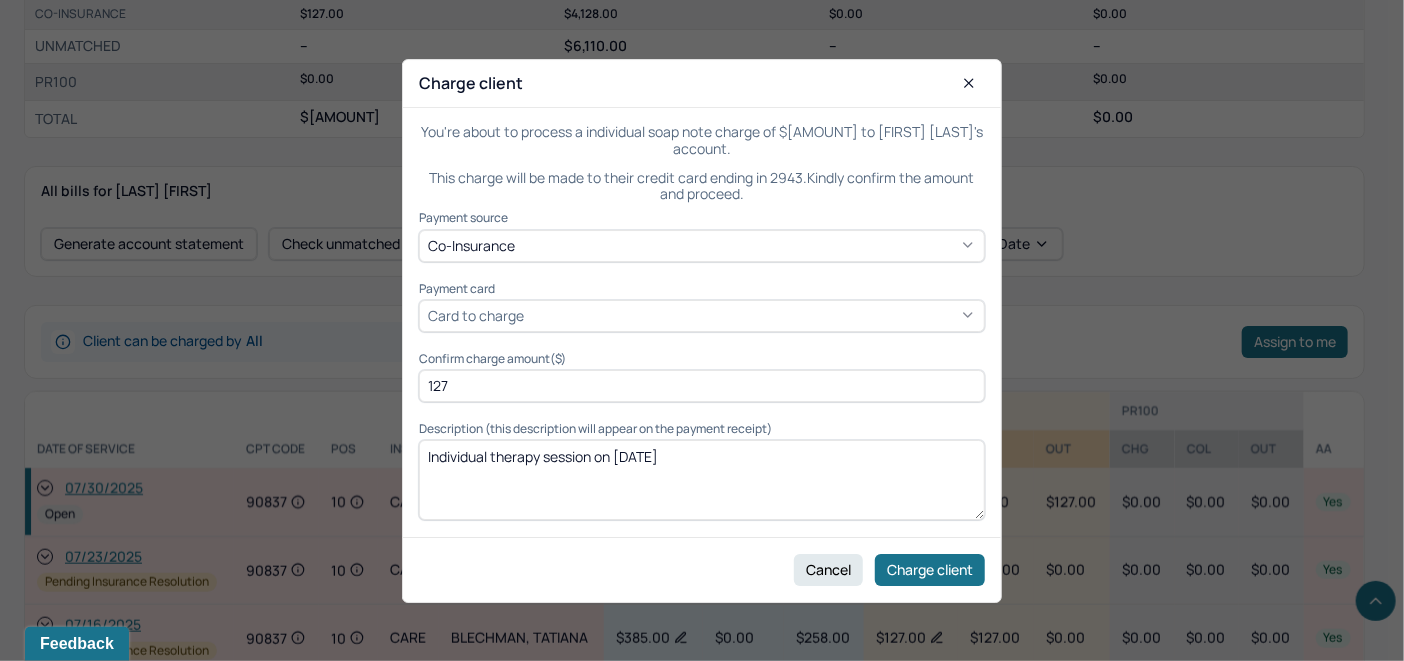 click on "Card to charge" at bounding box center [702, 316] 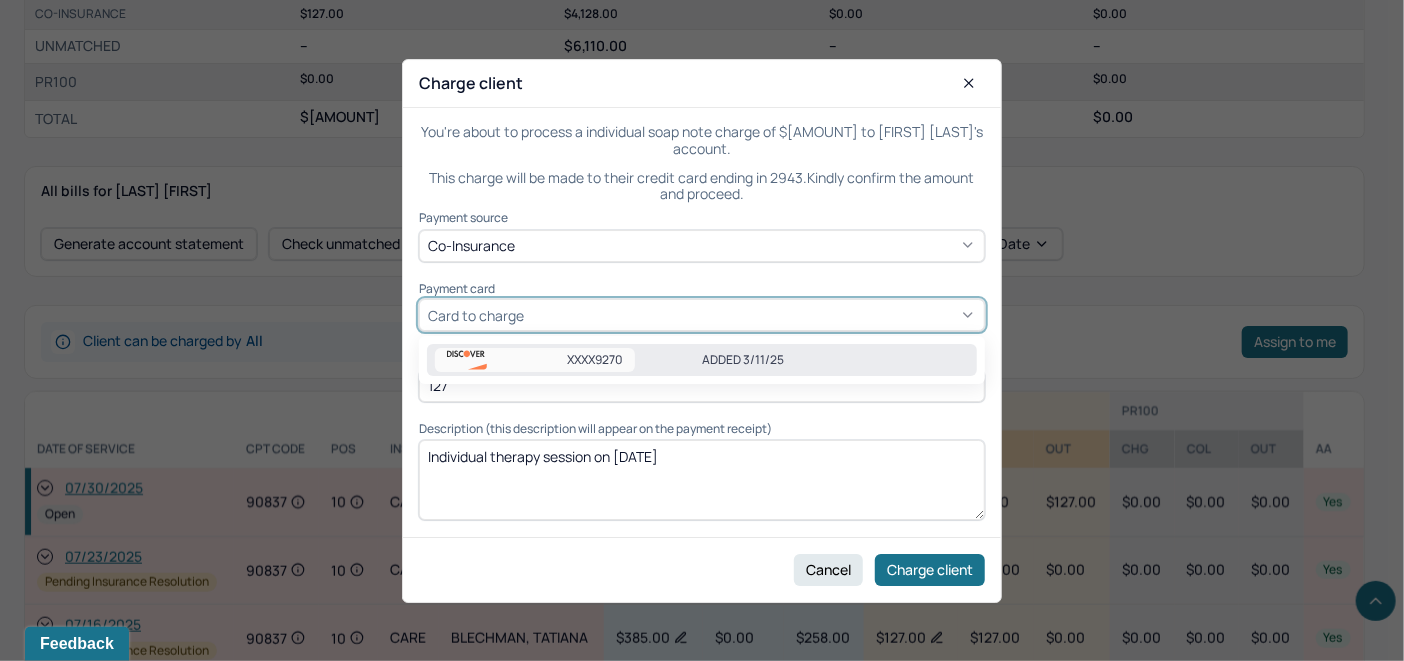 click on "XXXX[NUMBER] ADDED [DATE]" at bounding box center (702, 360) 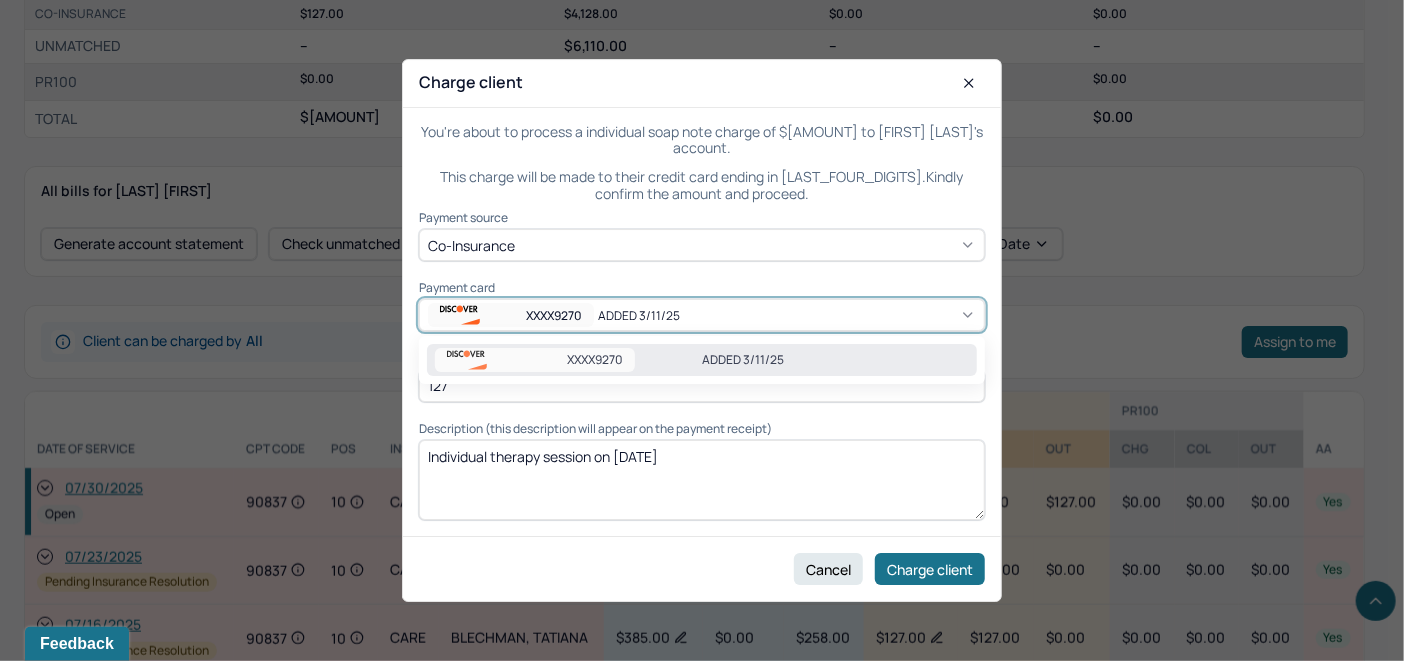 click 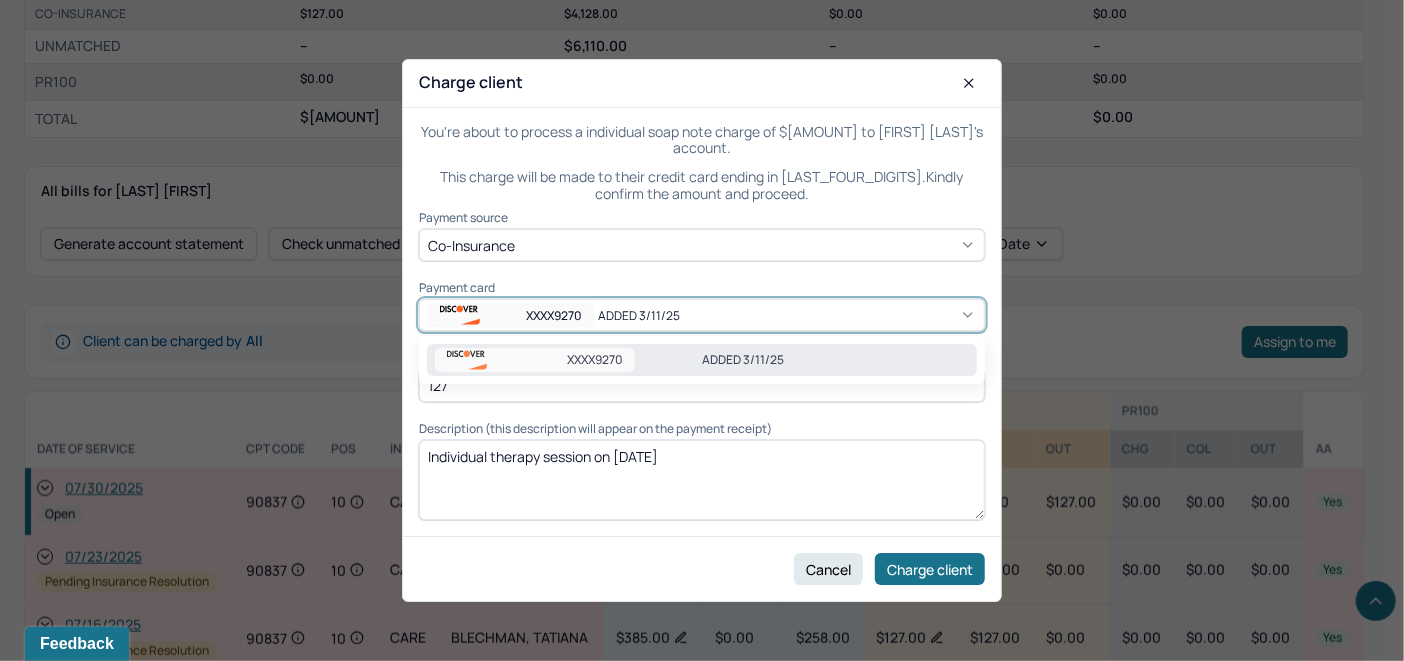 click on "ADDED 3/11/25" at bounding box center [835, 360] 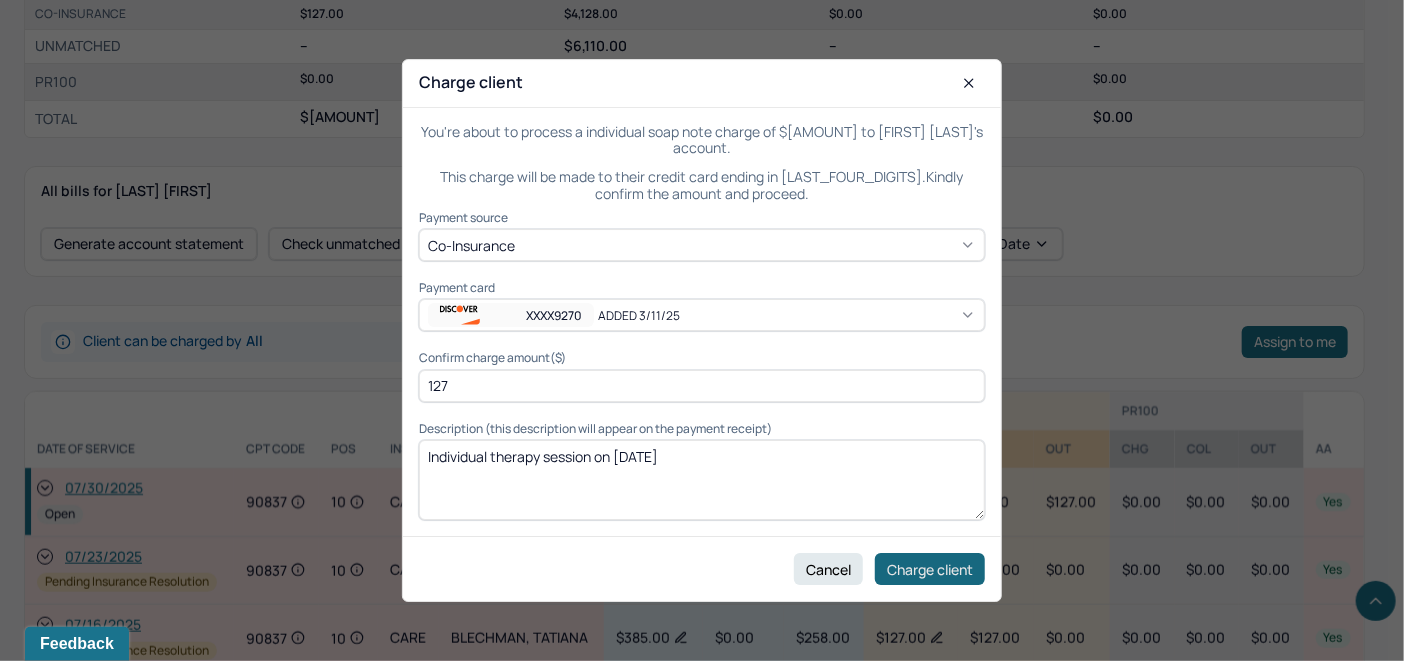 click on "Charge client" at bounding box center (930, 569) 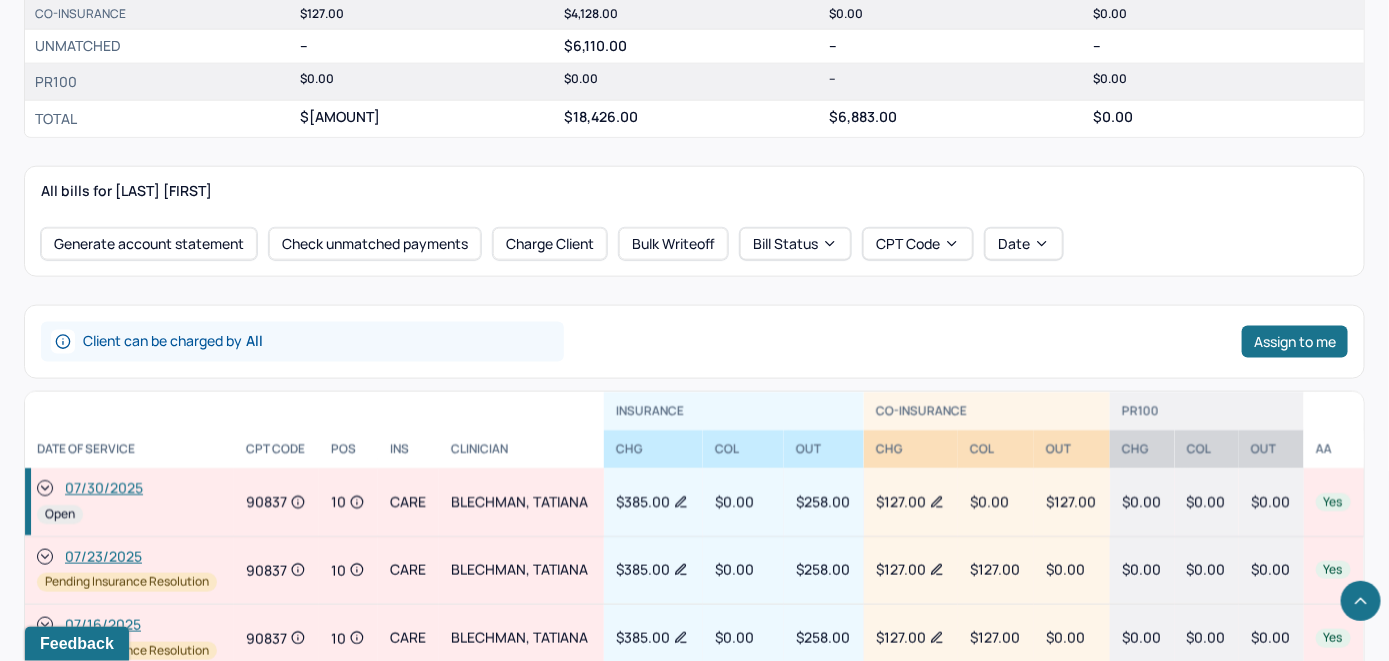 click 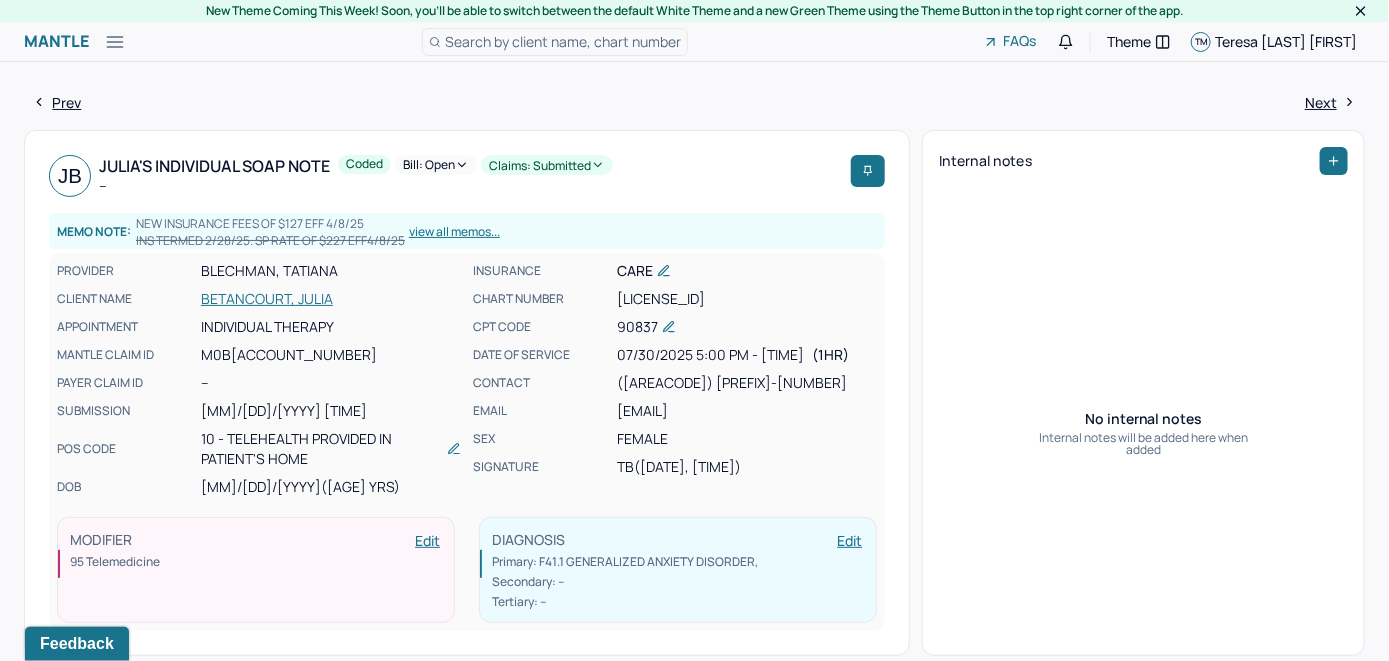 scroll, scrollTop: 0, scrollLeft: 0, axis: both 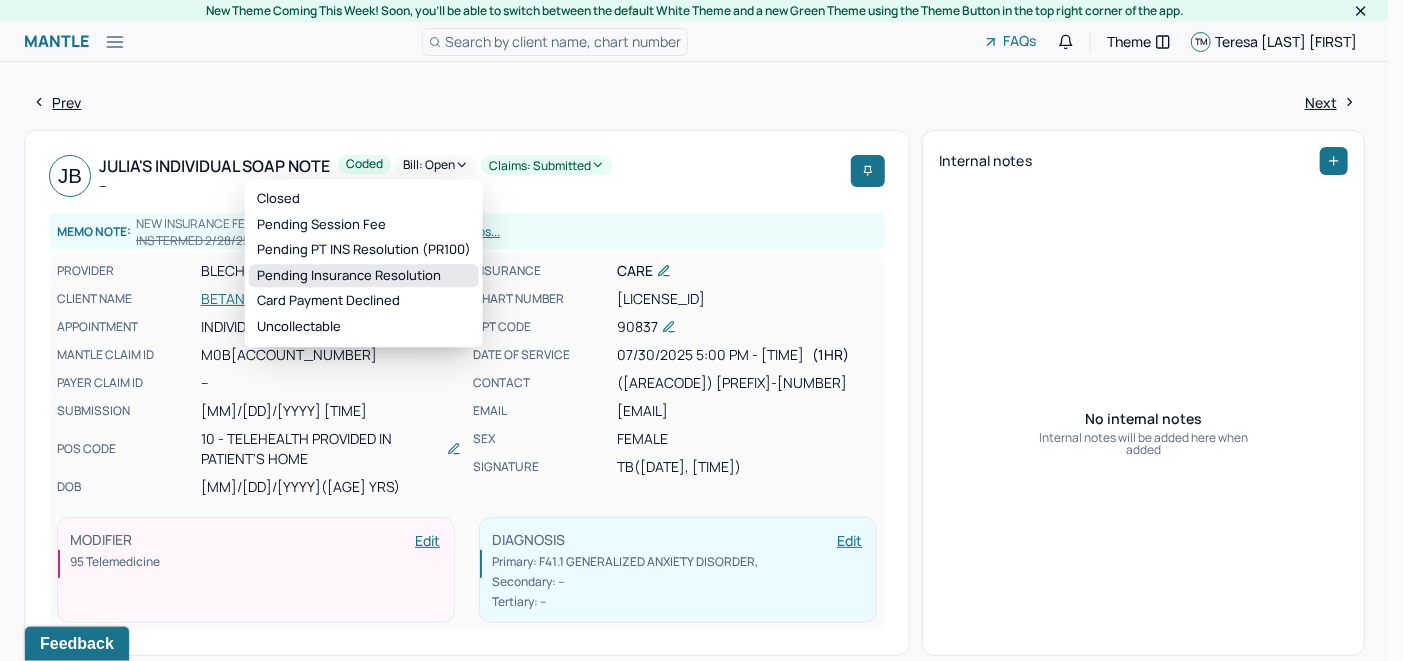 click on "Pending Insurance Resolution" at bounding box center [364, 276] 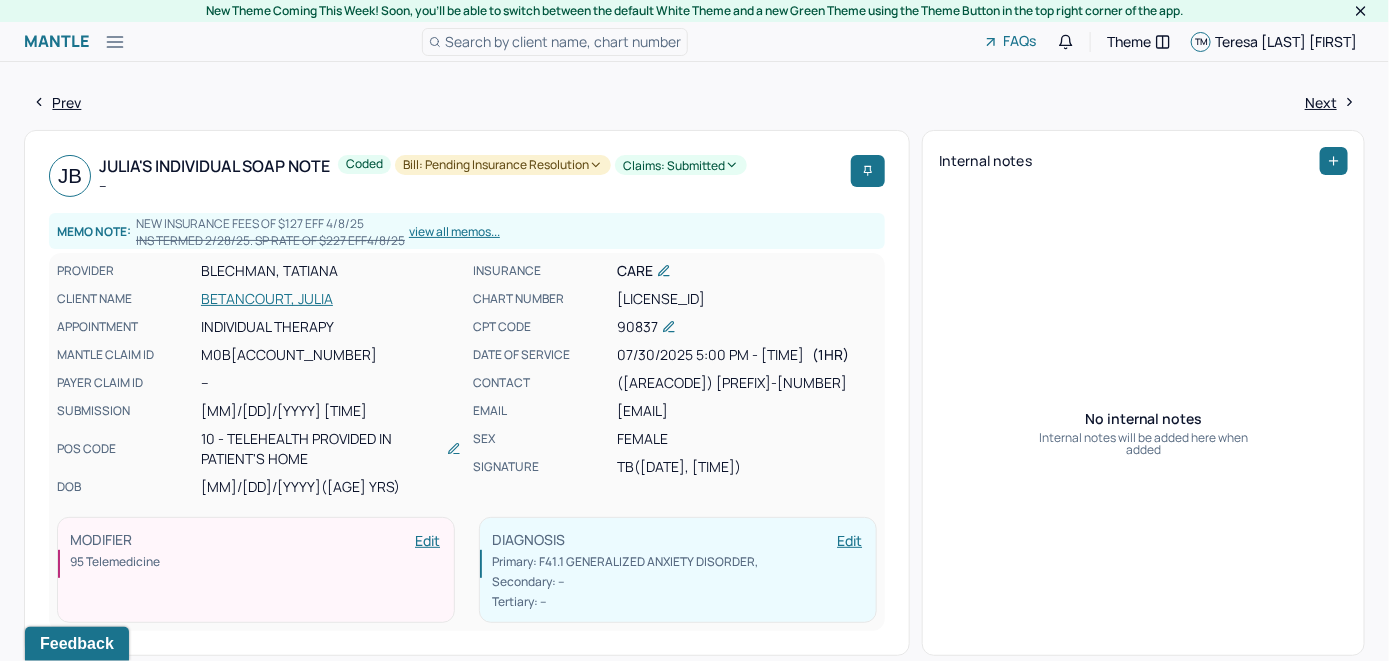 click on "Search by client name, chart number" at bounding box center (563, 41) 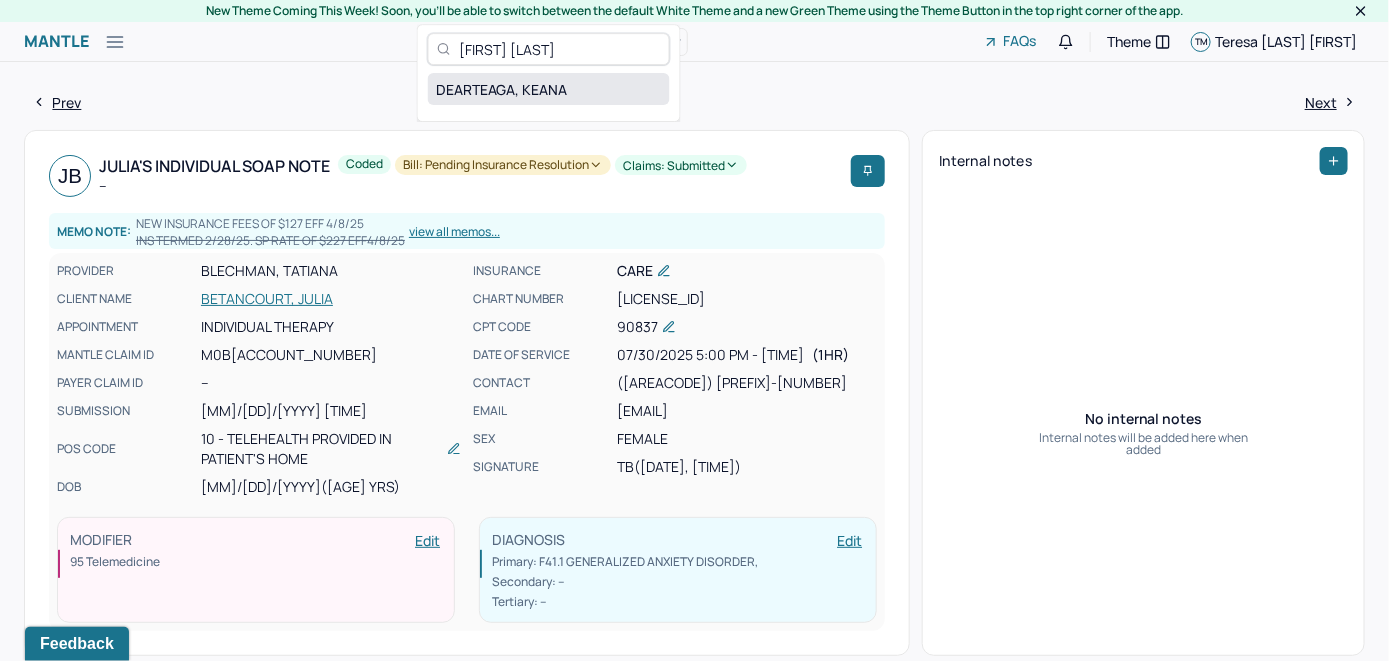 type on "[FIRST] [LAST]" 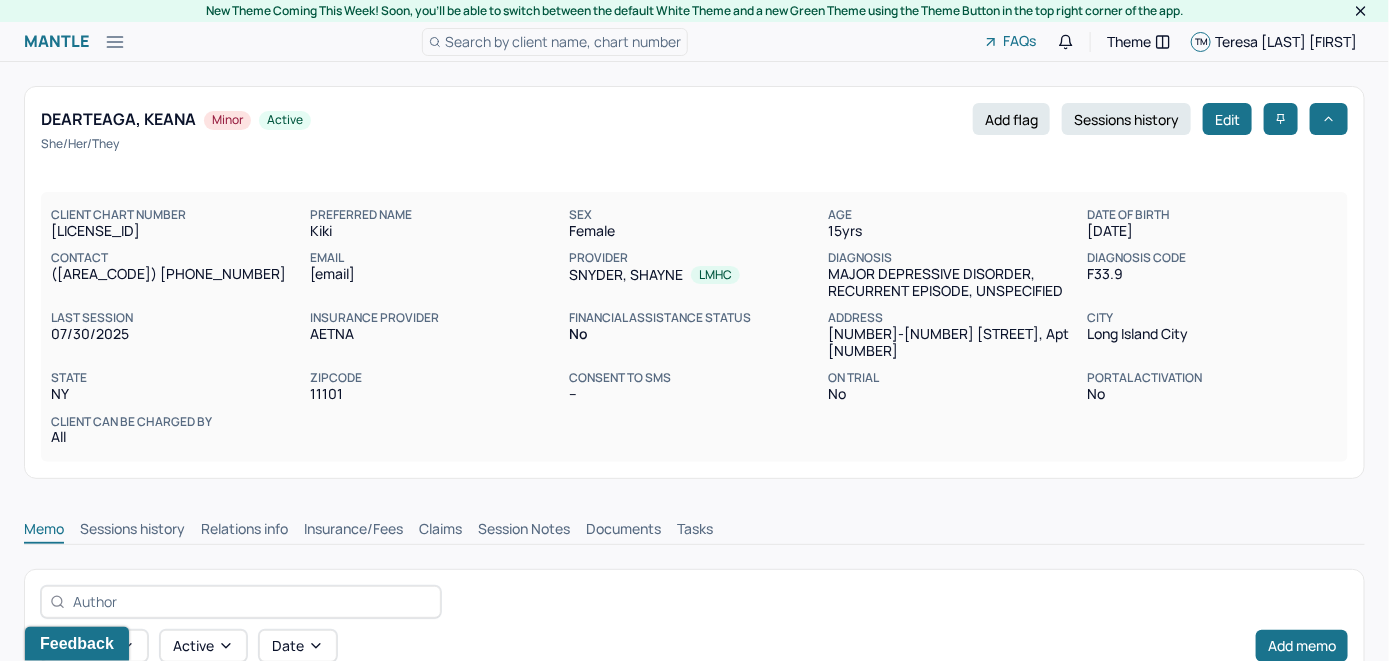 scroll, scrollTop: 0, scrollLeft: 0, axis: both 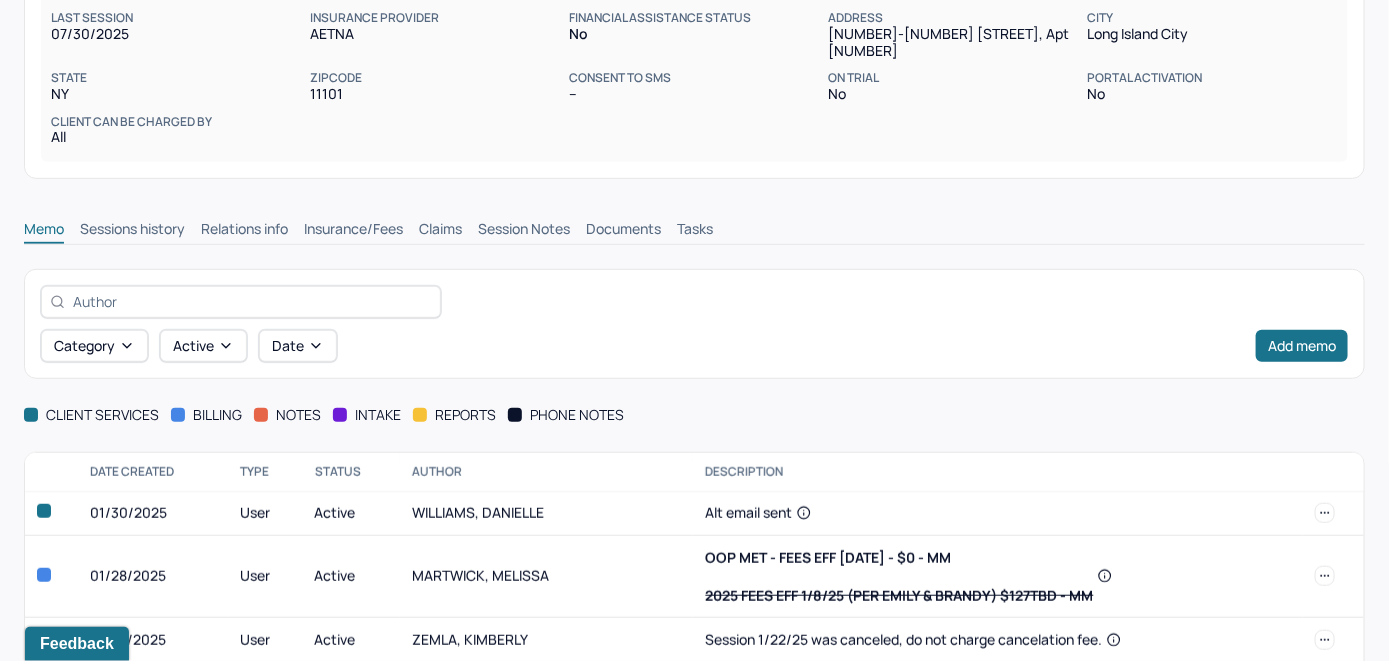 click on "Insurance/Fees" at bounding box center [353, 231] 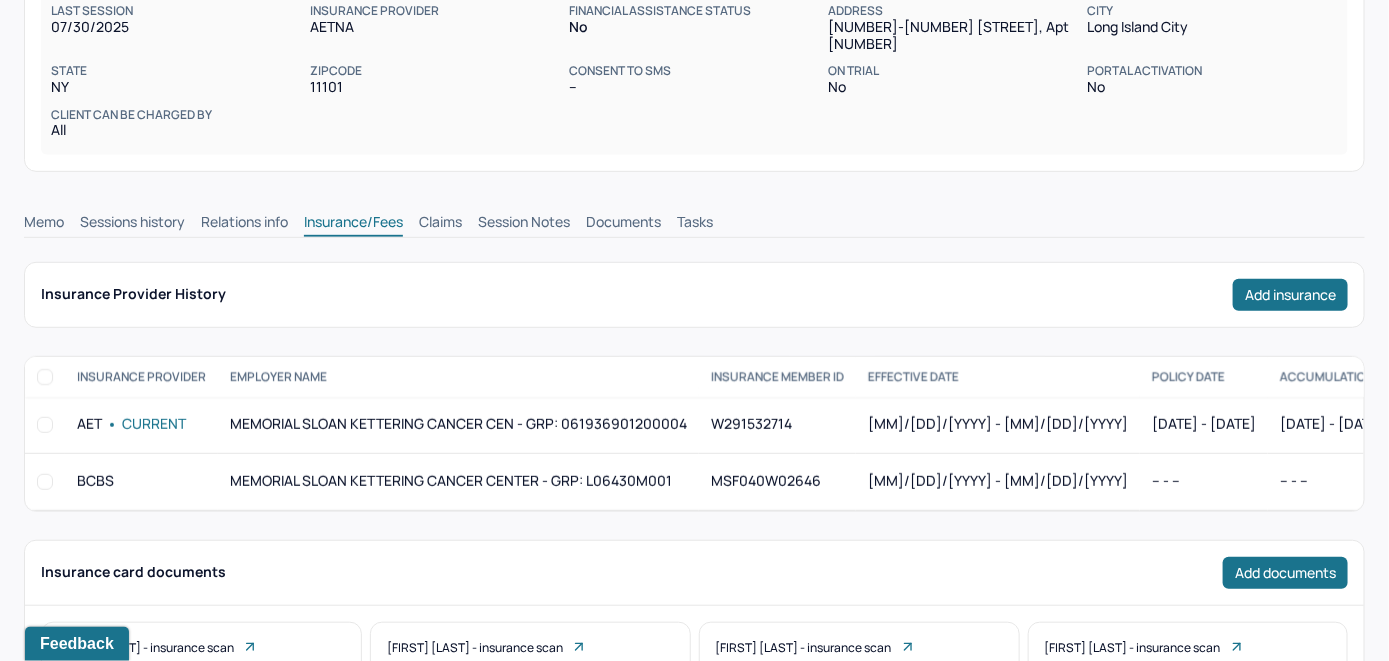 scroll, scrollTop: 300, scrollLeft: 0, axis: vertical 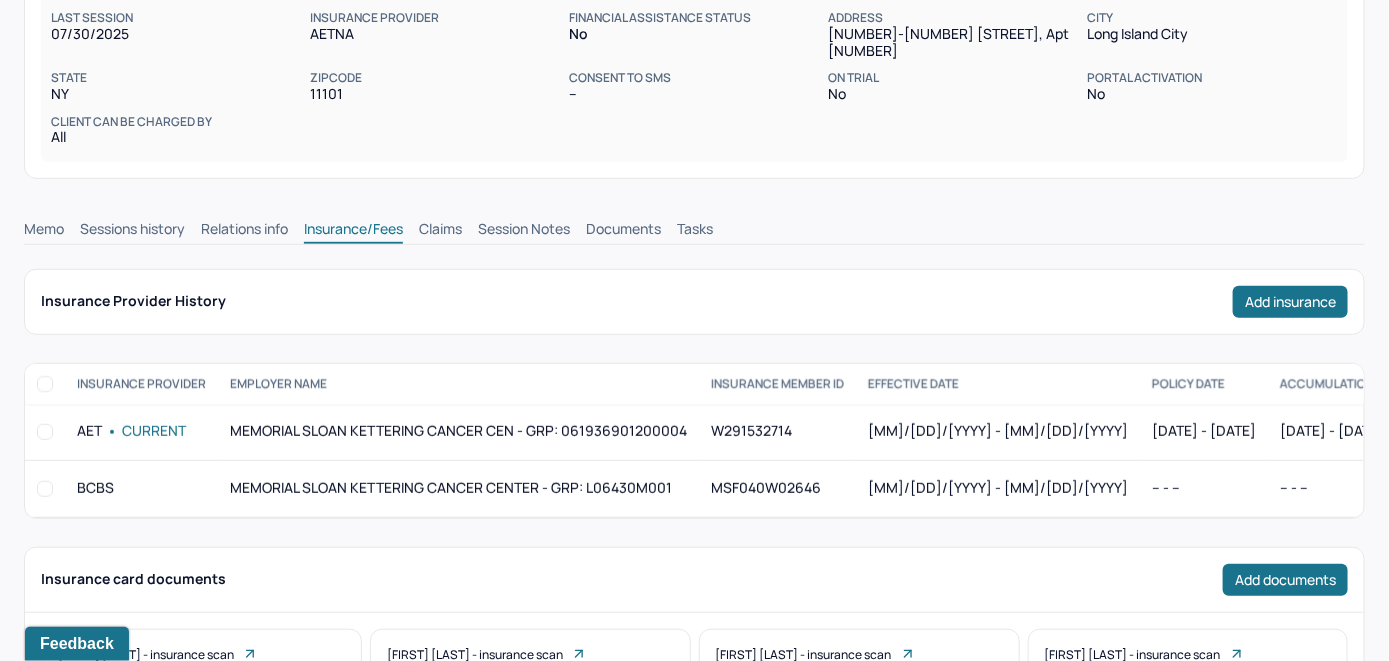 click on "Claims" at bounding box center (440, 231) 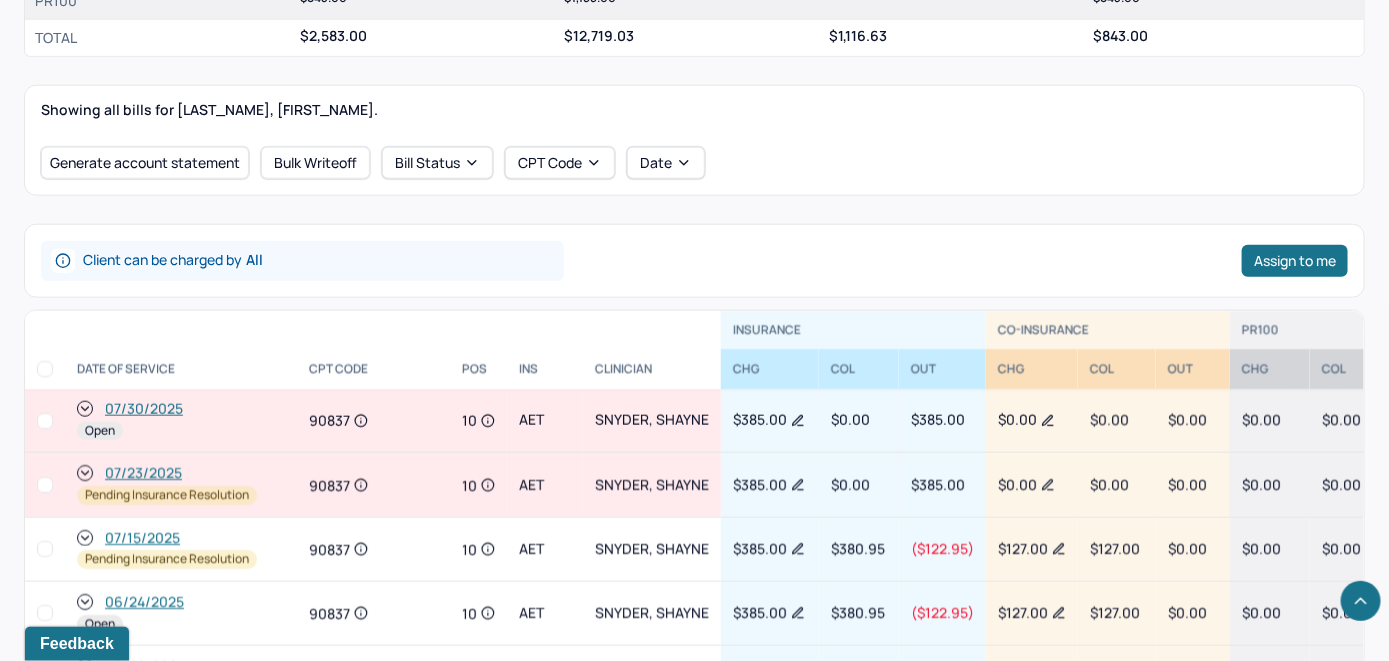 scroll, scrollTop: 800, scrollLeft: 0, axis: vertical 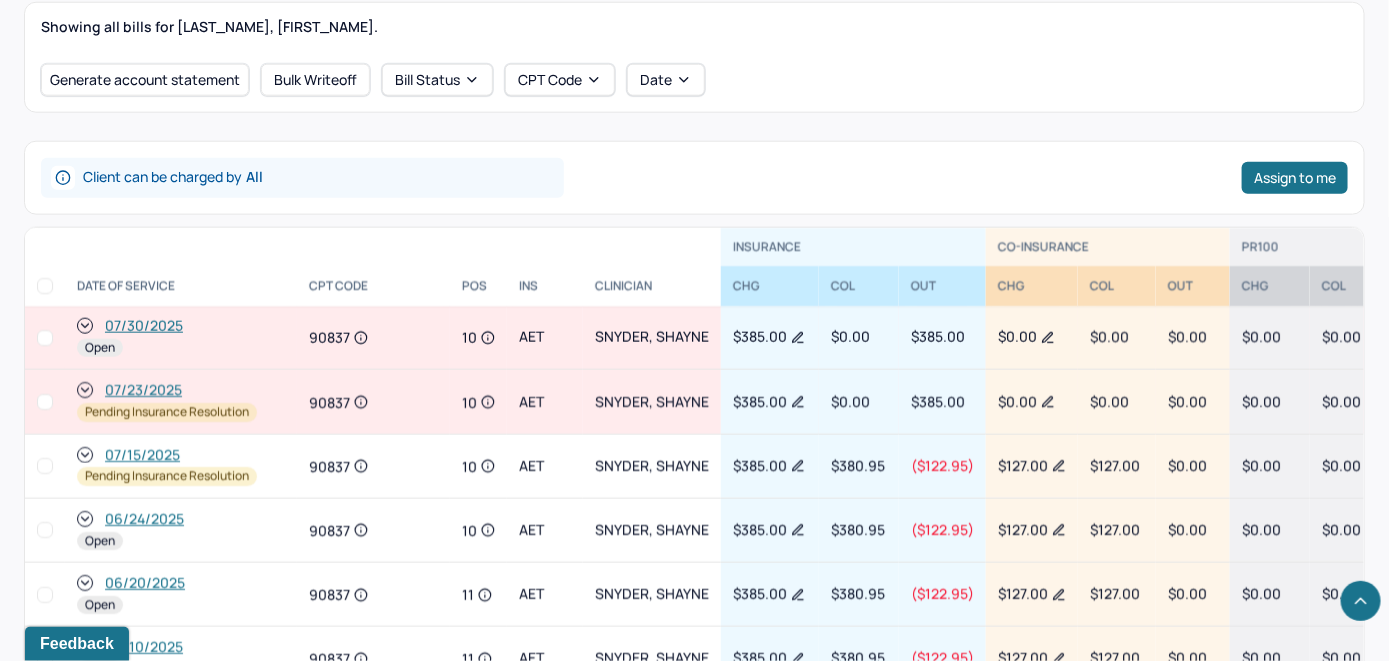 click on "07/30/2025" at bounding box center [144, 326] 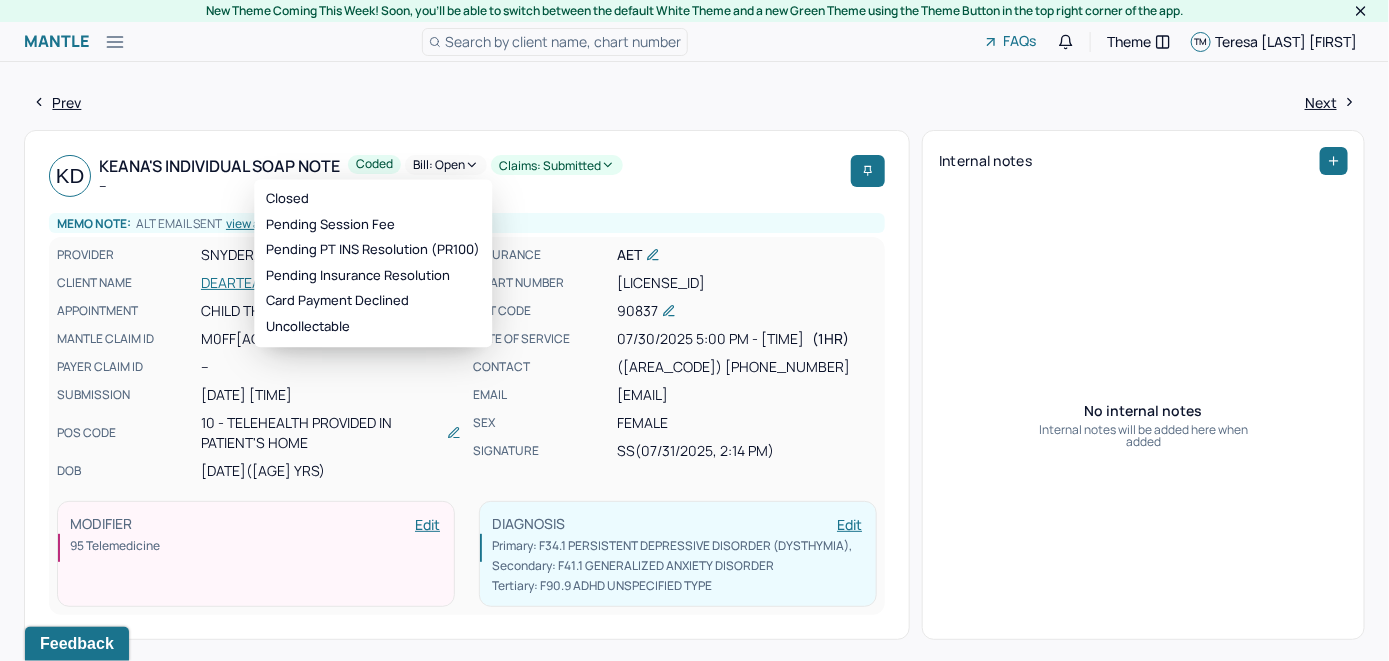 click on "Bill: Open" at bounding box center [446, 165] 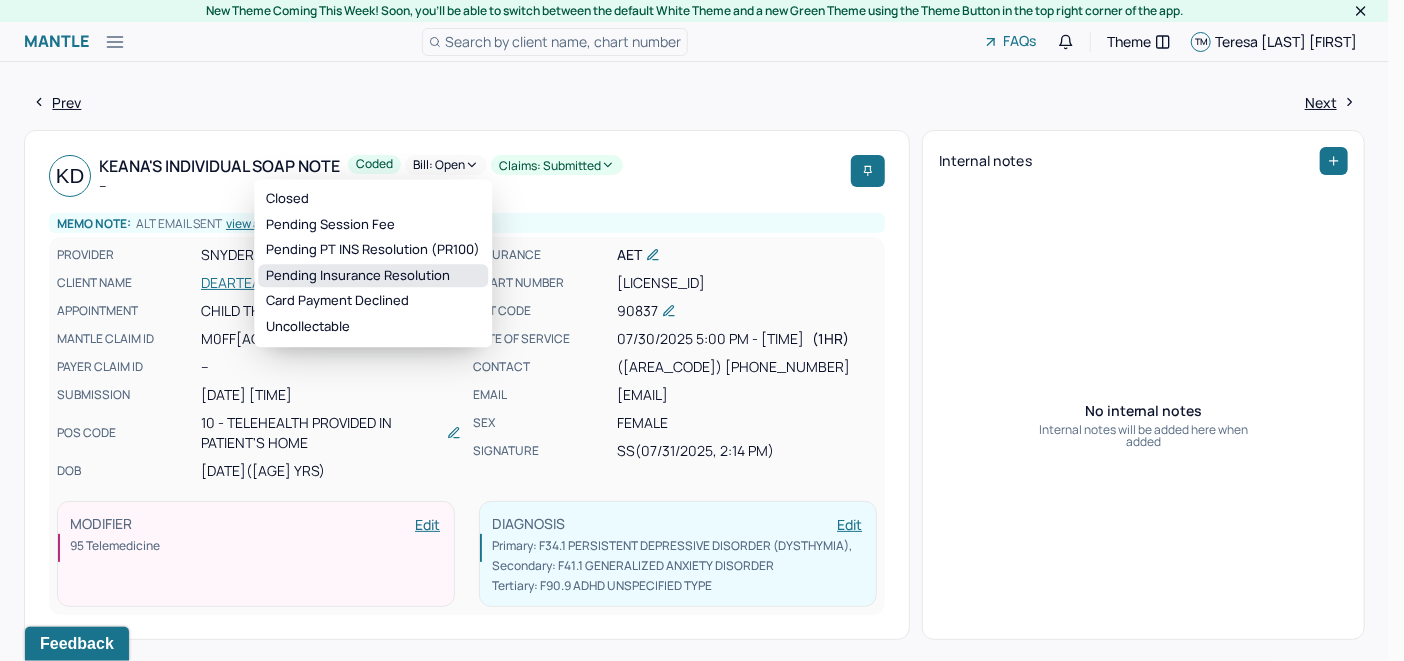click on "Pending Insurance Resolution" at bounding box center (373, 276) 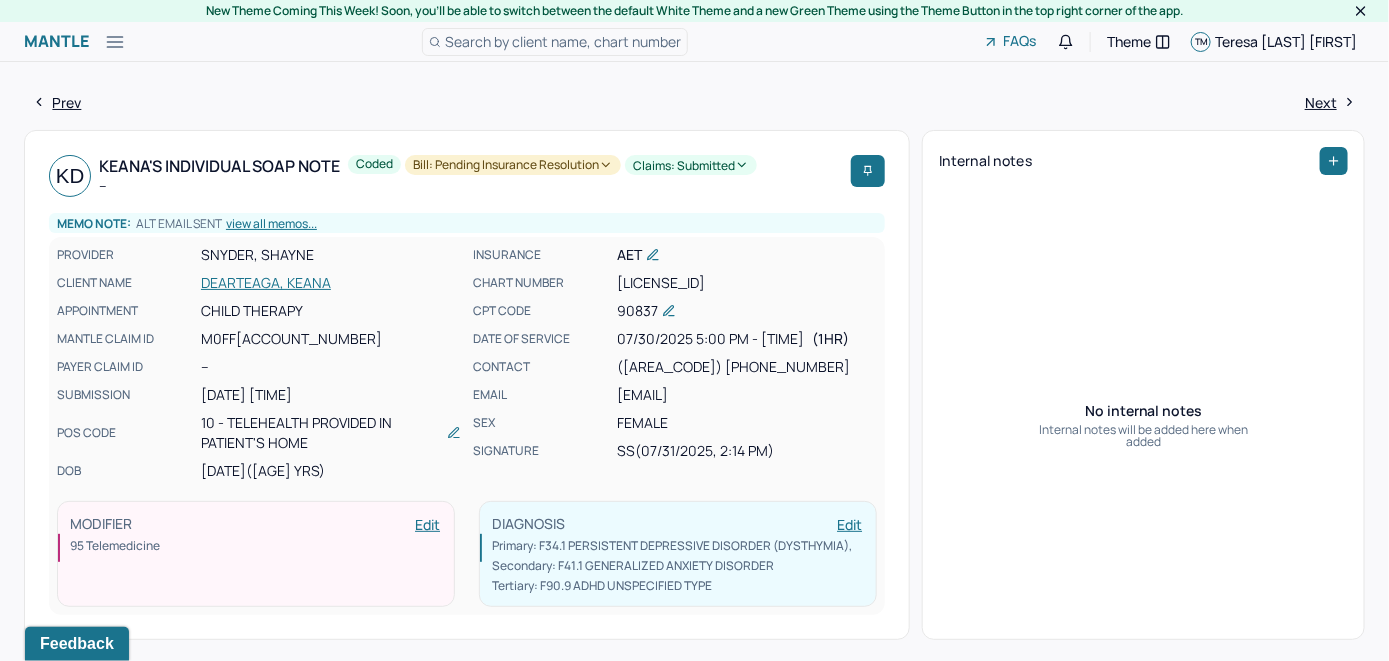 click on "Search by client name, chart number" at bounding box center [563, 41] 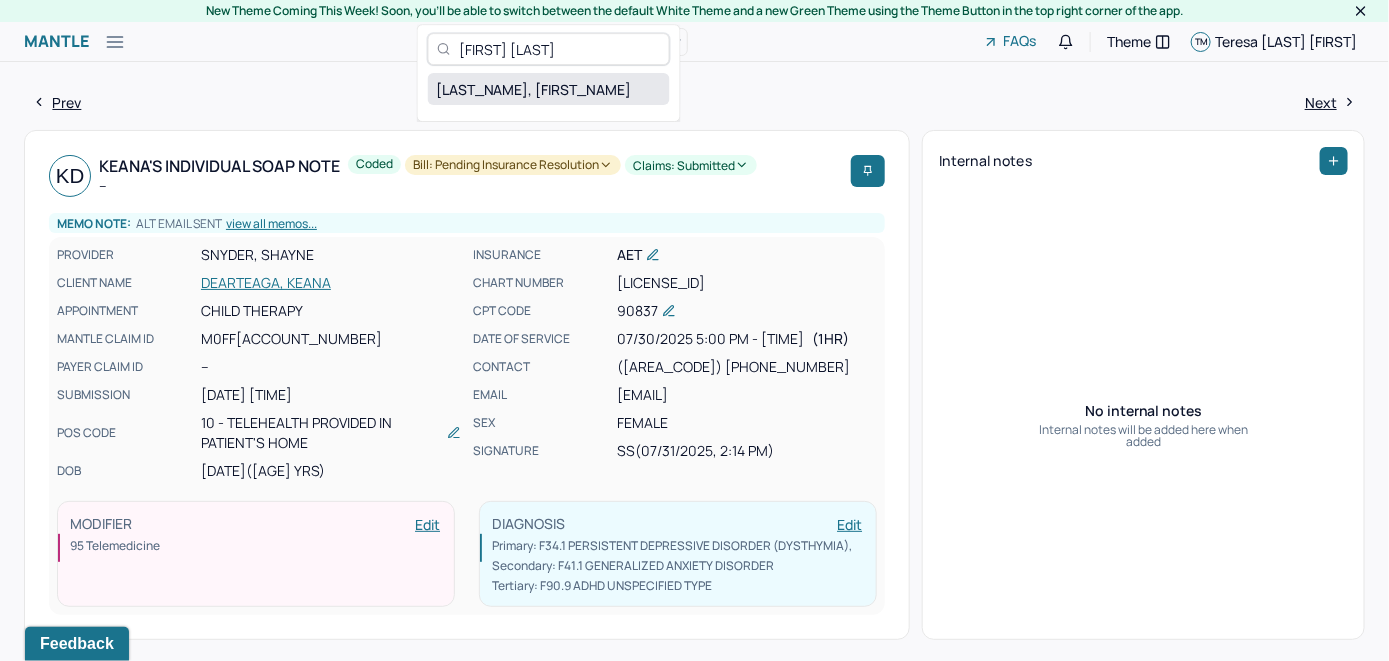 type on "[FIRST] [LAST]" 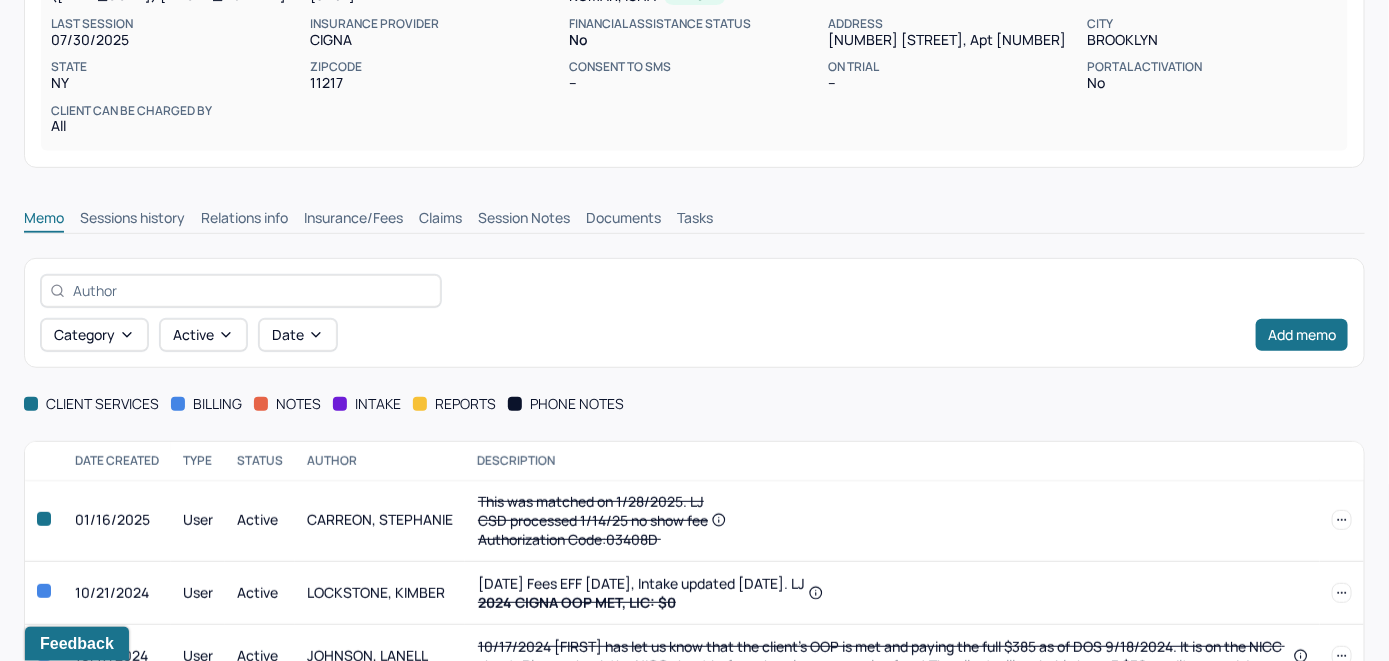 scroll, scrollTop: 400, scrollLeft: 0, axis: vertical 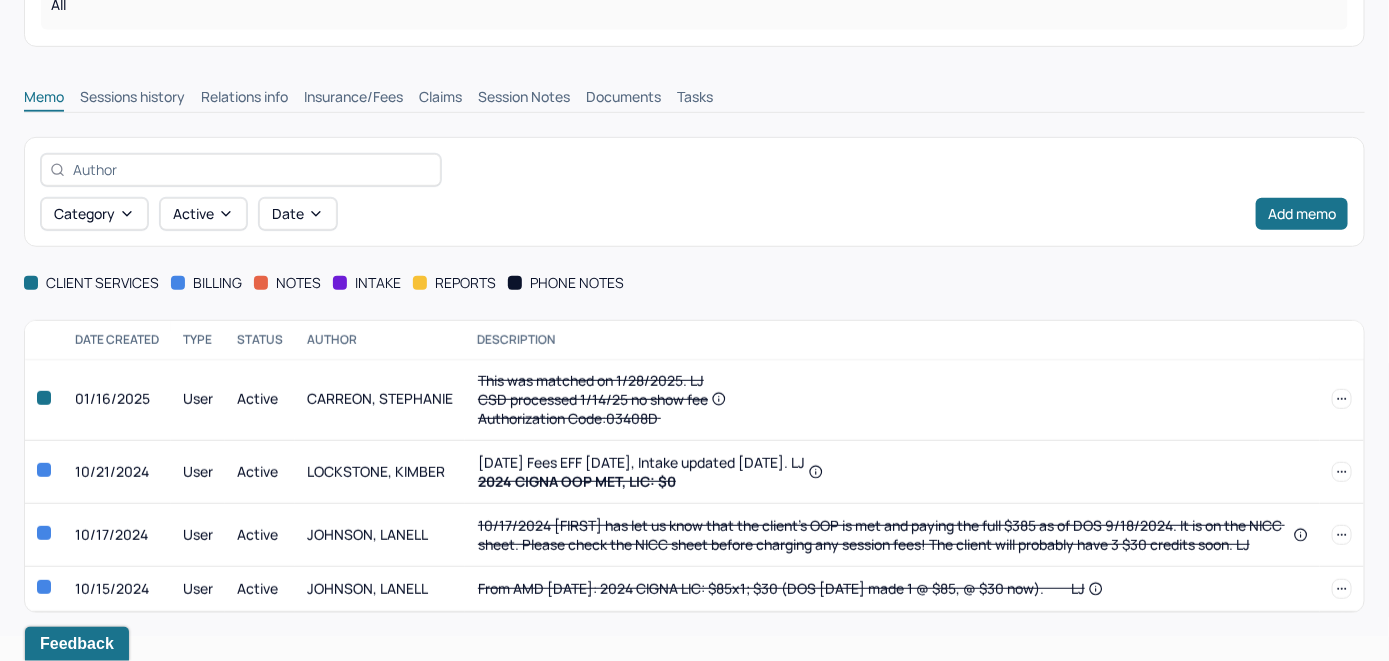 click on "Insurance/Fees" at bounding box center [353, 99] 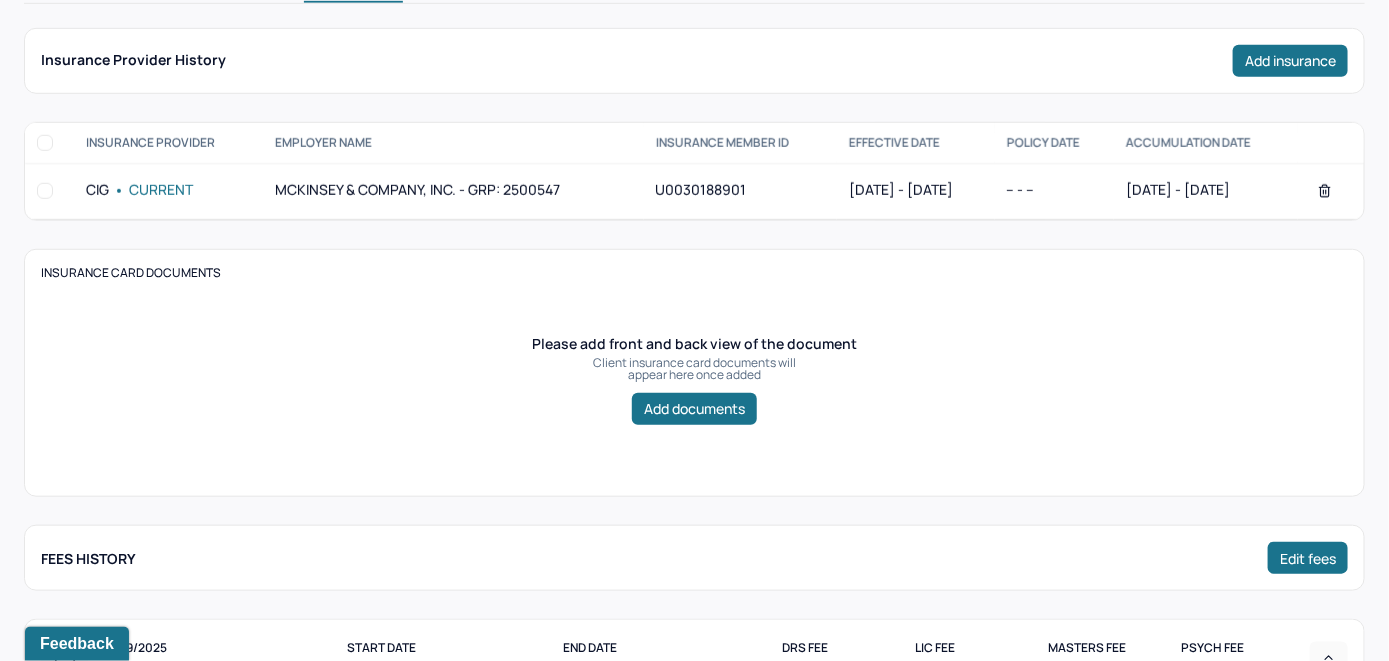 scroll, scrollTop: 400, scrollLeft: 0, axis: vertical 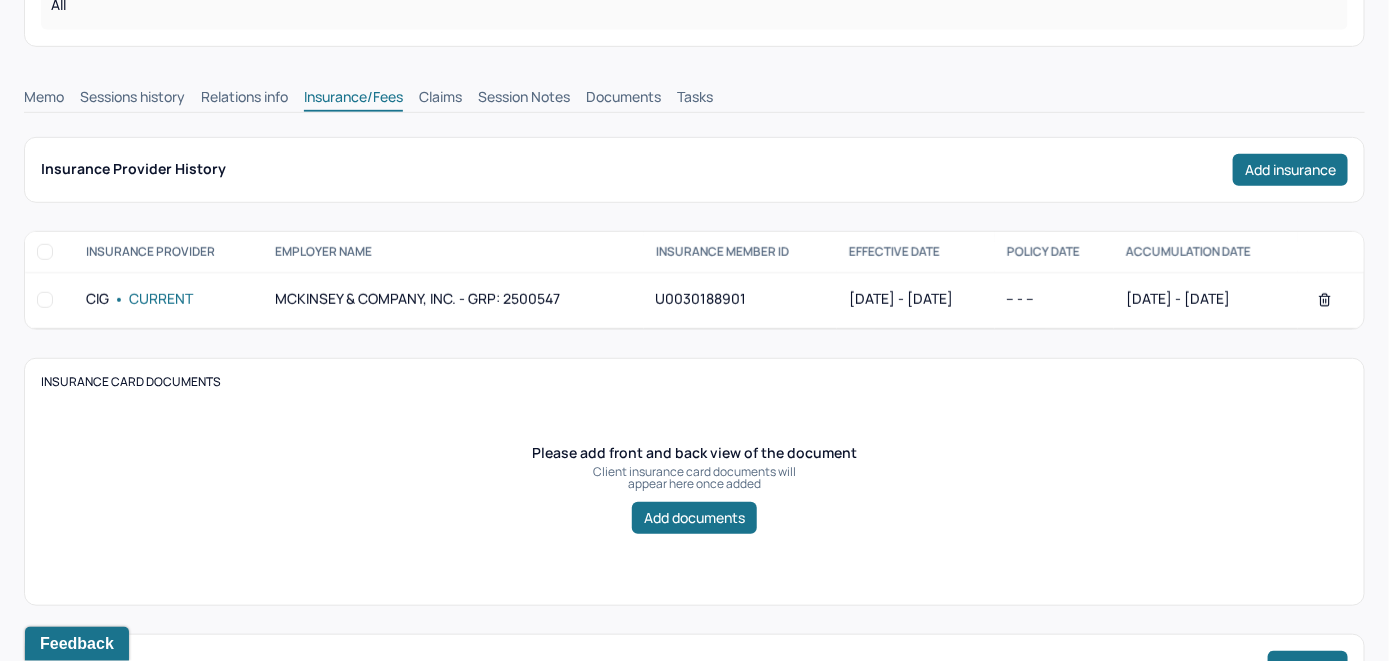 click on "Claims" at bounding box center (440, 99) 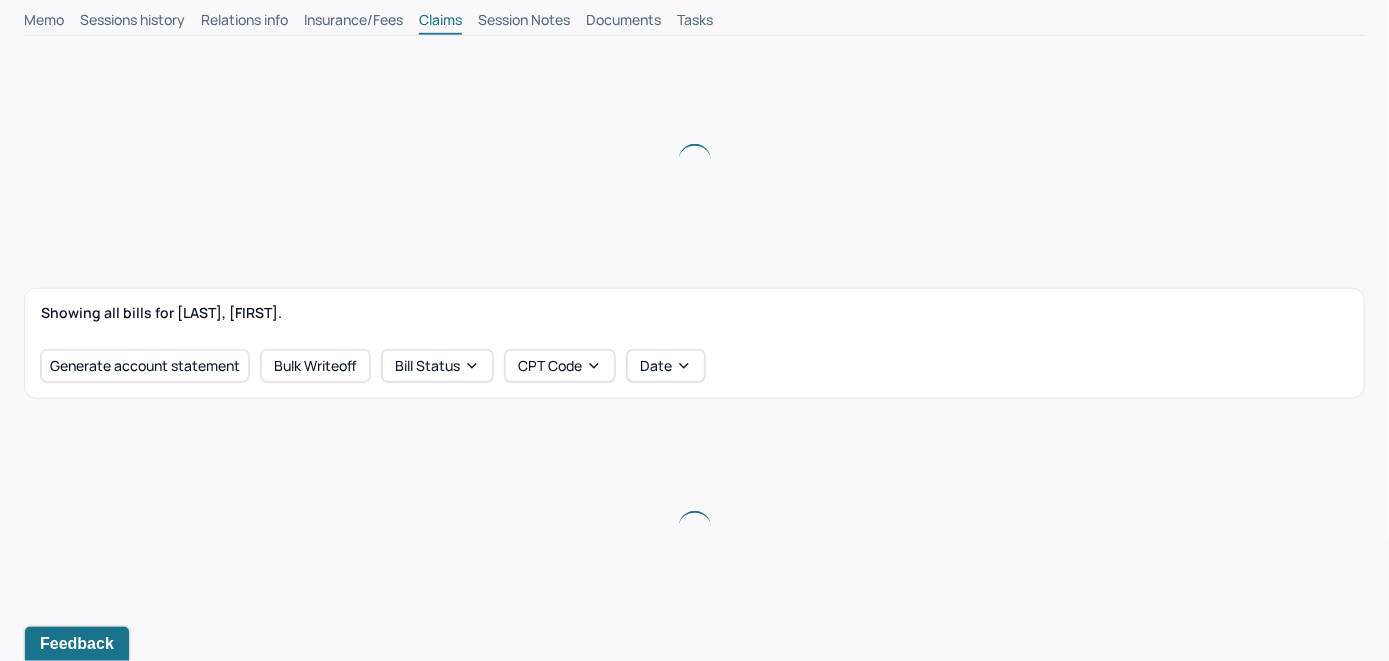 scroll, scrollTop: 600, scrollLeft: 0, axis: vertical 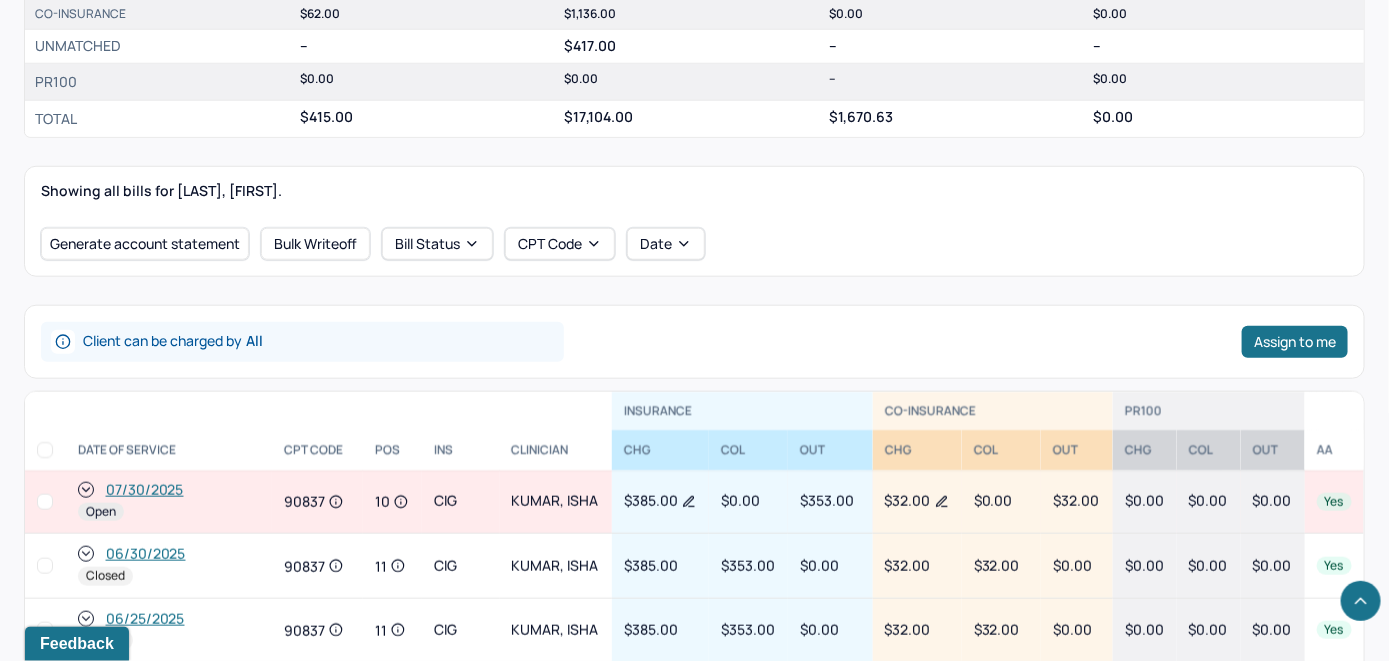 click on "07/30/2025" at bounding box center (145, 490) 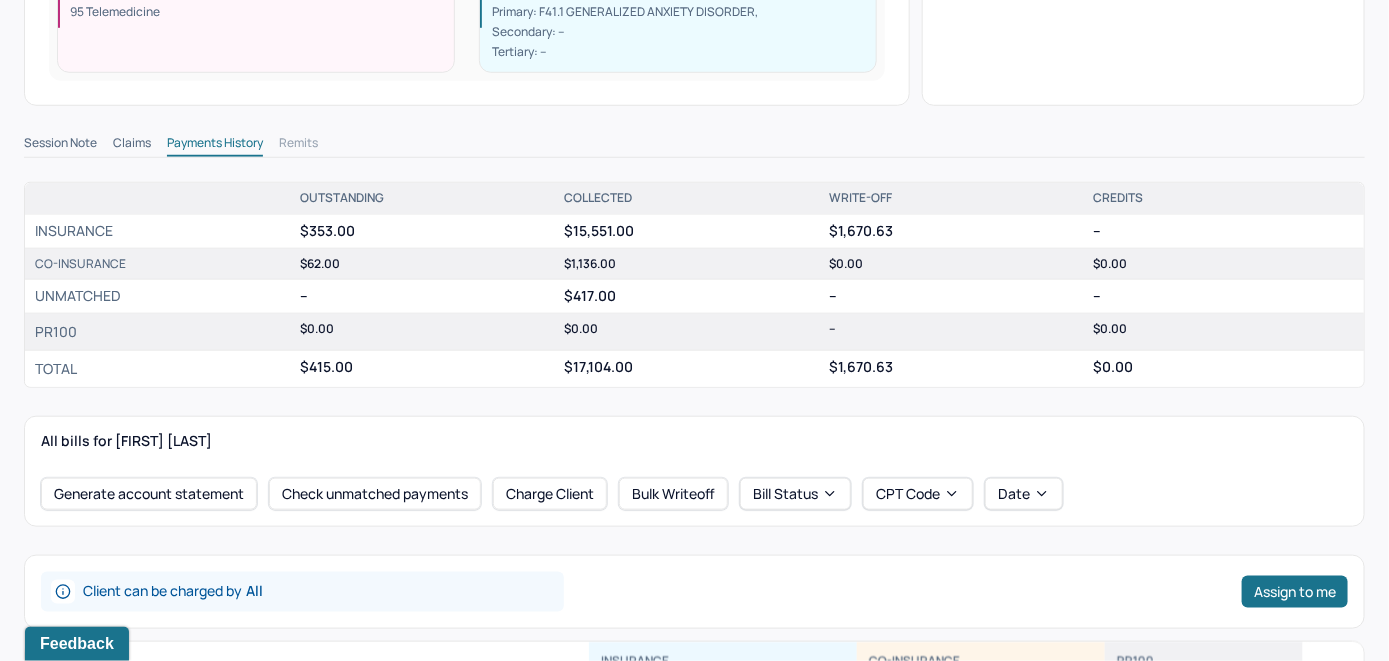 scroll, scrollTop: 700, scrollLeft: 0, axis: vertical 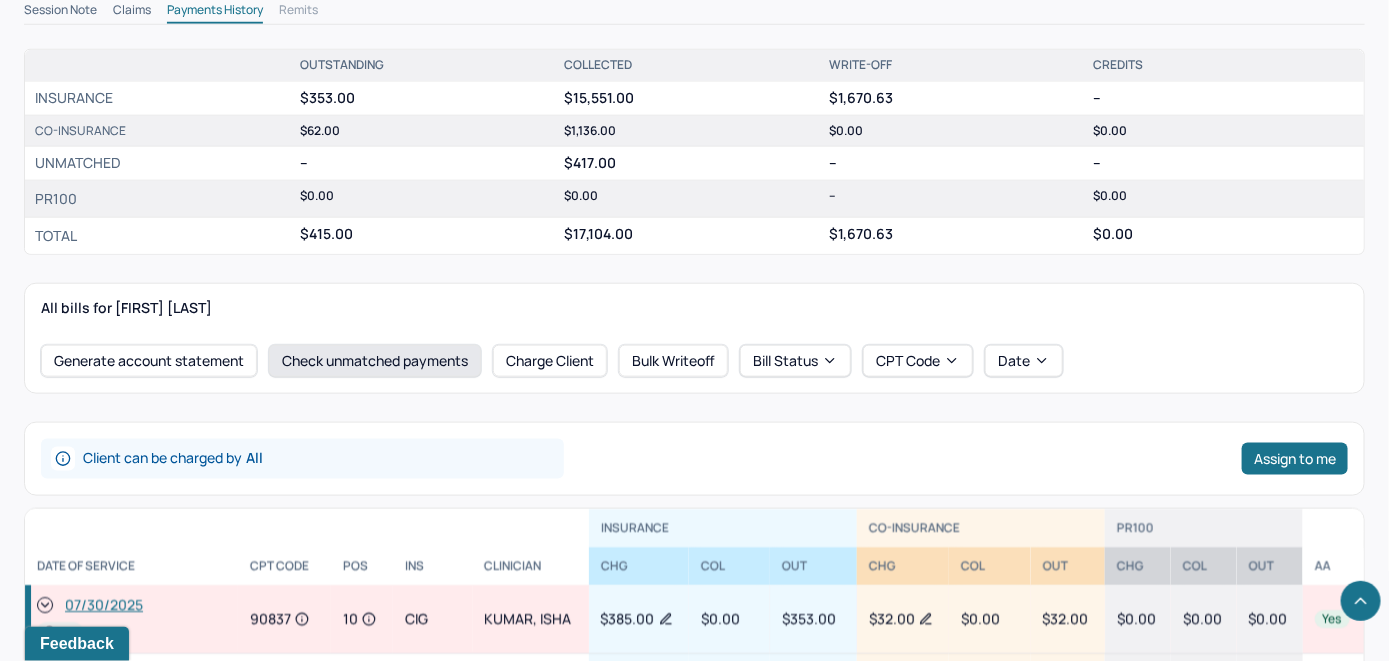 click on "Check unmatched payments" at bounding box center [375, 361] 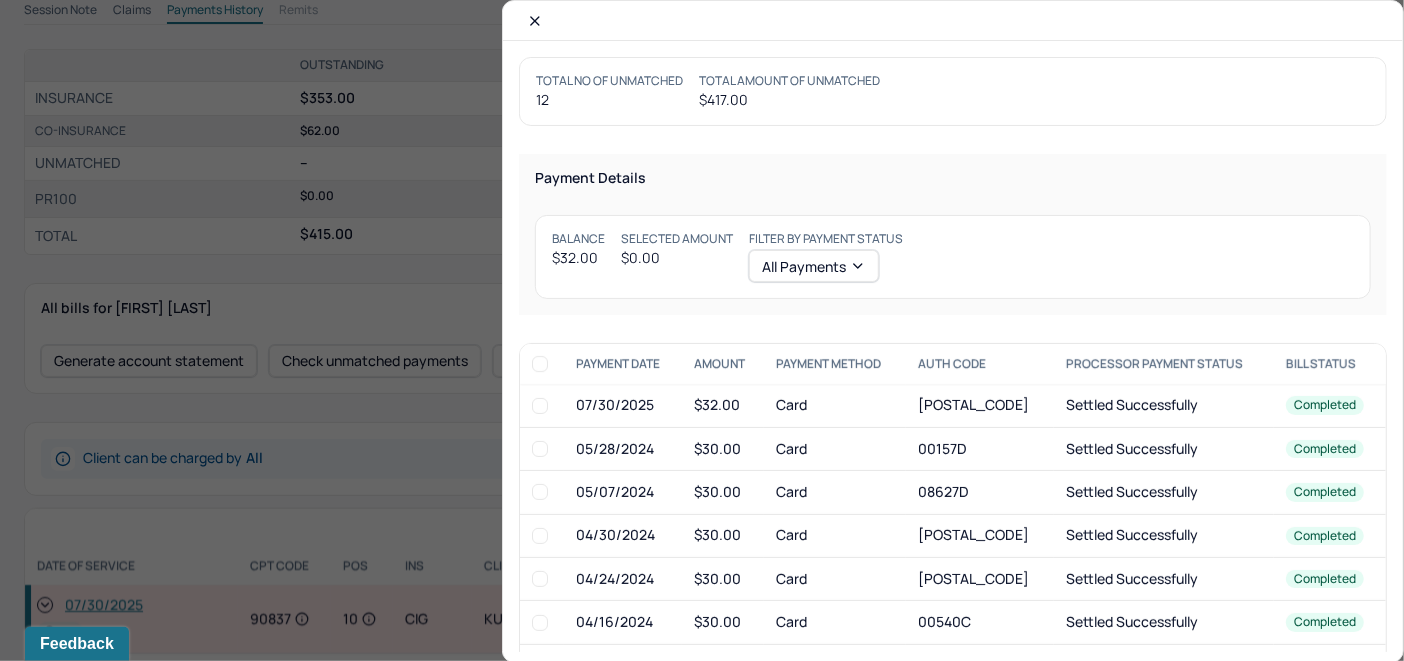 click at bounding box center (540, 406) 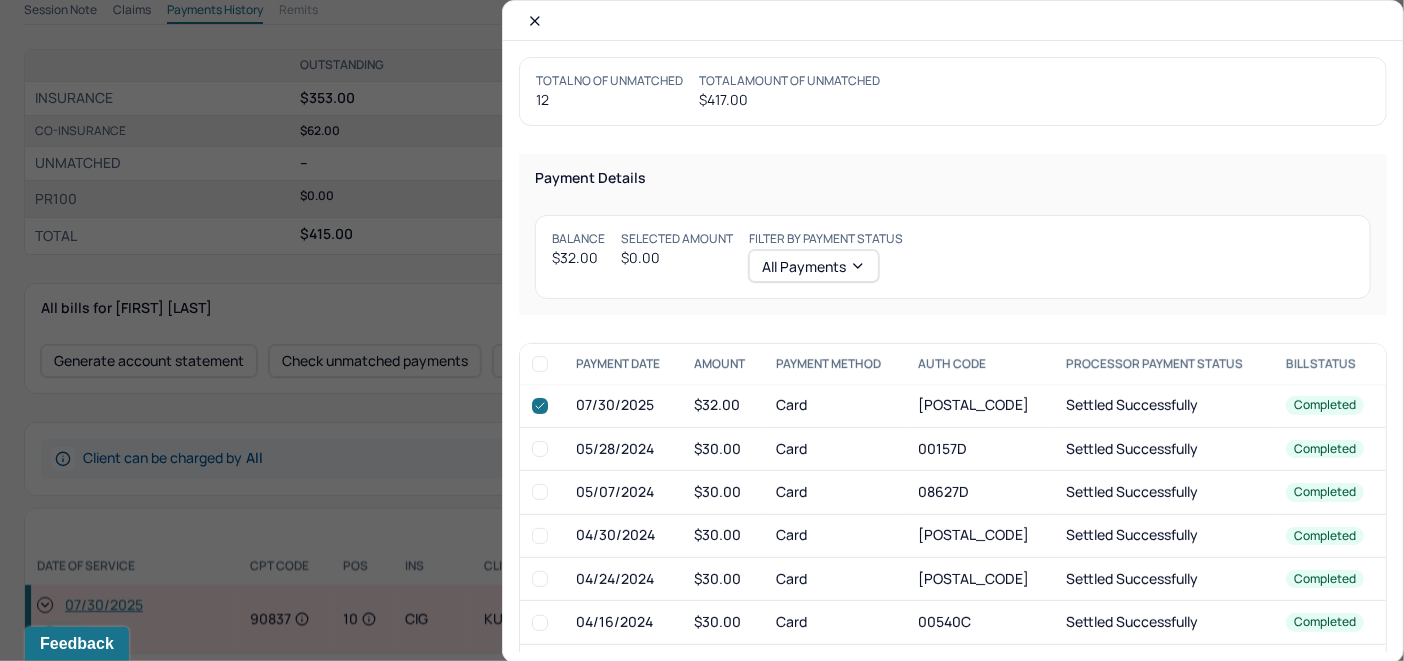 checkbox on "true" 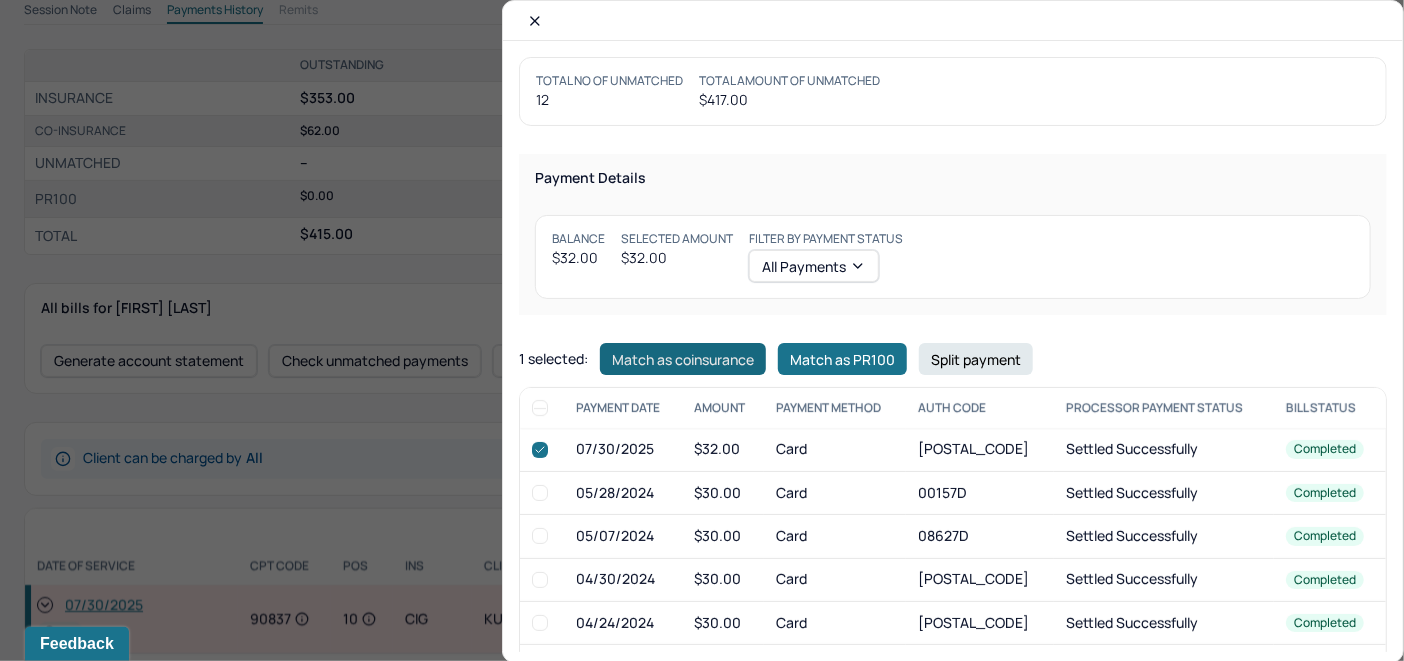 click on "Match as coinsurance" at bounding box center [683, 359] 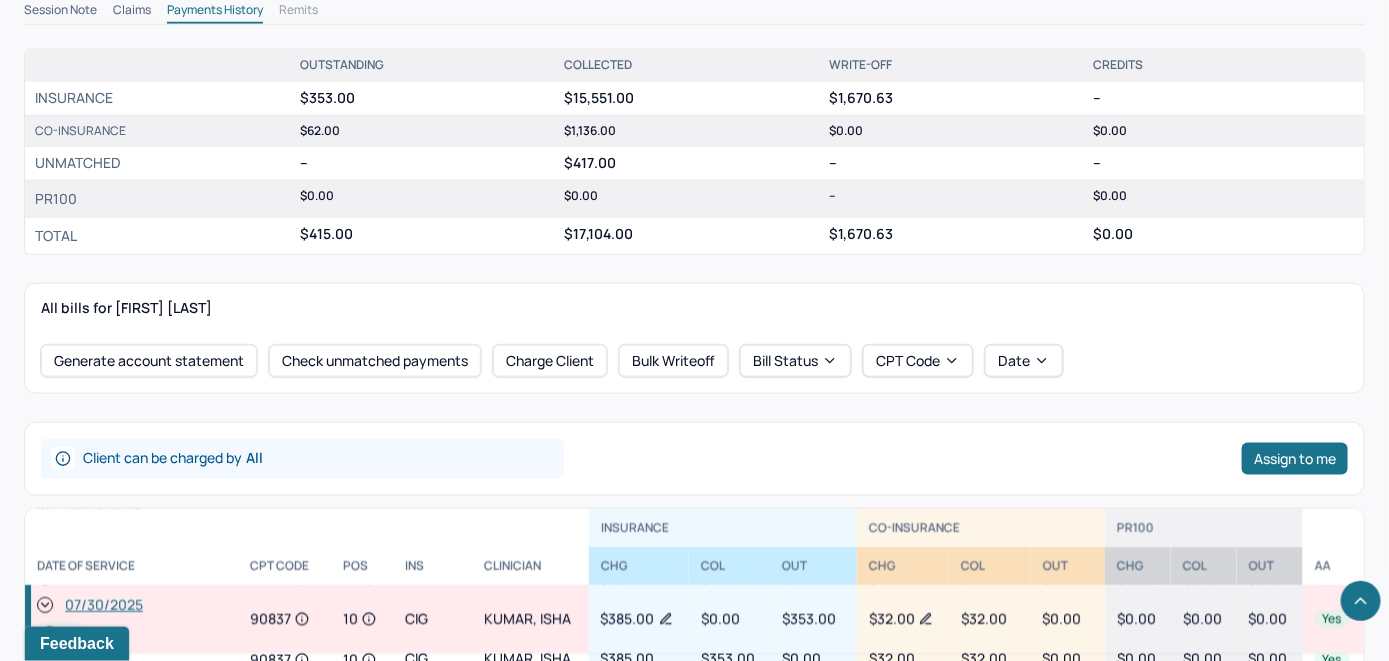 click 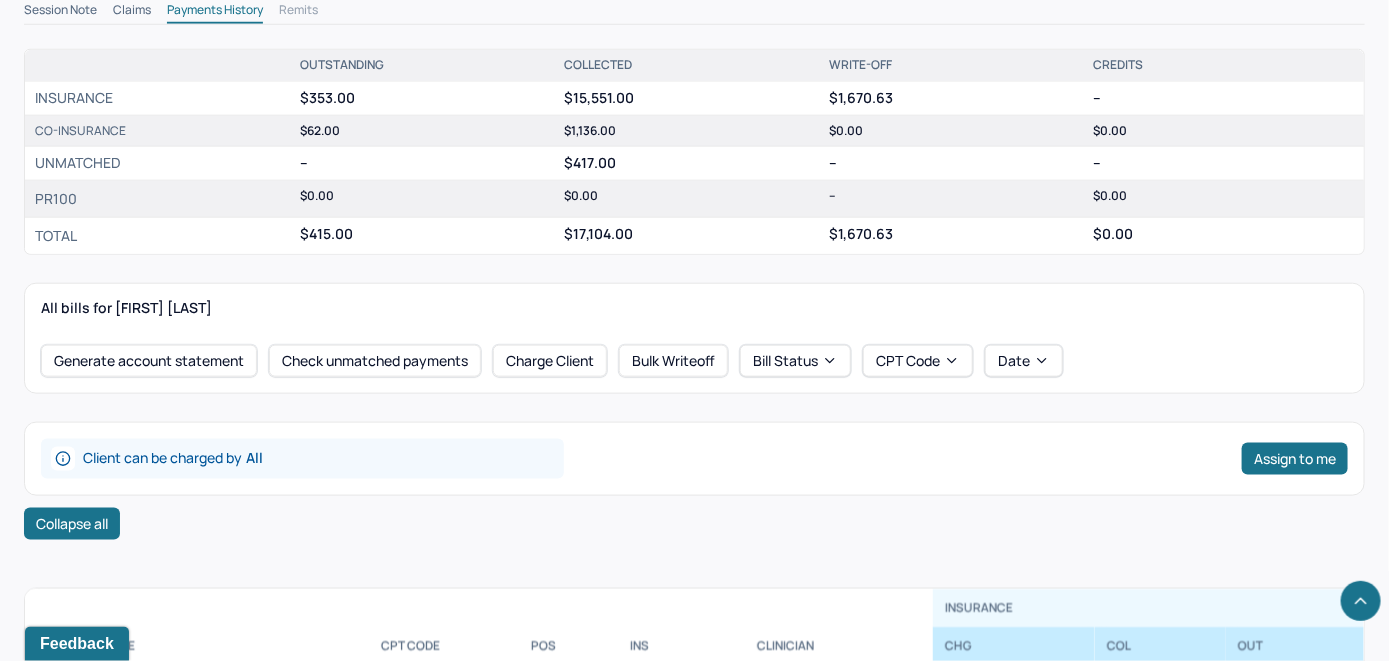 scroll, scrollTop: 646, scrollLeft: 0, axis: vertical 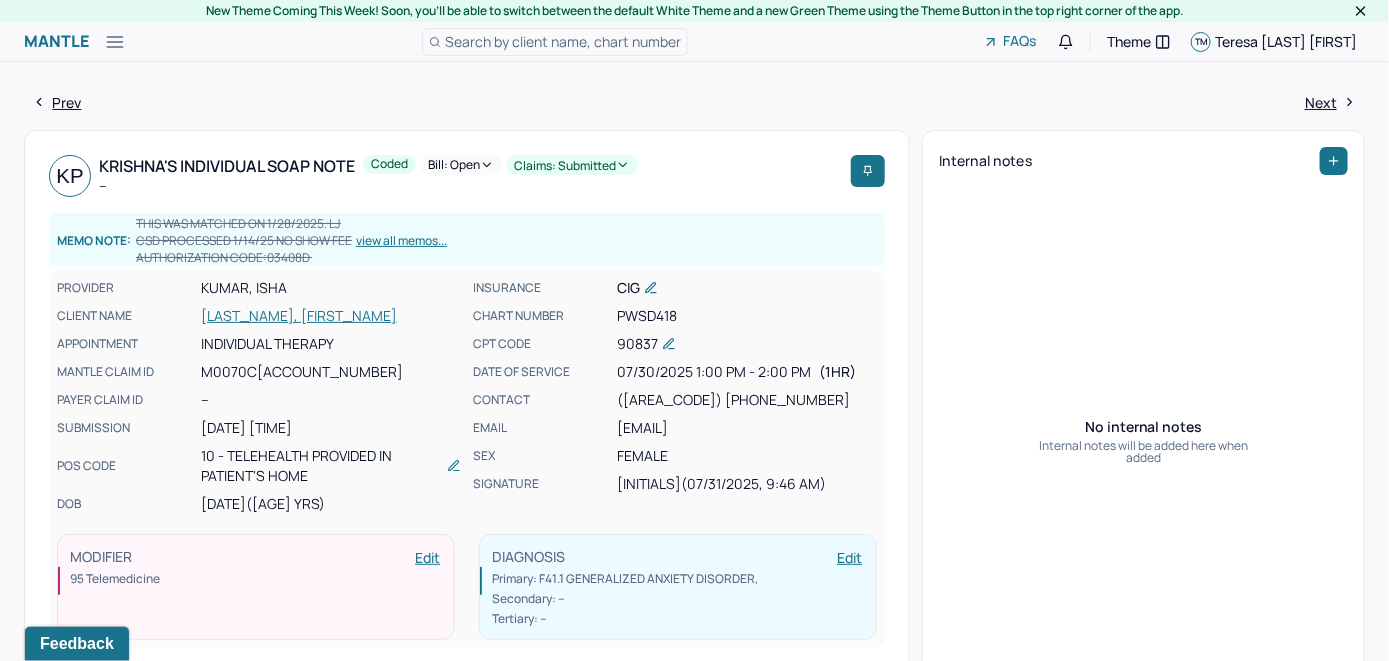 click on "Bill: Open" at bounding box center [461, 165] 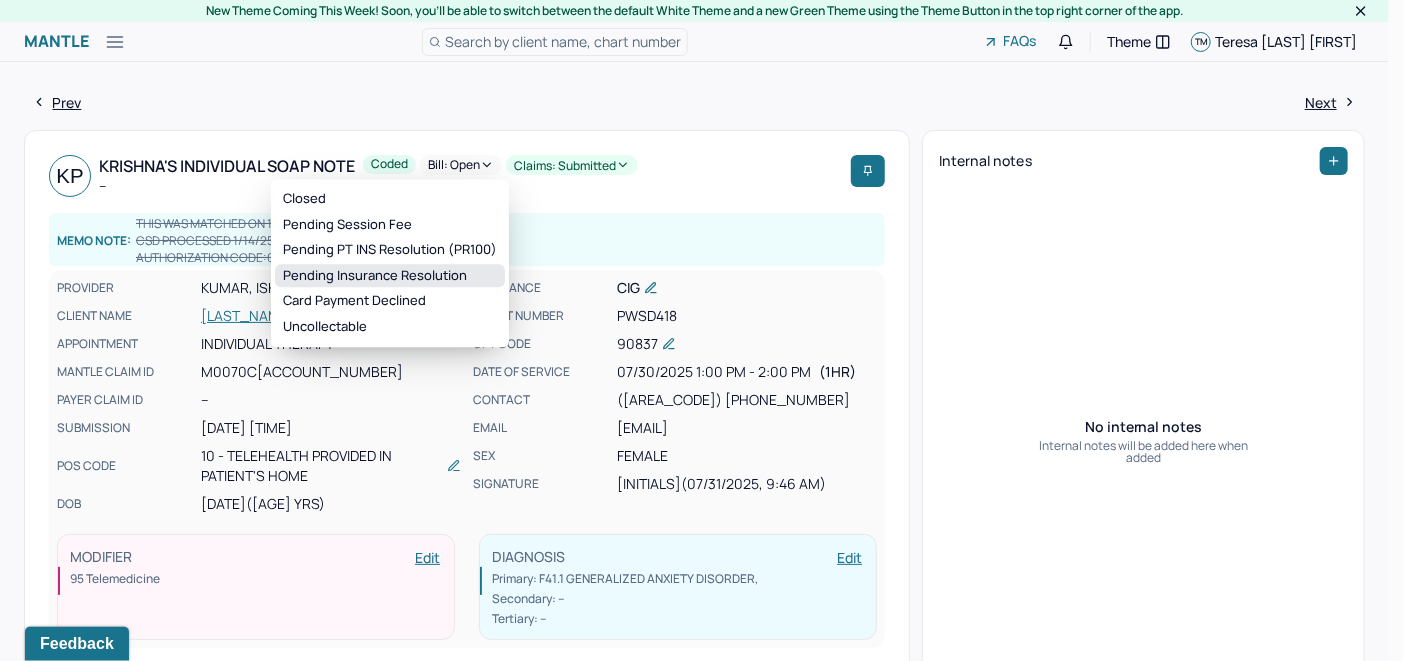 click on "Pending Insurance Resolution" at bounding box center [390, 276] 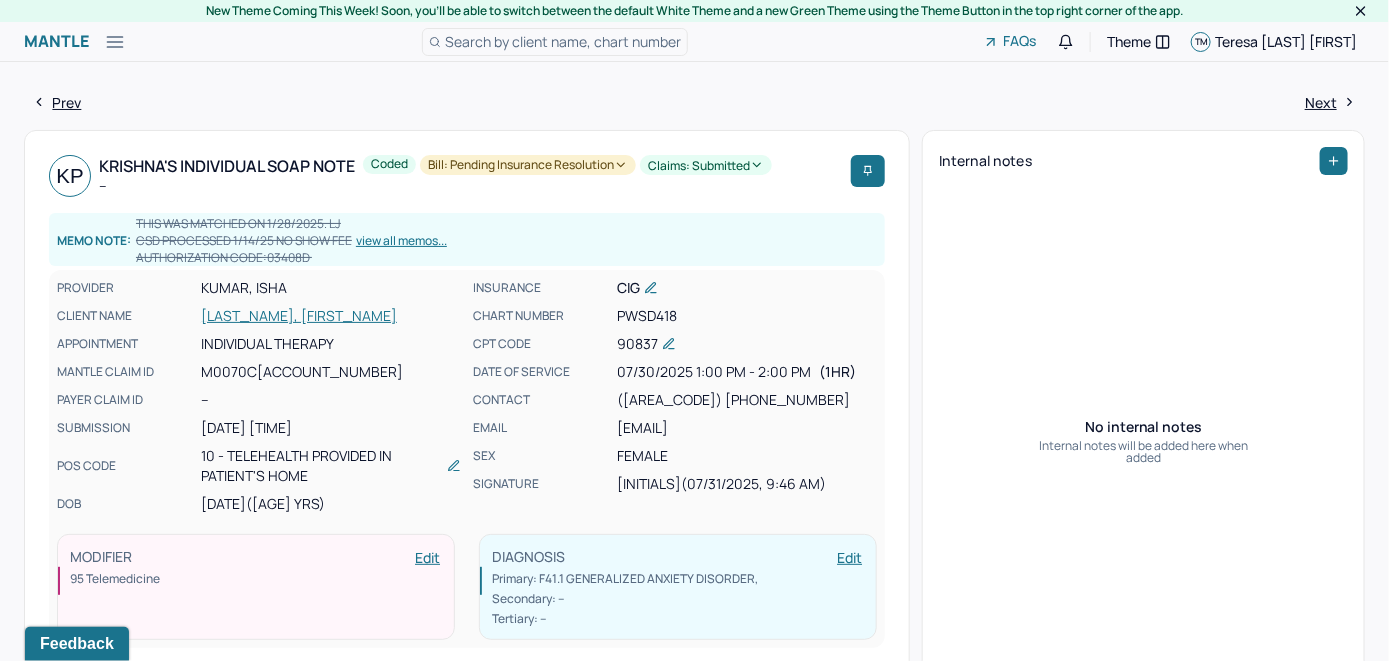 click on "Search by client name, chart number" at bounding box center (563, 41) 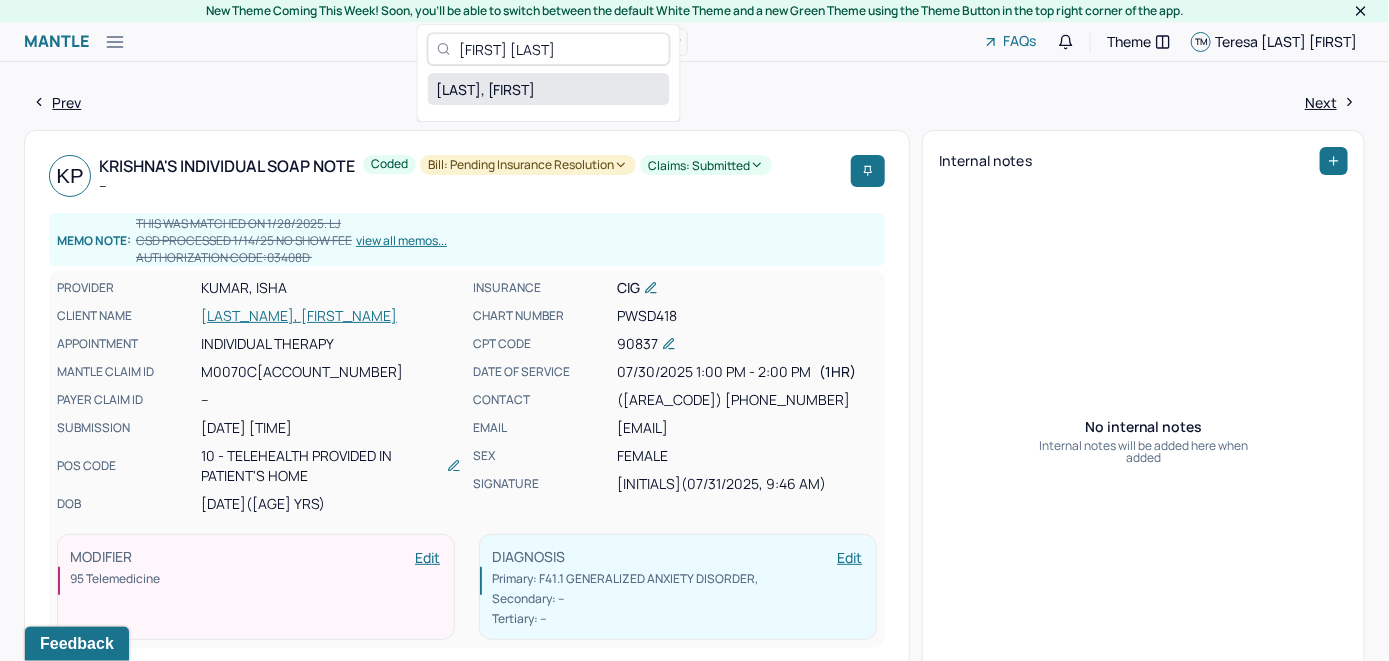 type on "[FIRST] [LAST]" 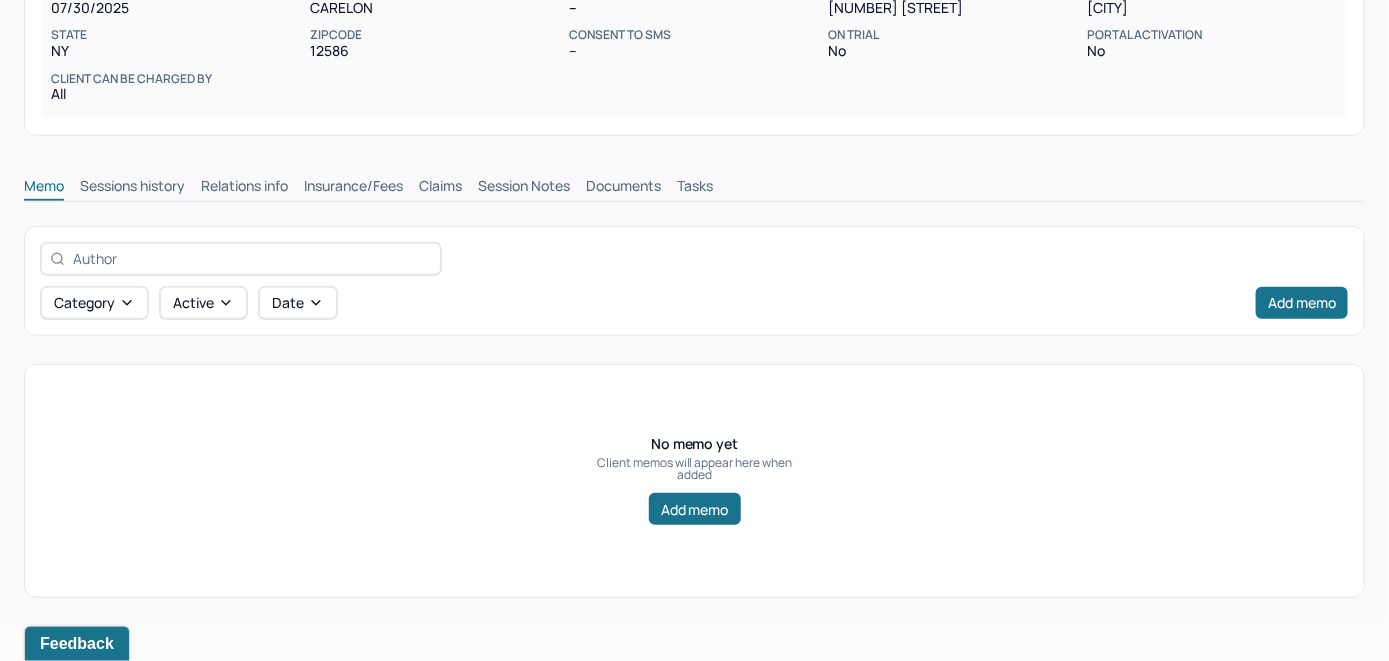 scroll, scrollTop: 314, scrollLeft: 0, axis: vertical 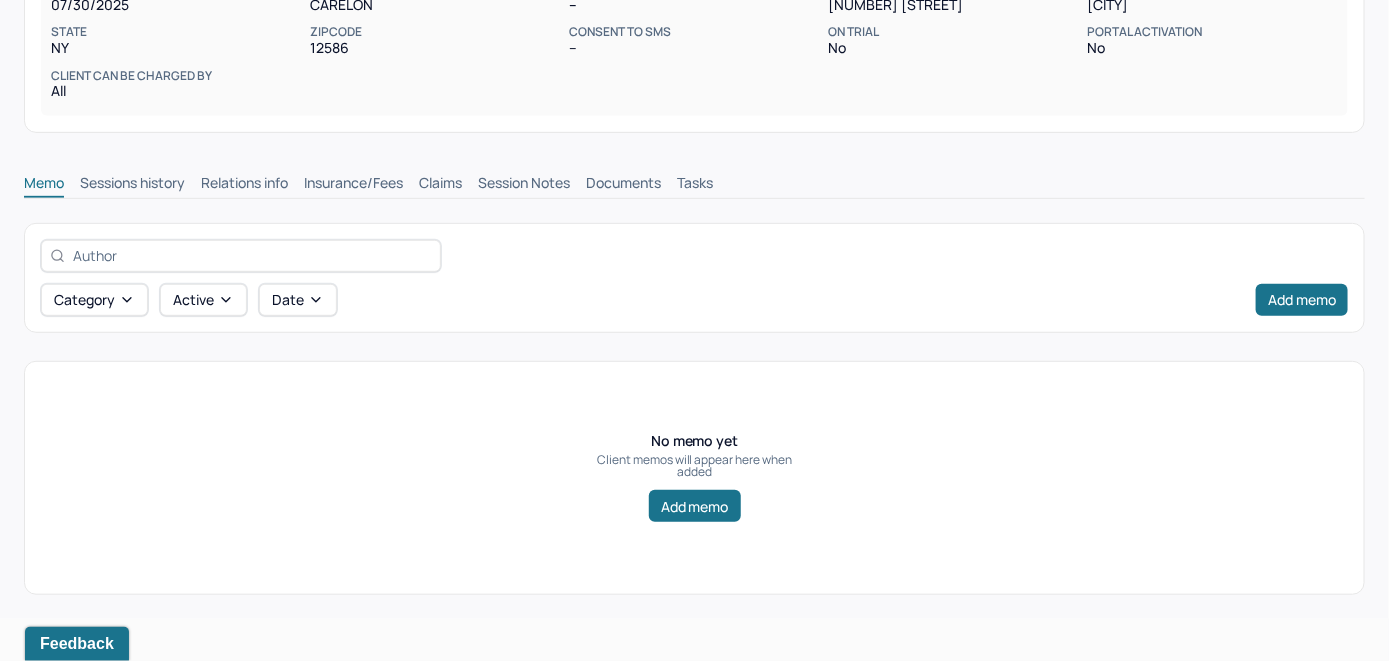 click on "Insurance/Fees" at bounding box center (353, 185) 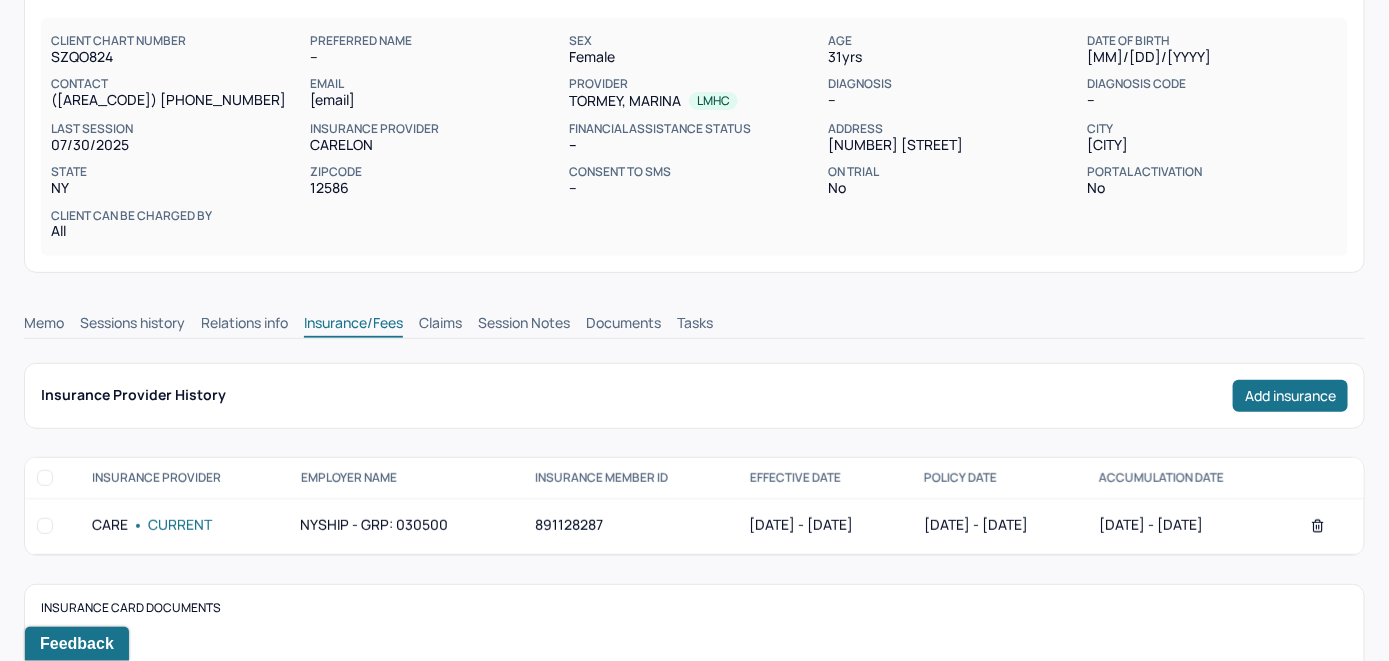 scroll, scrollTop: 114, scrollLeft: 0, axis: vertical 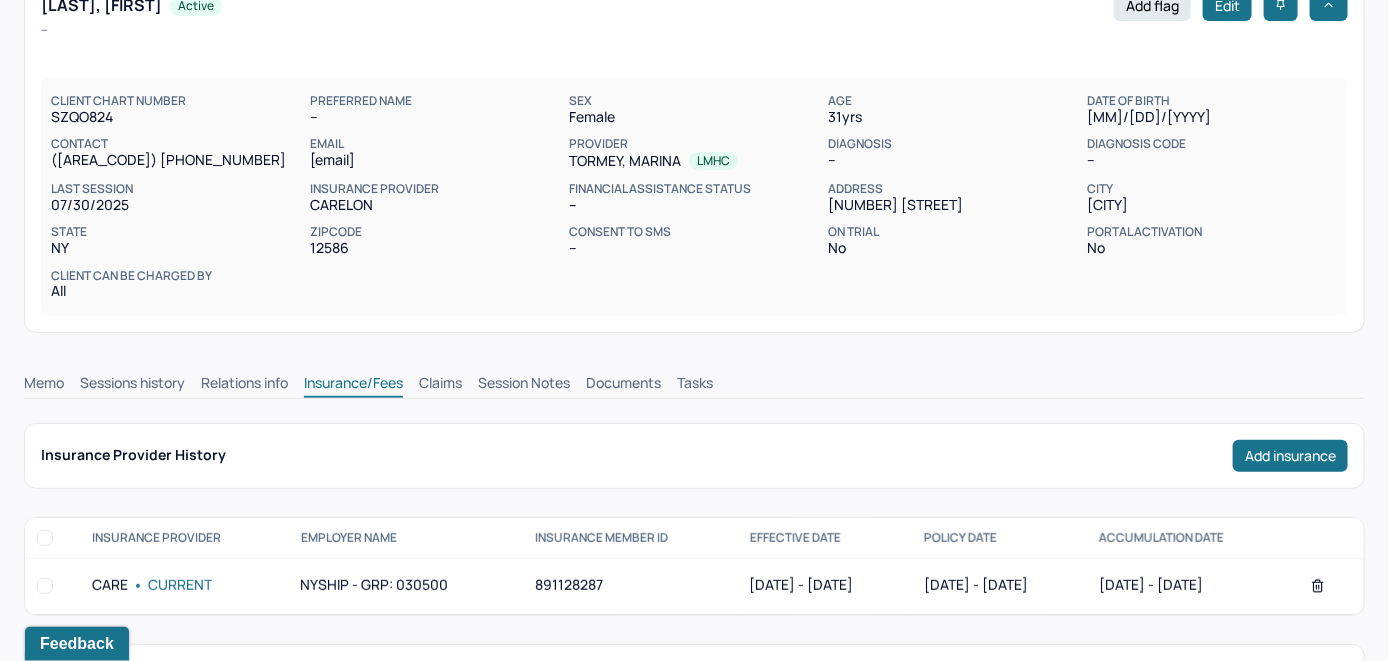click on "Claims" at bounding box center [440, 385] 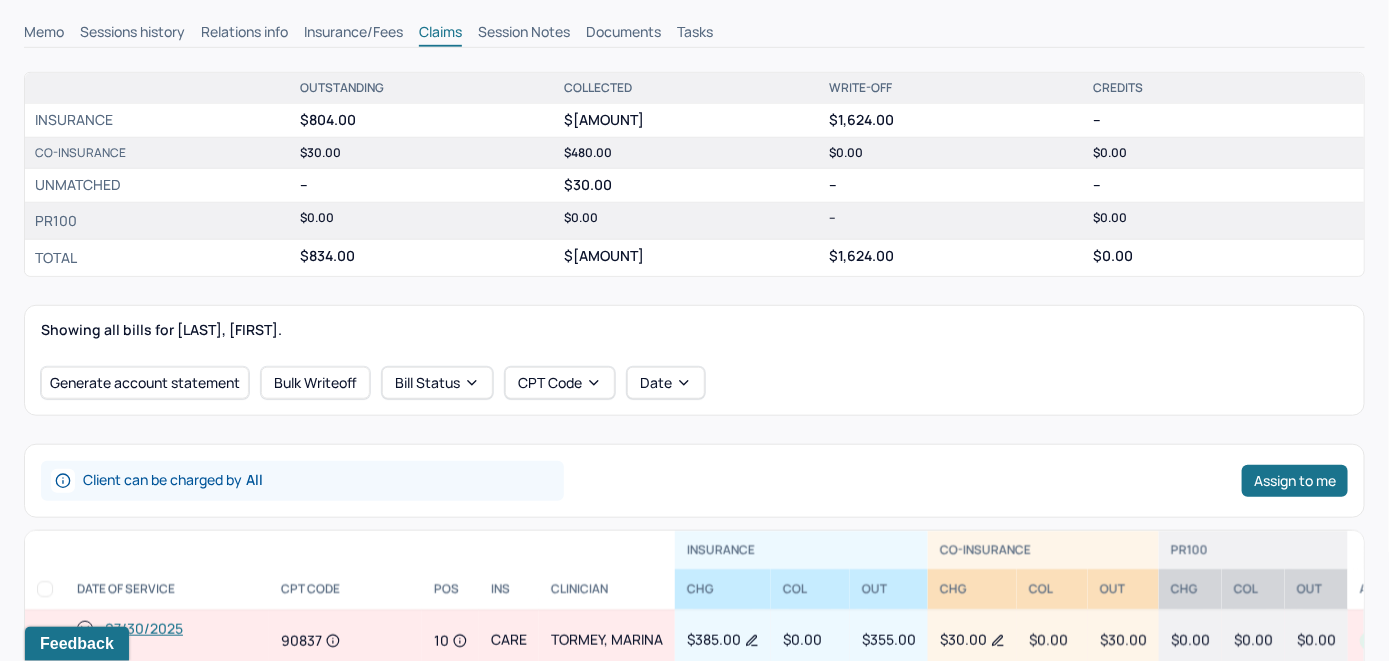 scroll, scrollTop: 514, scrollLeft: 0, axis: vertical 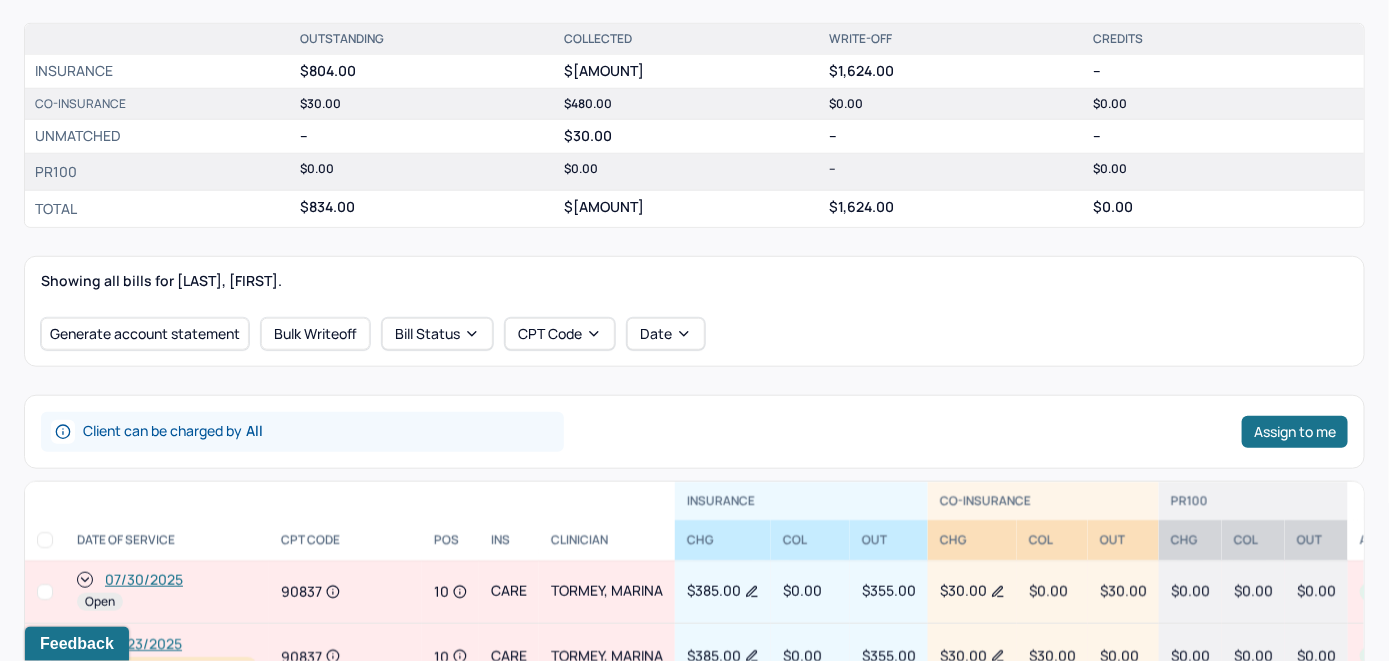 click on "07/30/2025" at bounding box center [144, 580] 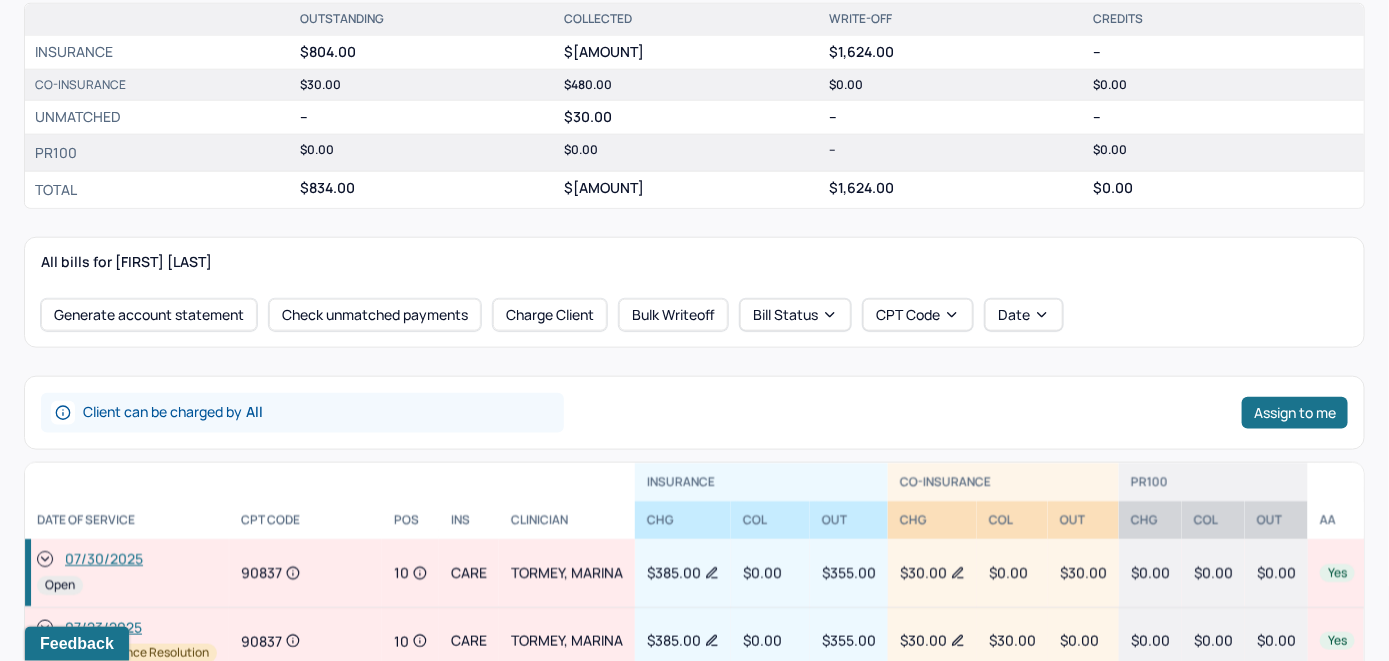 scroll, scrollTop: 700, scrollLeft: 0, axis: vertical 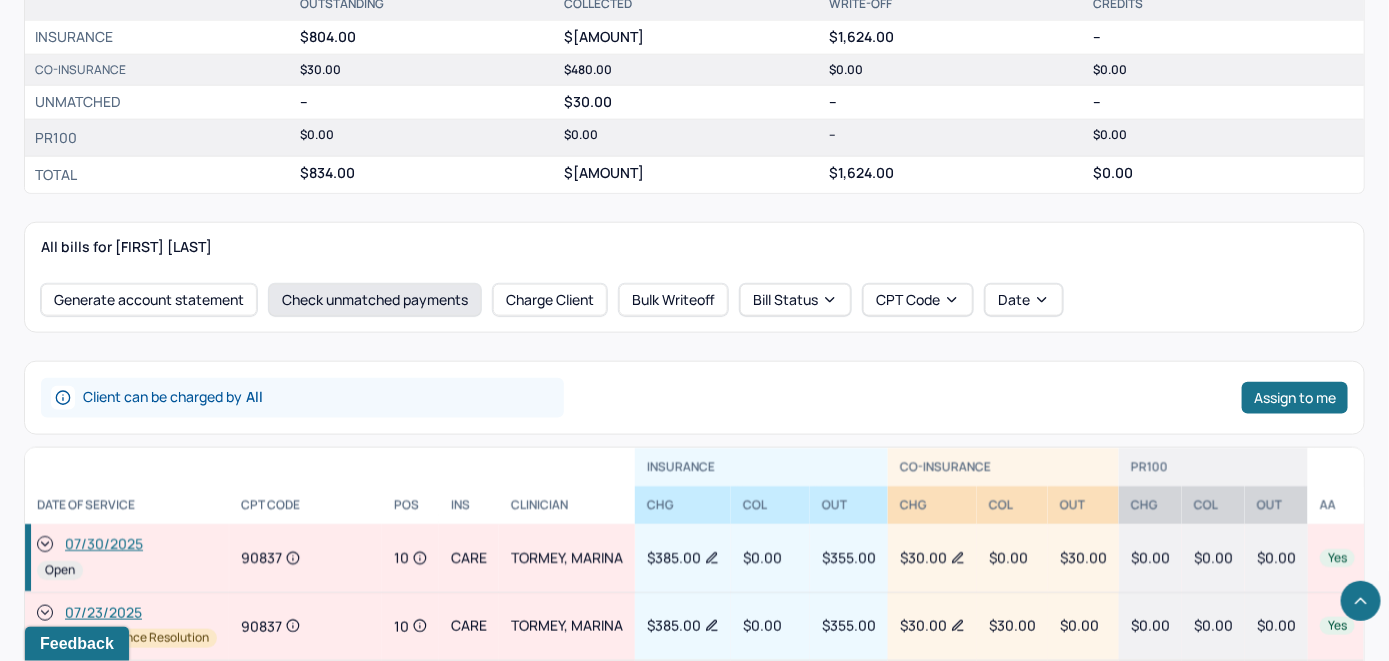 click on "Check unmatched payments" at bounding box center (375, 300) 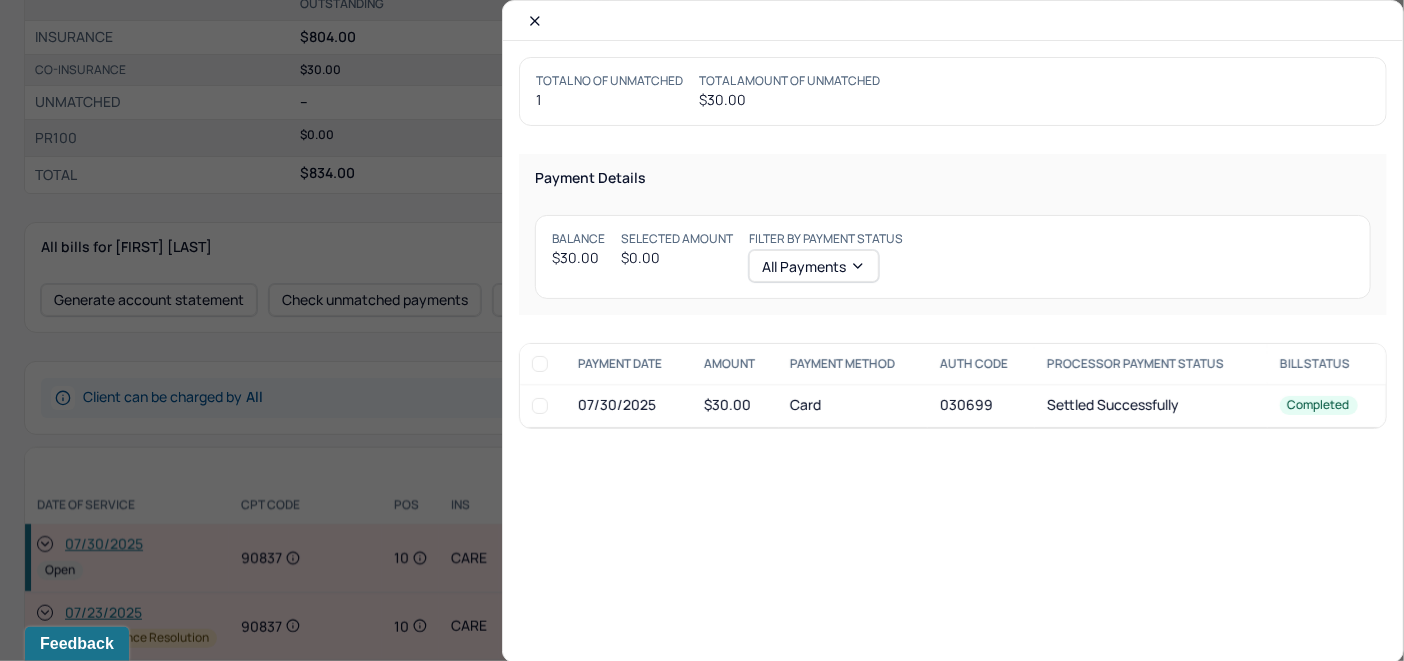 click at bounding box center (540, 406) 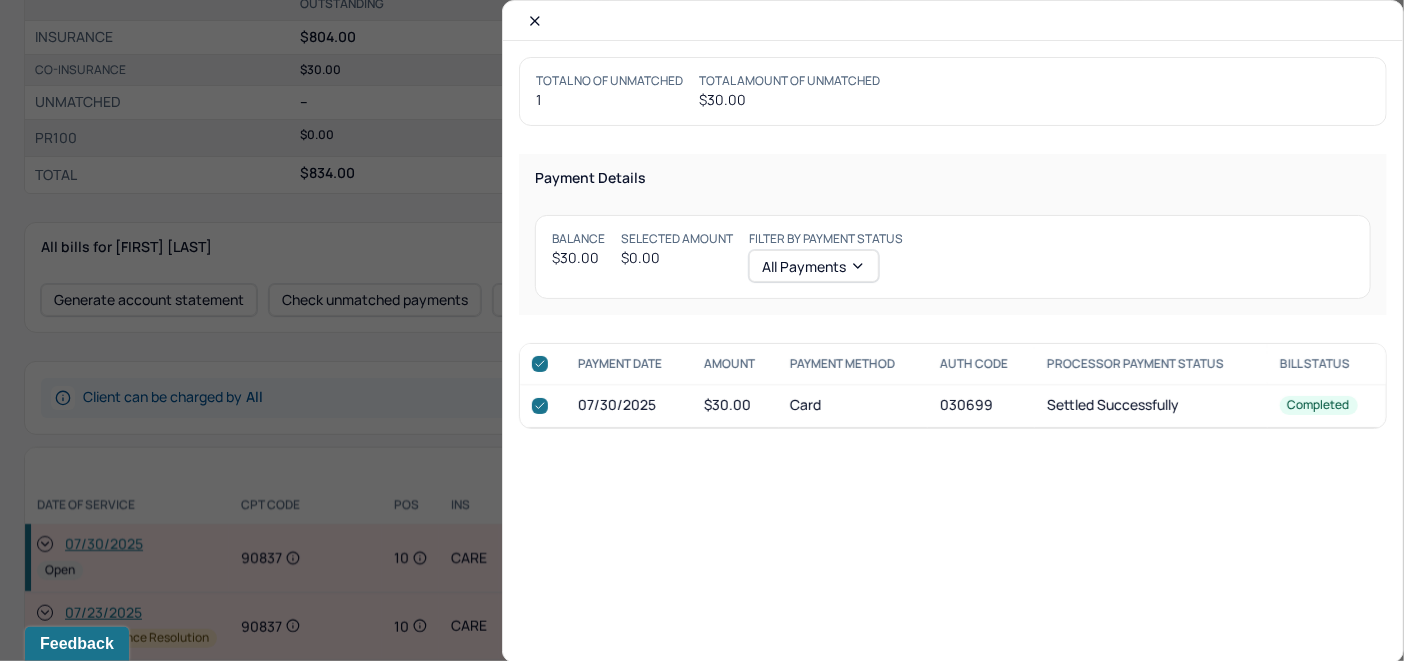 checkbox on "true" 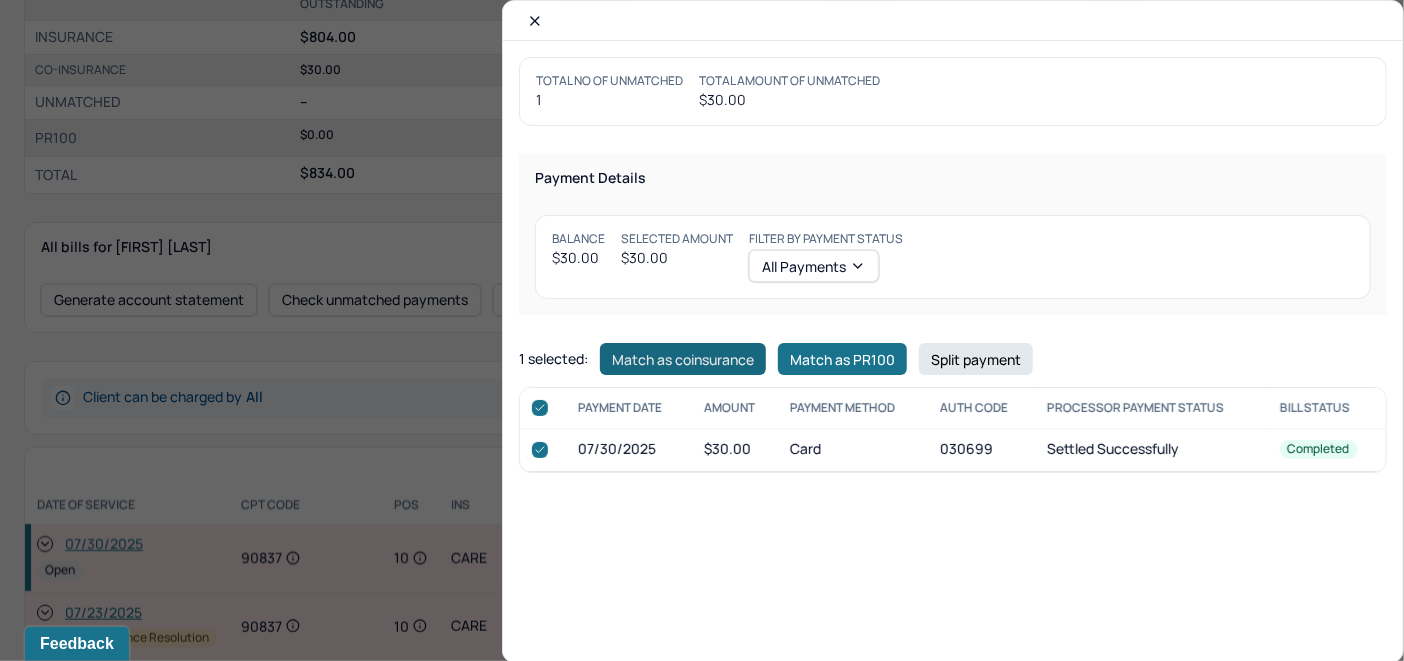 click on "Match as coinsurance" at bounding box center (683, 359) 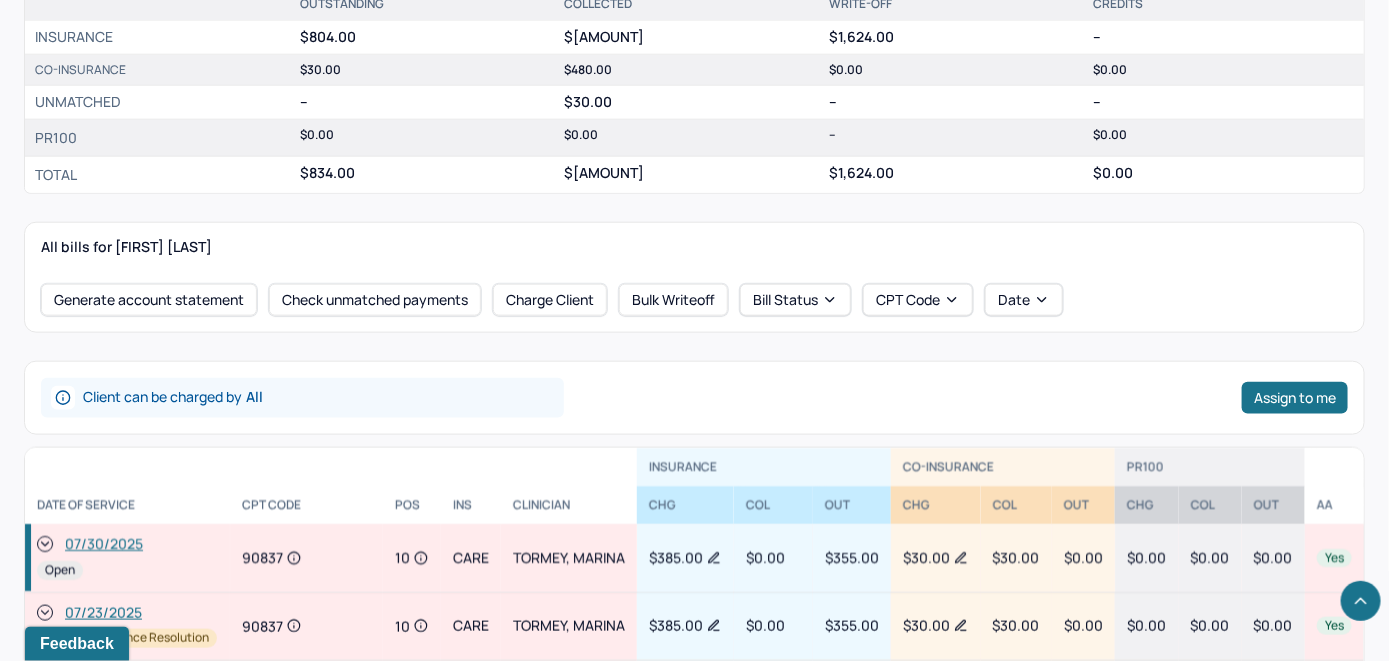 click on "07/30/2025" at bounding box center [104, 545] 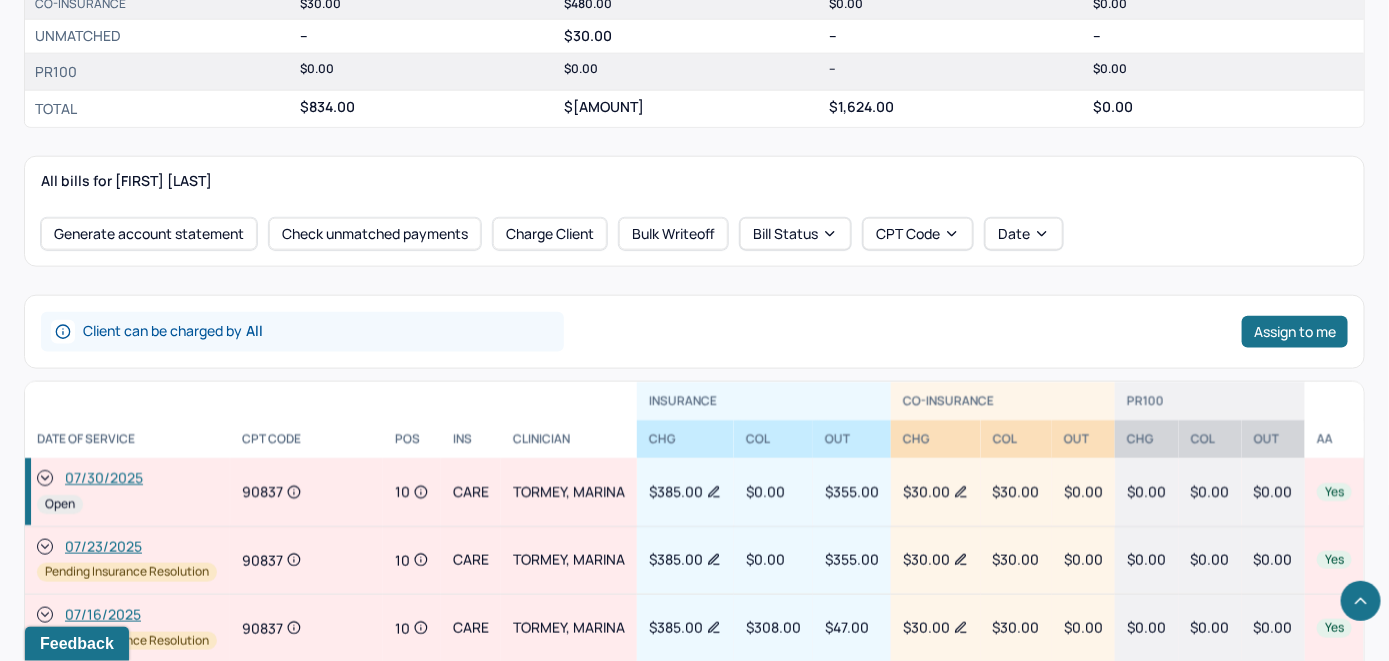scroll, scrollTop: 1000, scrollLeft: 0, axis: vertical 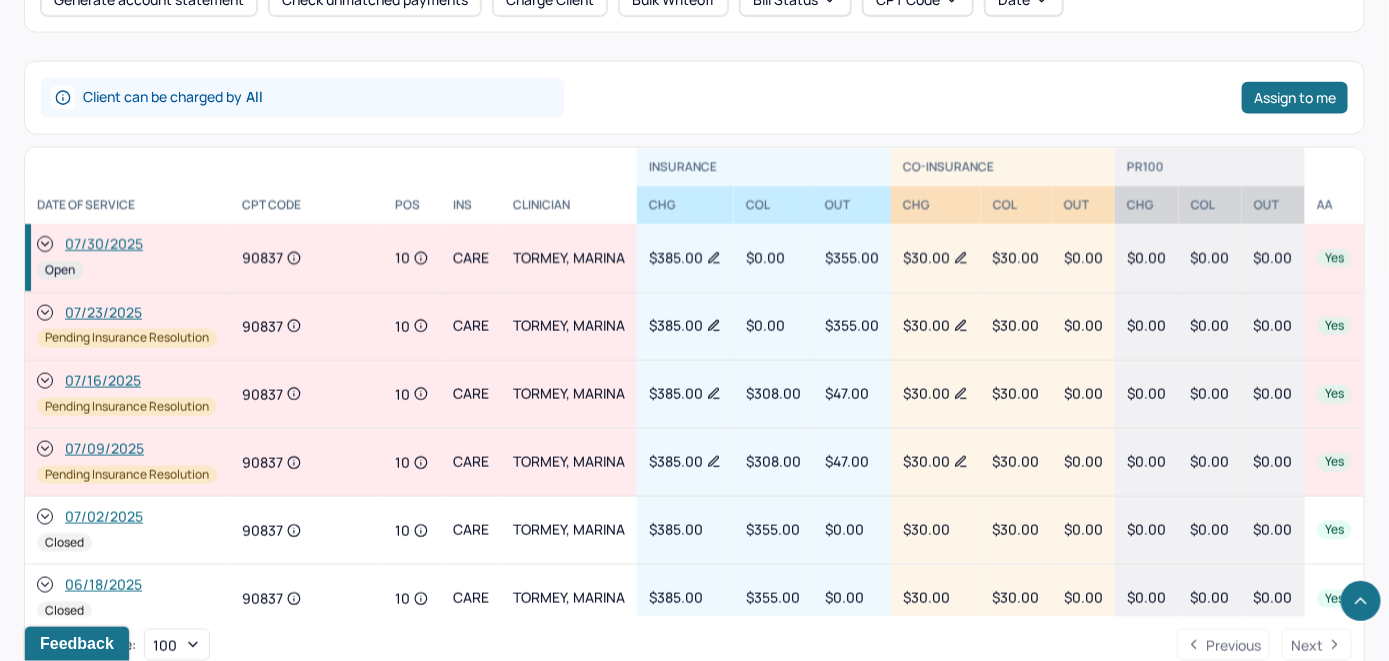 click 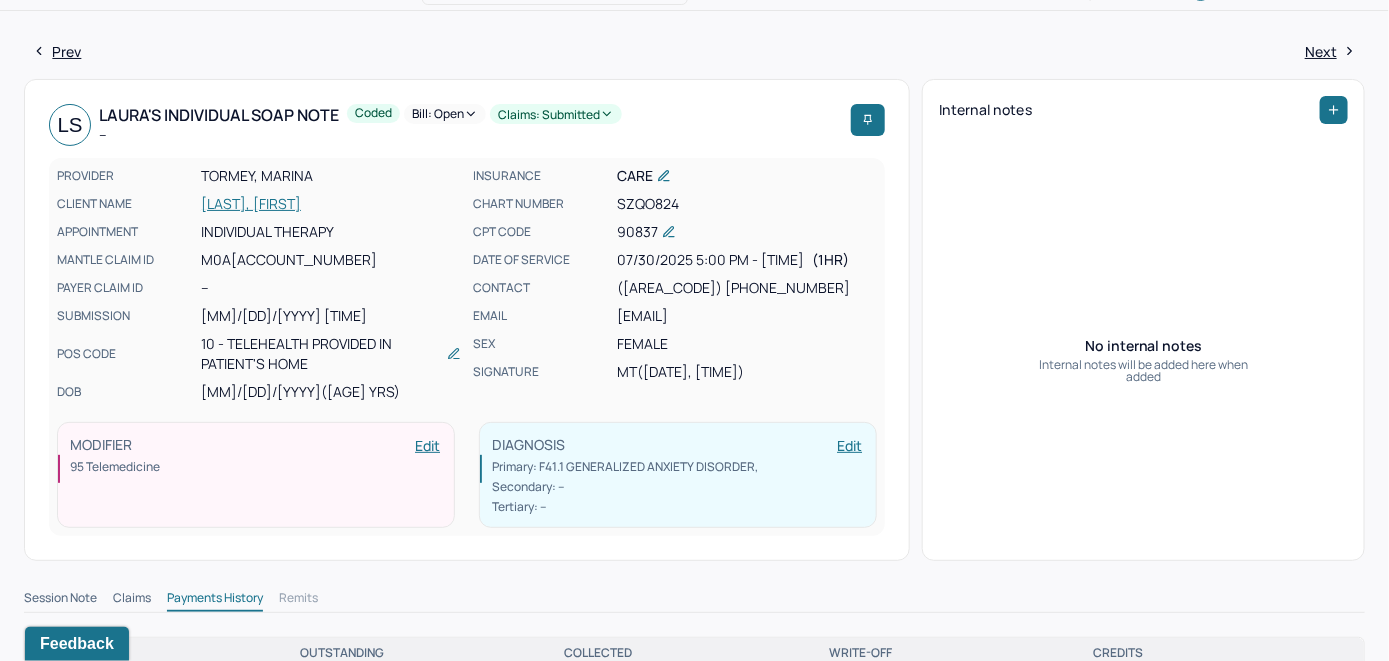 scroll, scrollTop: 0, scrollLeft: 0, axis: both 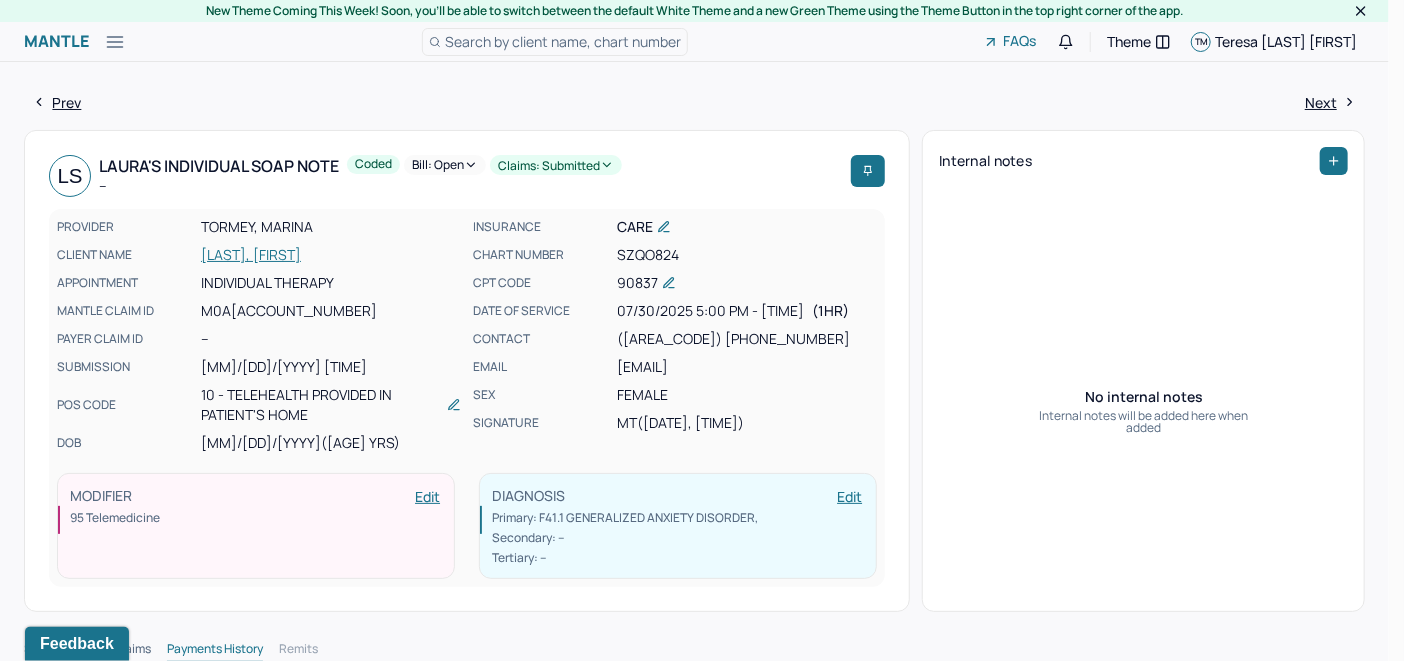click on "Bill: Open" at bounding box center [445, 165] 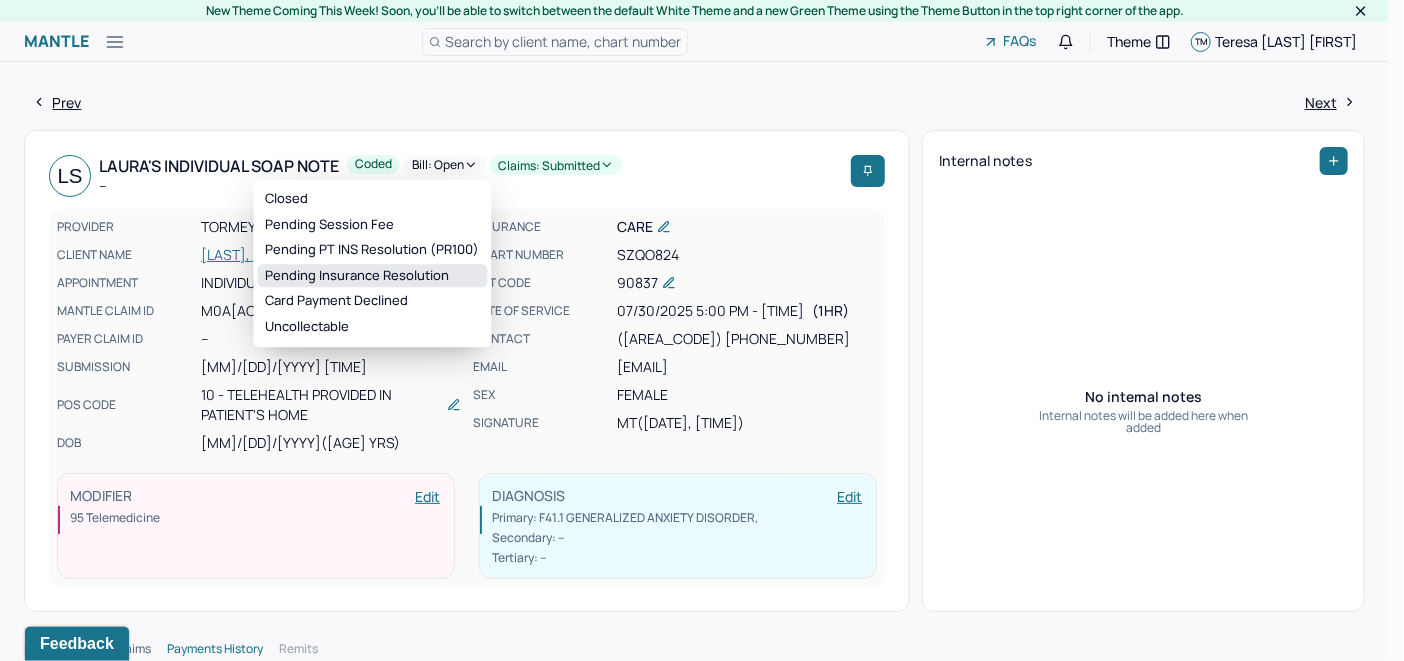 click on "Pending Insurance Resolution" at bounding box center (373, 276) 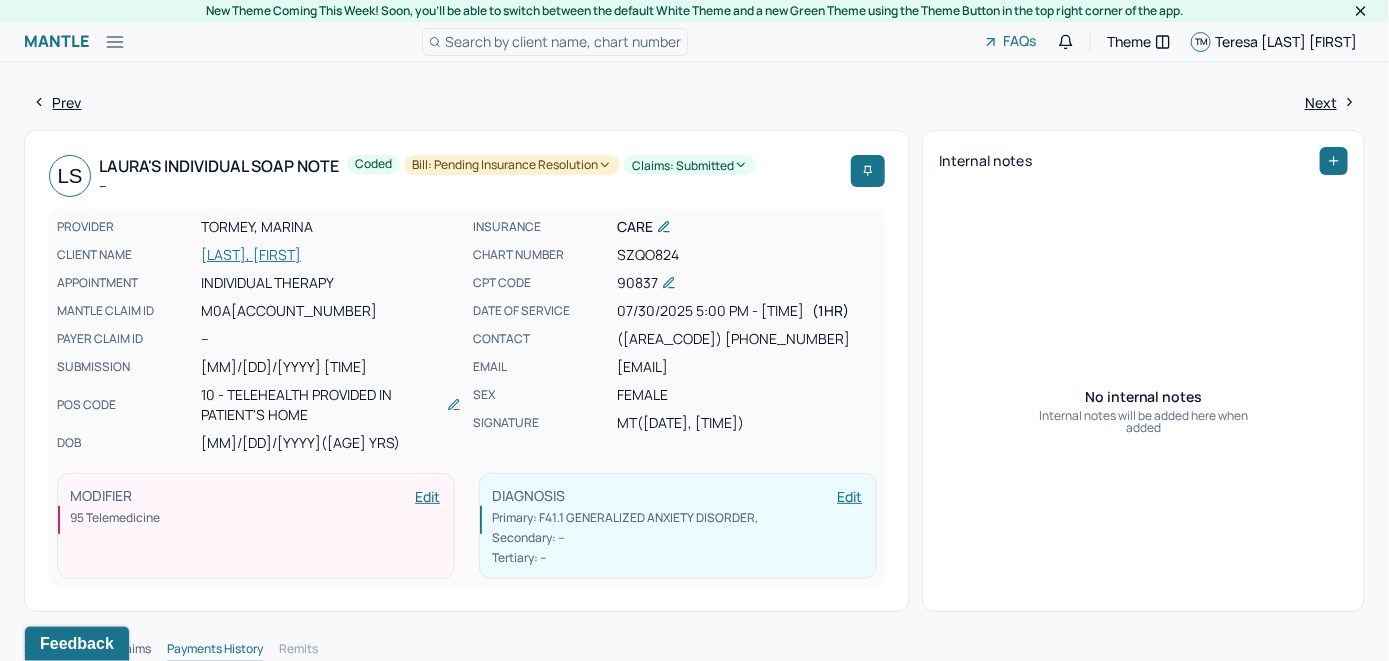 click on "Search by client name, chart number" at bounding box center [555, 42] 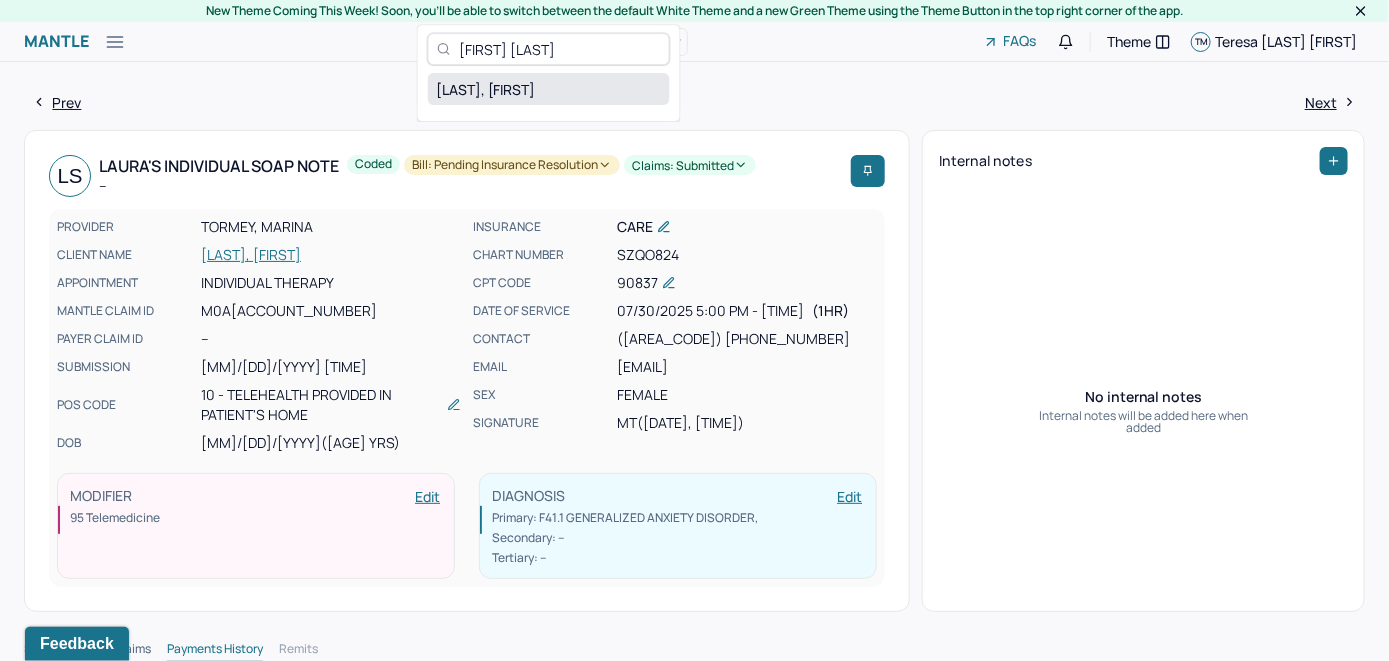 type on "[FIRST] [LAST]" 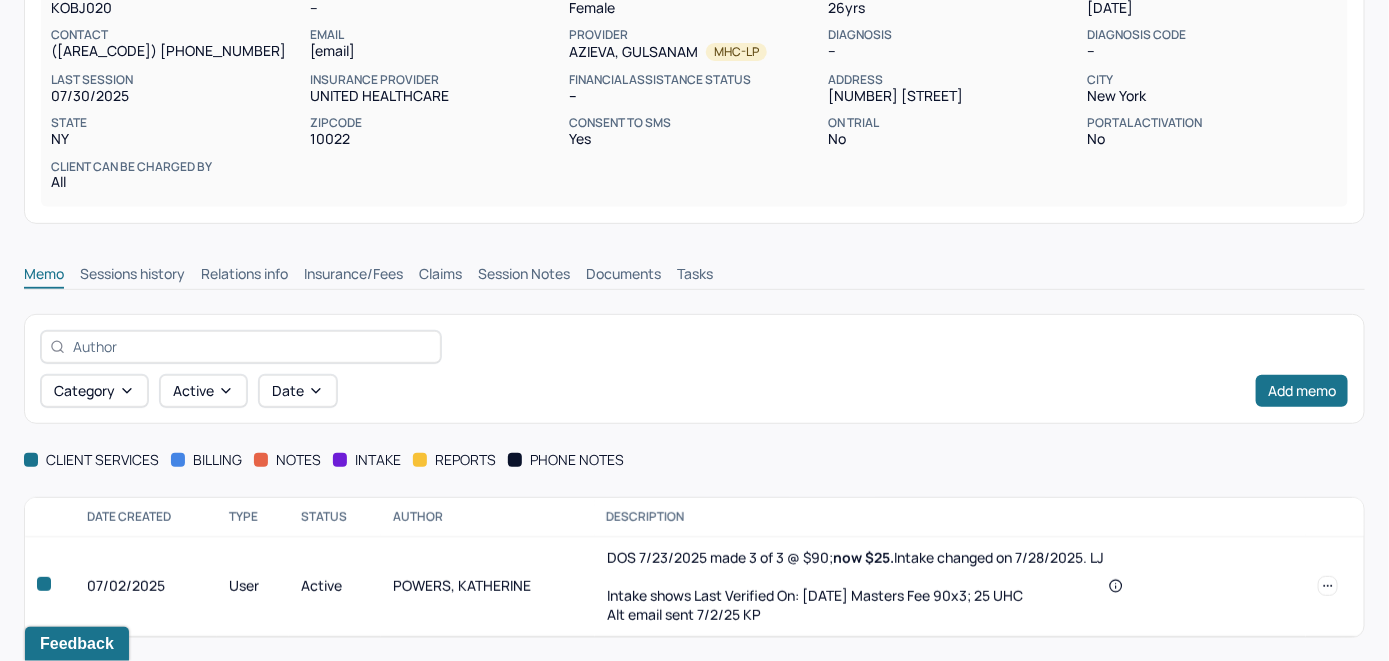 scroll, scrollTop: 266, scrollLeft: 0, axis: vertical 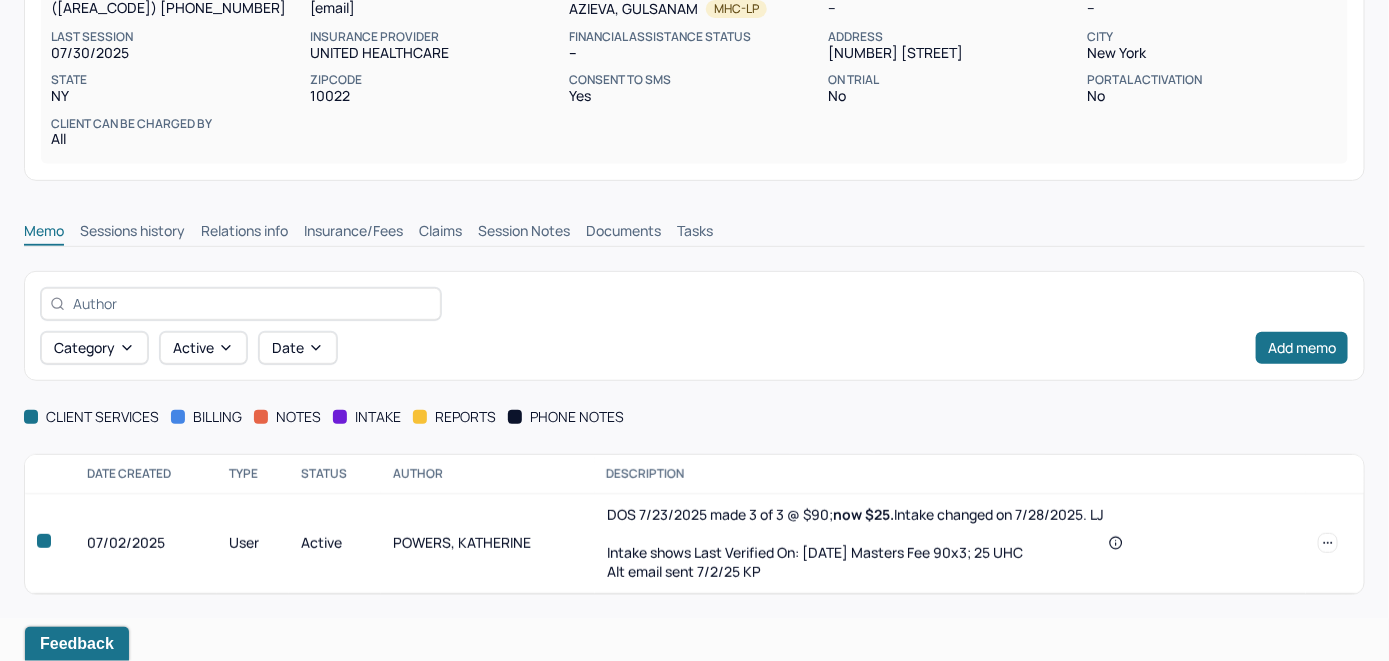 click on "Insurance/Fees" at bounding box center [353, 233] 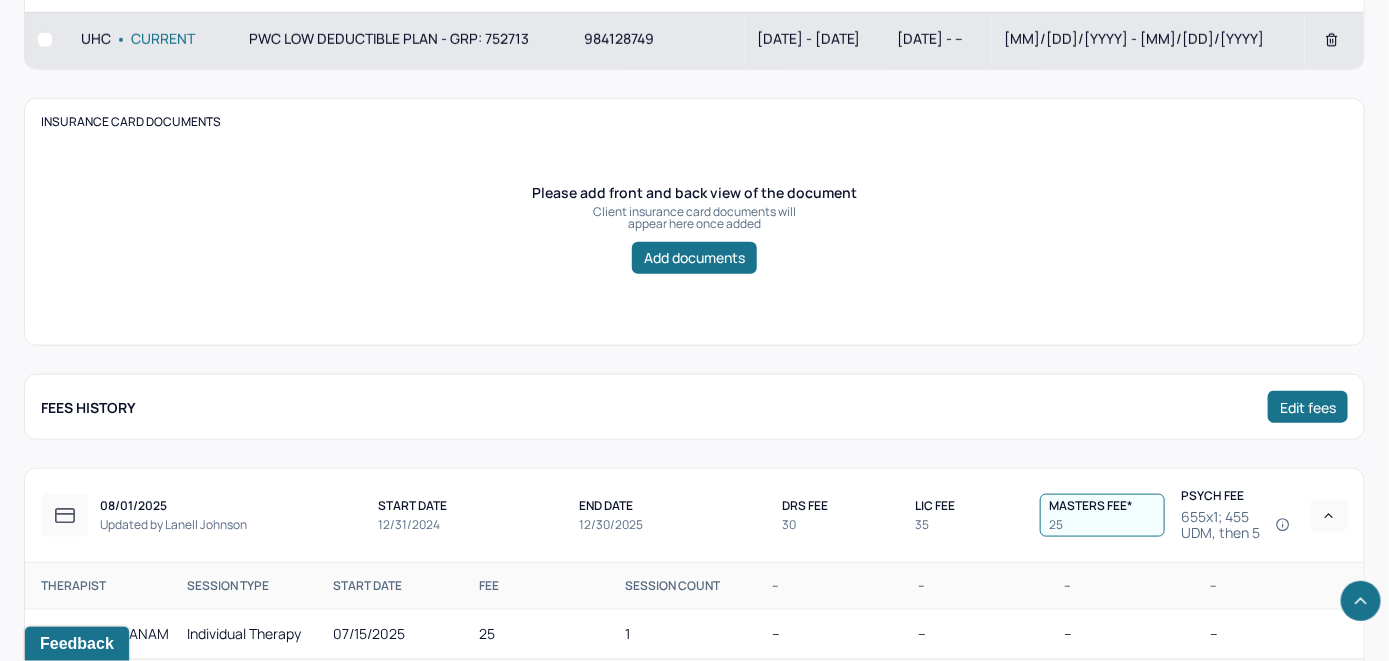 scroll, scrollTop: 466, scrollLeft: 0, axis: vertical 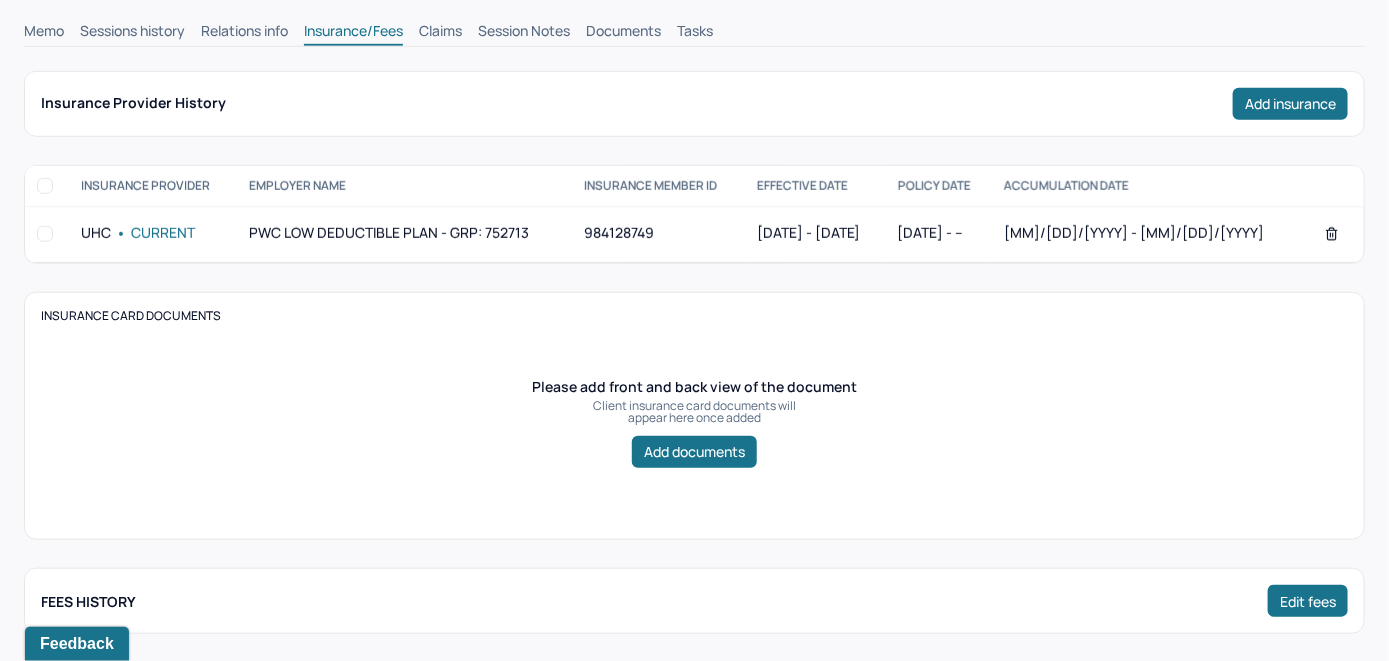 click on "Claims" at bounding box center [440, 33] 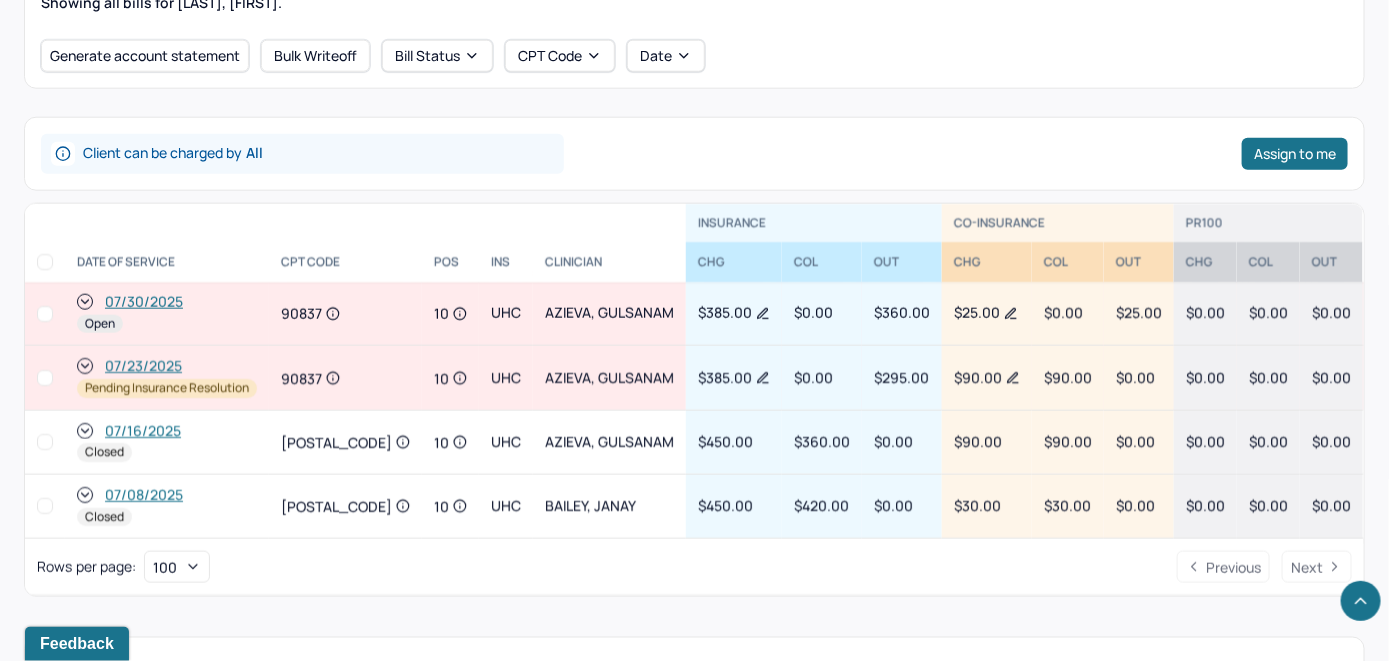 scroll, scrollTop: 797, scrollLeft: 0, axis: vertical 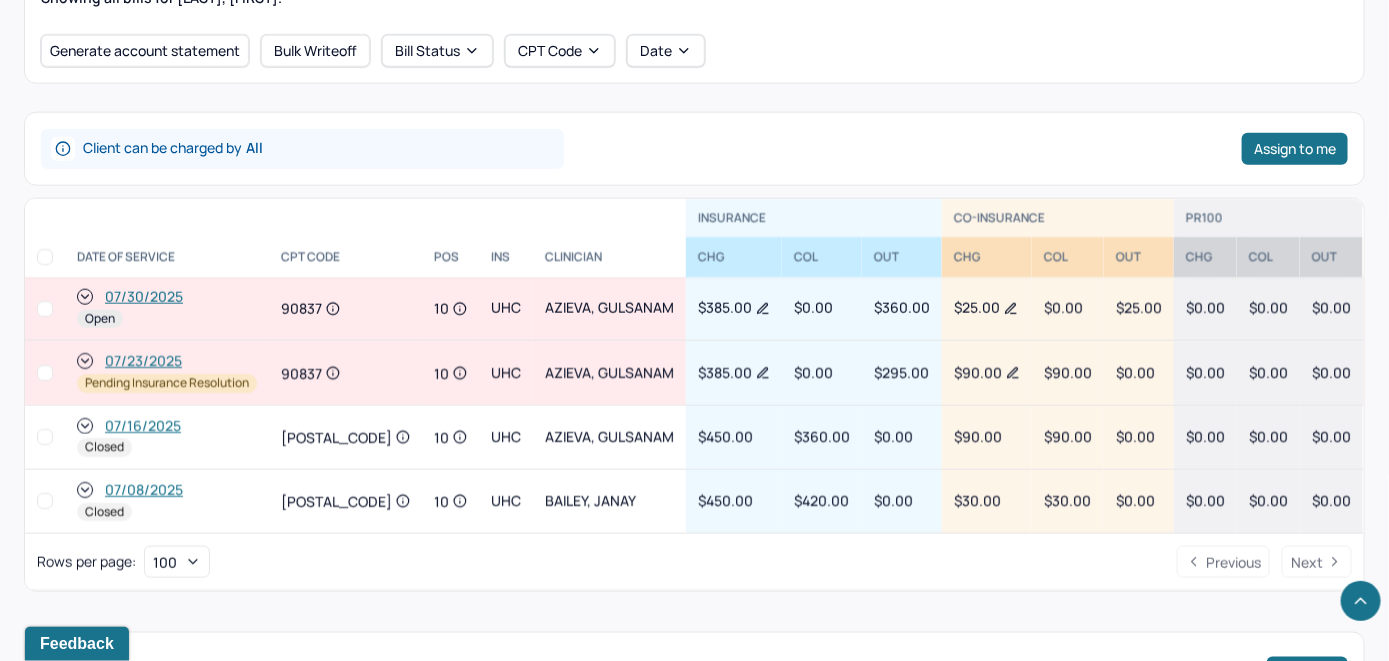 click on "07/30/2025" at bounding box center [144, 297] 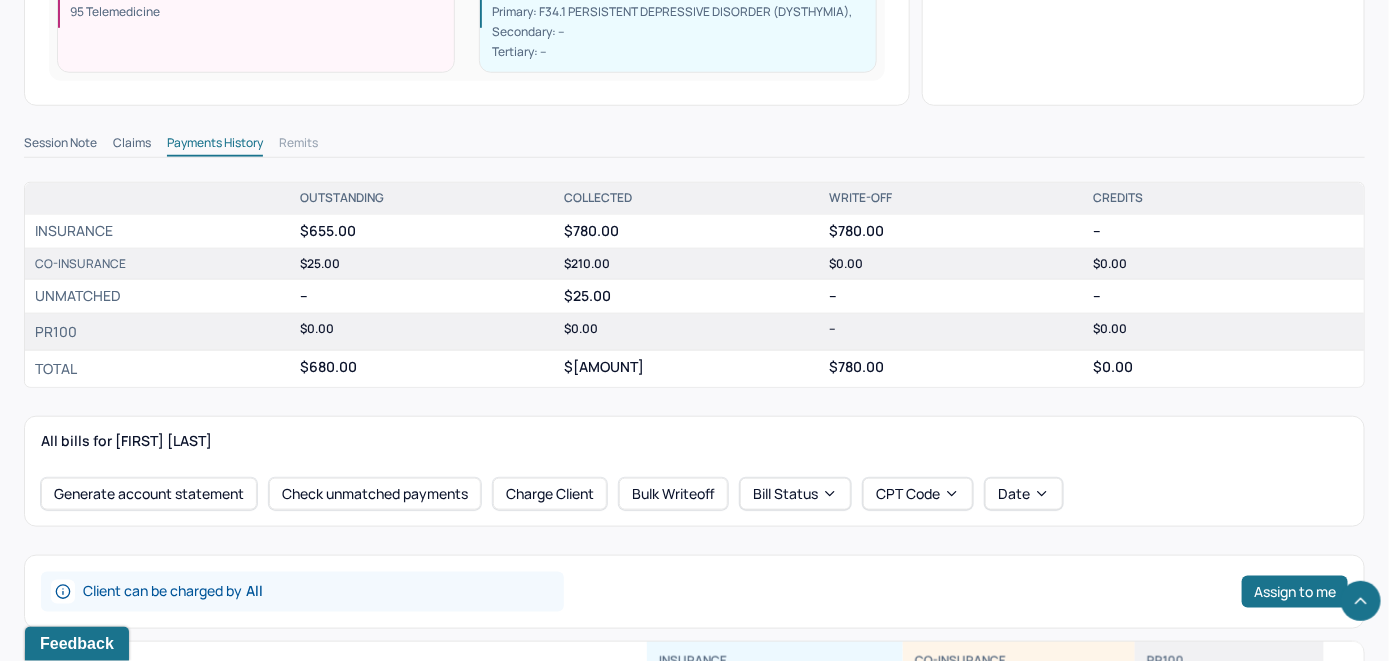scroll, scrollTop: 700, scrollLeft: 0, axis: vertical 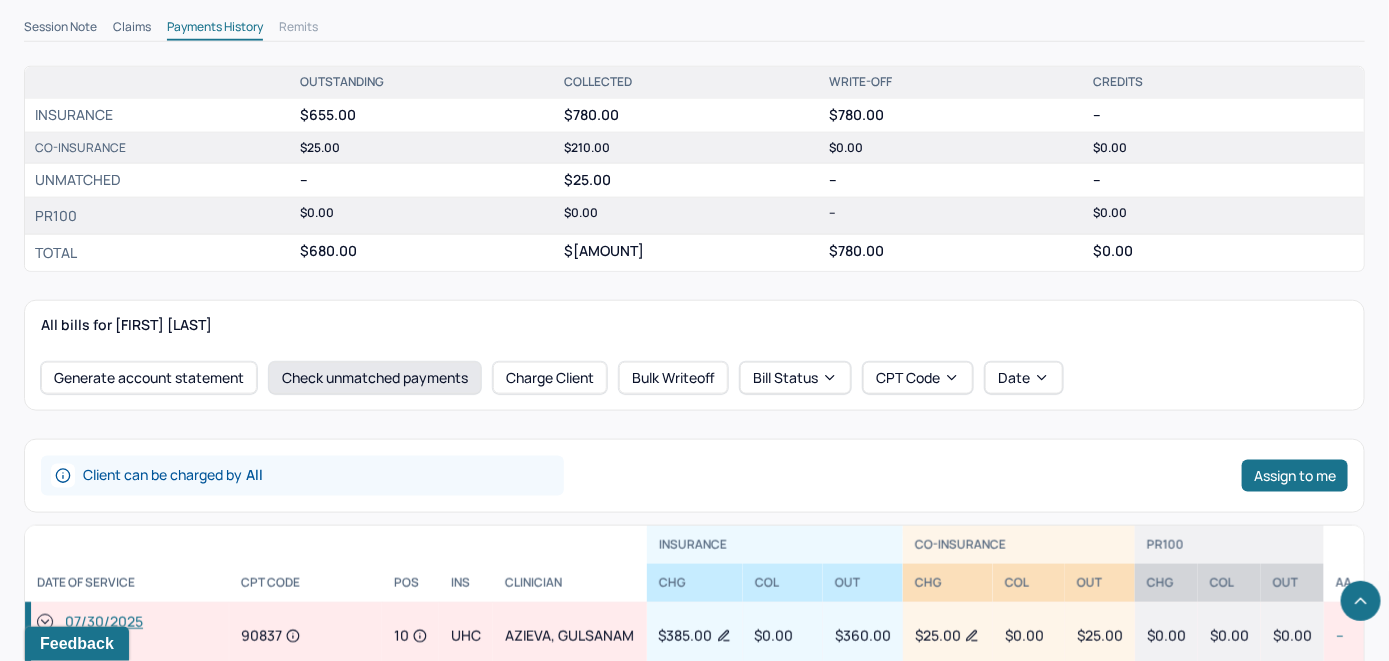 click on "Check unmatched payments" at bounding box center [375, 378] 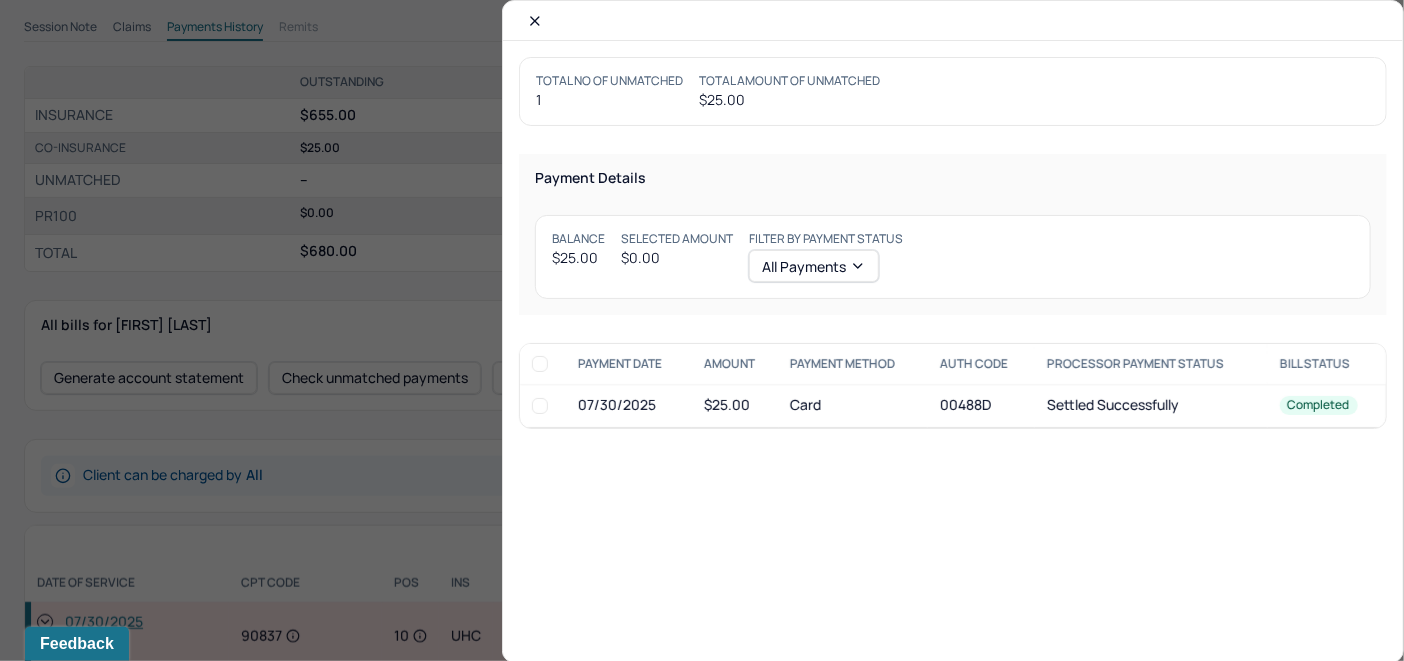 click at bounding box center (540, 406) 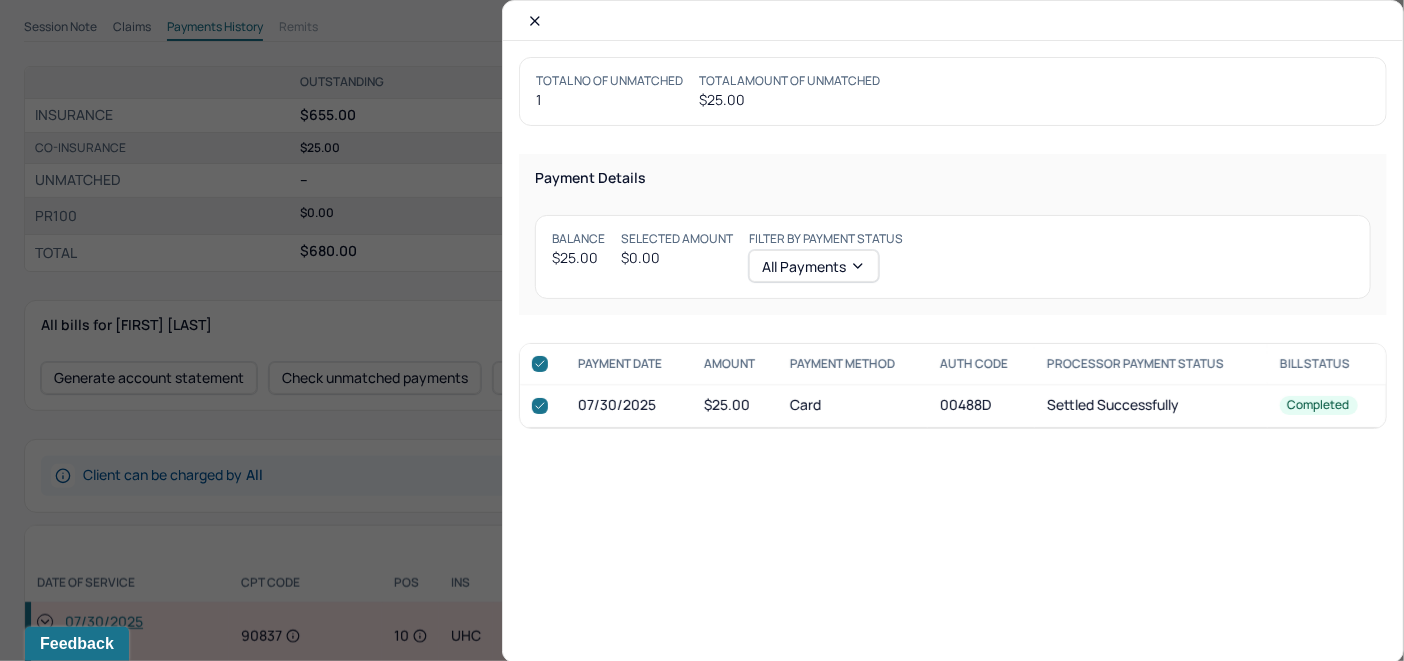 checkbox on "true" 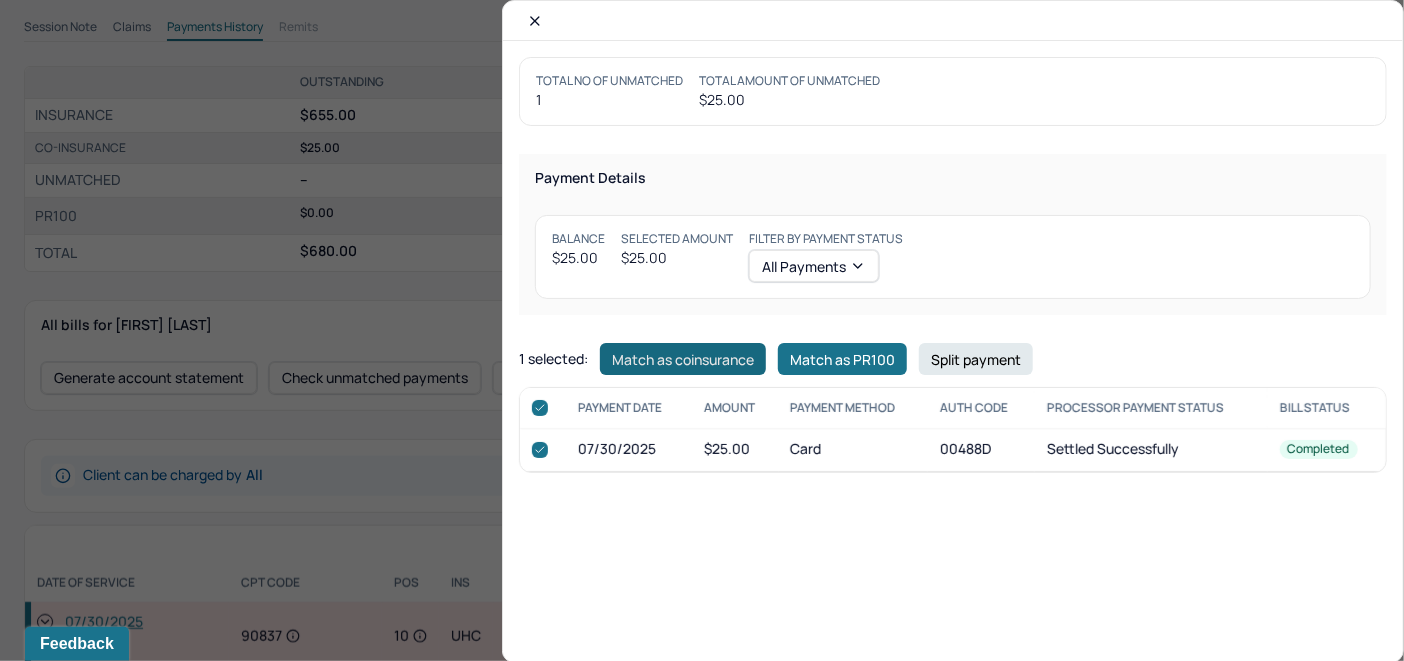 click on "Match as coinsurance" at bounding box center (683, 359) 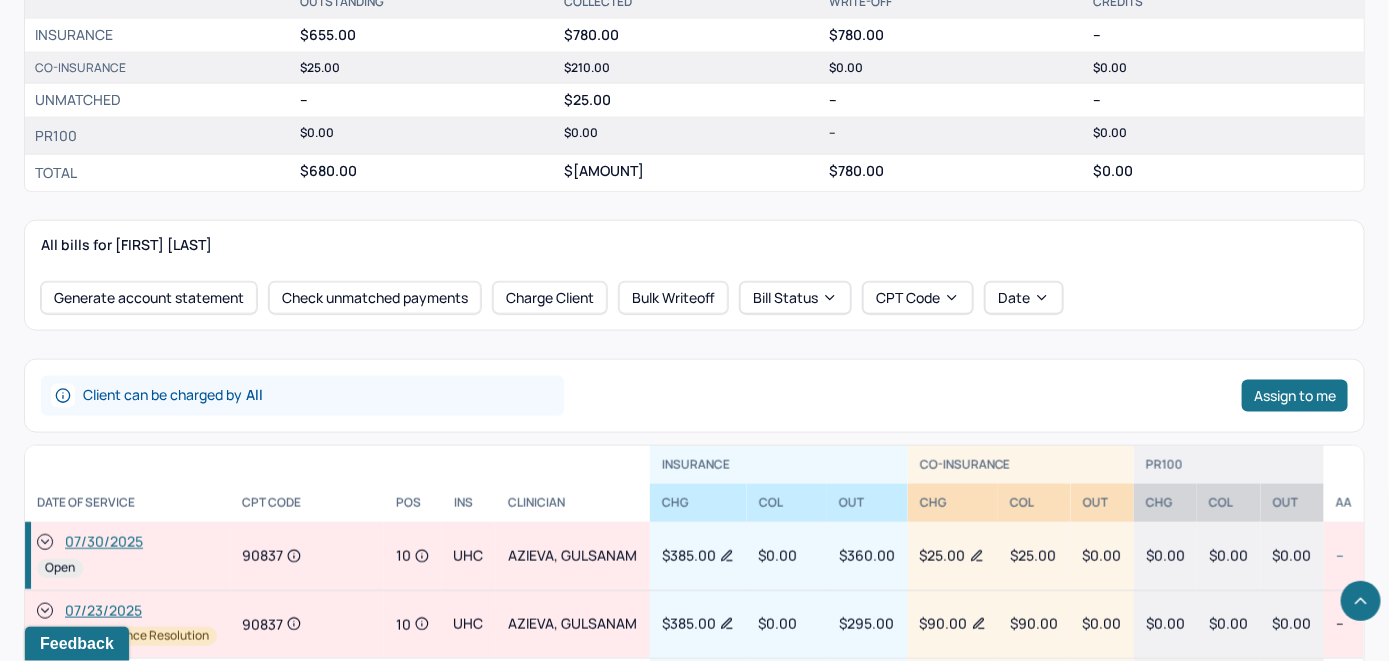 scroll, scrollTop: 900, scrollLeft: 0, axis: vertical 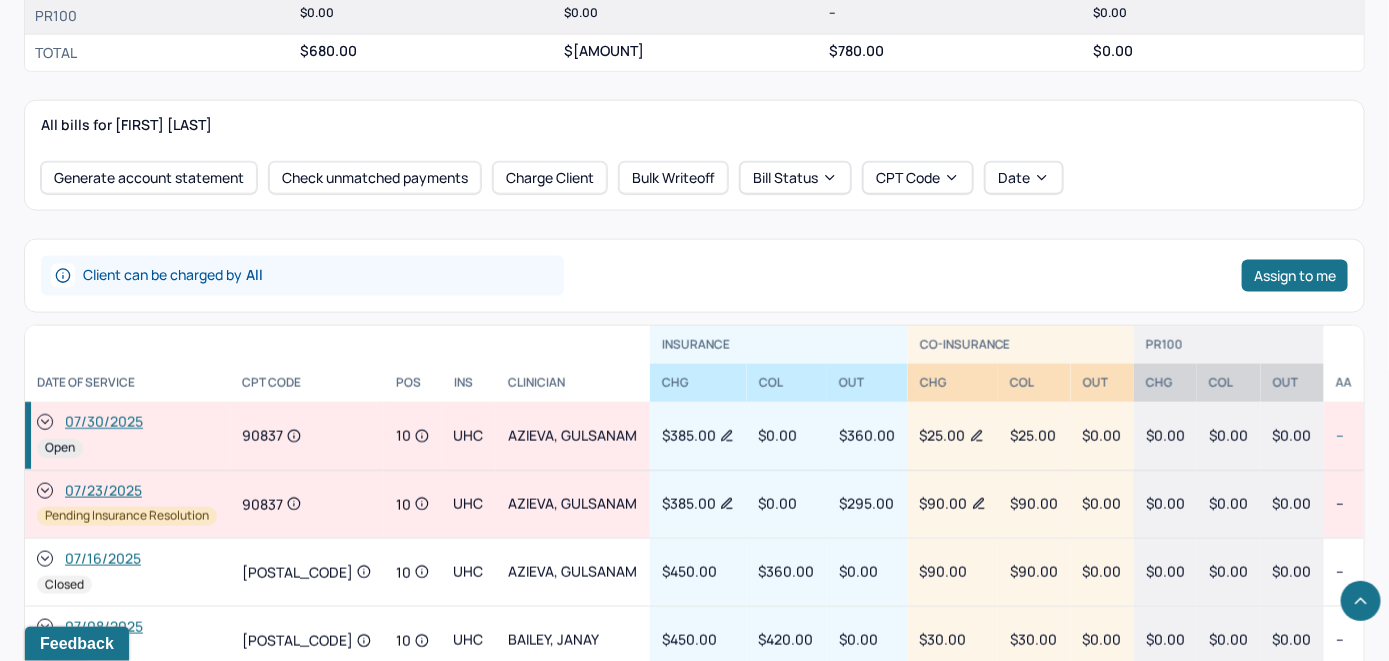 click 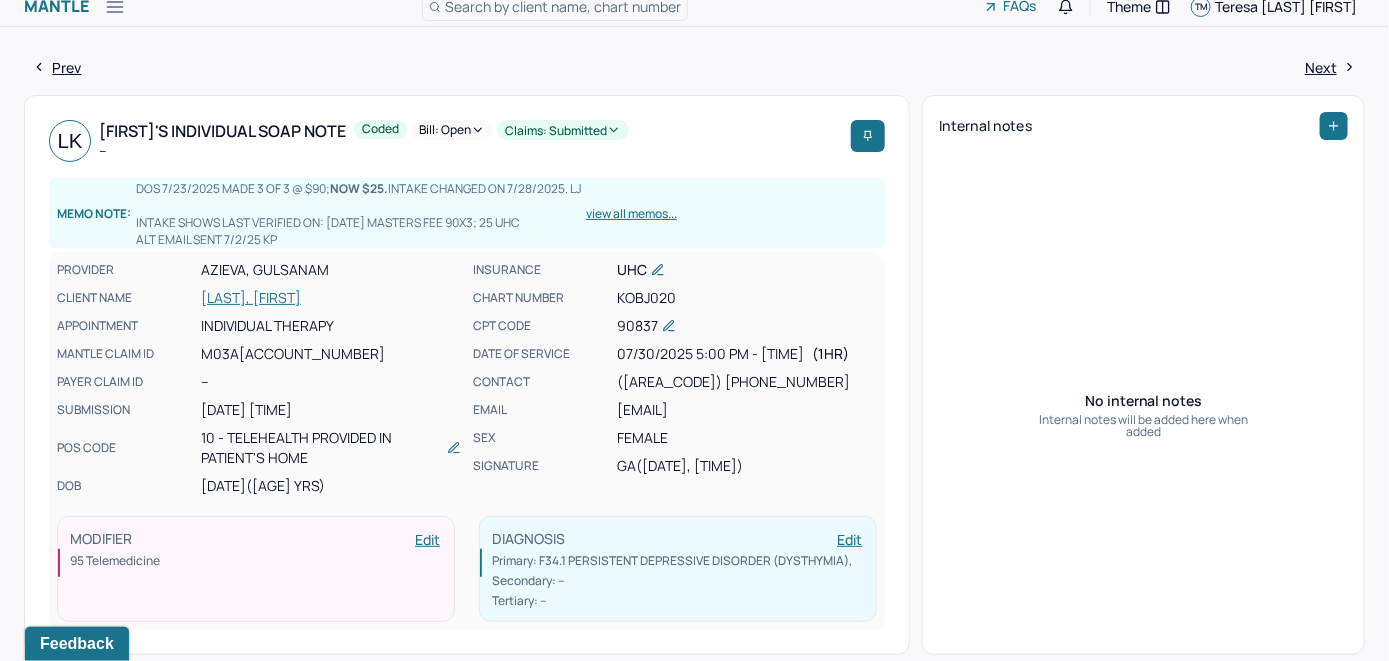 scroll, scrollTop: 0, scrollLeft: 0, axis: both 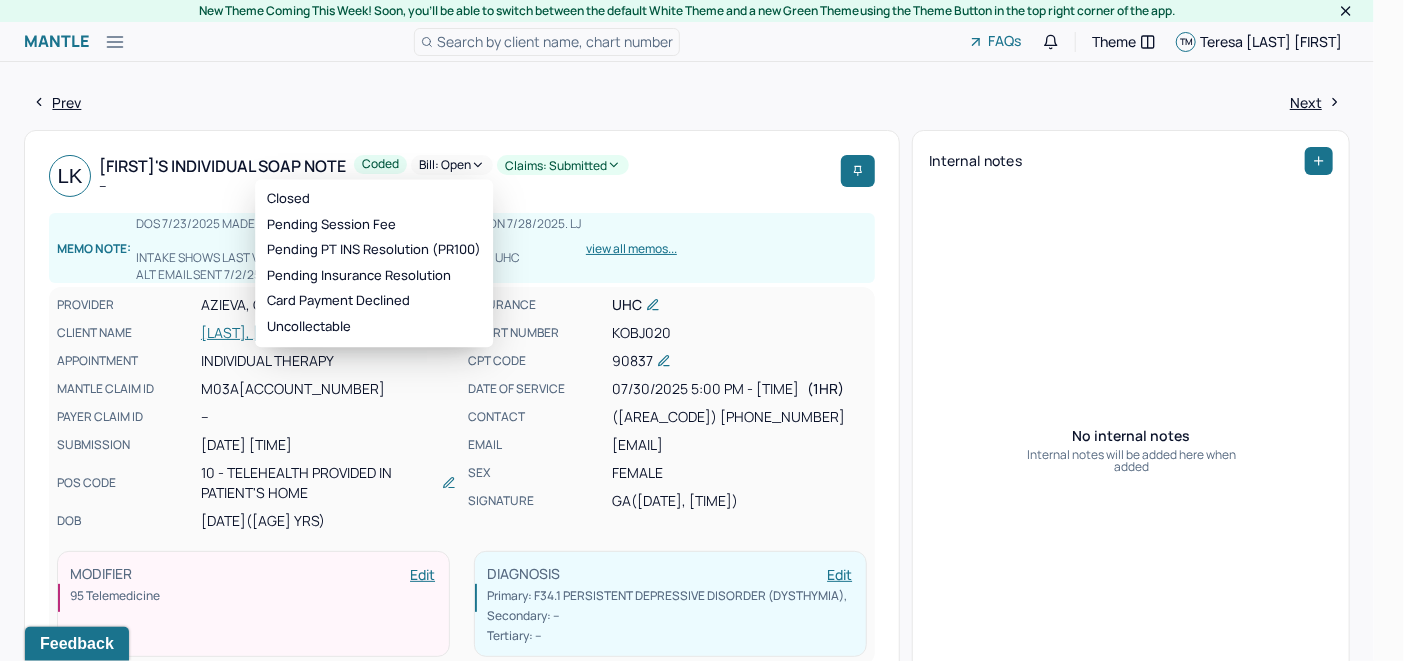 click on "Bill: Open" at bounding box center [452, 165] 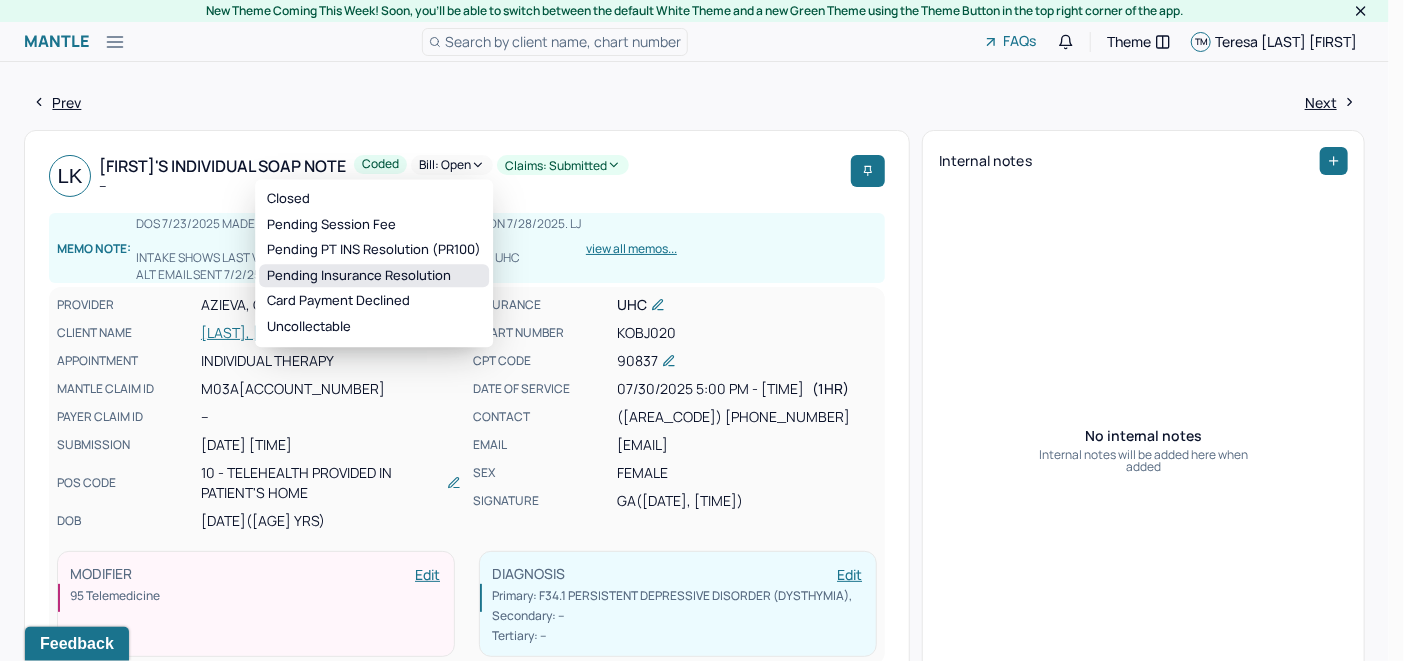 click on "Pending Insurance Resolution" at bounding box center (374, 276) 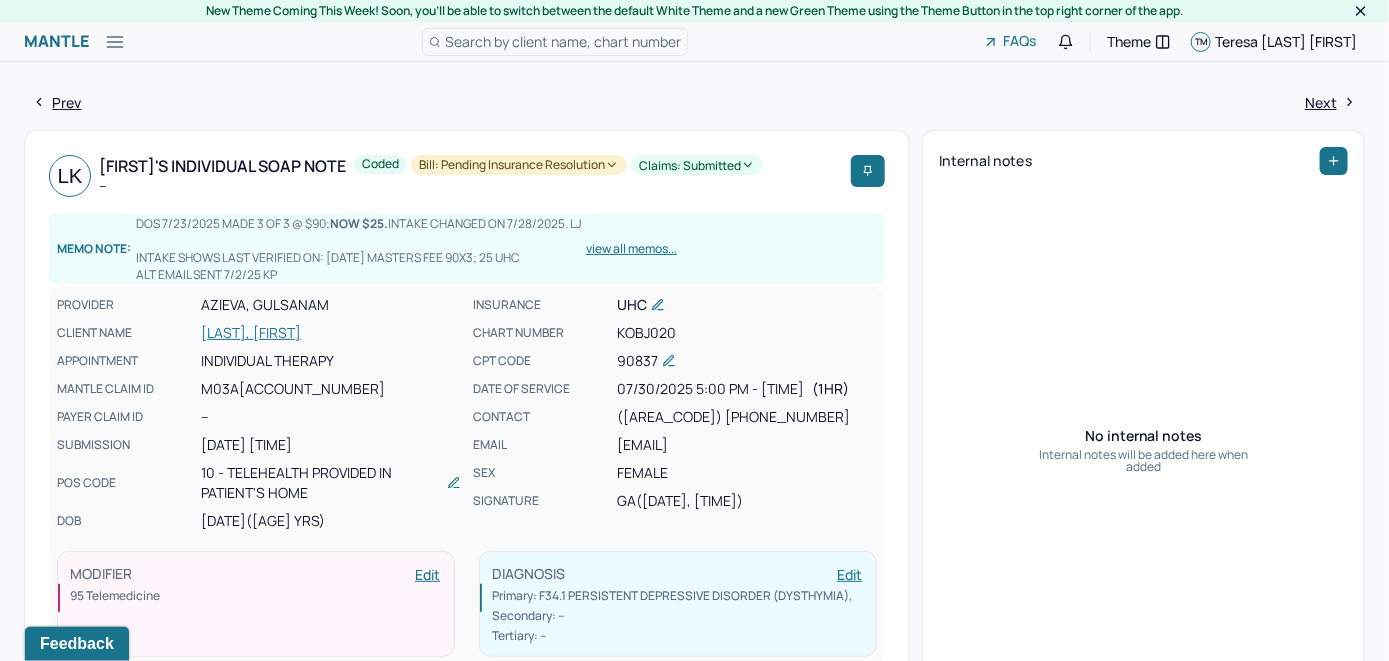 click on "Mantle Bills Search by client name, chart number  FAQs Theme TM Teresa   Murillo Martinez" at bounding box center [694, 42] 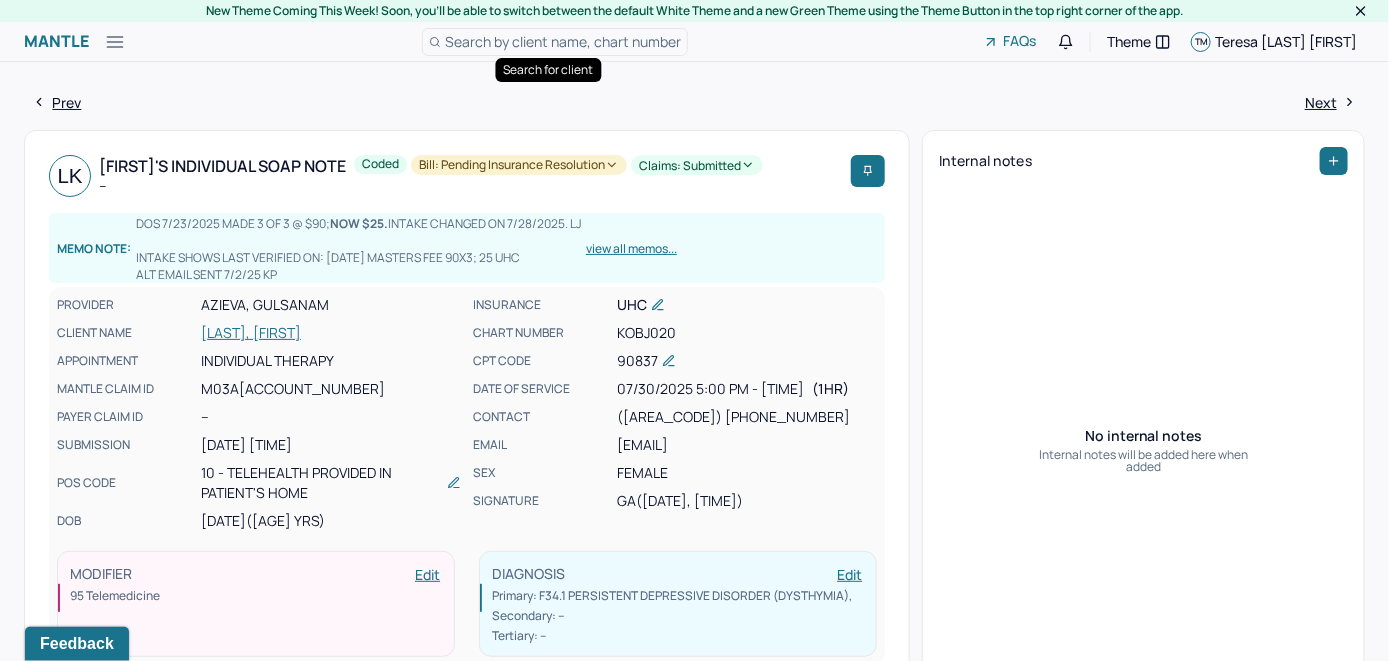 click on "Search by client name, chart number" at bounding box center [563, 41] 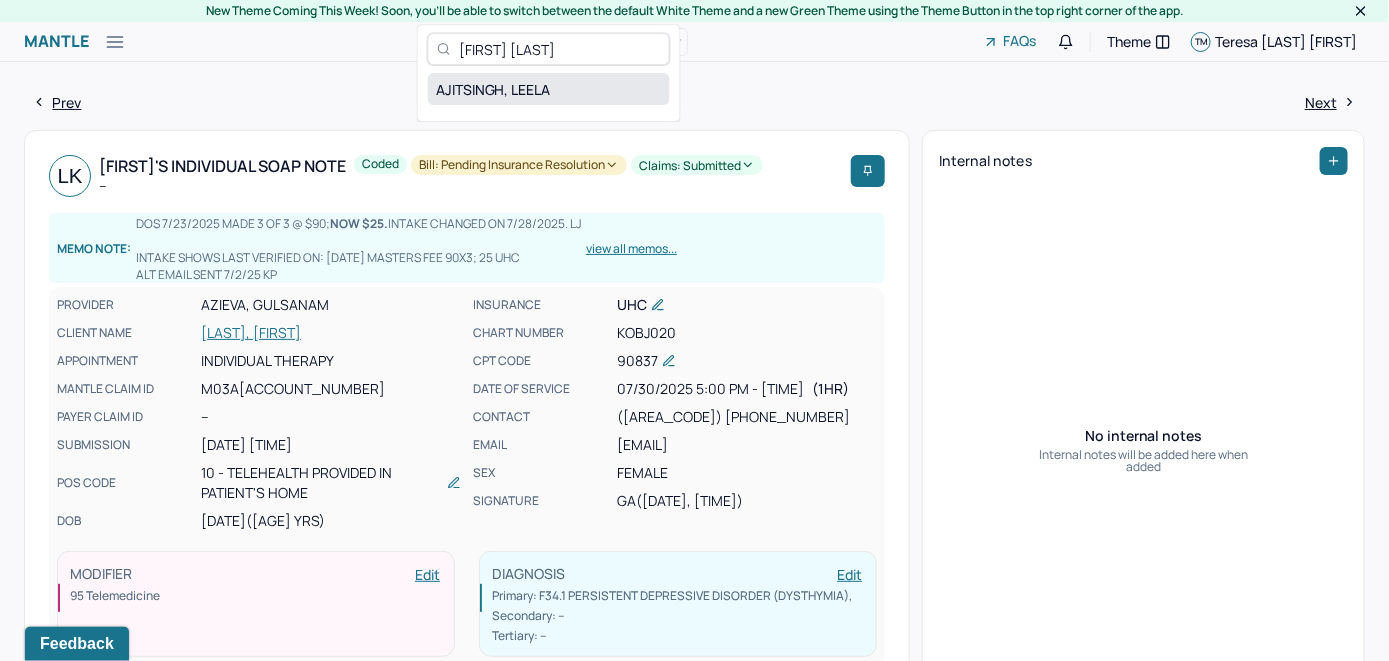 type on "[FIRST] [LAST]" 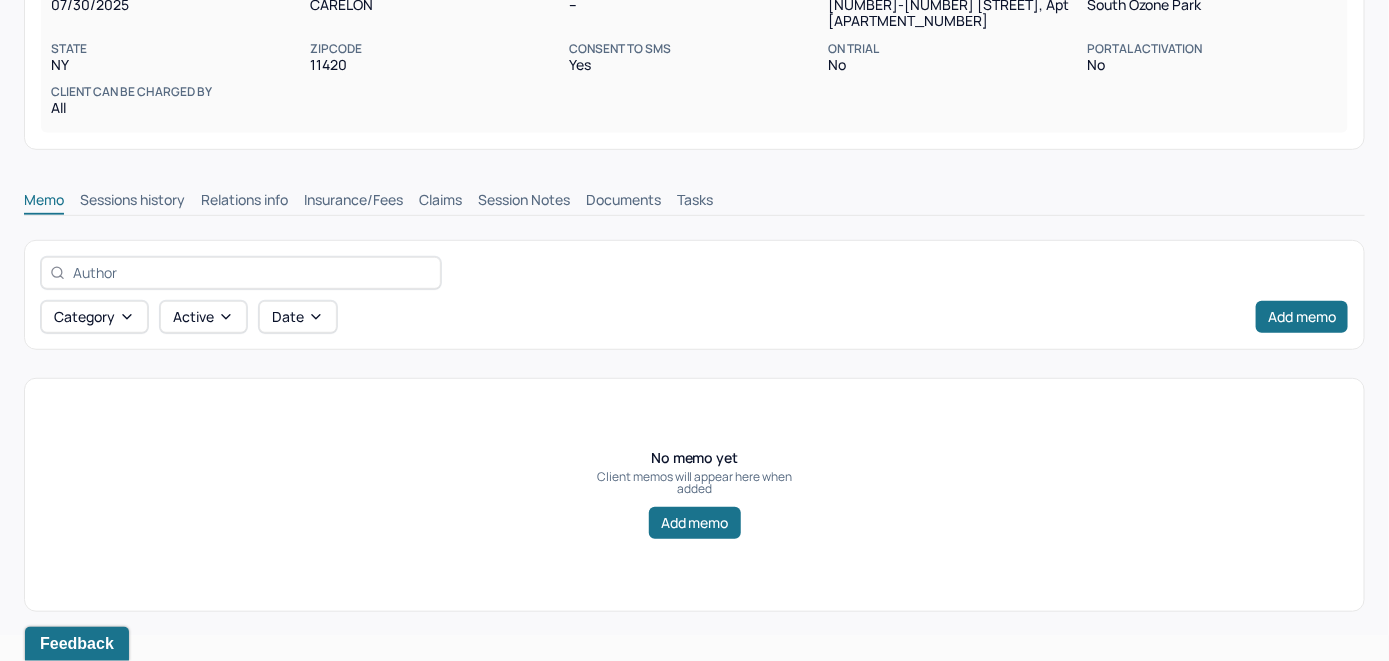 click on "Insurance/Fees" at bounding box center [353, 202] 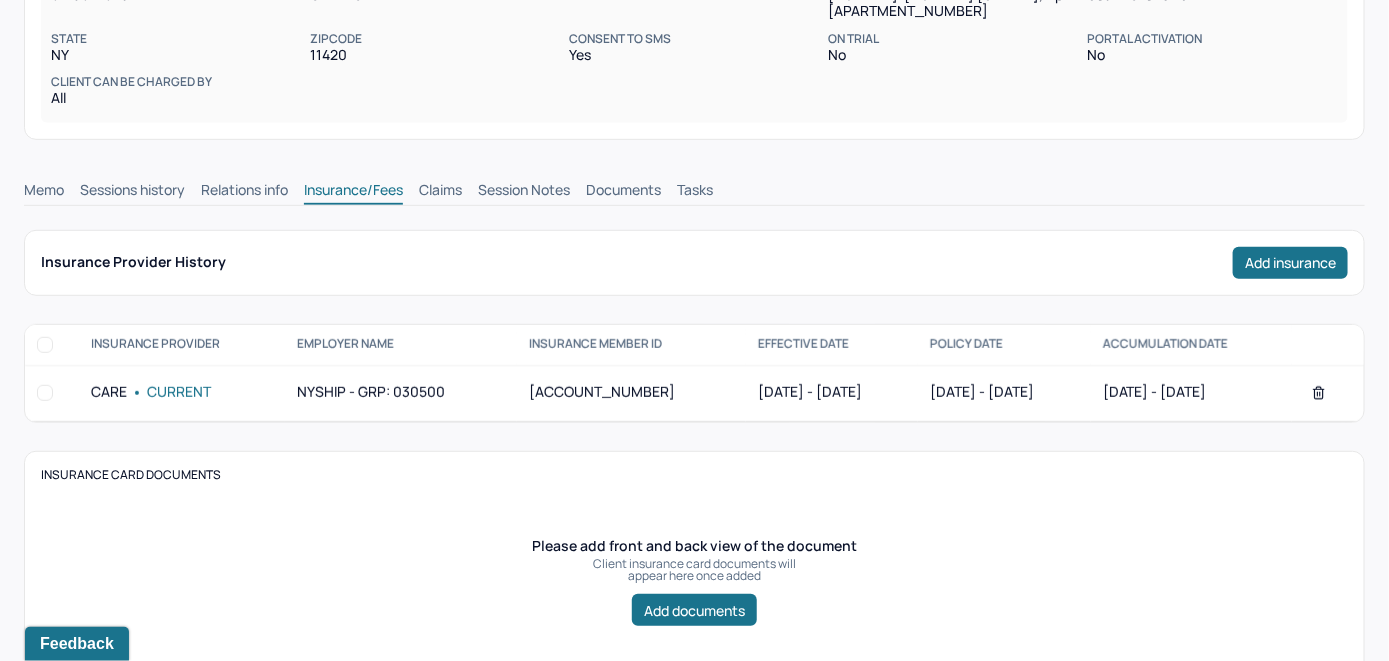 scroll, scrollTop: 314, scrollLeft: 0, axis: vertical 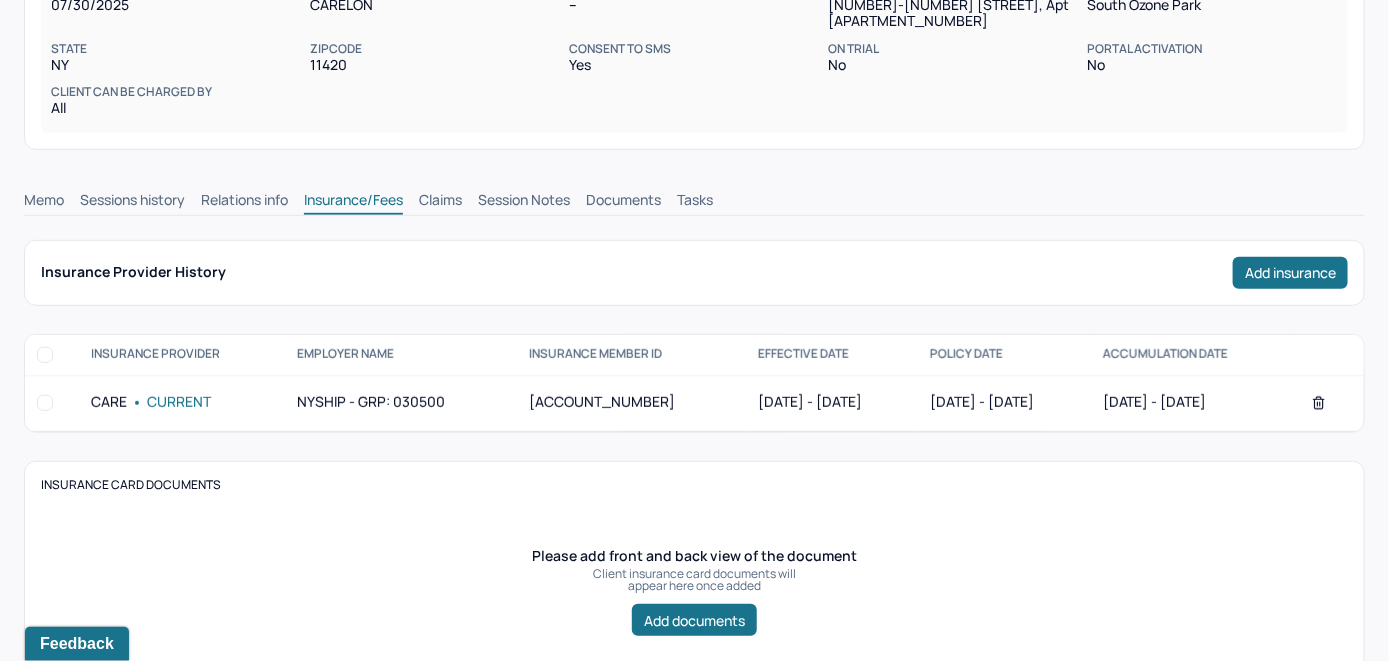 click on "Claims" at bounding box center [440, 202] 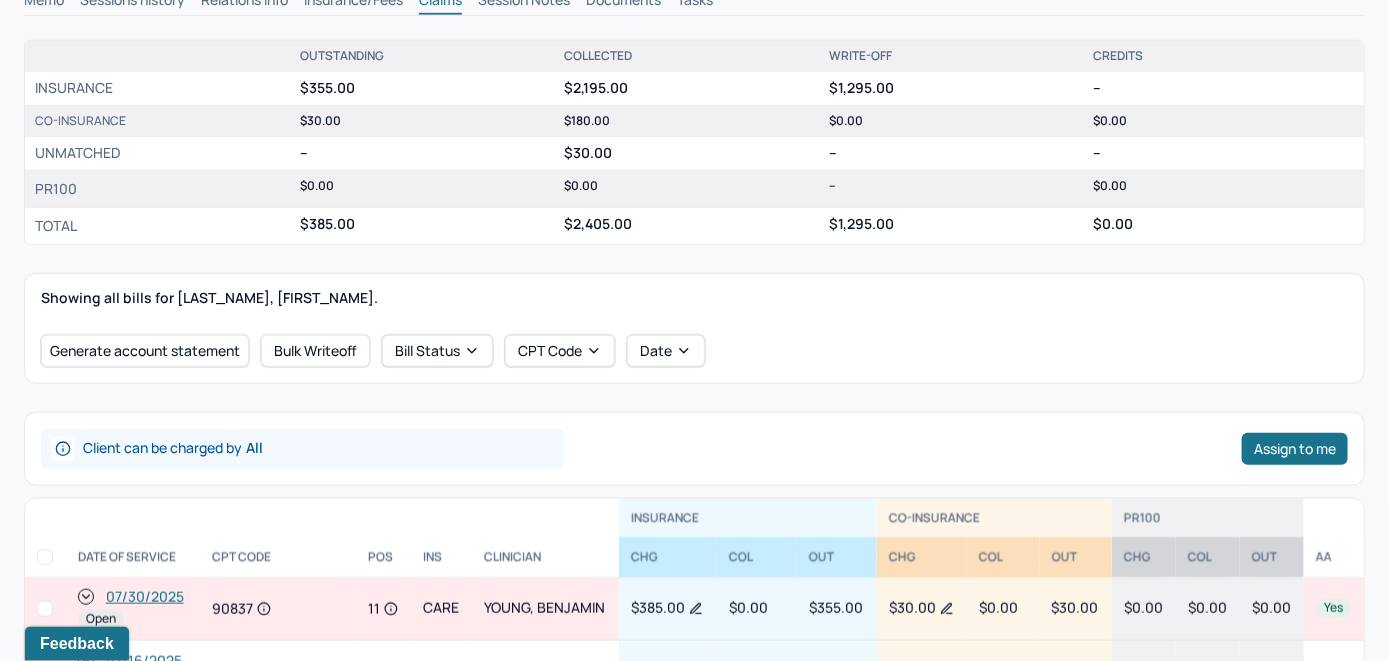 scroll, scrollTop: 714, scrollLeft: 0, axis: vertical 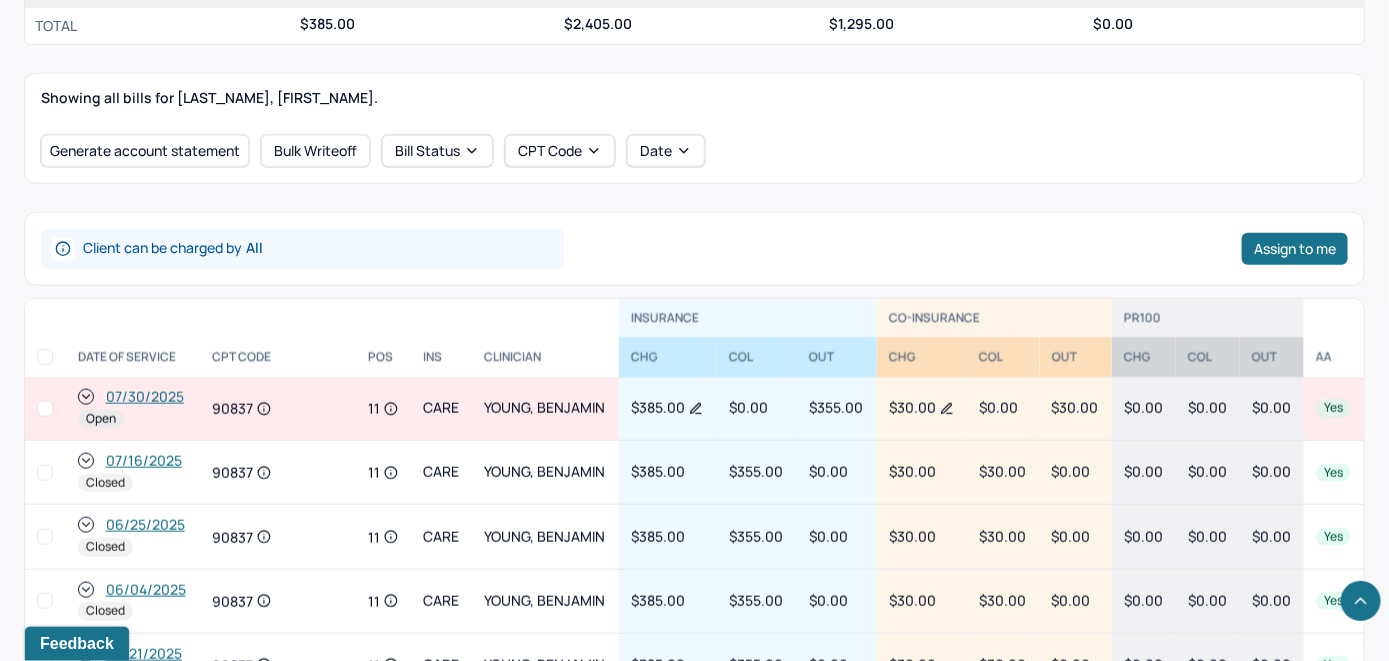 click on "07/30/2025" at bounding box center (145, 397) 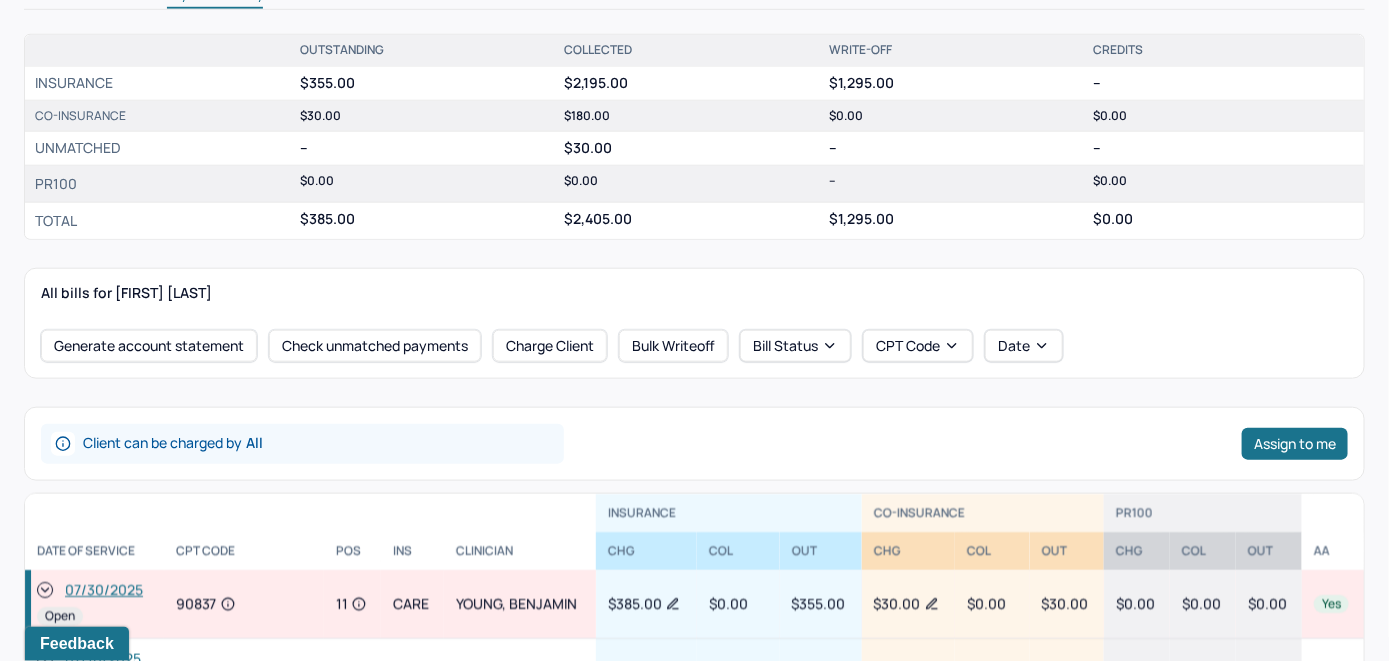 scroll, scrollTop: 700, scrollLeft: 0, axis: vertical 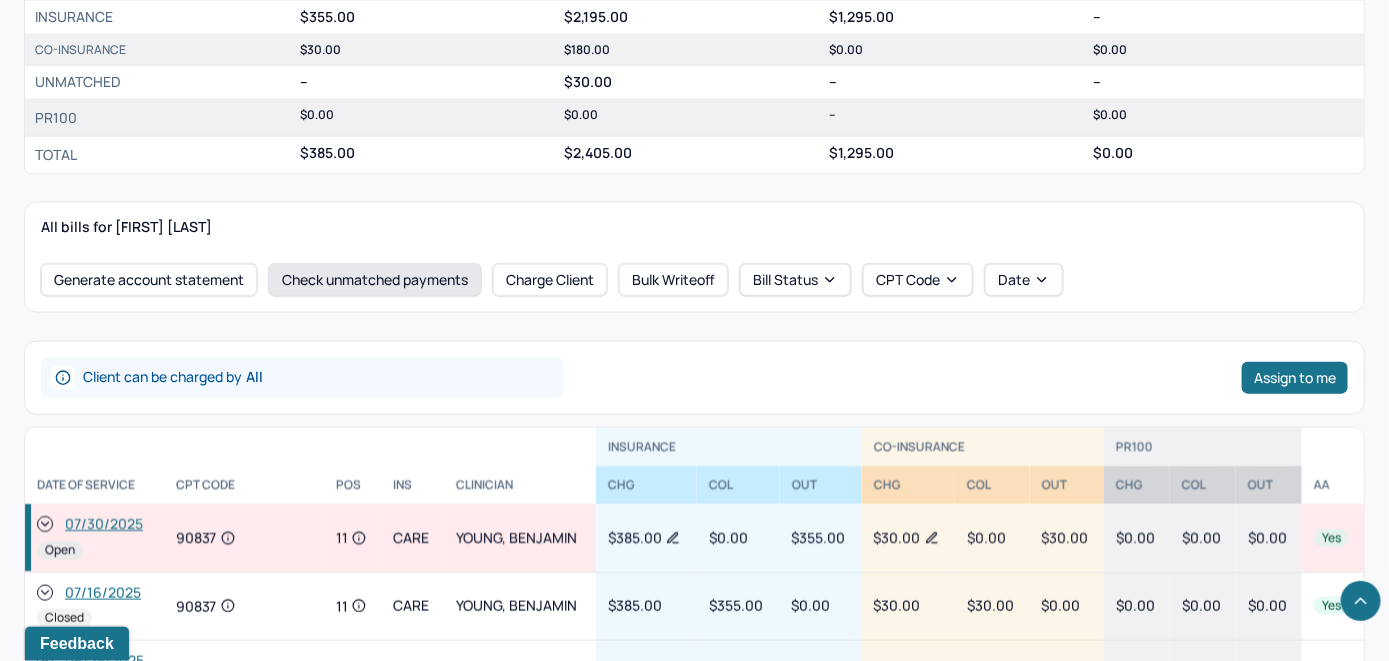 click on "Check unmatched payments" at bounding box center [375, 280] 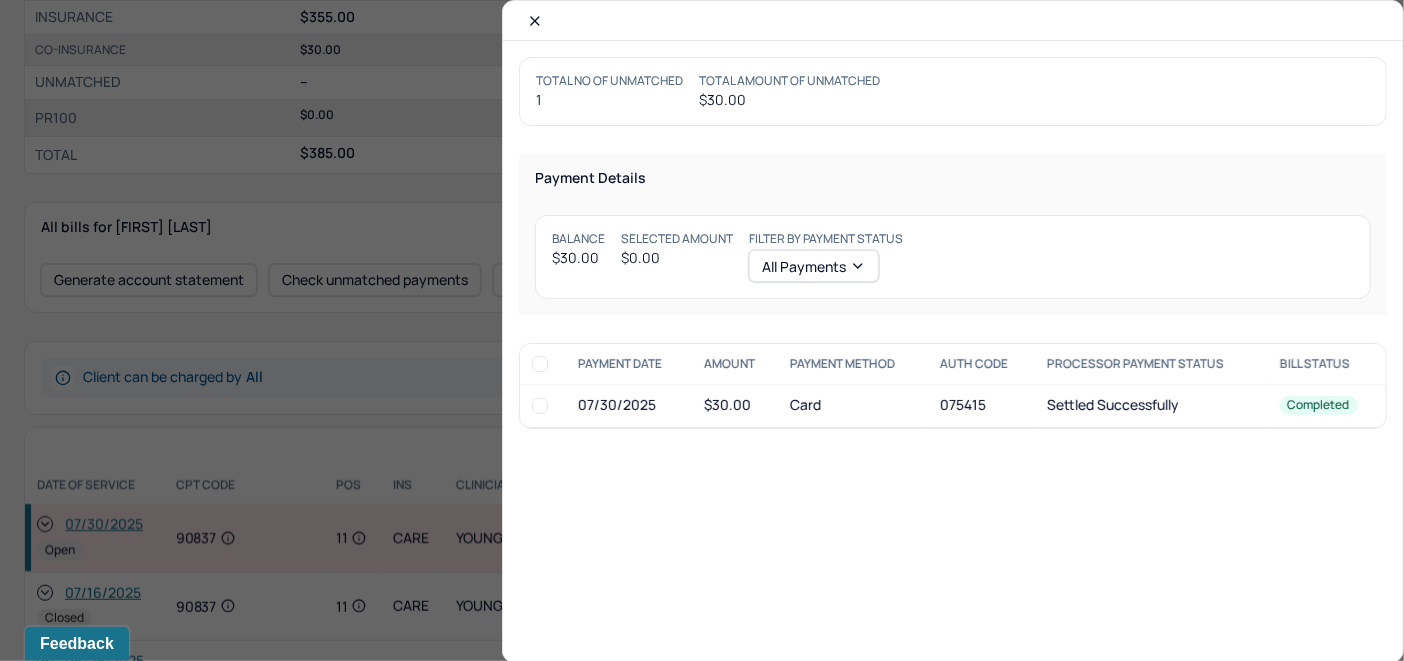 click at bounding box center (540, 406) 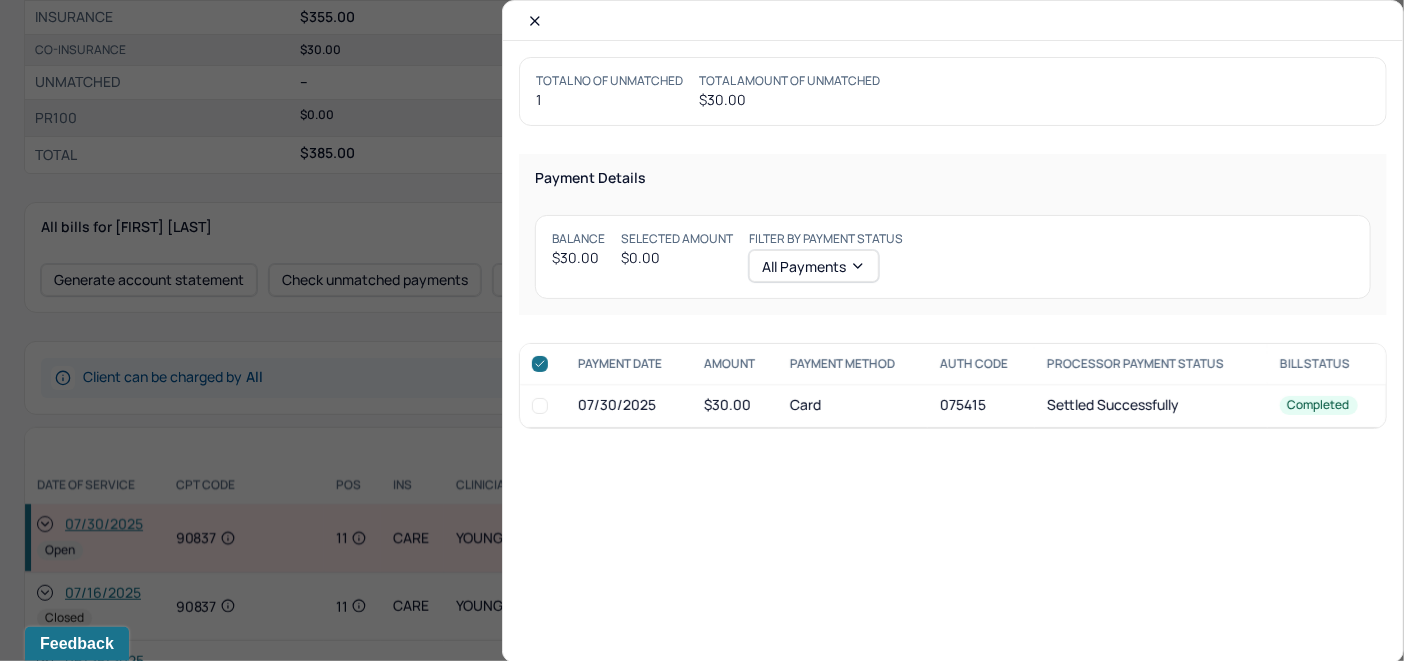checkbox on "true" 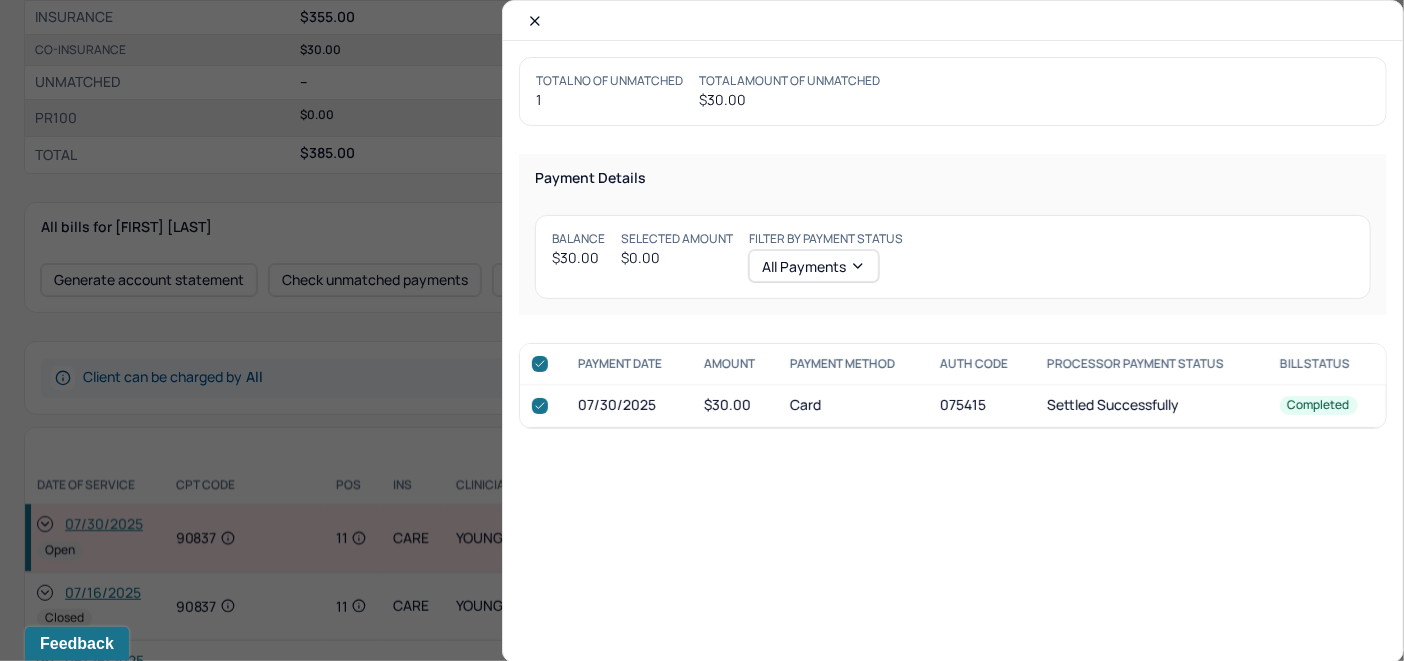 checkbox on "true" 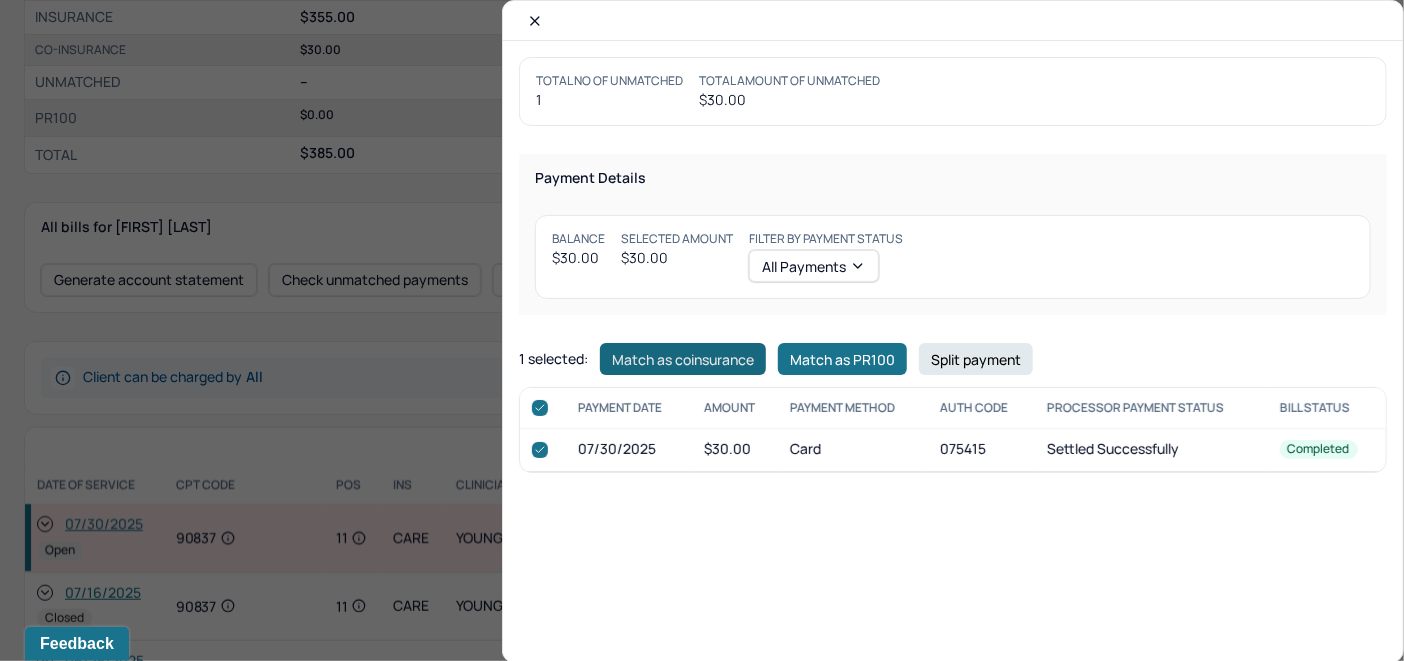 click on "Match as coinsurance" at bounding box center [683, 359] 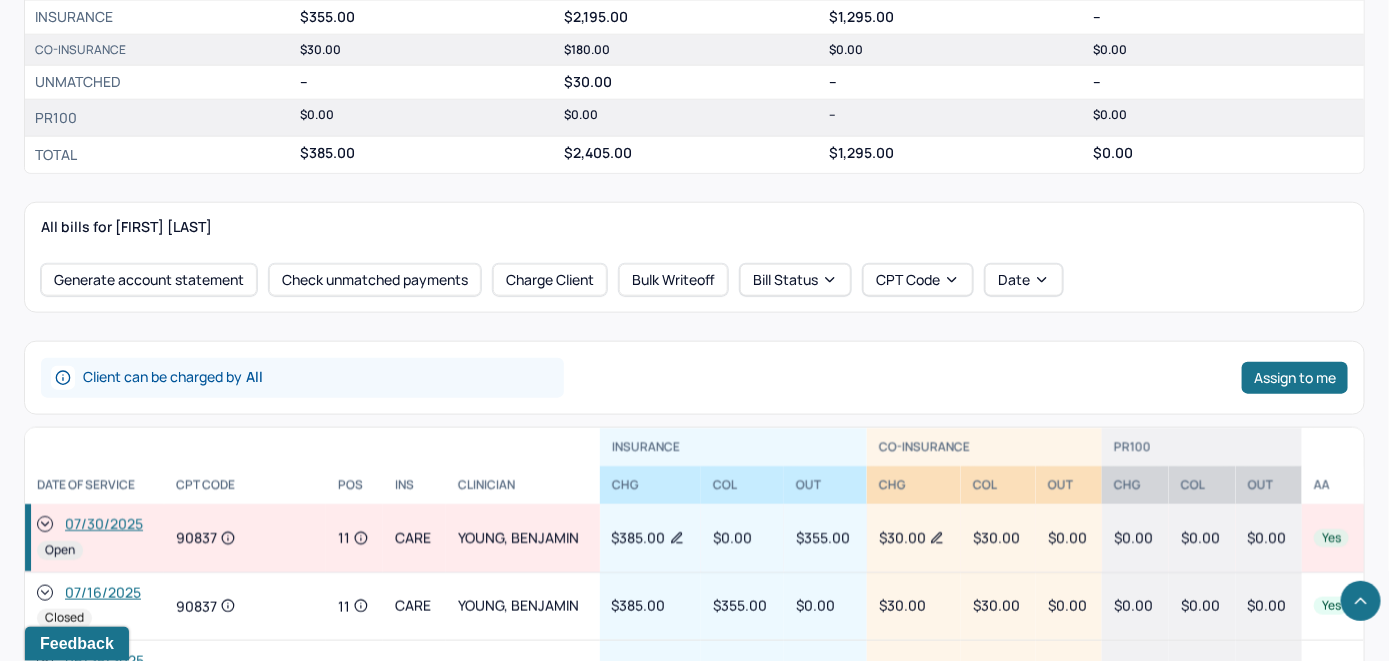 click 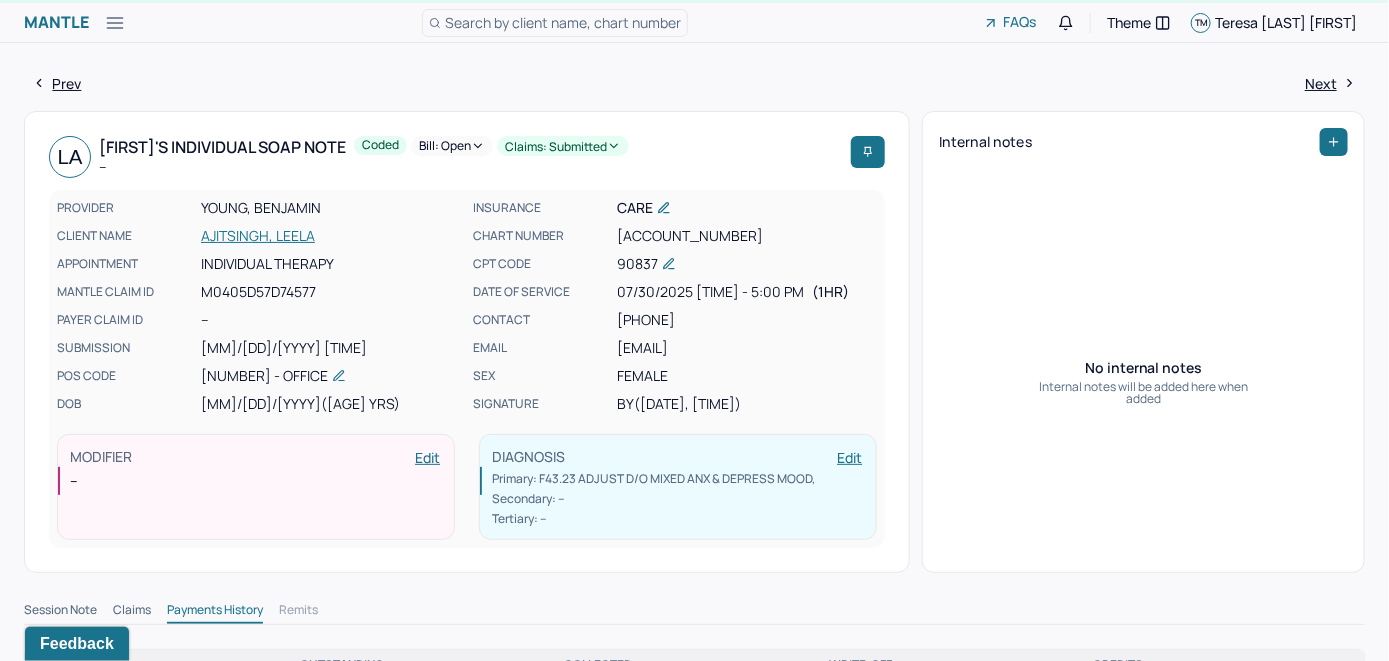scroll, scrollTop: 0, scrollLeft: 0, axis: both 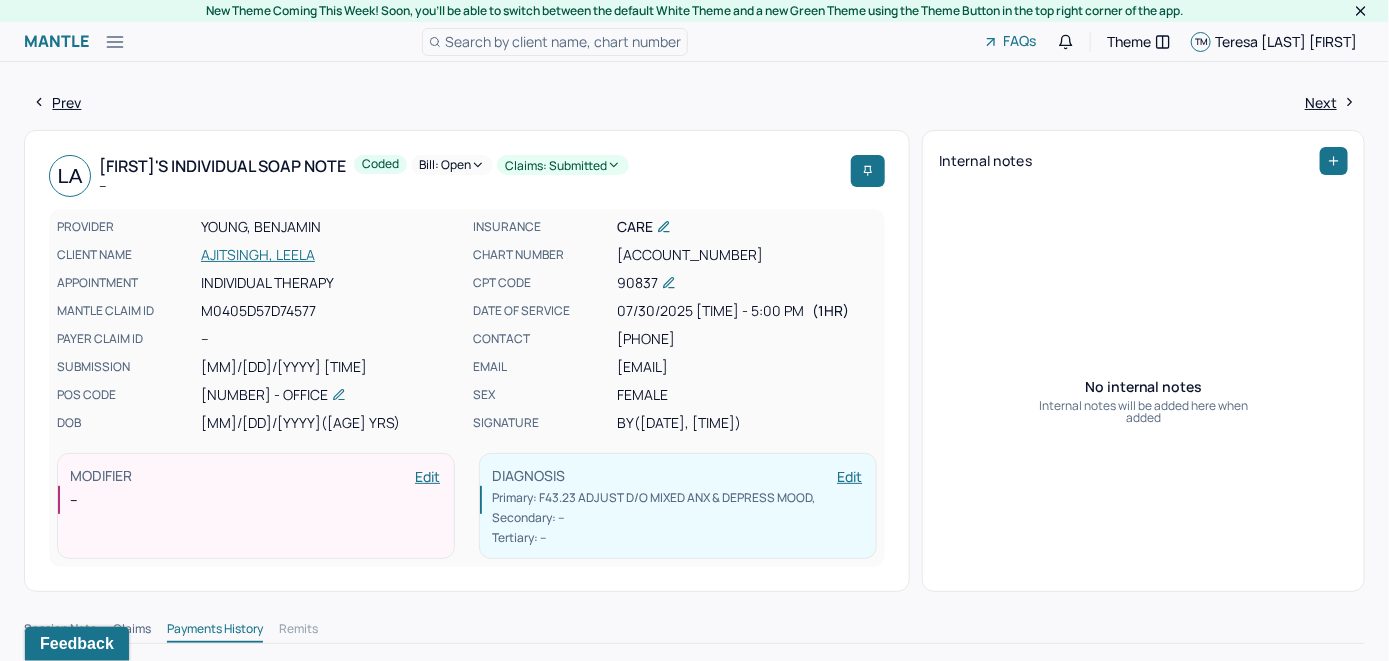 click on "Bill: Open" at bounding box center [452, 165] 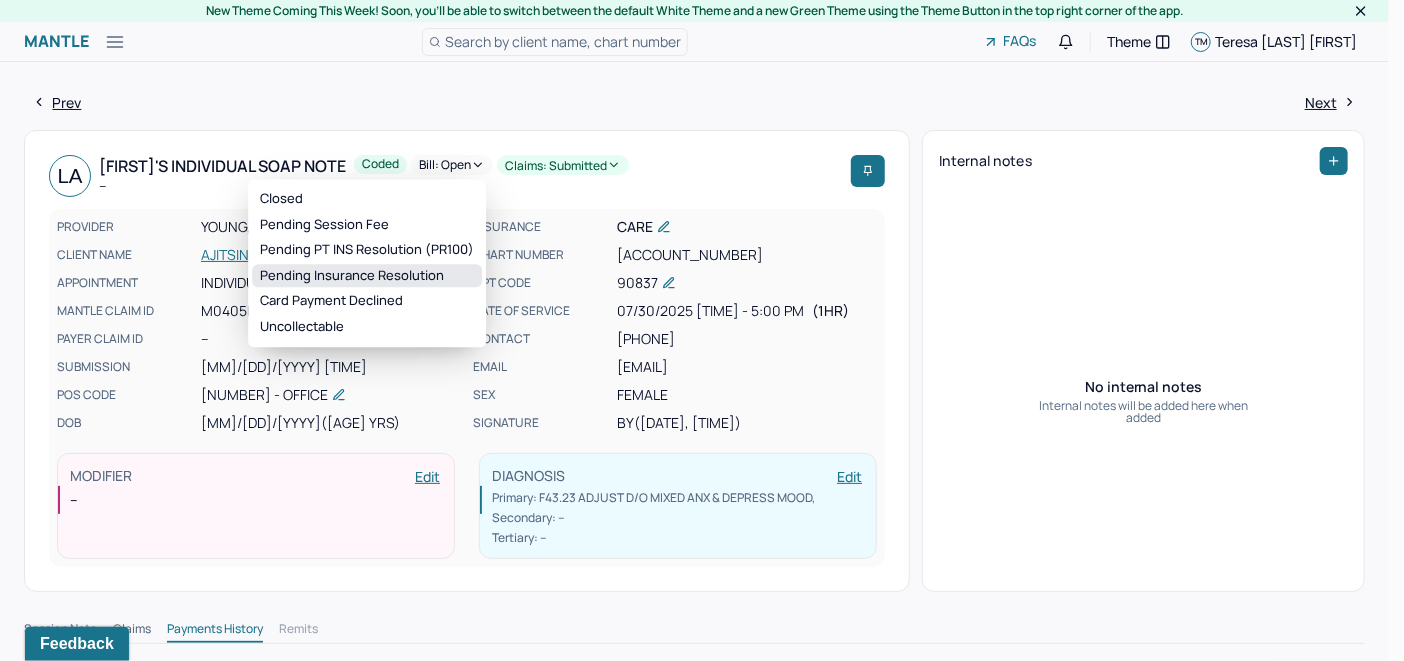 click on "Pending Insurance Resolution" at bounding box center (367, 276) 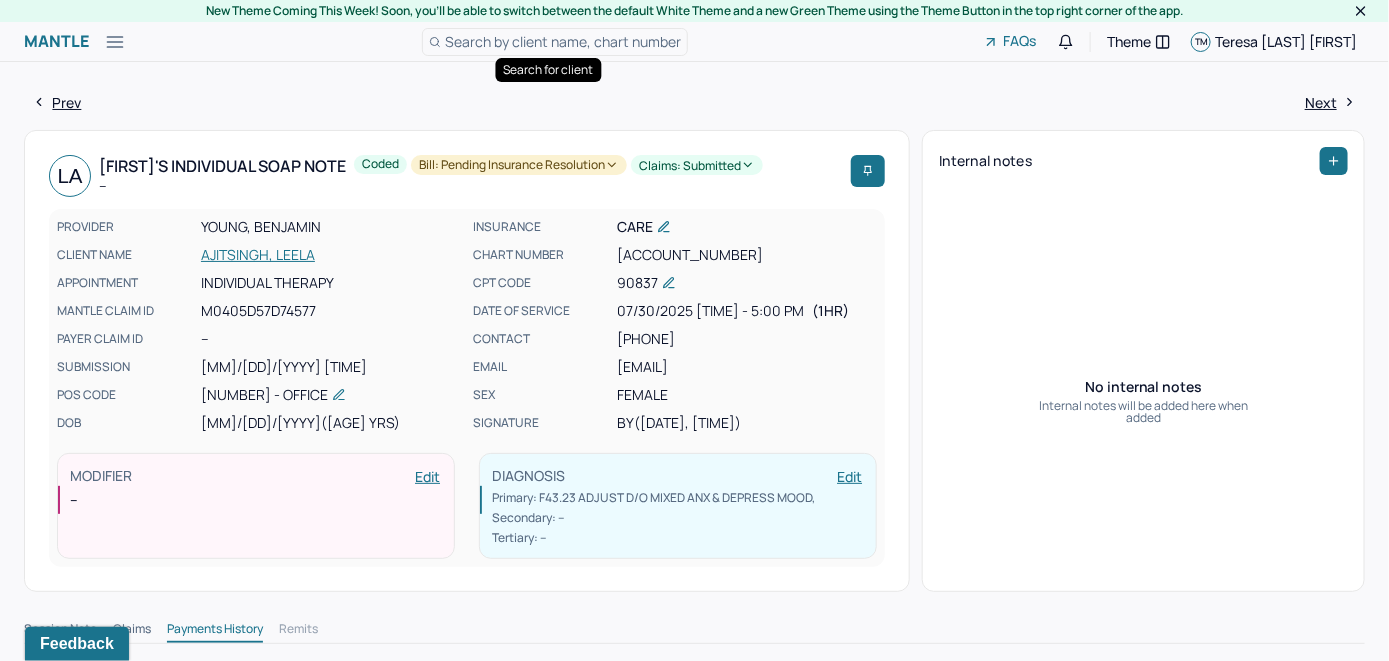 click on "Search by client name, chart number" at bounding box center (563, 41) 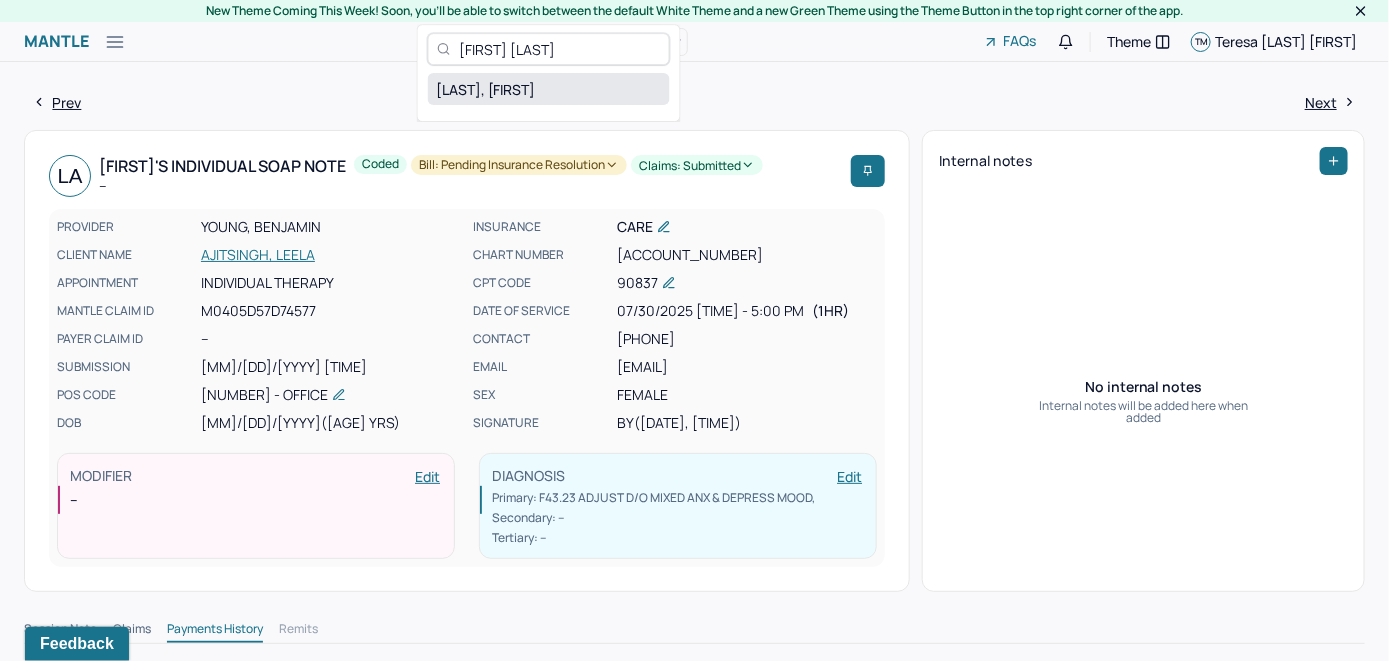 type on "[FIRST] [LAST]" 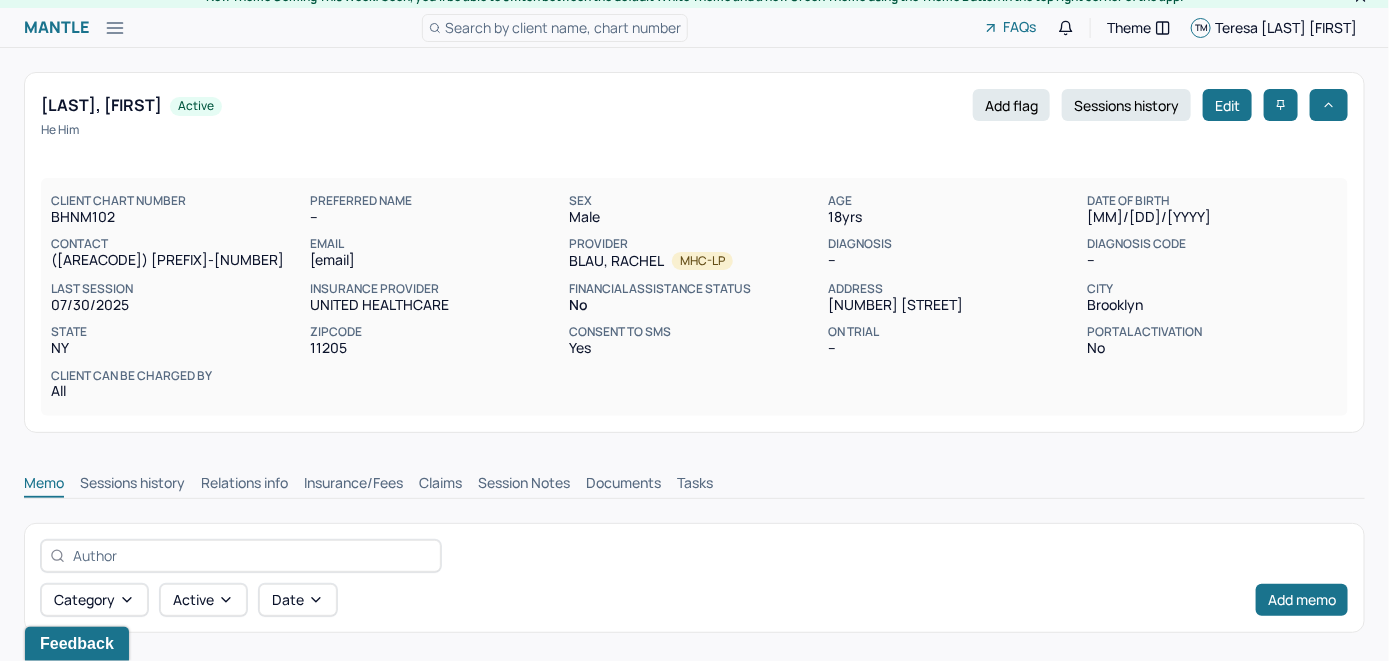 scroll, scrollTop: 247, scrollLeft: 0, axis: vertical 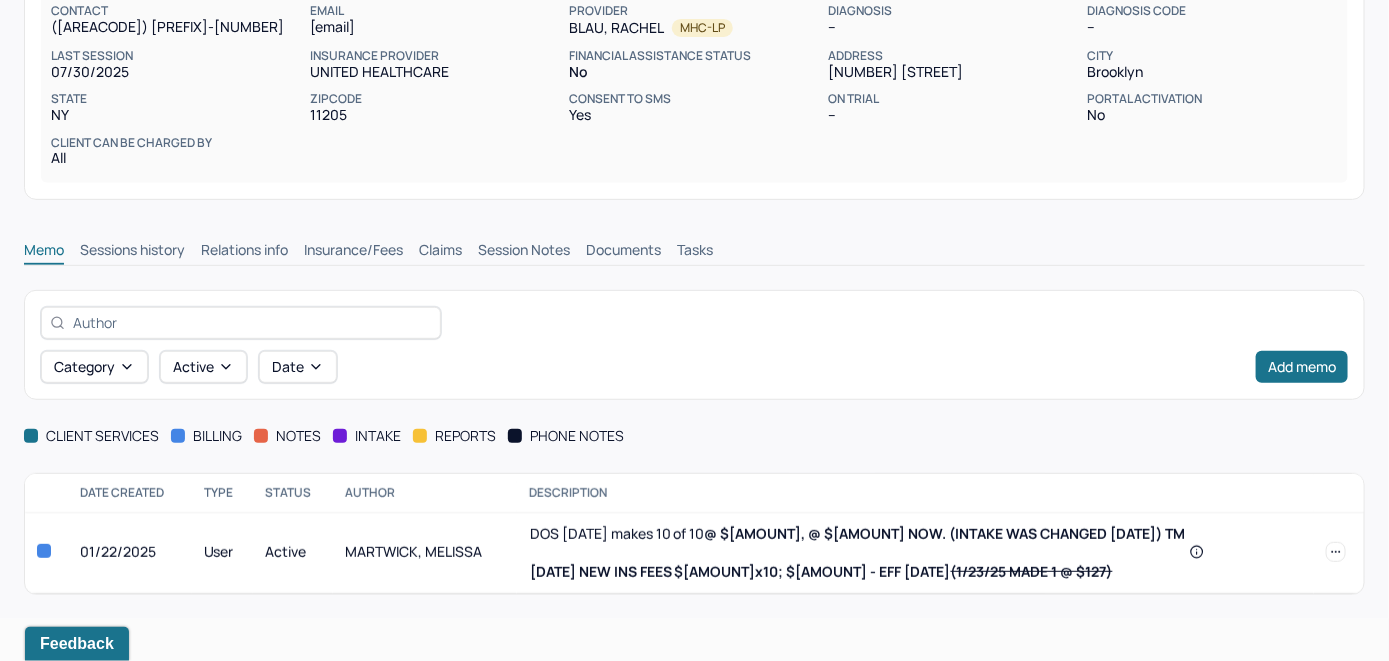 click on "Insurance/Fees" at bounding box center (353, 252) 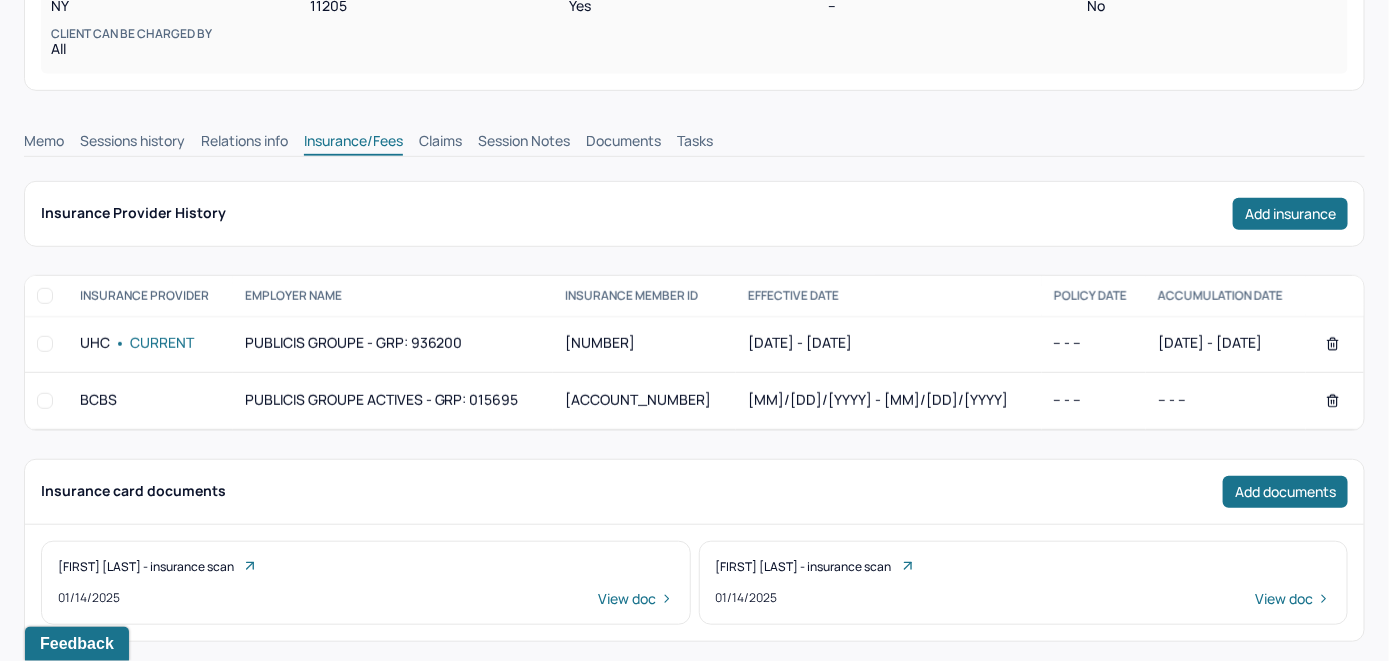 scroll, scrollTop: 264, scrollLeft: 0, axis: vertical 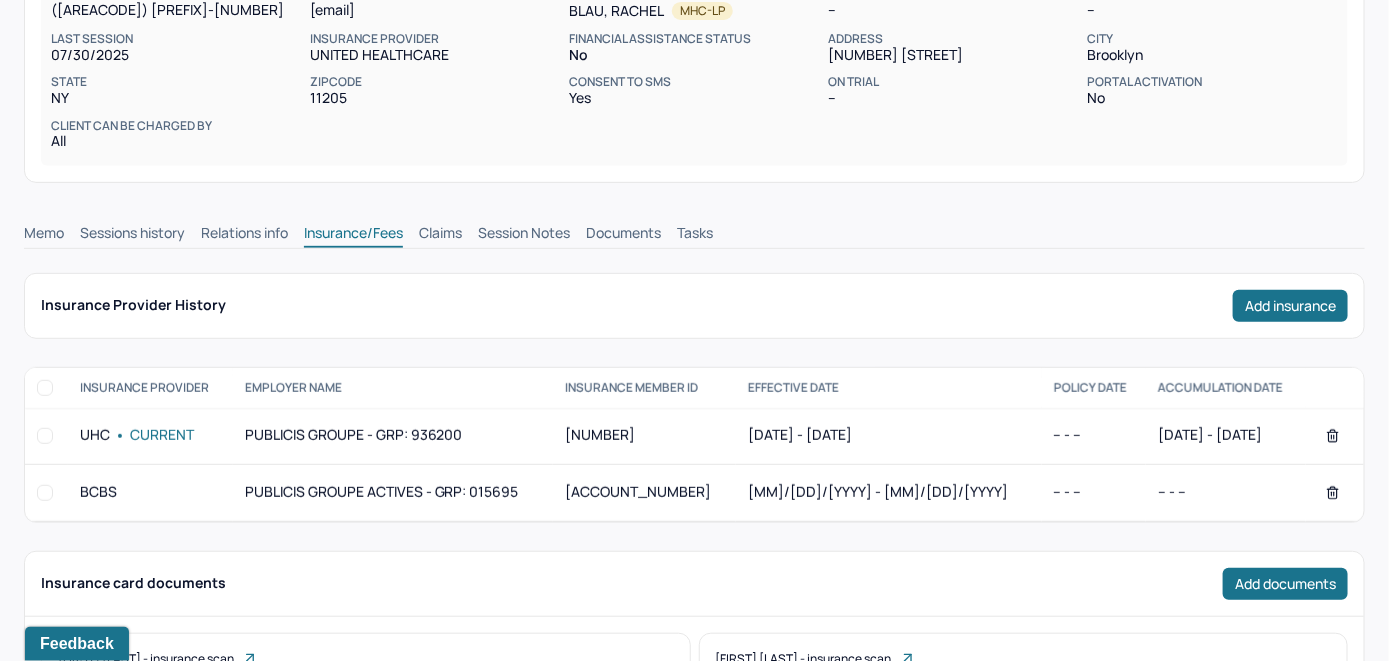 click on "Claims" at bounding box center (440, 235) 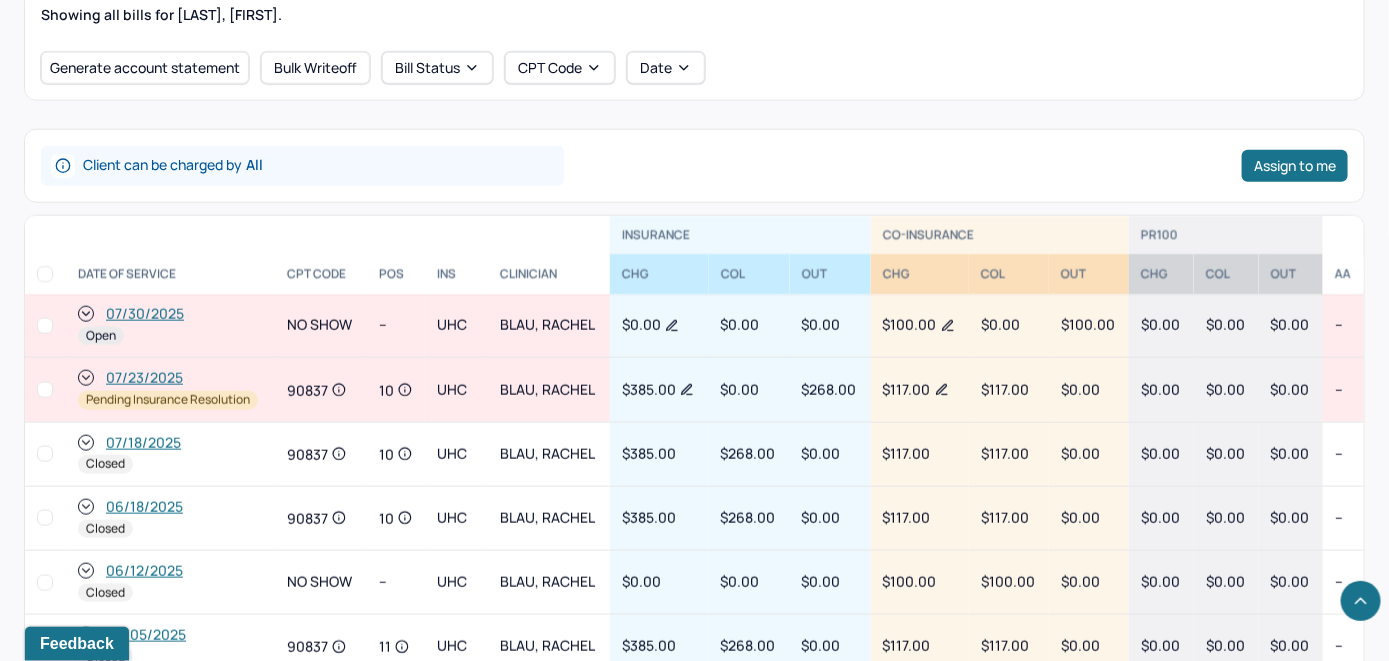 scroll, scrollTop: 864, scrollLeft: 0, axis: vertical 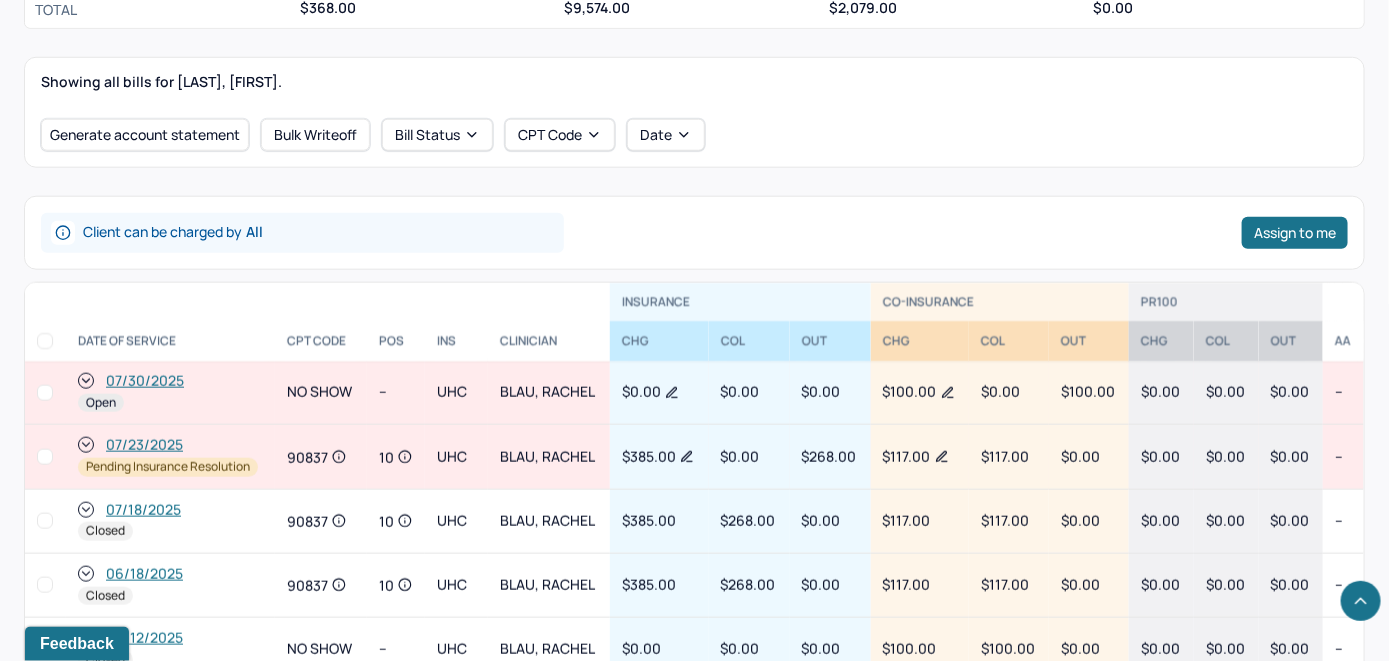 click on "07/30/2025" at bounding box center (145, 381) 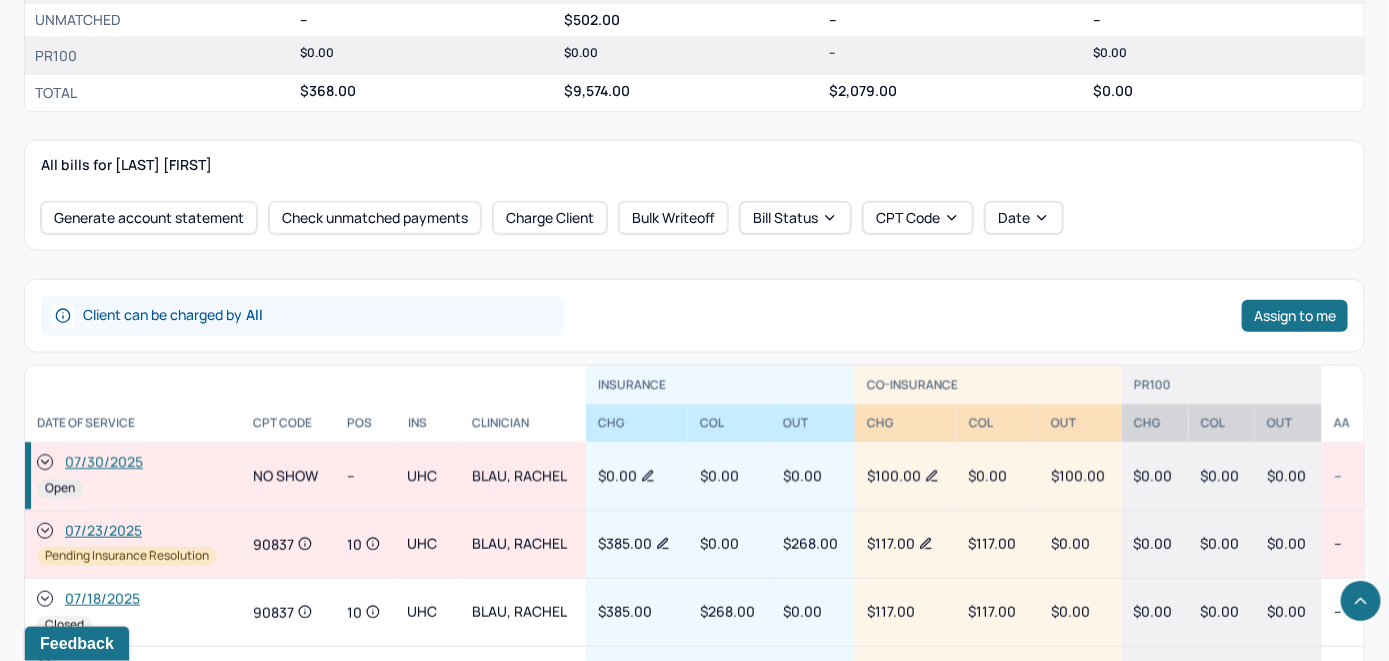scroll, scrollTop: 700, scrollLeft: 0, axis: vertical 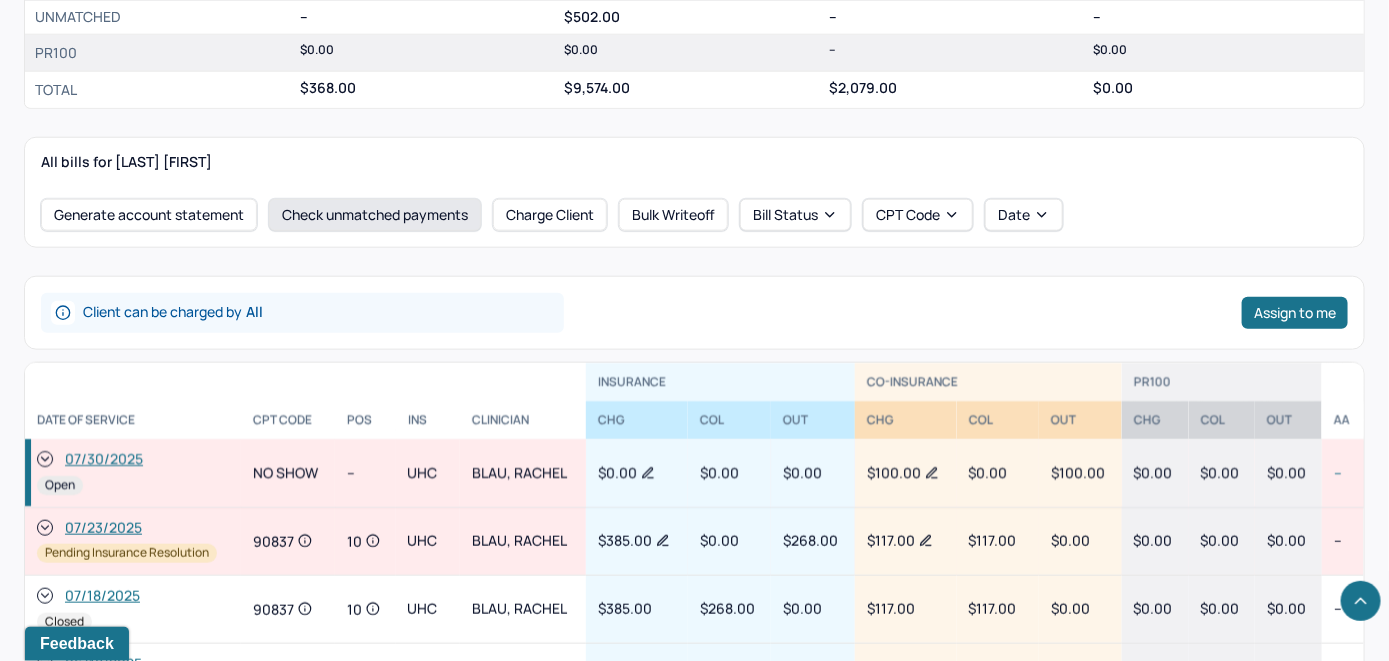 click on "Check unmatched payments" at bounding box center [375, 215] 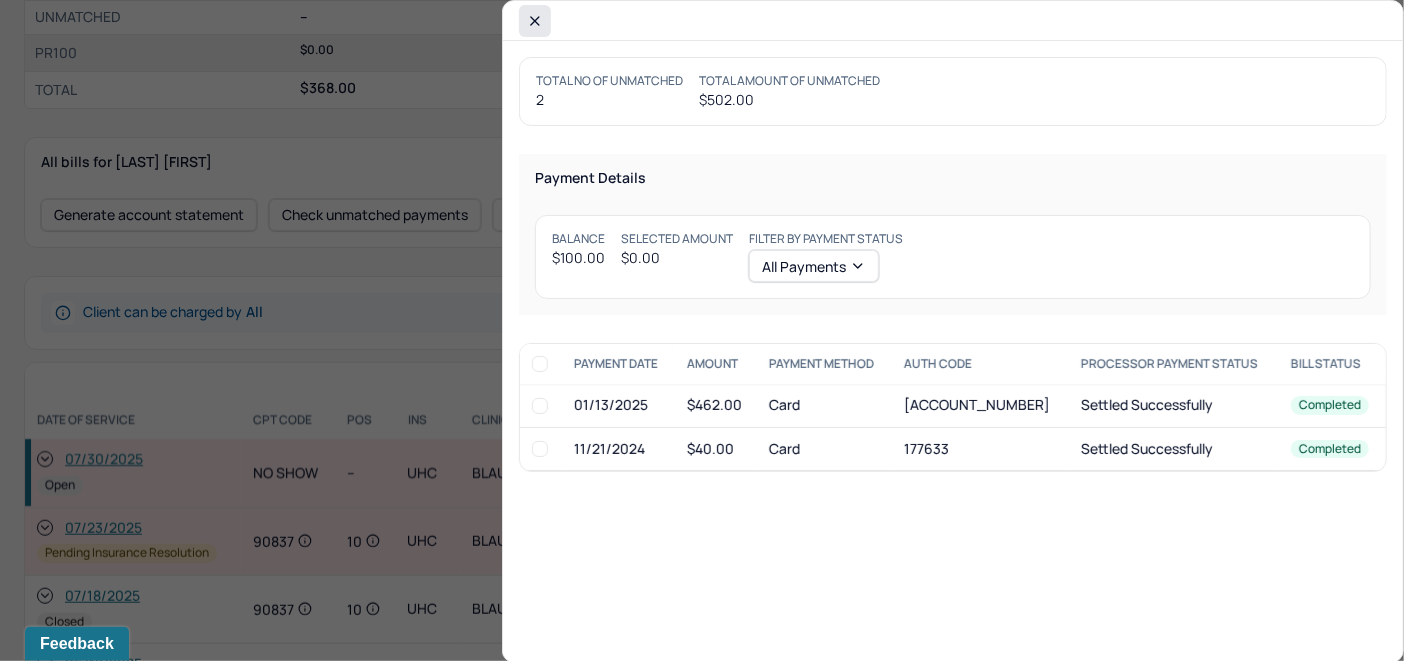 click 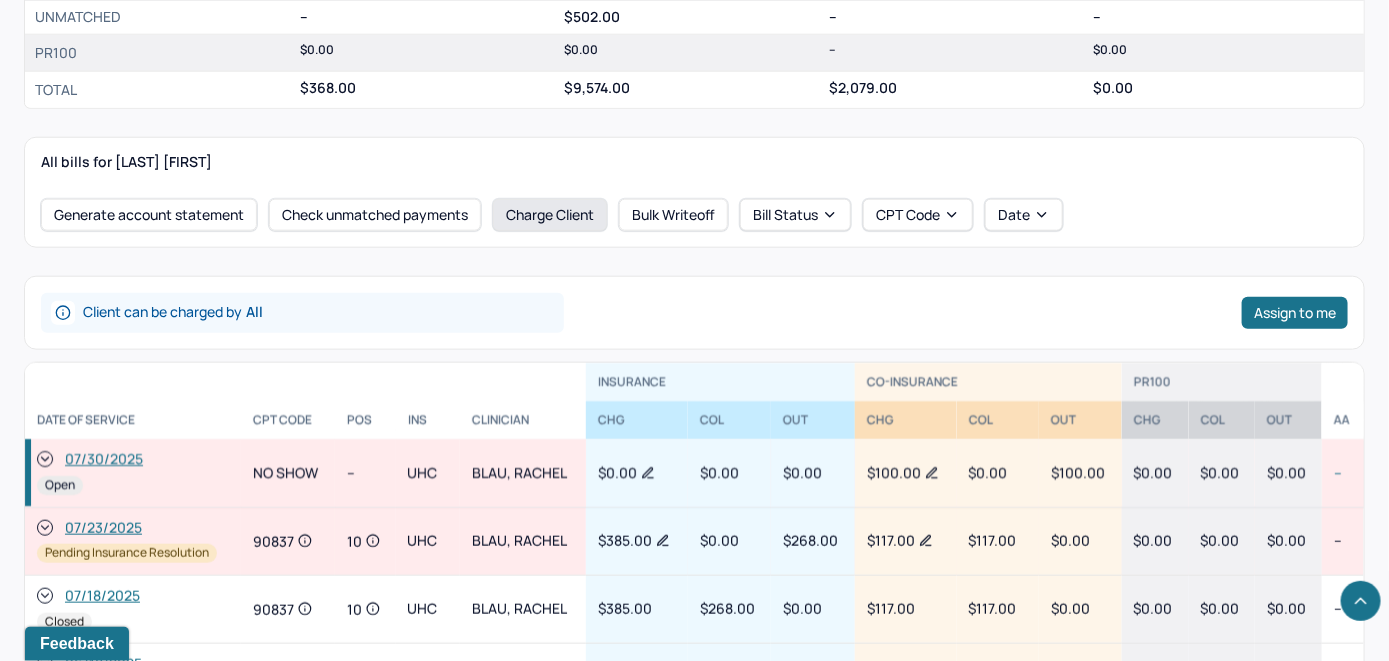 click on "Charge Client" at bounding box center (550, 215) 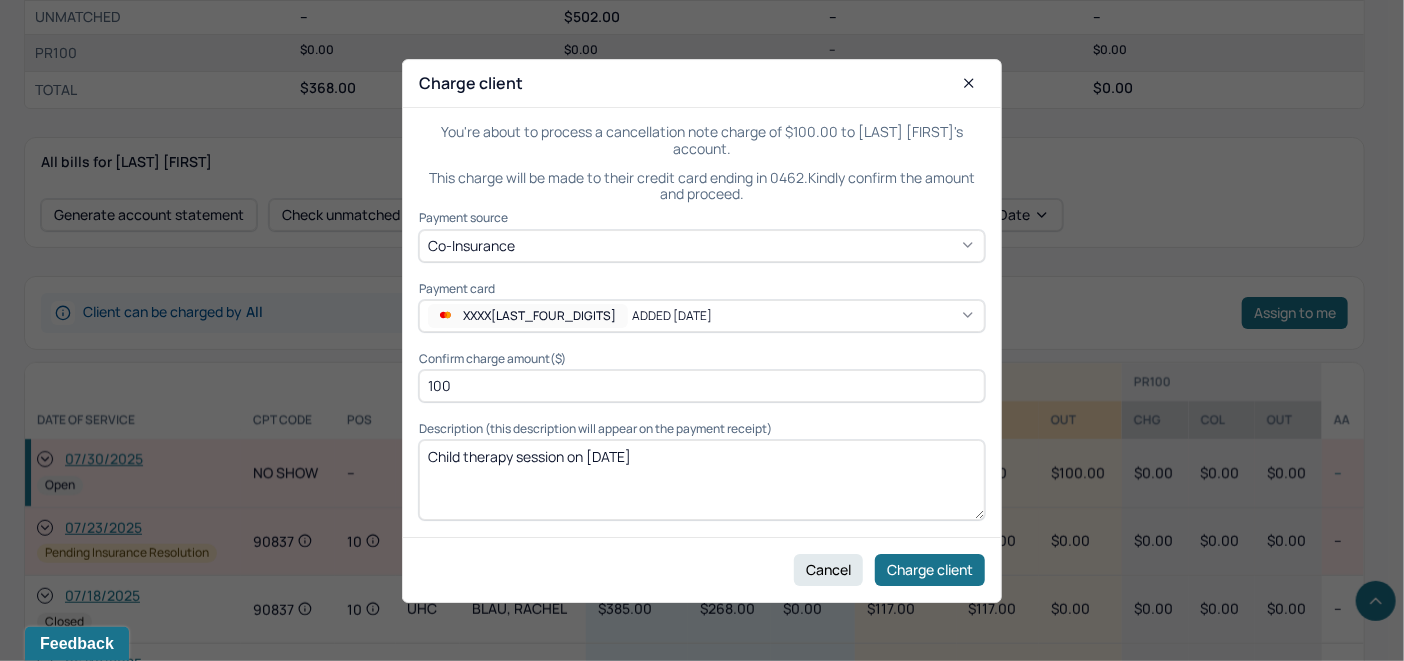 click on "Child therapy session on [DATE]" at bounding box center [702, 480] 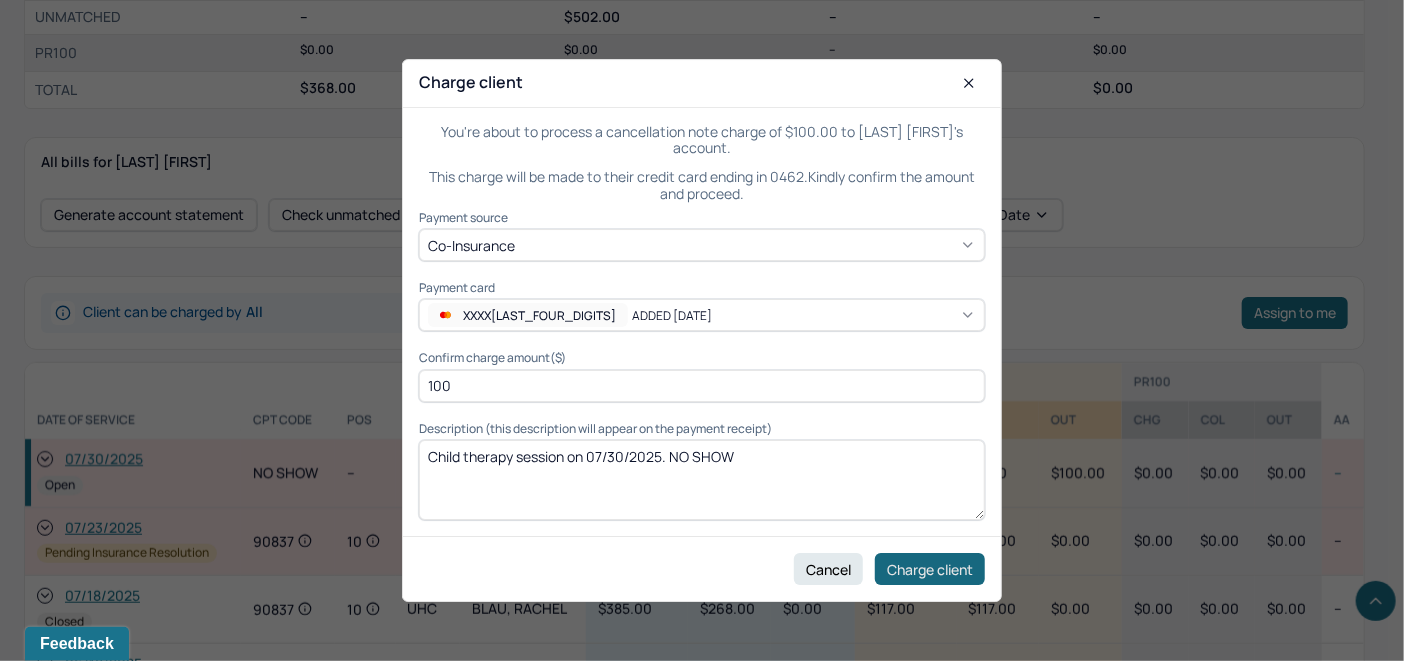 type on "Child therapy session on 07/30/2025. NO SHOW" 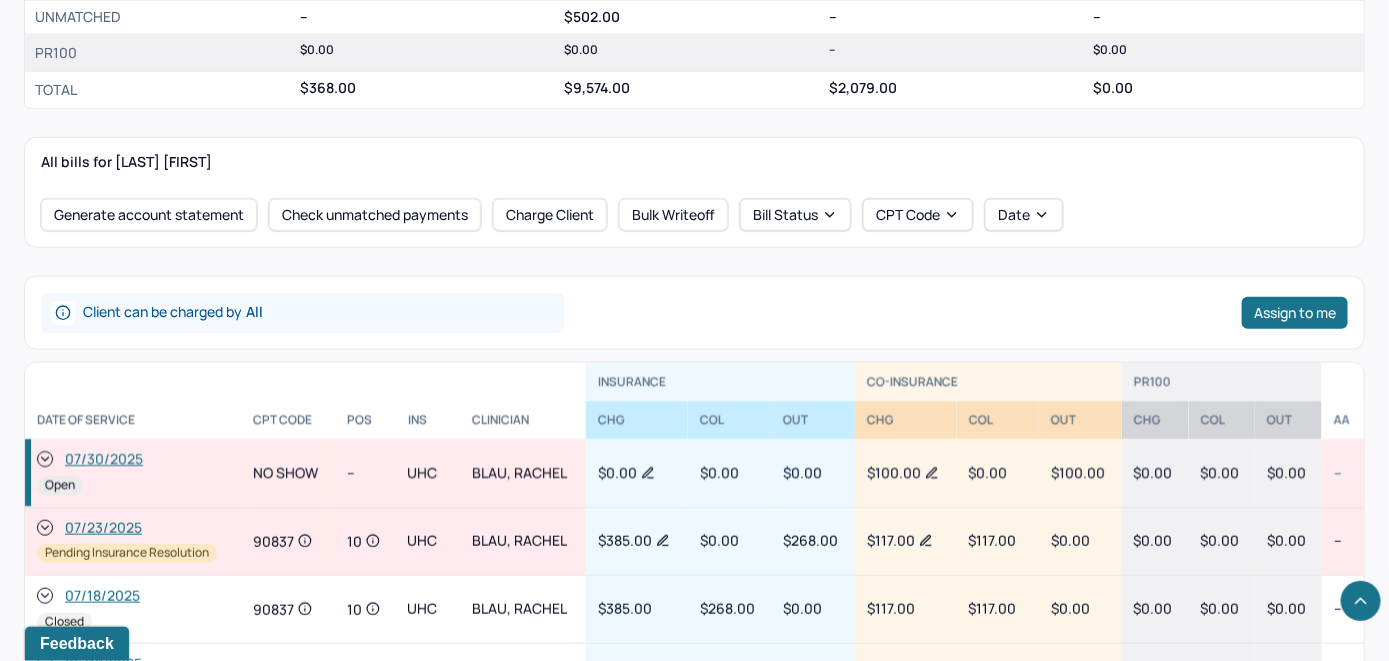 click 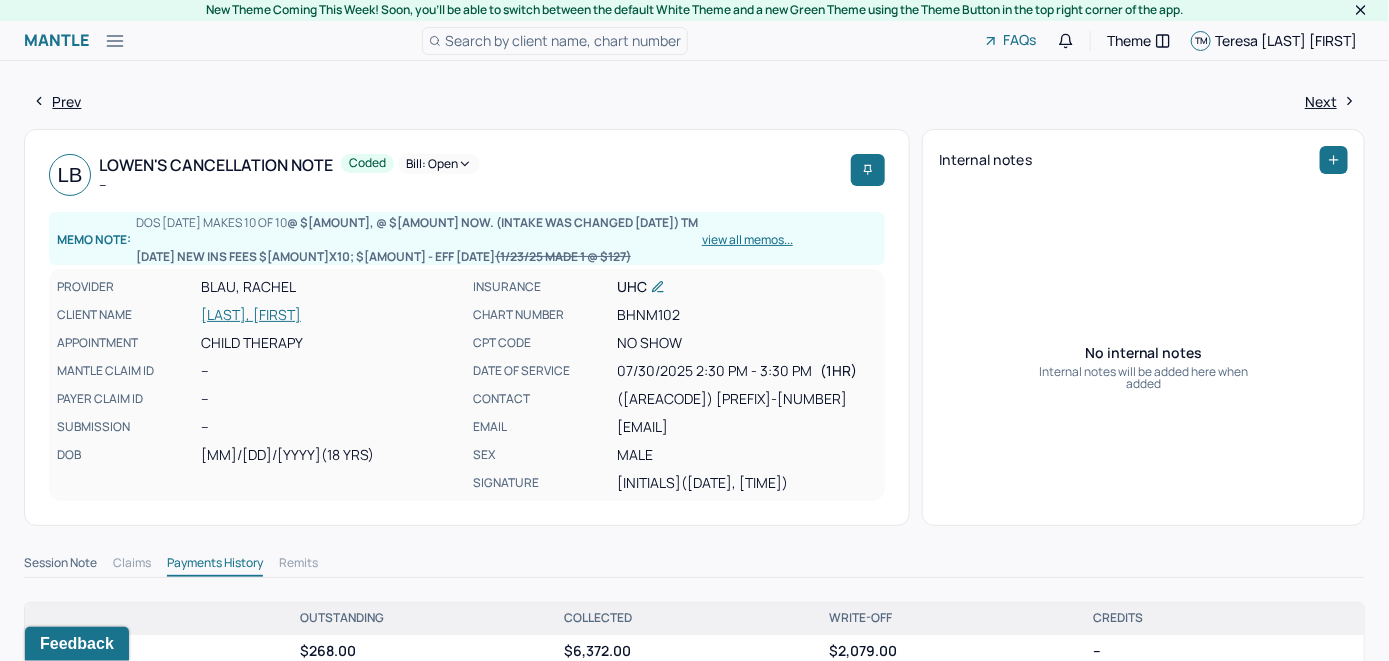 scroll, scrollTop: 0, scrollLeft: 0, axis: both 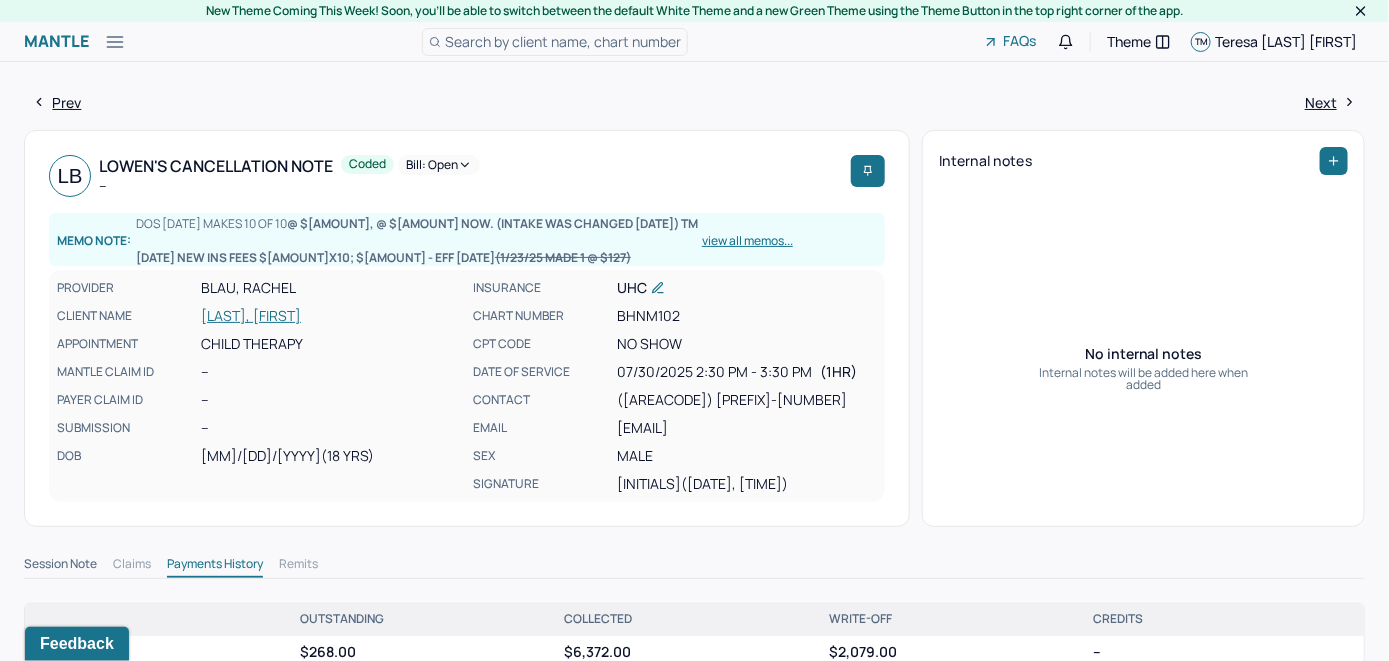 click on "Bill: Open" at bounding box center (439, 165) 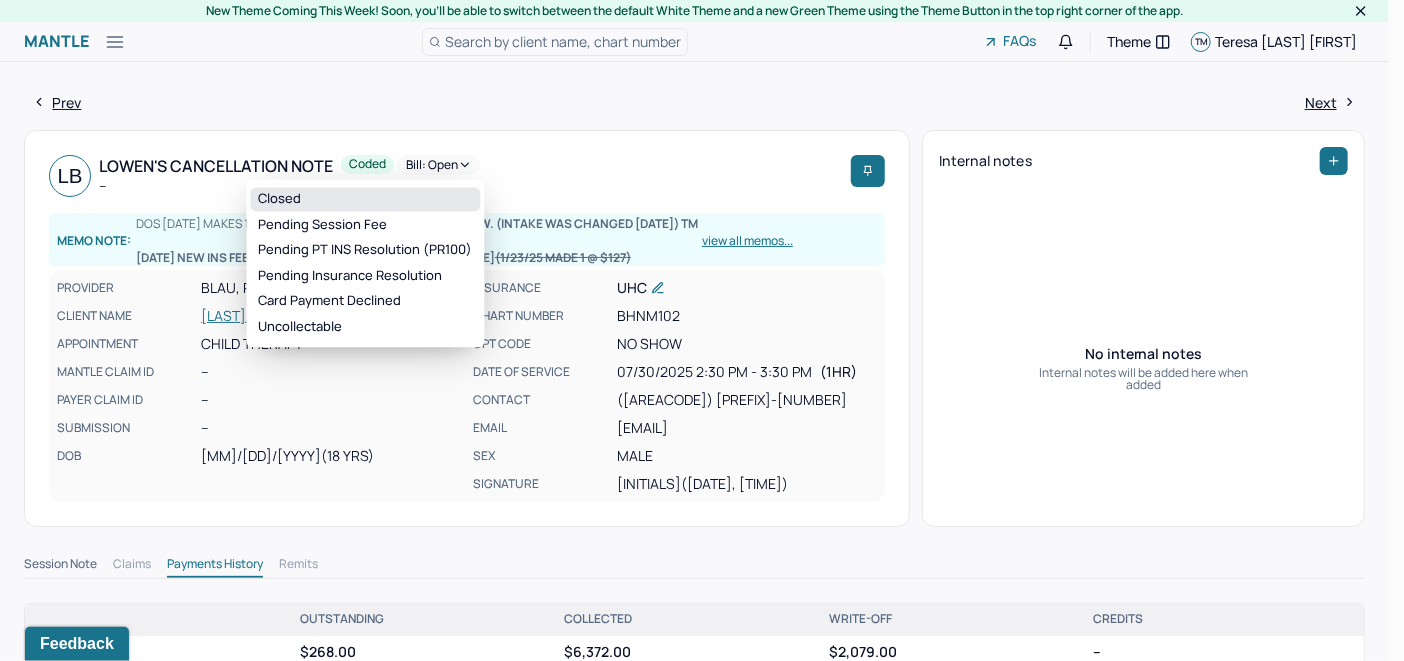 click on "Closed" at bounding box center (365, 199) 